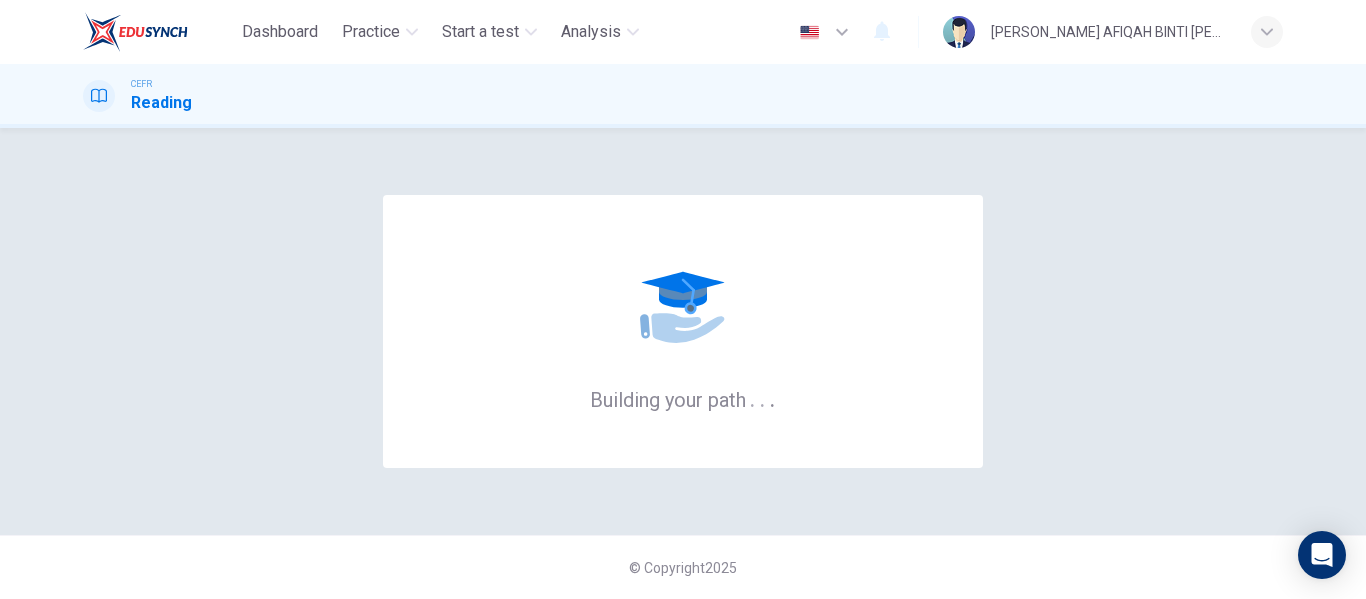 scroll, scrollTop: 0, scrollLeft: 0, axis: both 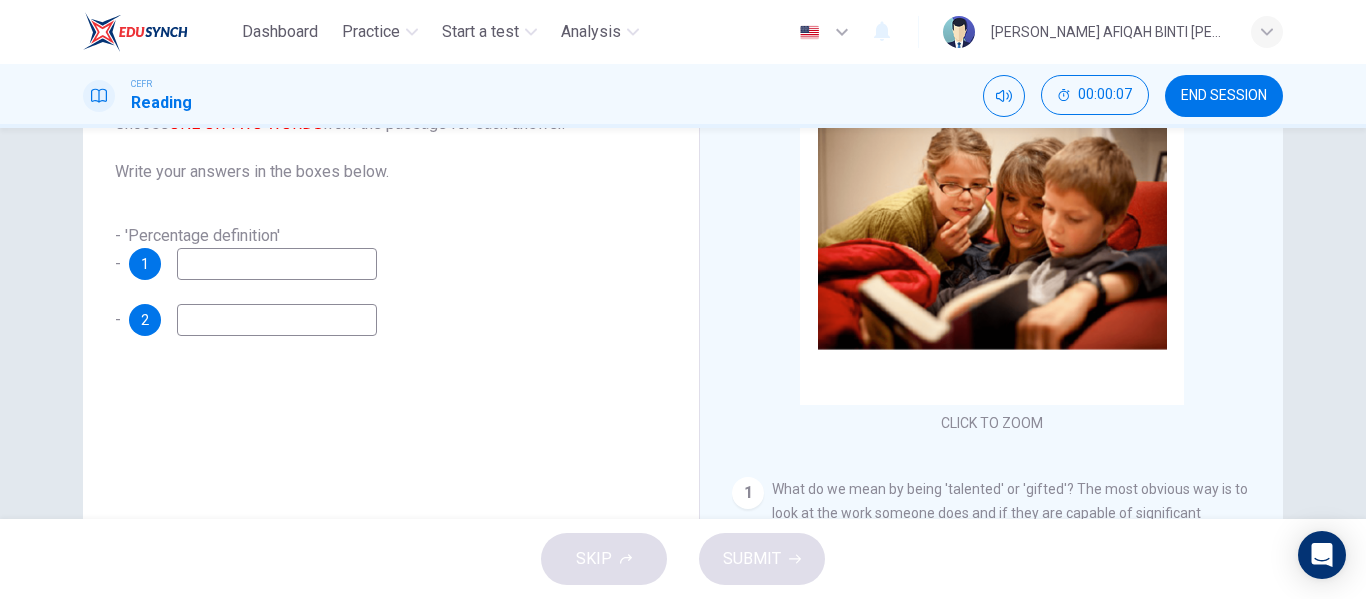 click at bounding box center [277, 264] 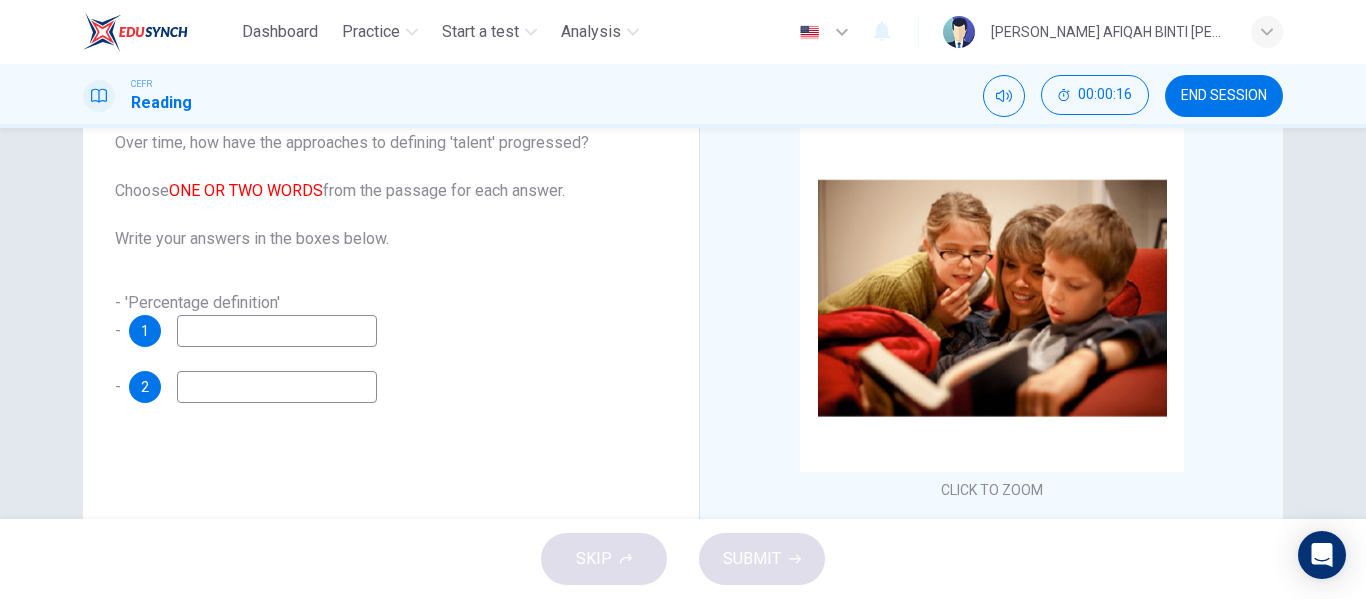 scroll, scrollTop: 100, scrollLeft: 0, axis: vertical 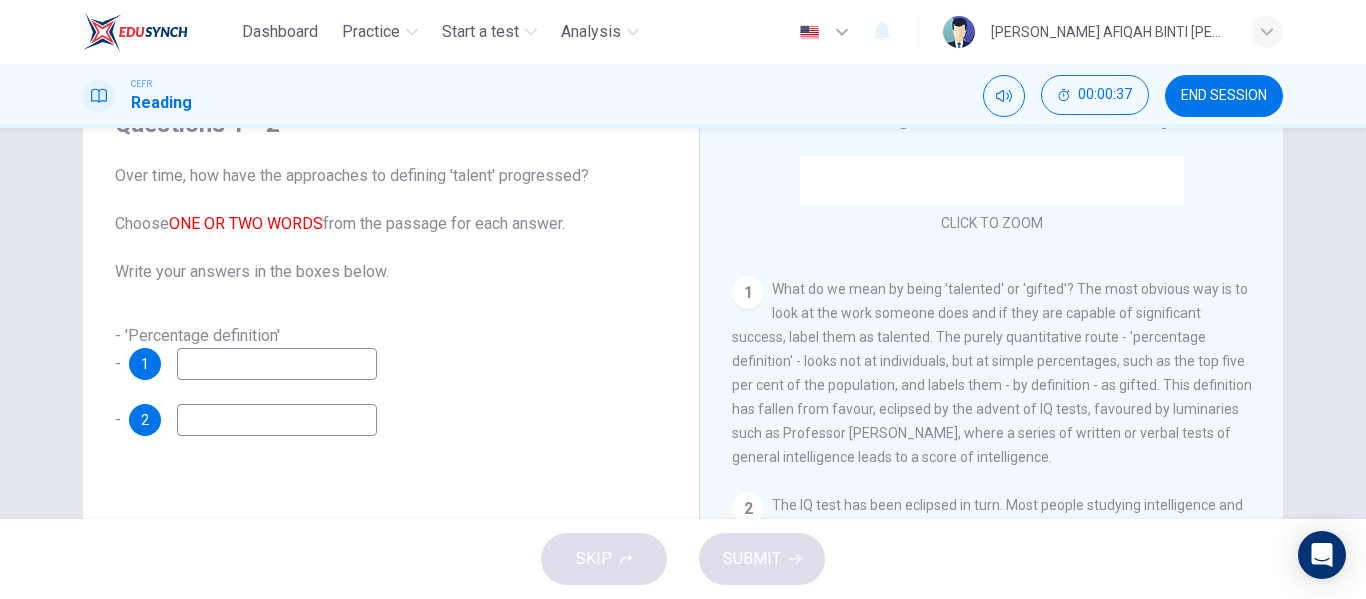 click on "What do we mean by being 'talented' or 'gifted'? The most obvious way is to look at the work someone does and if they are capable of significant success, label them as talented. The purely quantitative route - 'percentage definition' - looks not at individuals, but at simple percentages, such as the top five per cent of the population, and labels them - by definition - as gifted. This definition has fallen from favour, eclipsed by the advent of IQ tests, favoured by luminaries such as Professor [PERSON_NAME], where a series of written or verbal tests of general intelligence leads to a score of intelligence." at bounding box center (992, 373) 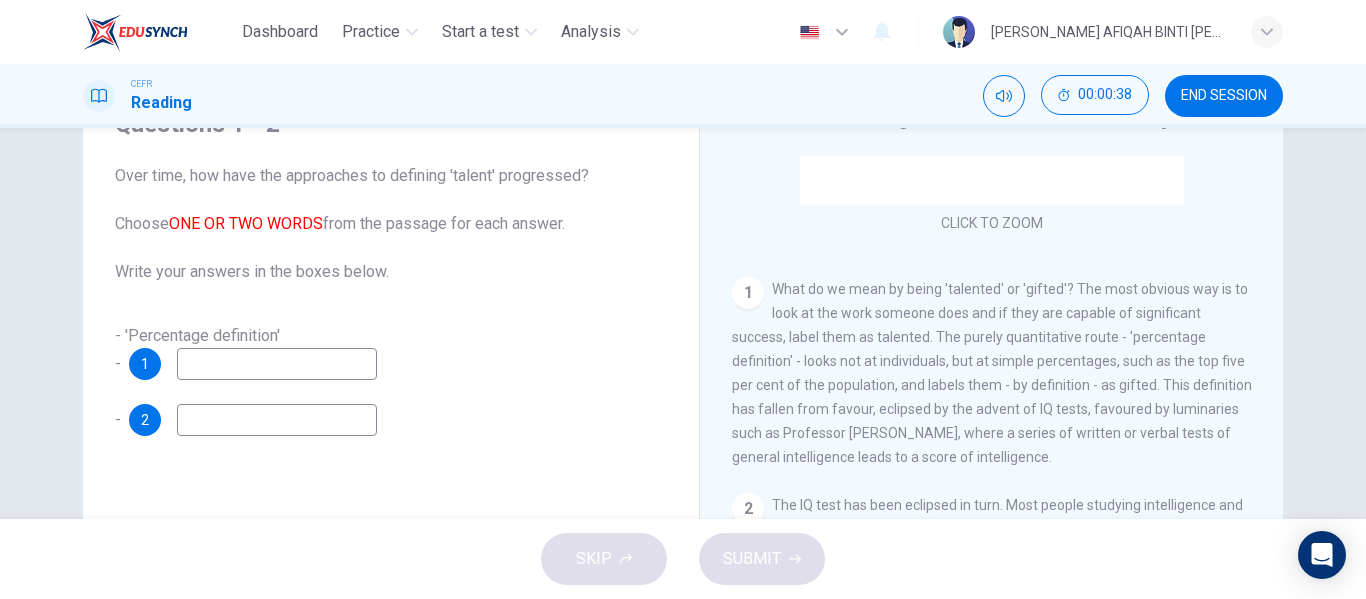 drag, startPoint x: 226, startPoint y: 328, endPoint x: 289, endPoint y: 343, distance: 64.7611 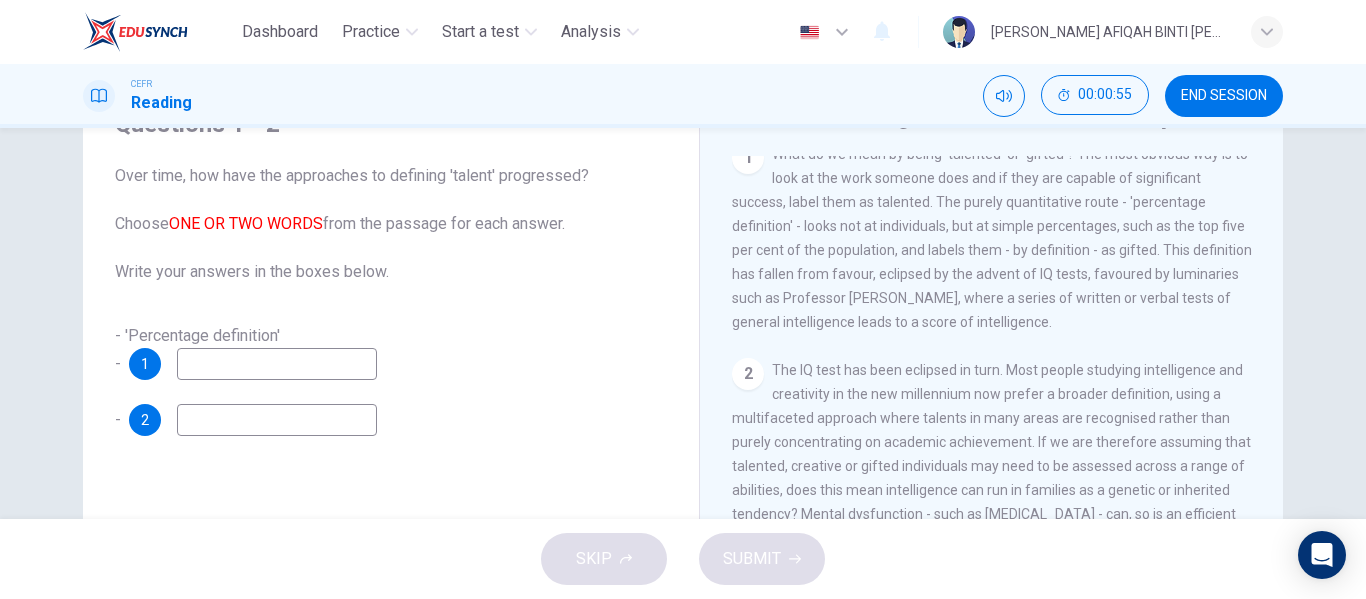 scroll, scrollTop: 400, scrollLeft: 0, axis: vertical 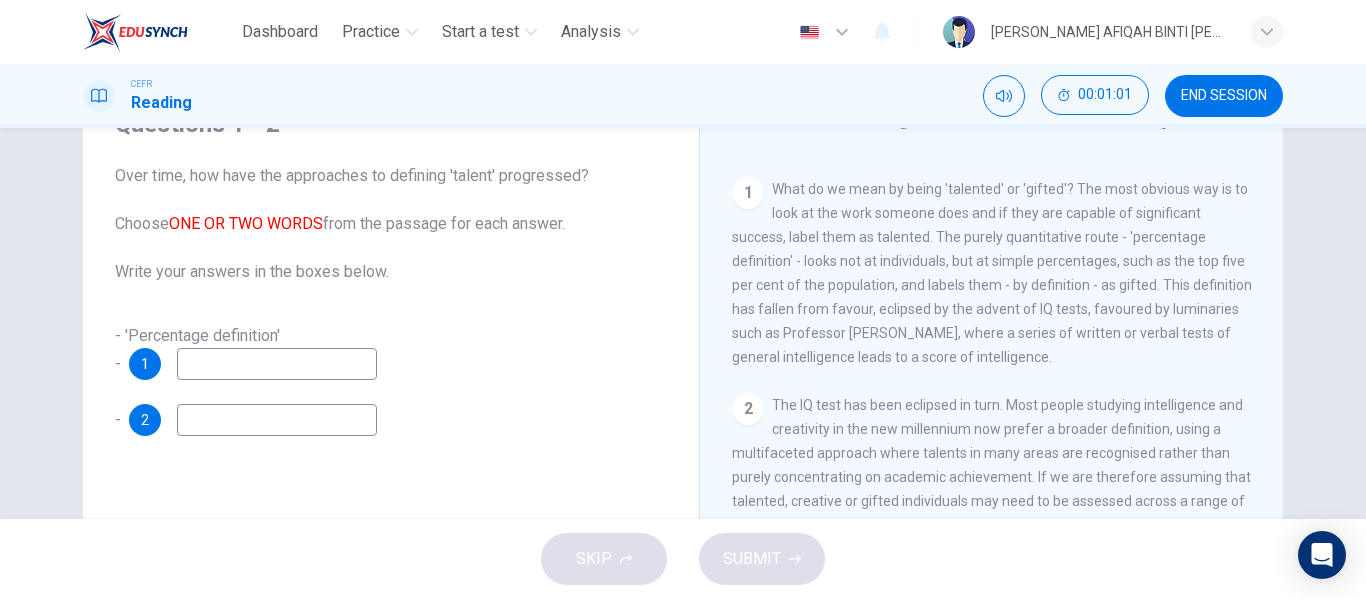click at bounding box center [277, 364] 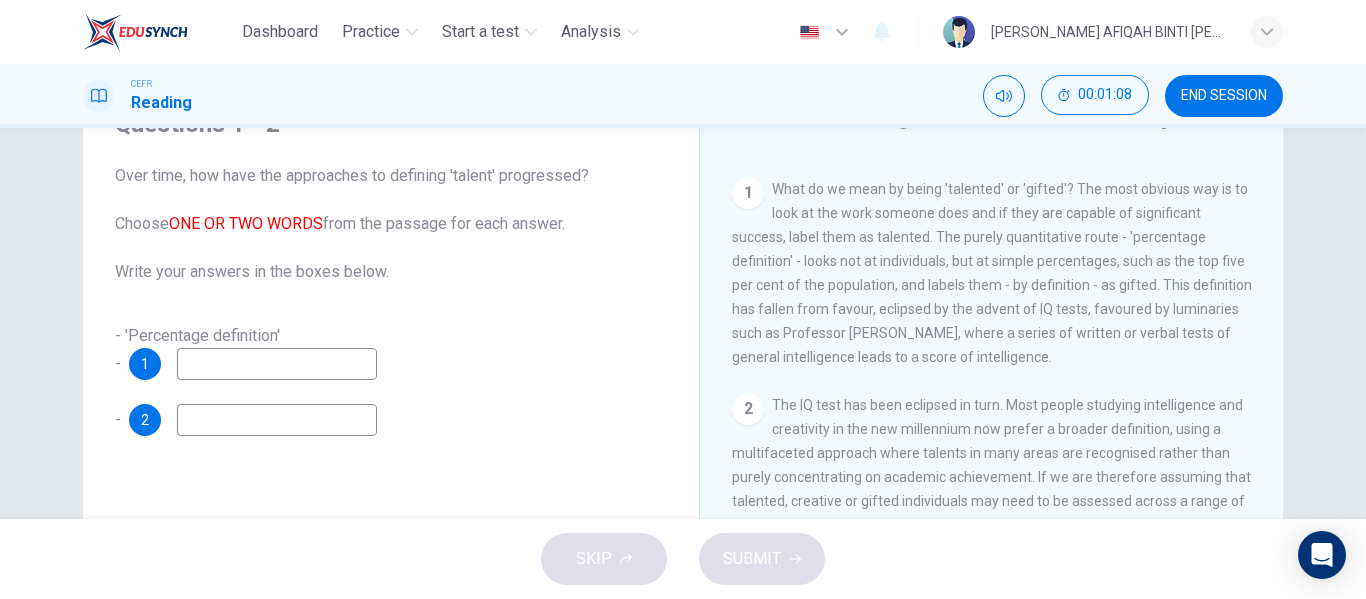 type on "s" 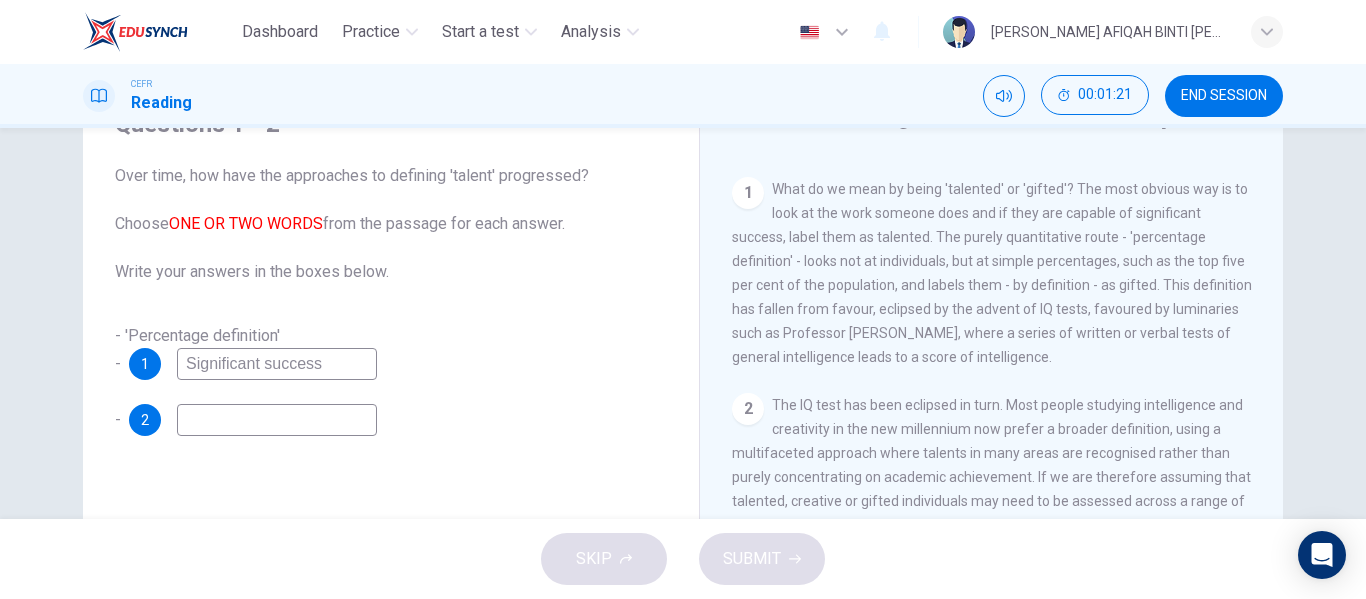 type on "Significant success" 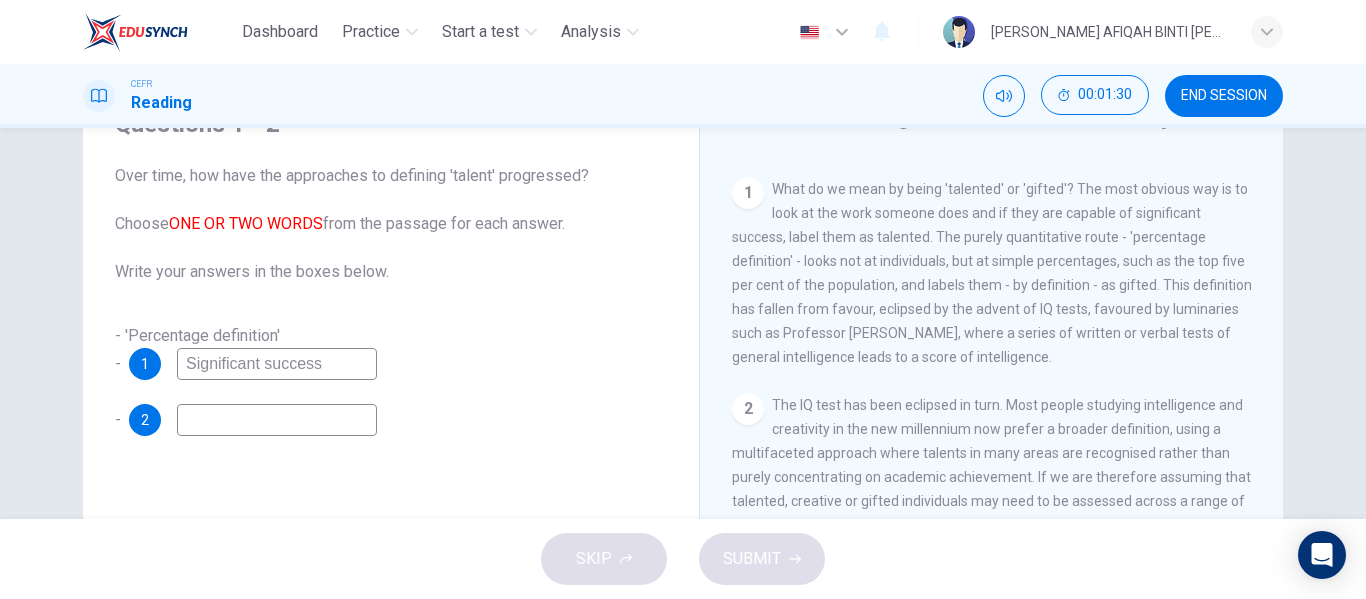 drag, startPoint x: 884, startPoint y: 286, endPoint x: 870, endPoint y: 307, distance: 25.23886 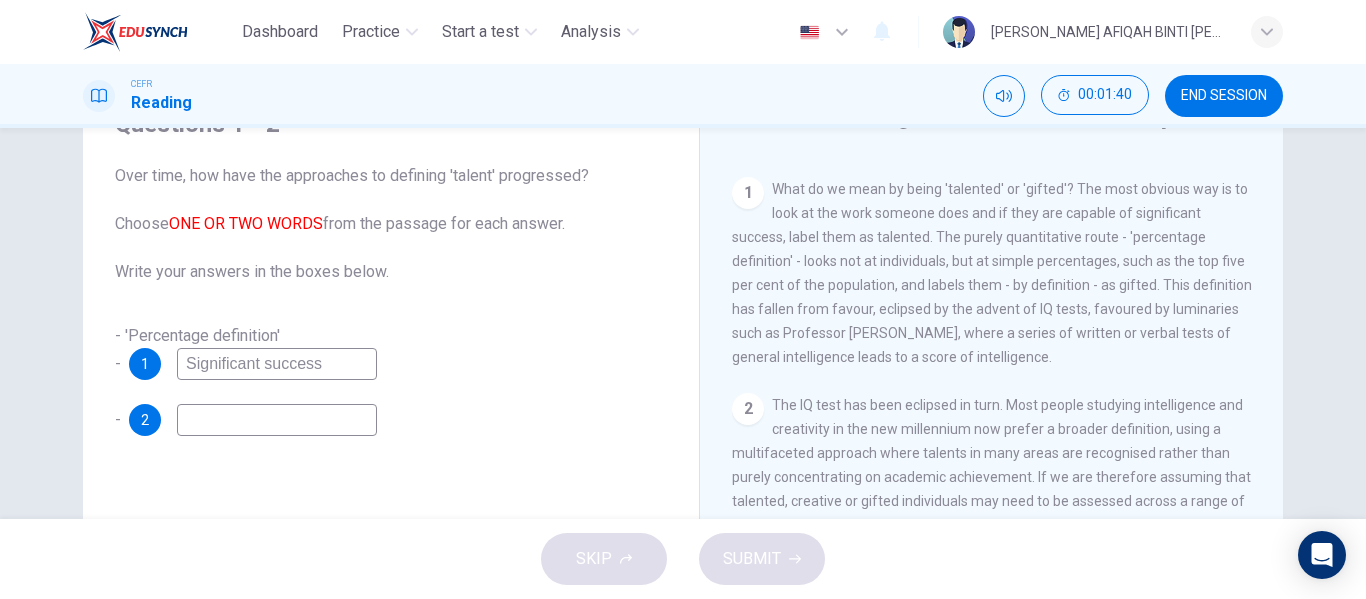 click at bounding box center (277, 420) 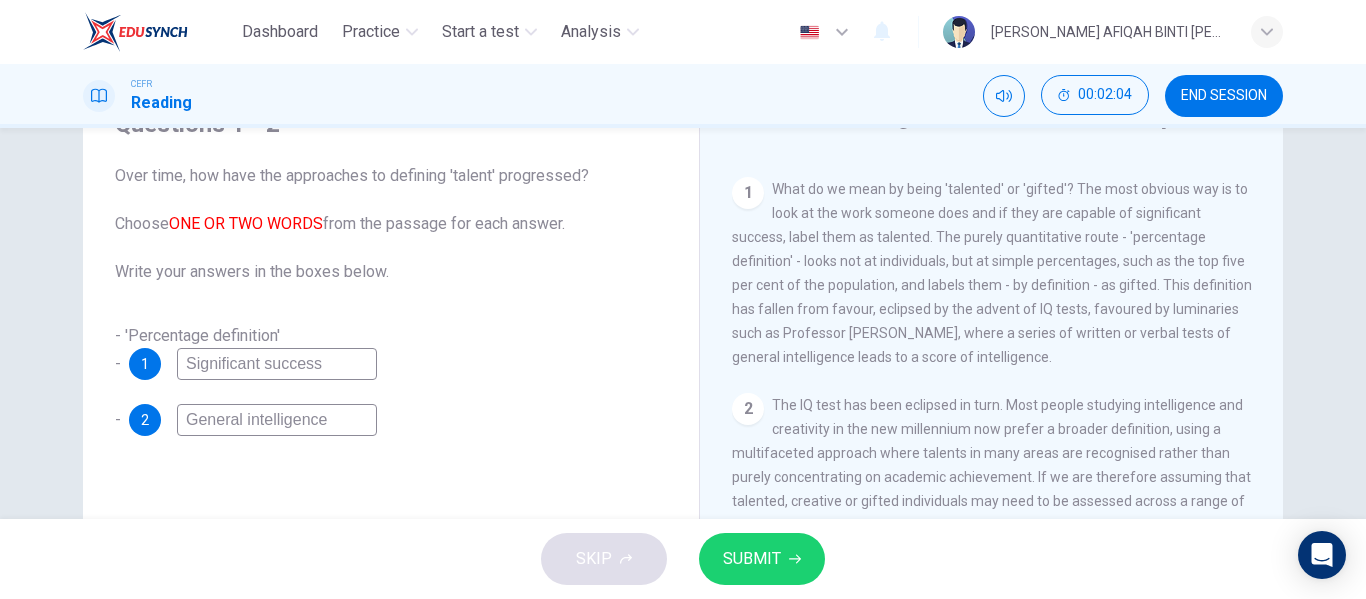 type on "General intelligence" 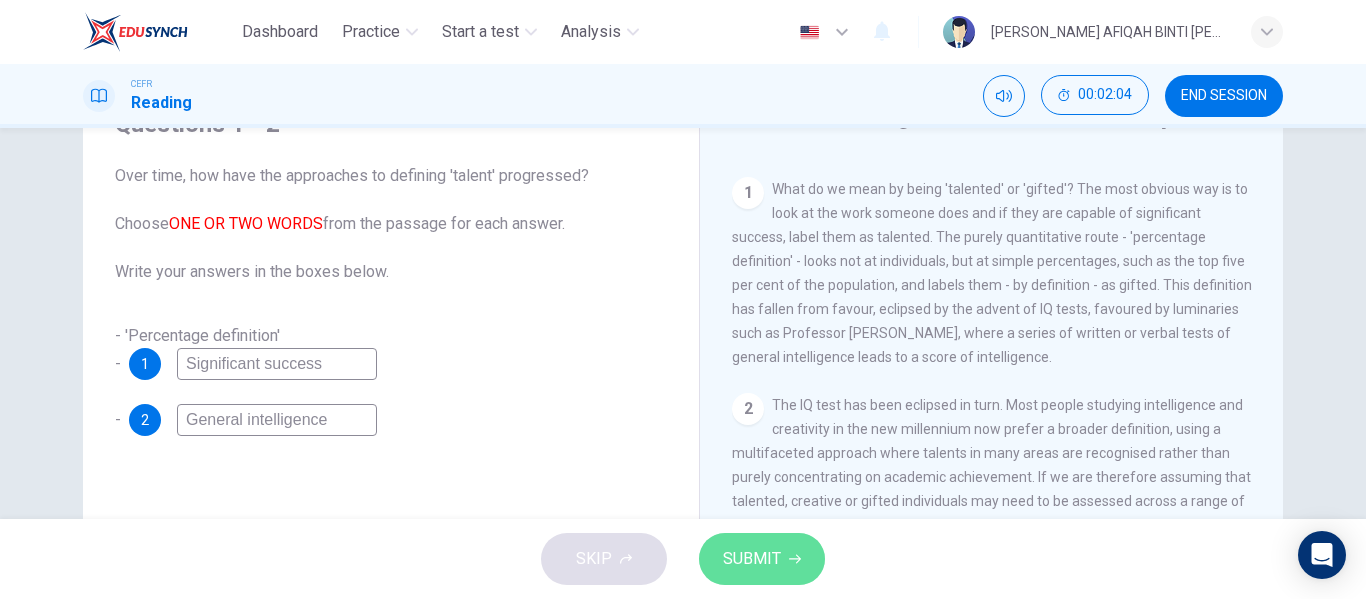 click on "SUBMIT" at bounding box center [762, 559] 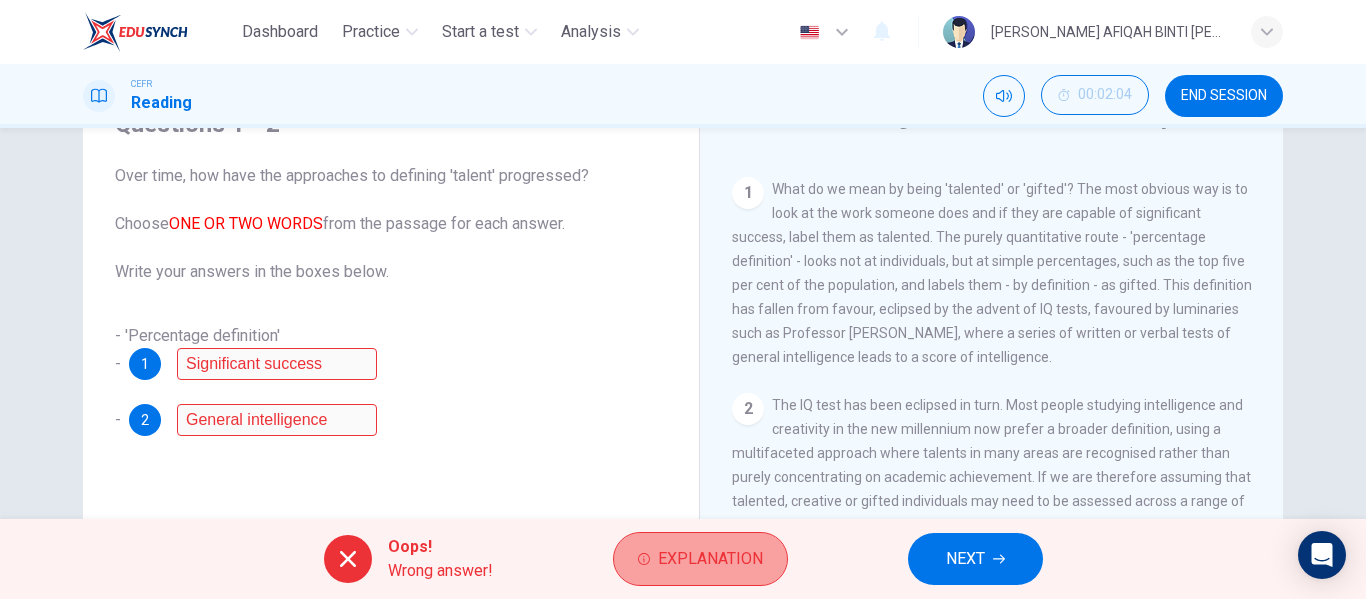 click on "Explanation" at bounding box center (710, 559) 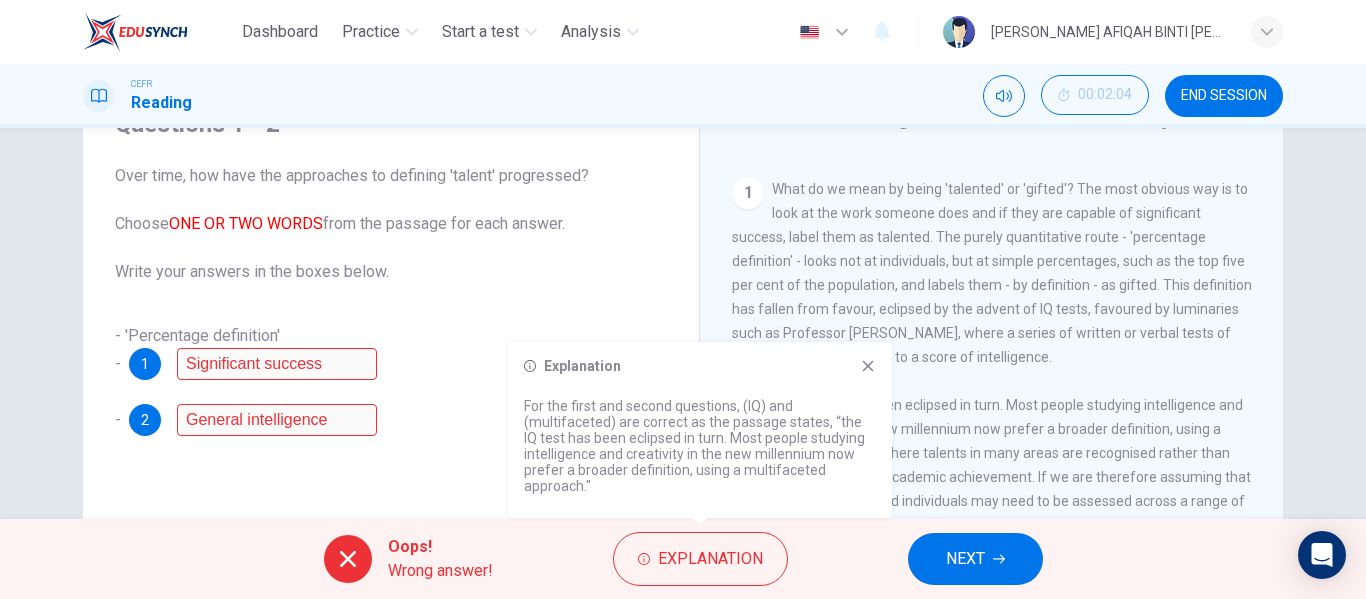 drag, startPoint x: 657, startPoint y: 431, endPoint x: 654, endPoint y: 465, distance: 34.132095 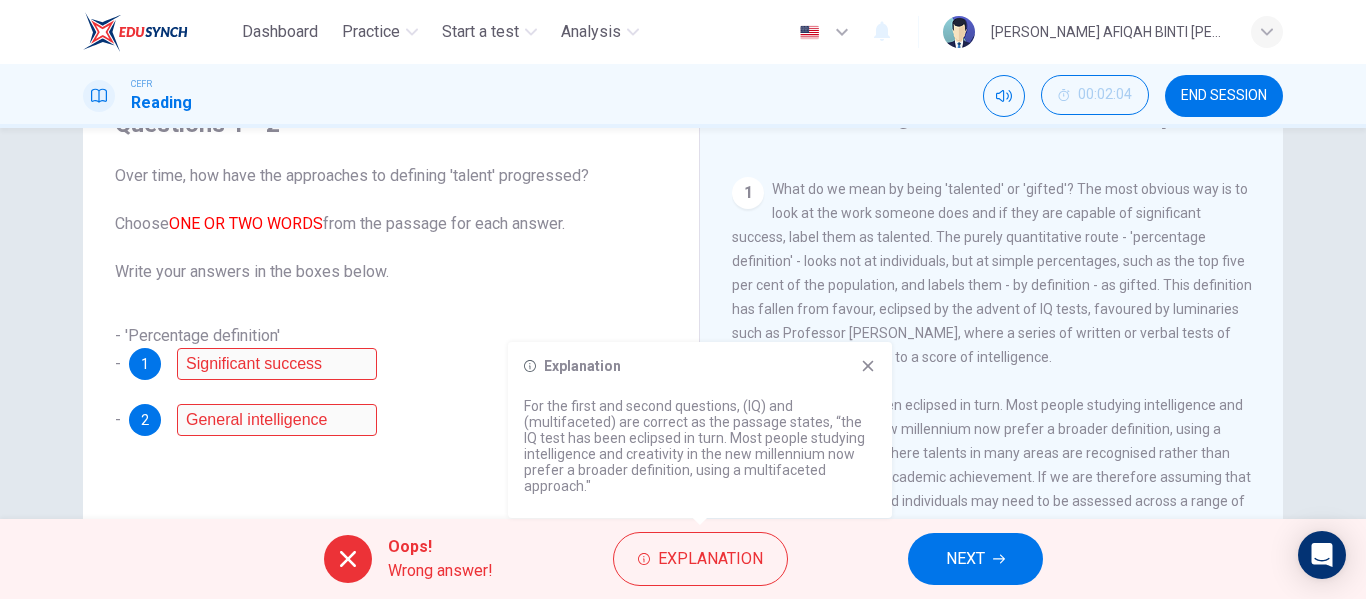 click on "Explanation" at bounding box center (700, 366) 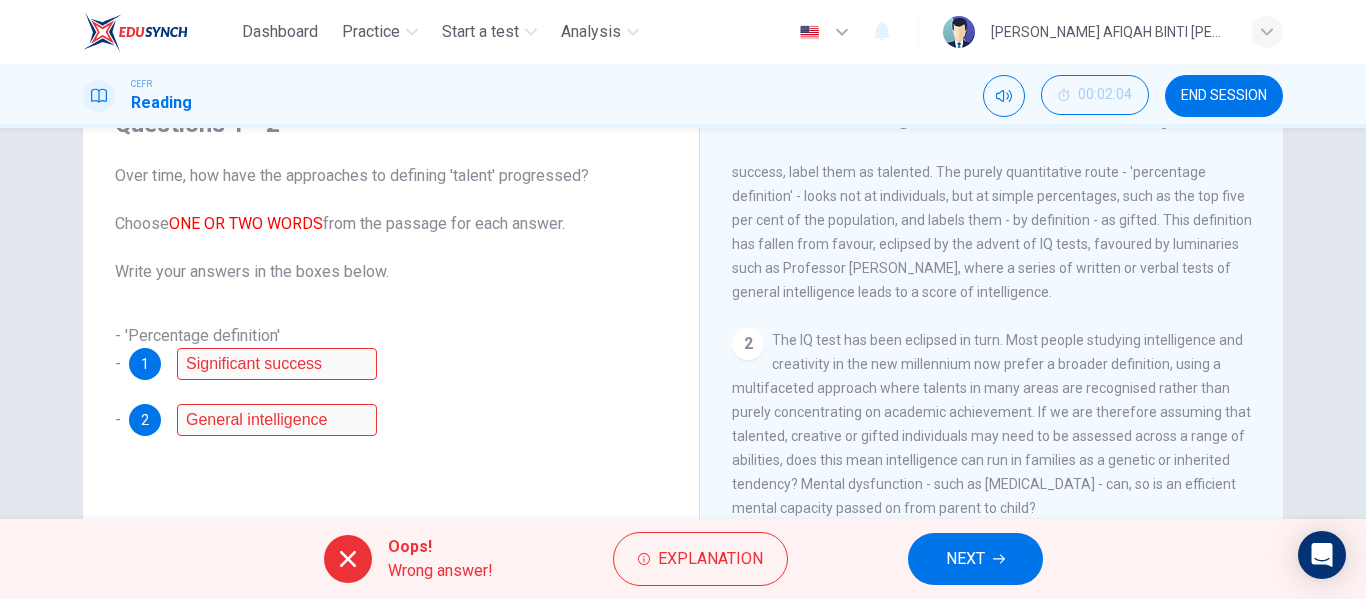 scroll, scrollTop: 500, scrollLeft: 0, axis: vertical 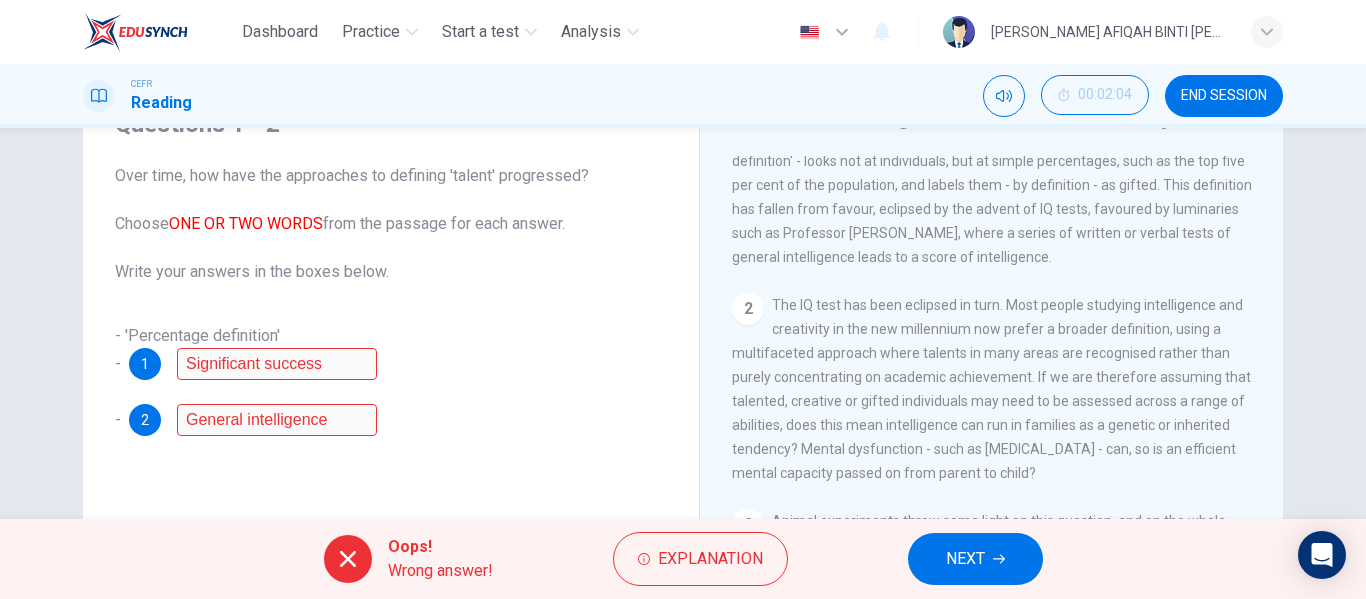 drag, startPoint x: 897, startPoint y: 358, endPoint x: 1043, endPoint y: 373, distance: 146.76852 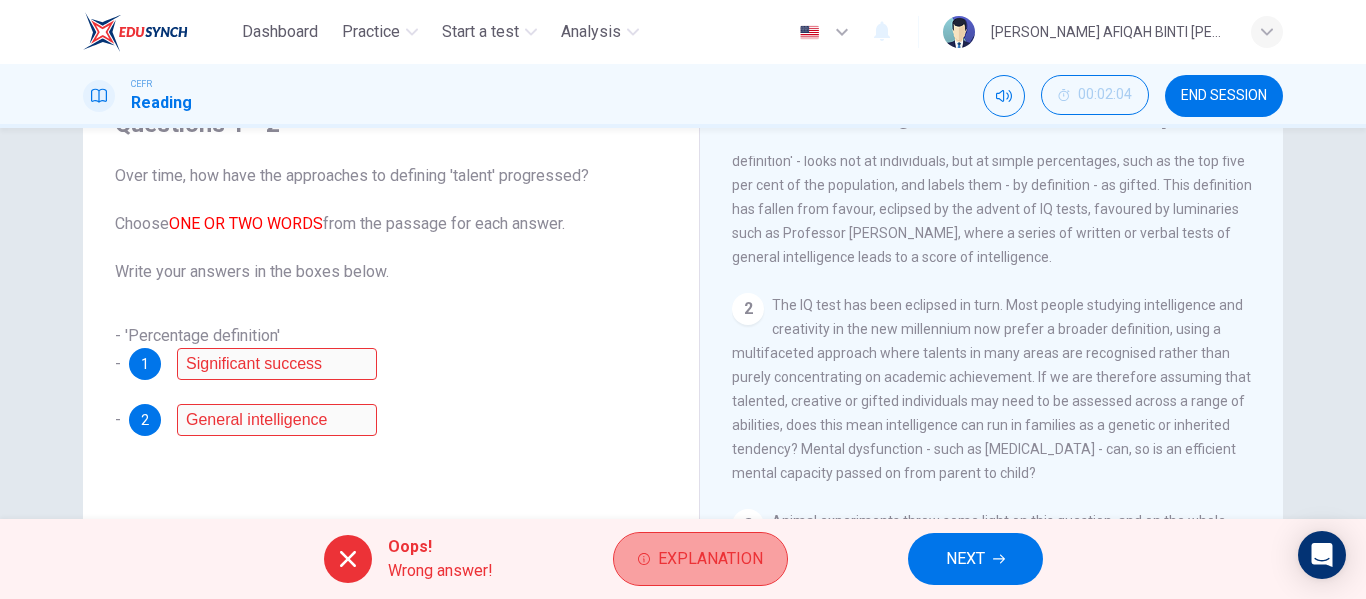 click on "Explanation" at bounding box center [700, 559] 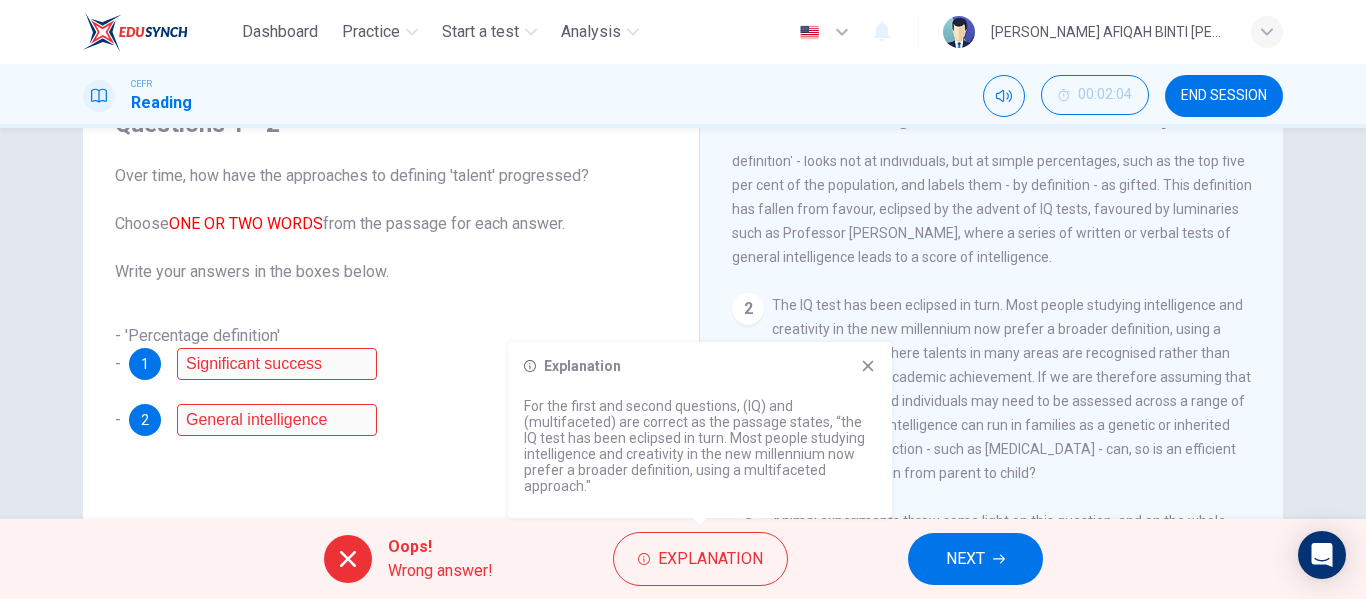 click on "Explanation For the first and second questions,  (IQ) and (multifaceted) are correct as the passage states, “the IQ test has been eclipsed in turn. Most people studying intelligence and creativity in the new millennium now prefer a broader definition, using a multifaceted approach."" at bounding box center [700, 430] 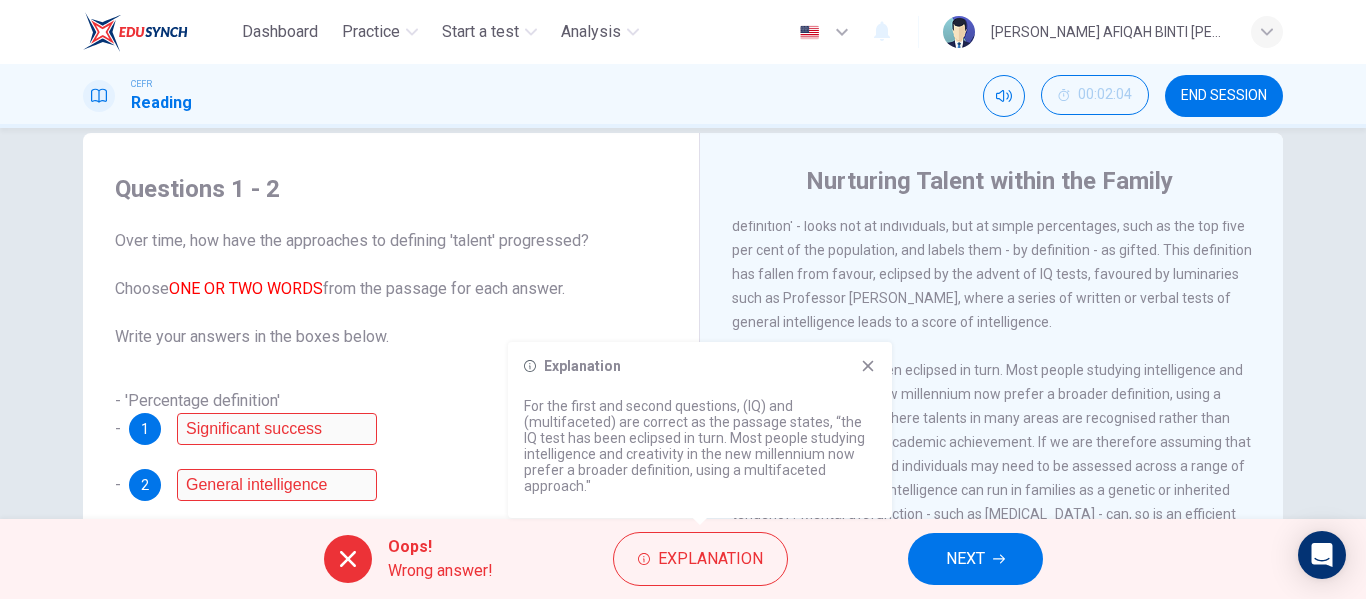 scroll, scrollTop: 0, scrollLeft: 0, axis: both 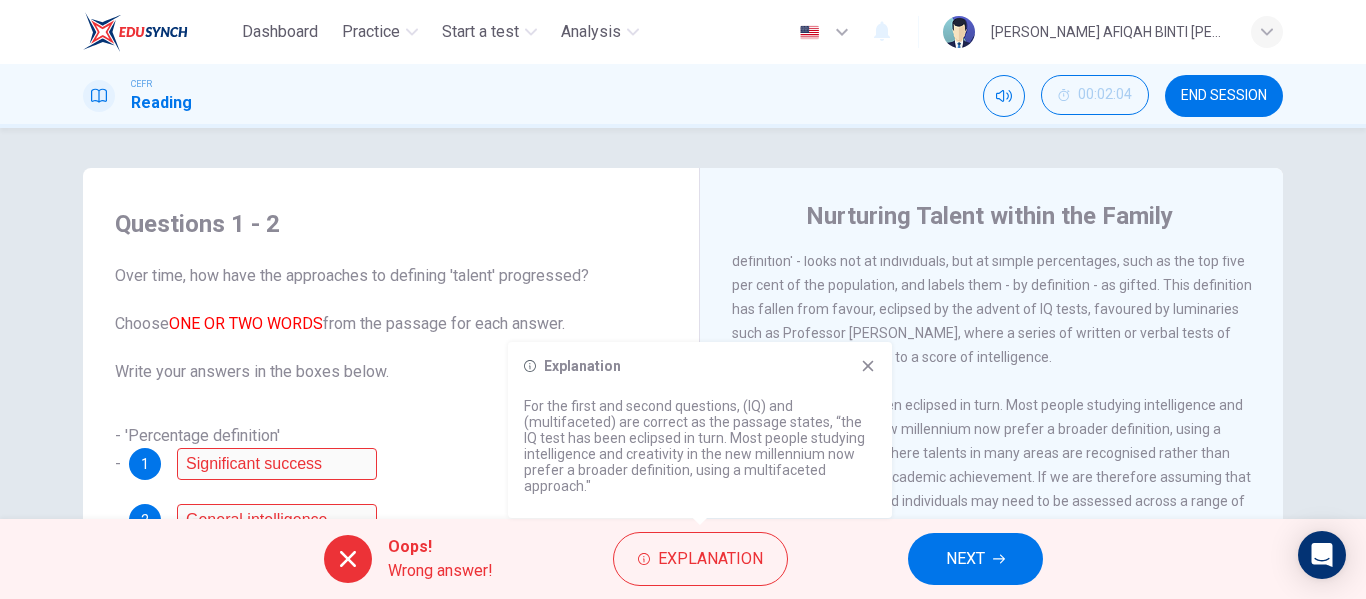 click 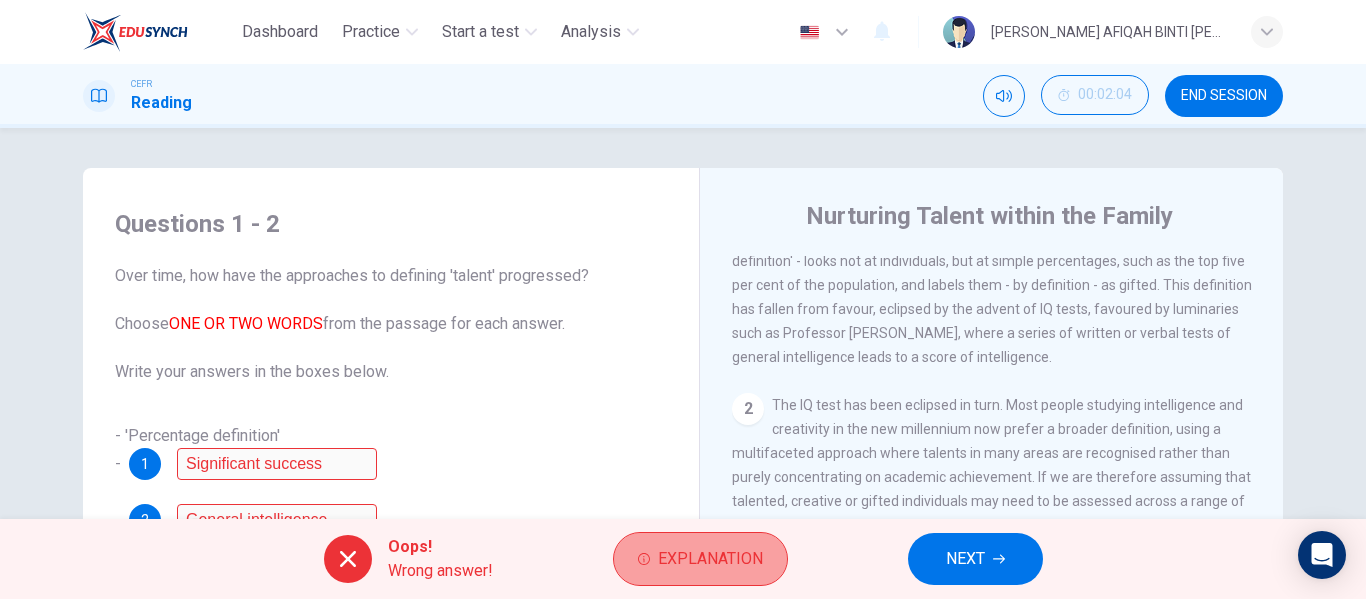 click on "Explanation" at bounding box center [710, 559] 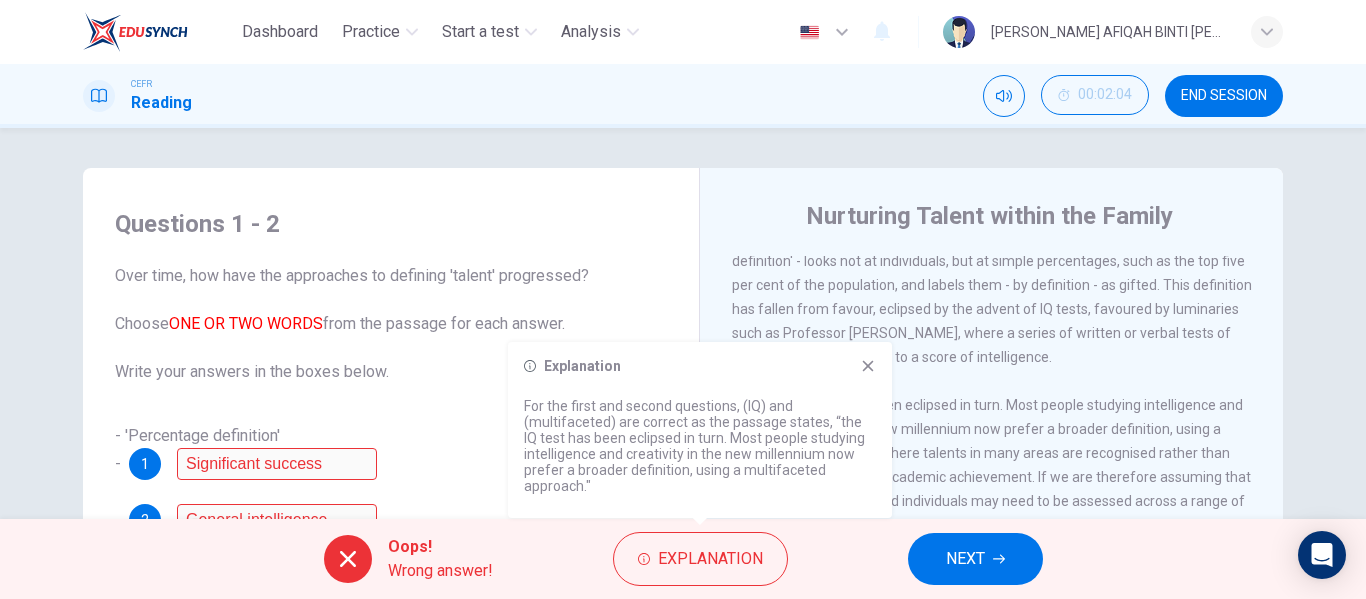 click on "Explanation For the first and second questions,  (IQ) and (multifaceted) are correct as the passage states, “the IQ test has been eclipsed in turn. Most people studying intelligence and creativity in the new millennium now prefer a broader definition, using a multifaceted approach."" at bounding box center (700, 430) 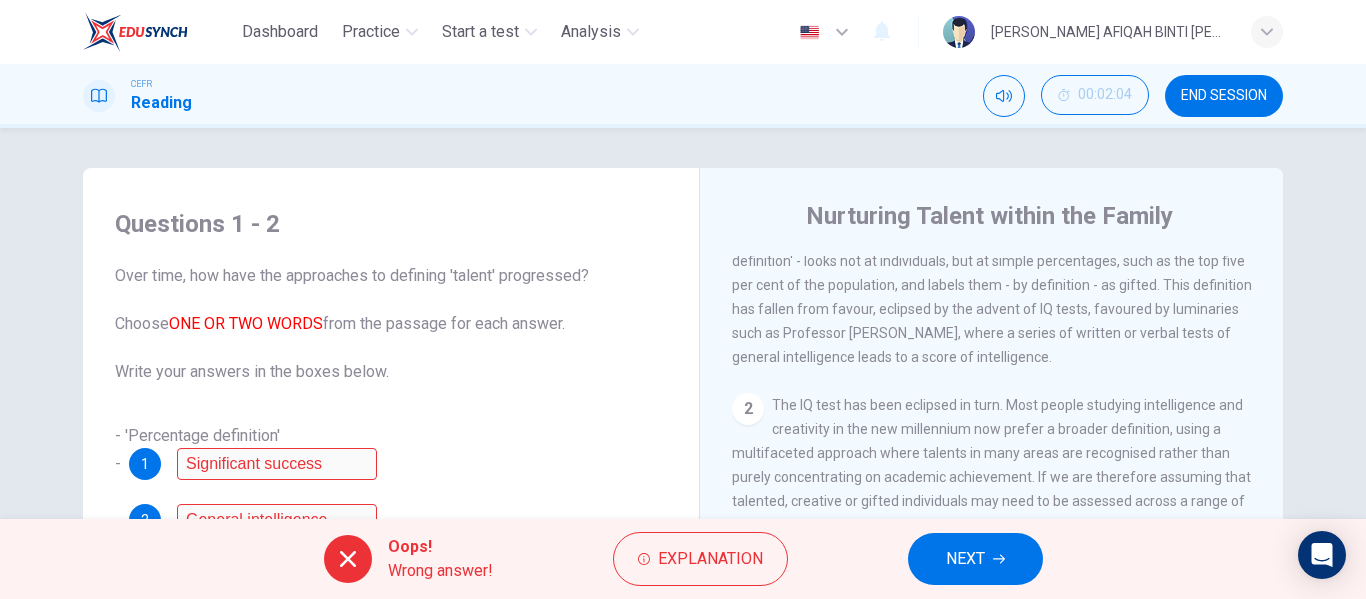 click on "NEXT" at bounding box center [975, 559] 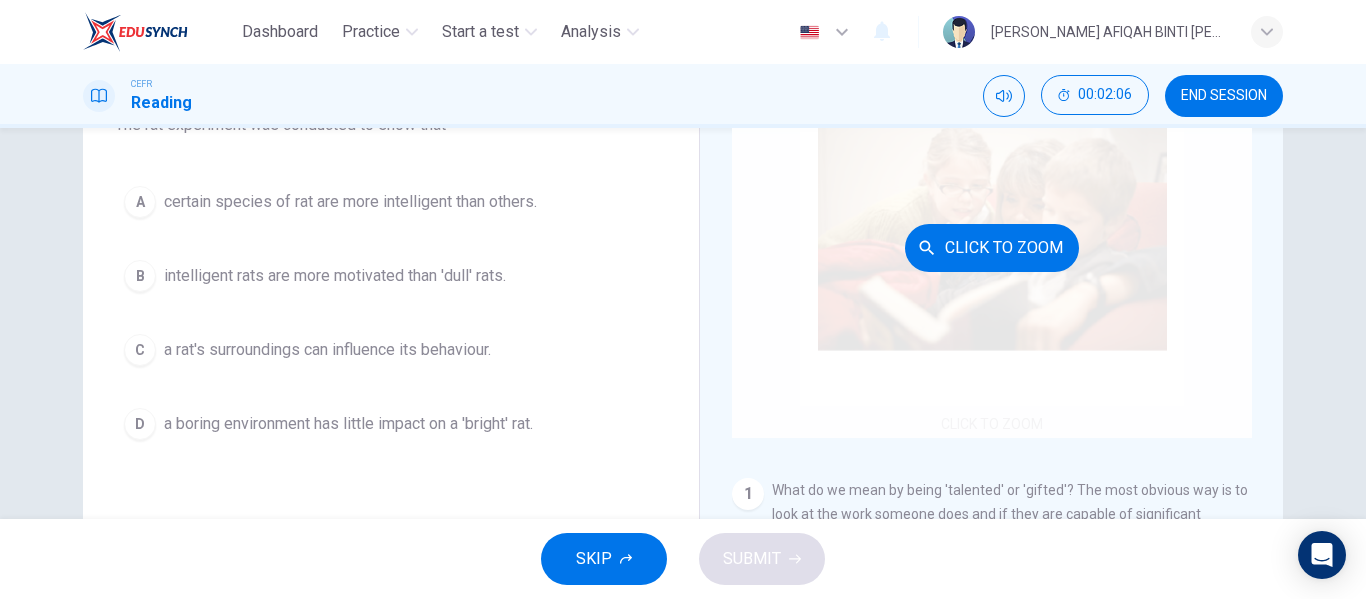scroll, scrollTop: 200, scrollLeft: 0, axis: vertical 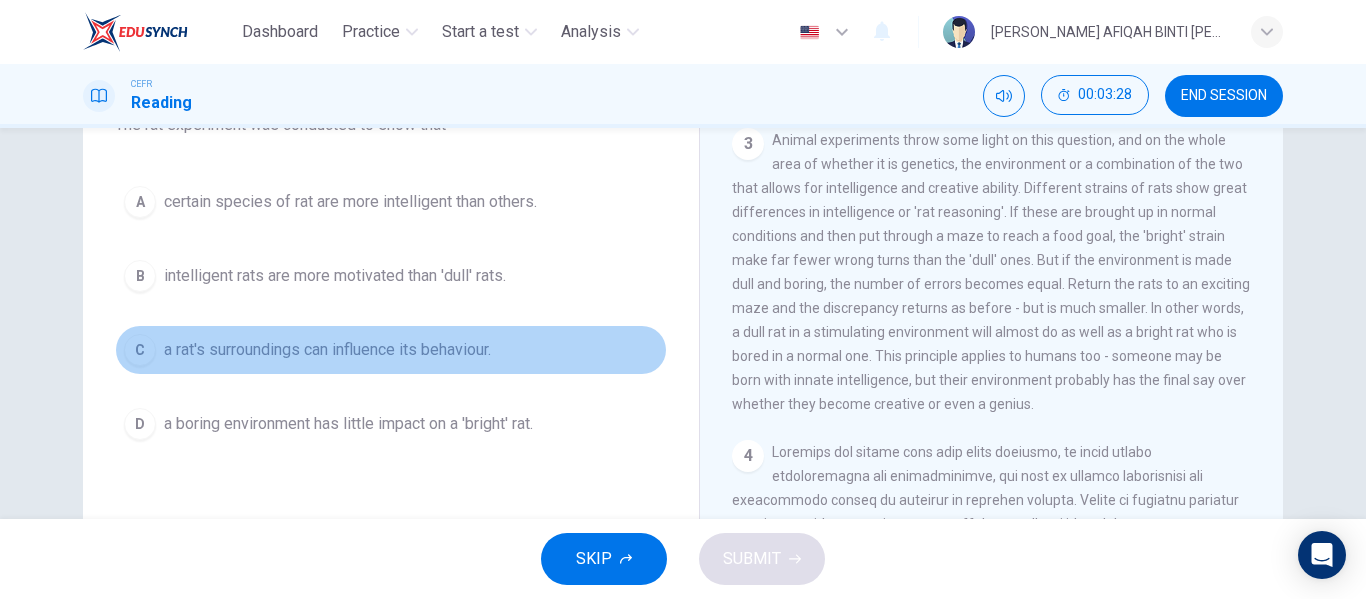 click on "a rat's surroundings can influence its behaviour." at bounding box center [327, 350] 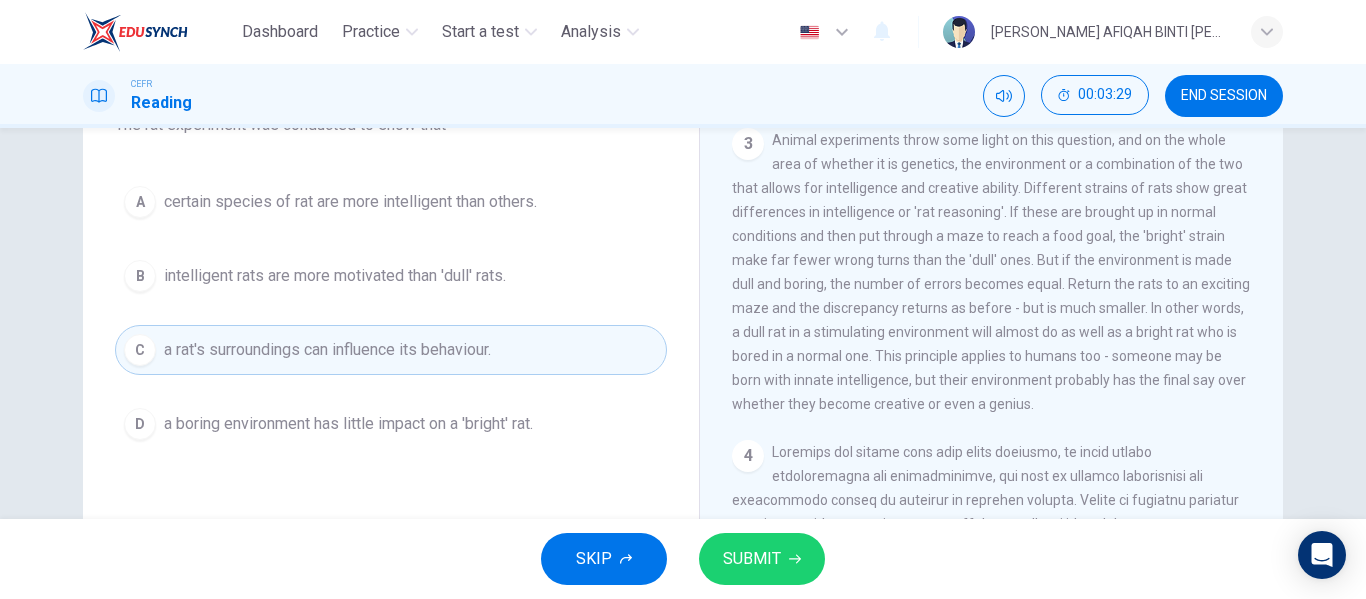 click on "SUBMIT" at bounding box center (762, 559) 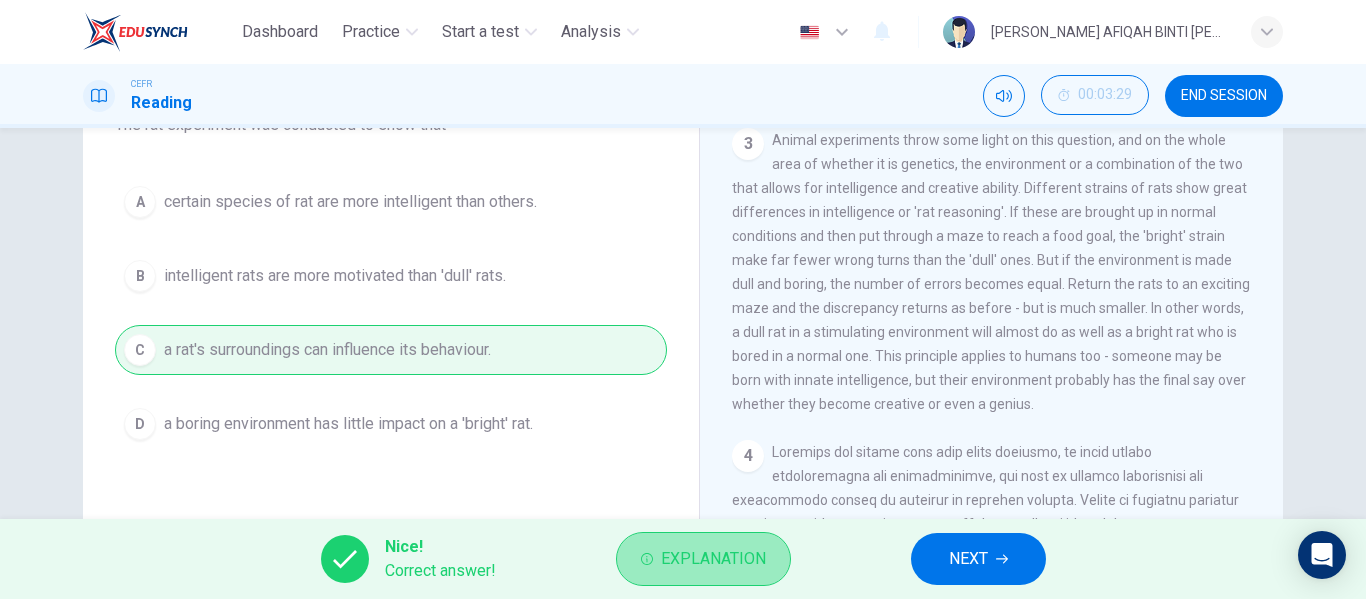 click on "Explanation" at bounding box center [713, 559] 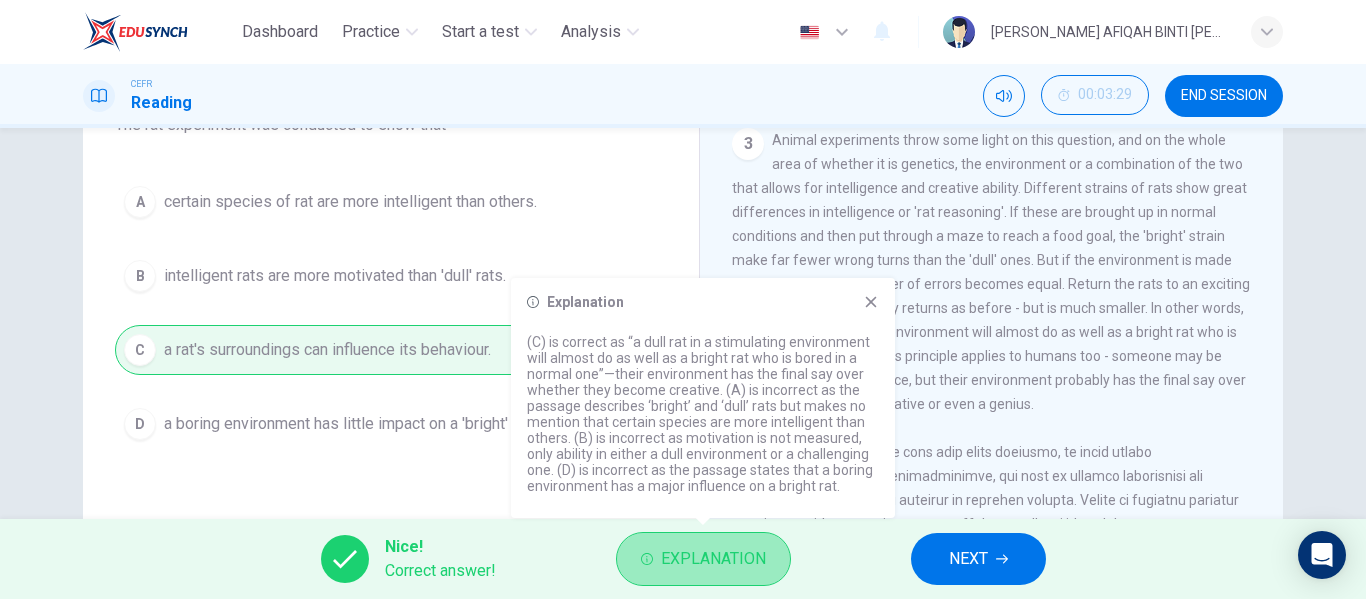 click on "Explanation" at bounding box center (713, 559) 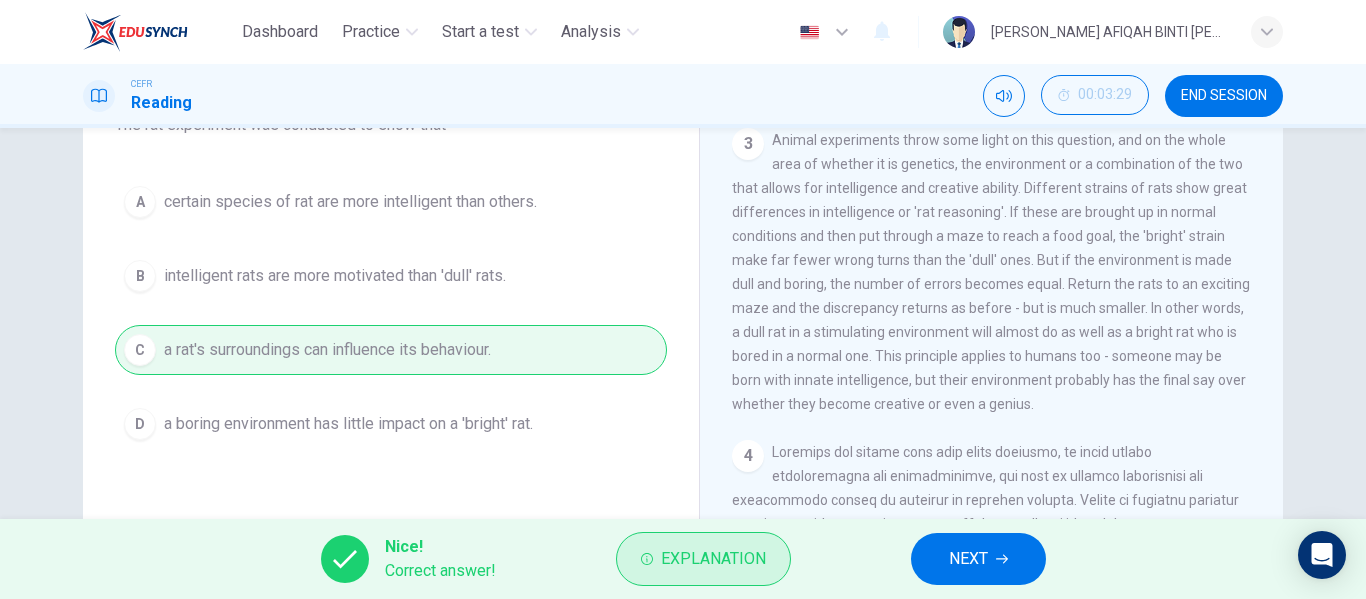 type 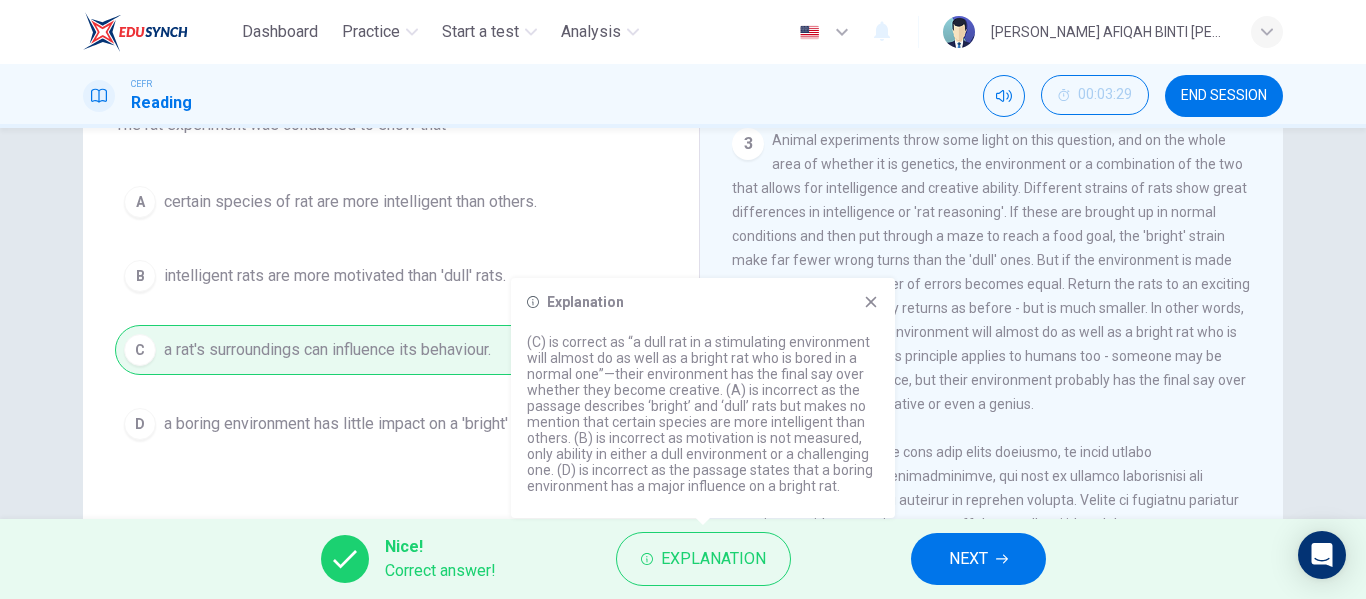click on "Question 3 Choose the correct answer,  A ,  B ,  C  or  D .
The rat experiment was conducted to show that A certain species of rat are more intelligent than others. B intelligent rats are more motivated than 'dull' rats. C a rat's surroundings can influence its behaviour. D a boring environment has little impact on a 'bright' rat." at bounding box center (391, 229) 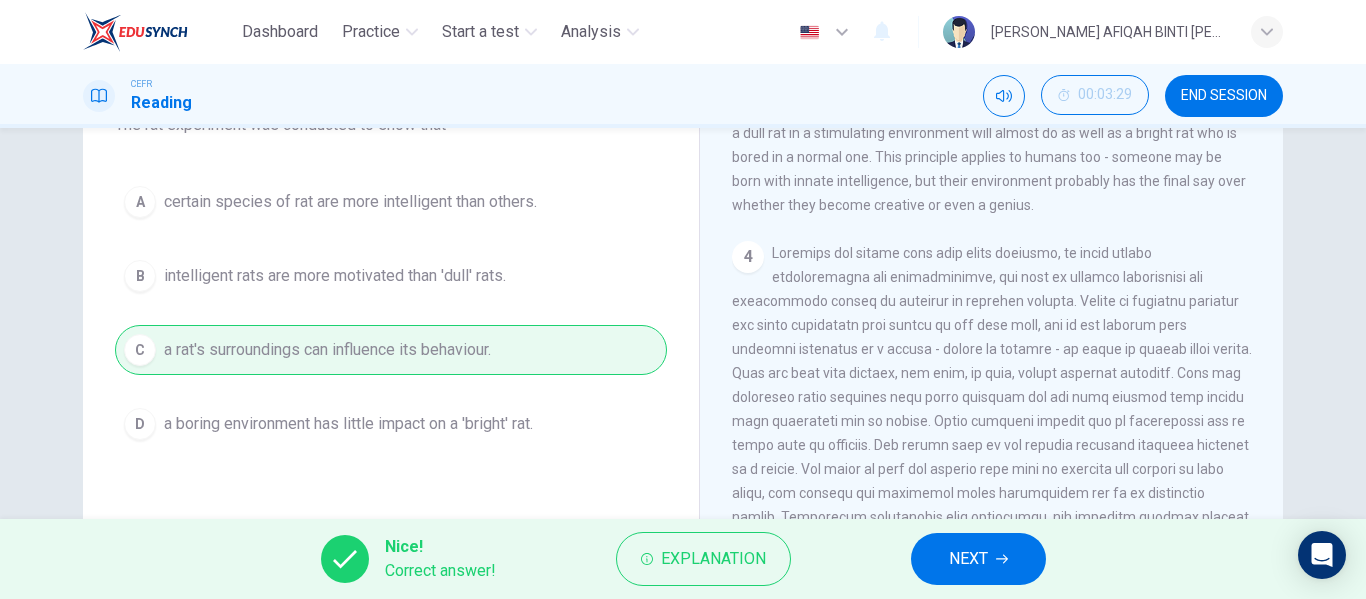 scroll, scrollTop: 1100, scrollLeft: 0, axis: vertical 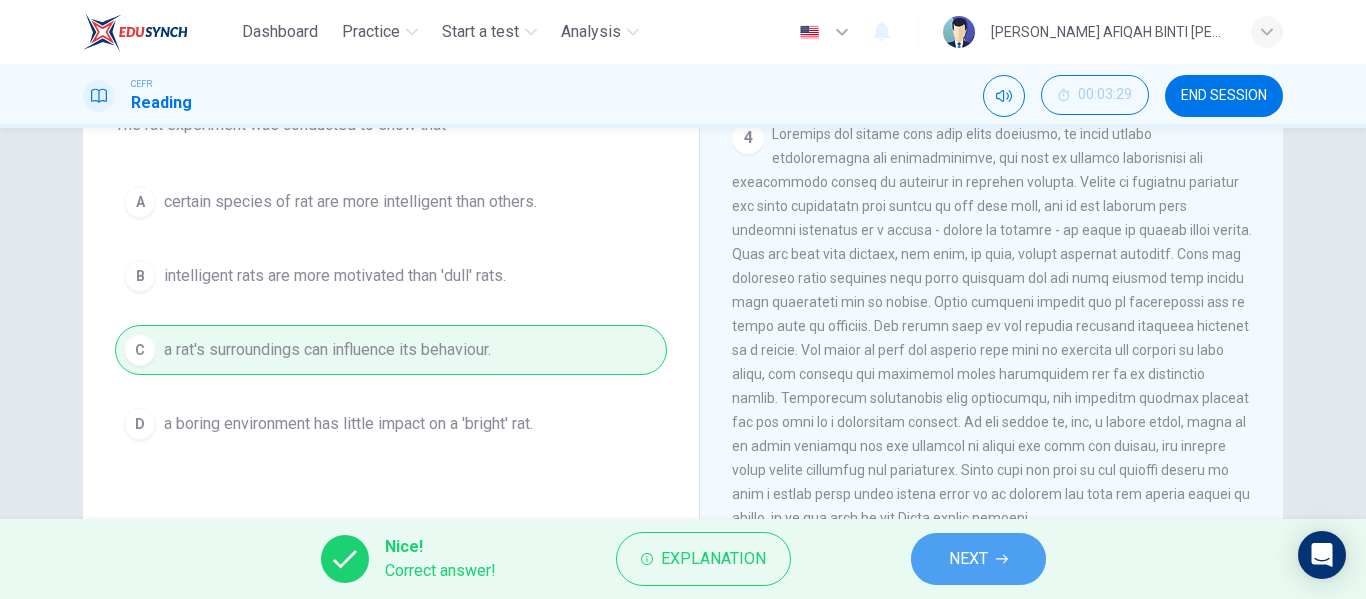 click on "NEXT" at bounding box center (968, 559) 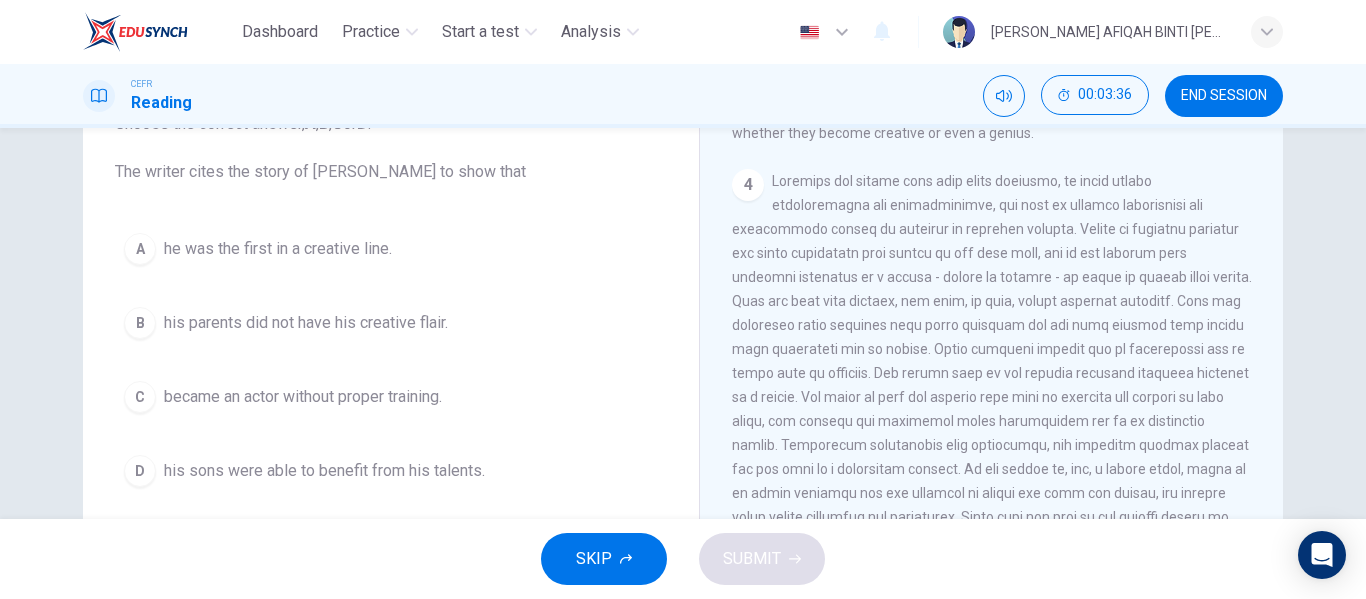 scroll, scrollTop: 153, scrollLeft: 0, axis: vertical 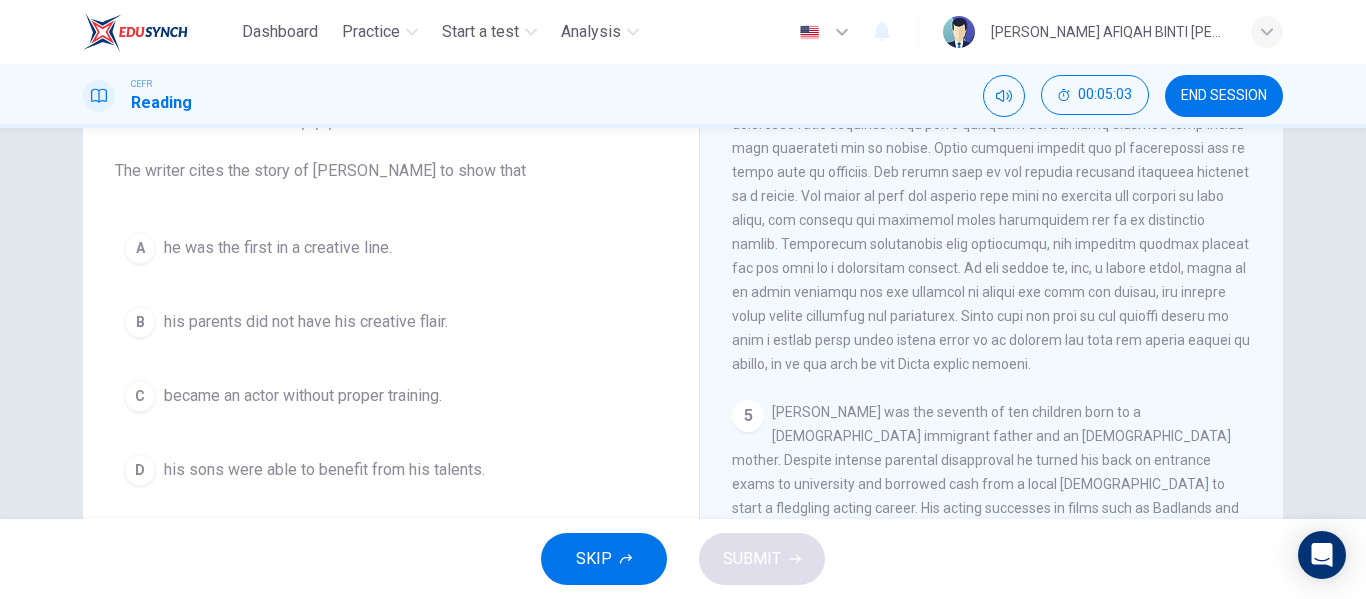 drag, startPoint x: 884, startPoint y: 282, endPoint x: 871, endPoint y: 335, distance: 54.571056 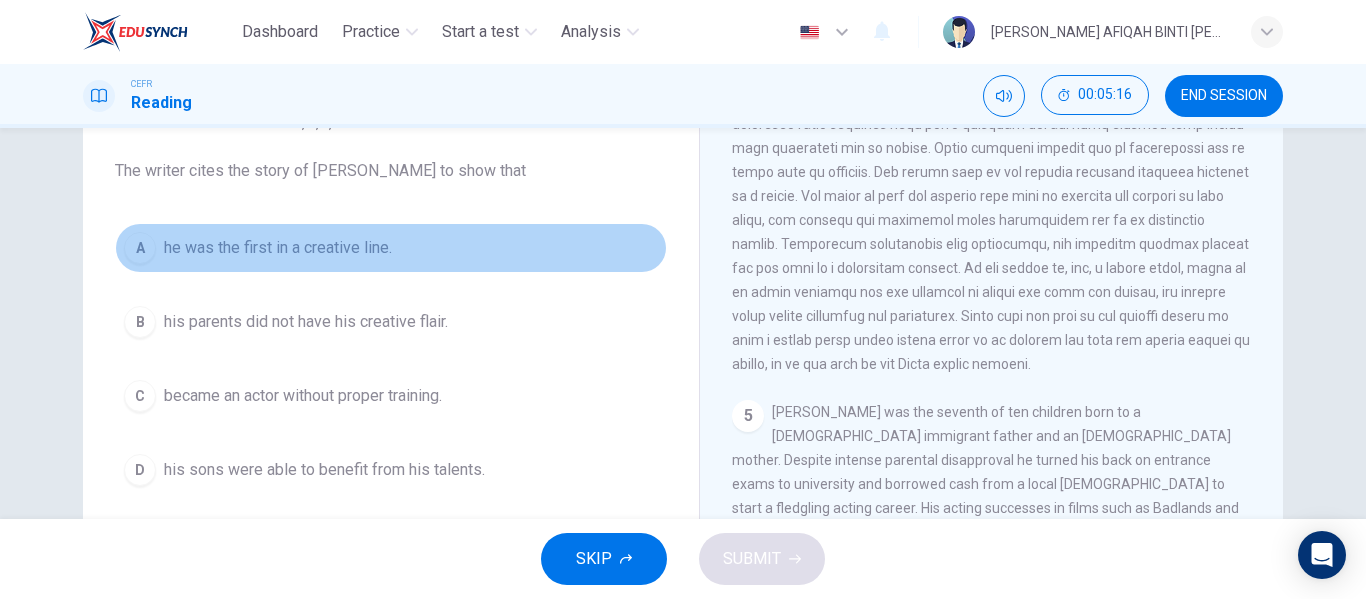 click on "A he was the first in a creative line." at bounding box center [391, 248] 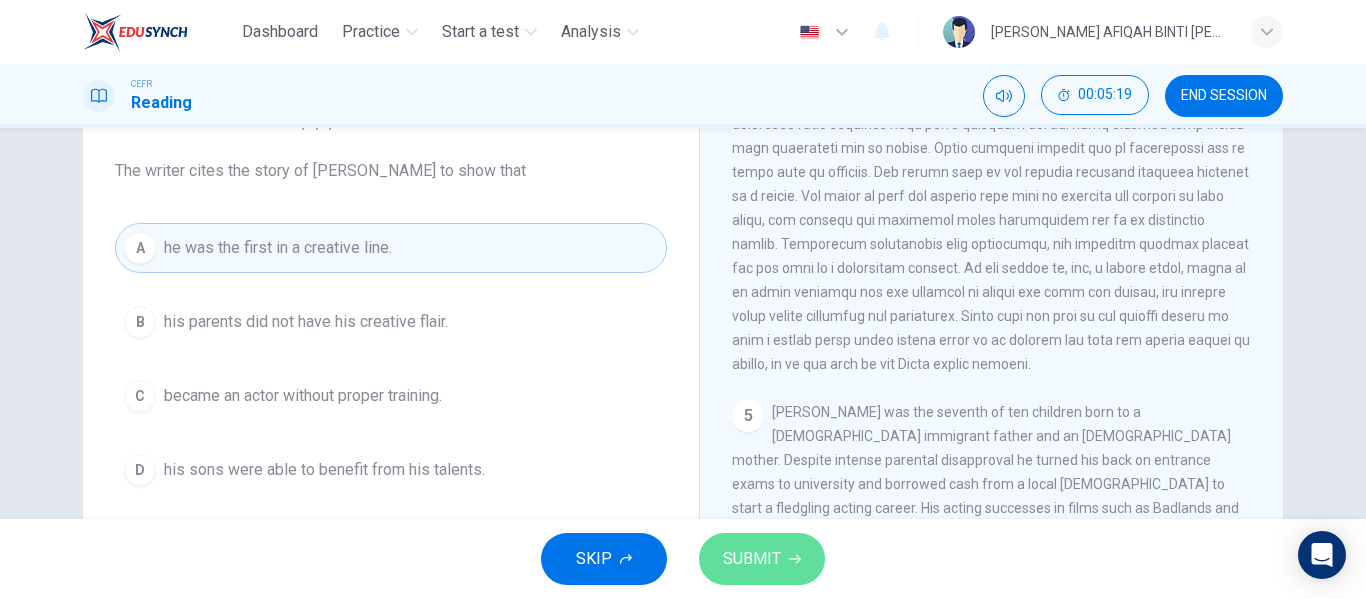 click on "SUBMIT" at bounding box center (752, 559) 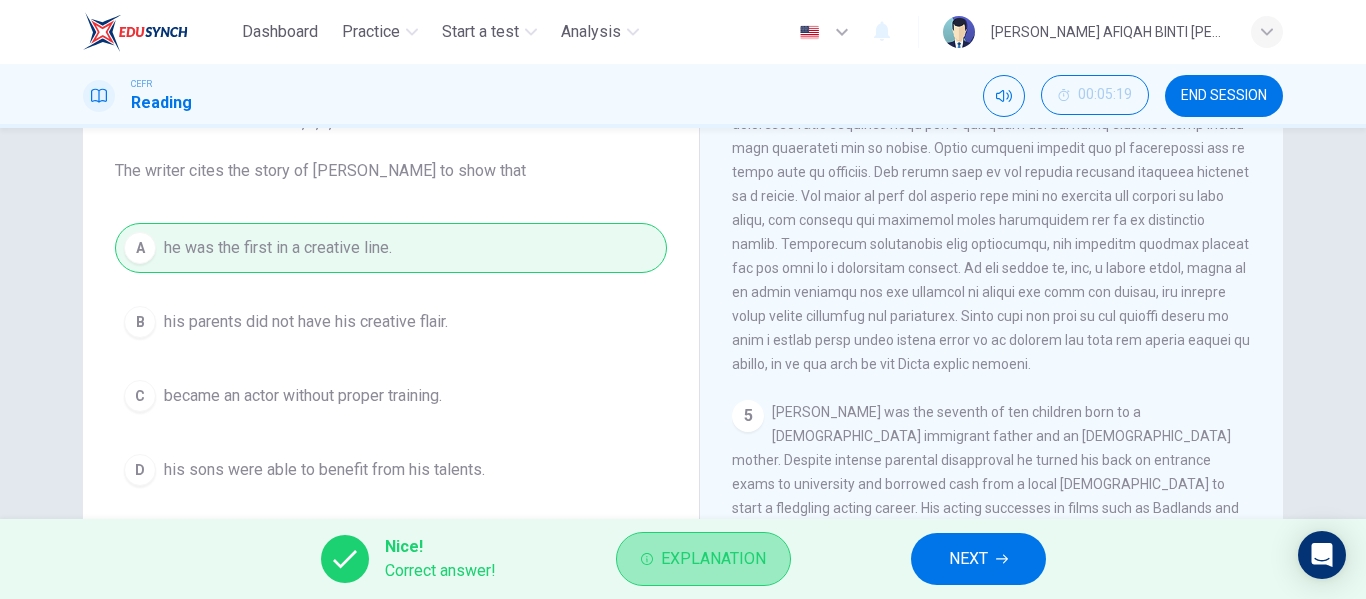 click on "Explanation" at bounding box center (713, 559) 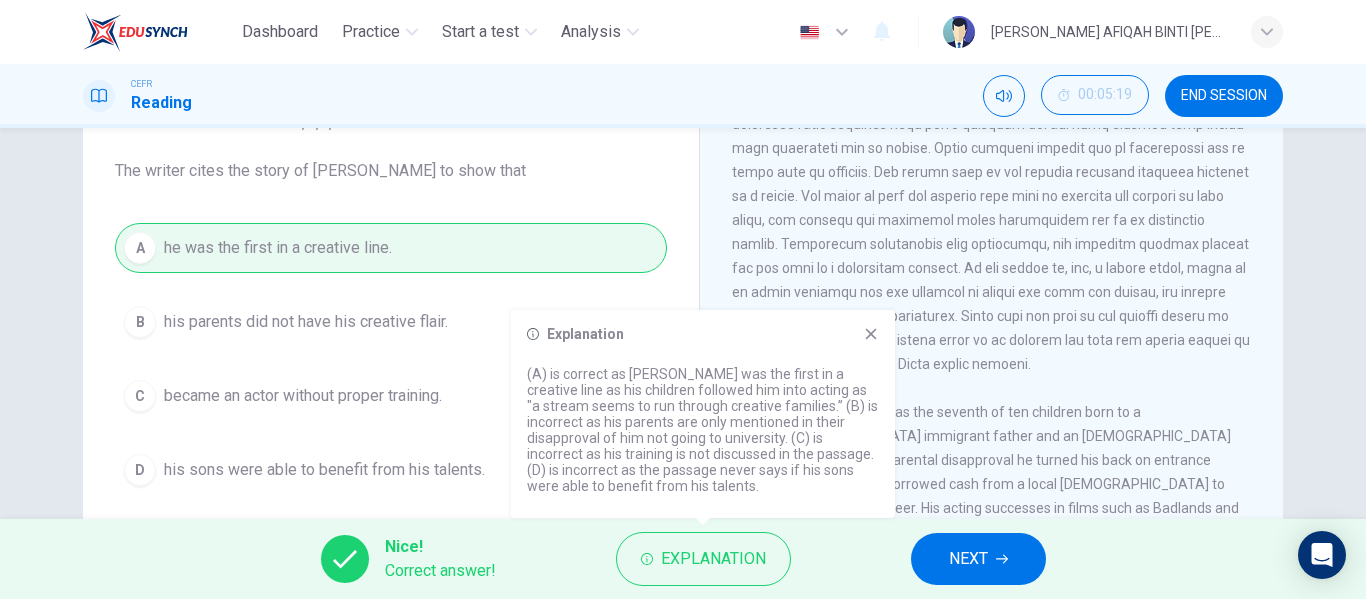 click 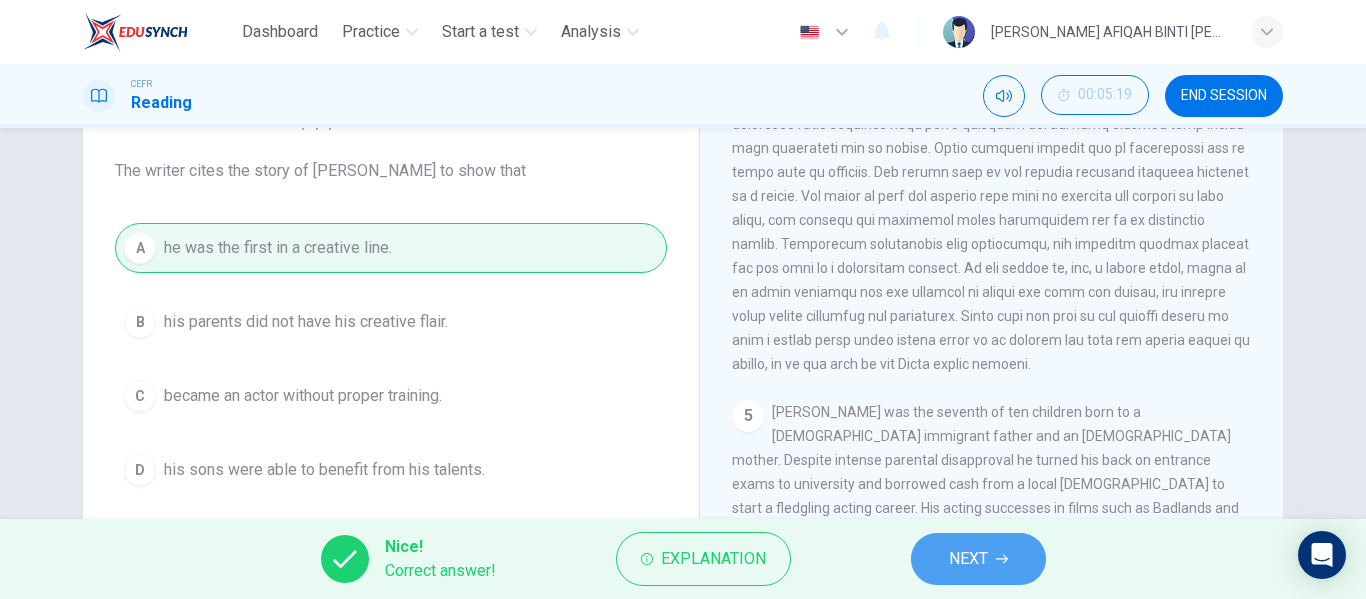 click on "NEXT" at bounding box center [978, 559] 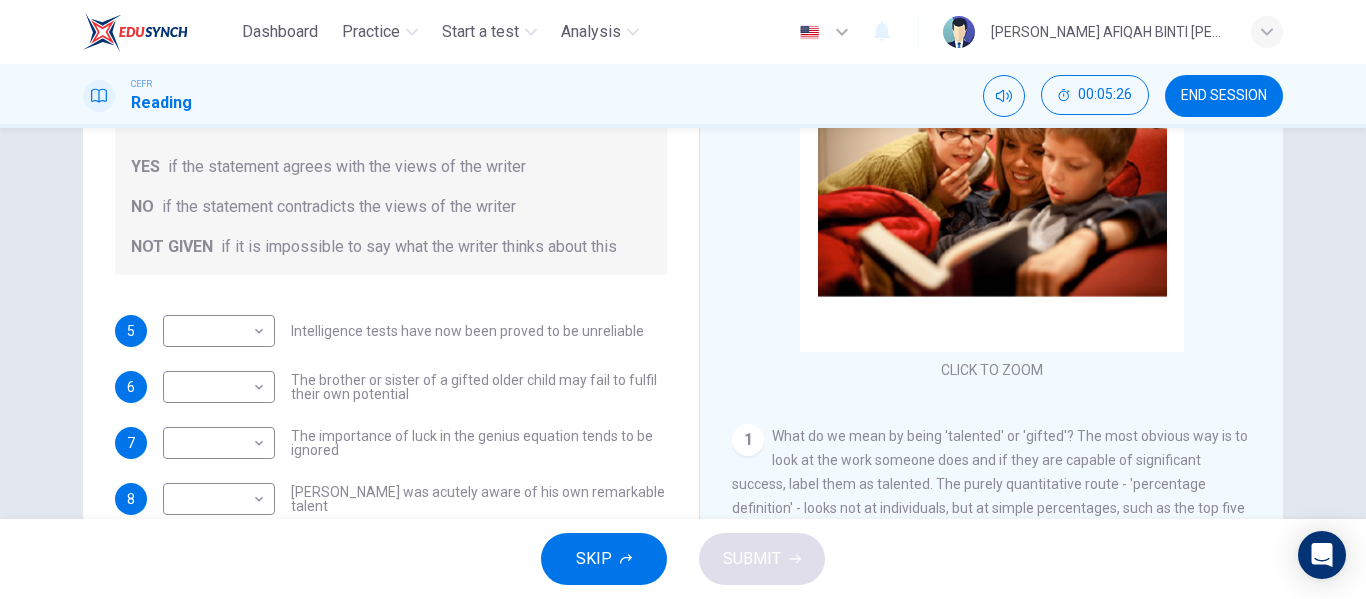 scroll, scrollTop: 353, scrollLeft: 0, axis: vertical 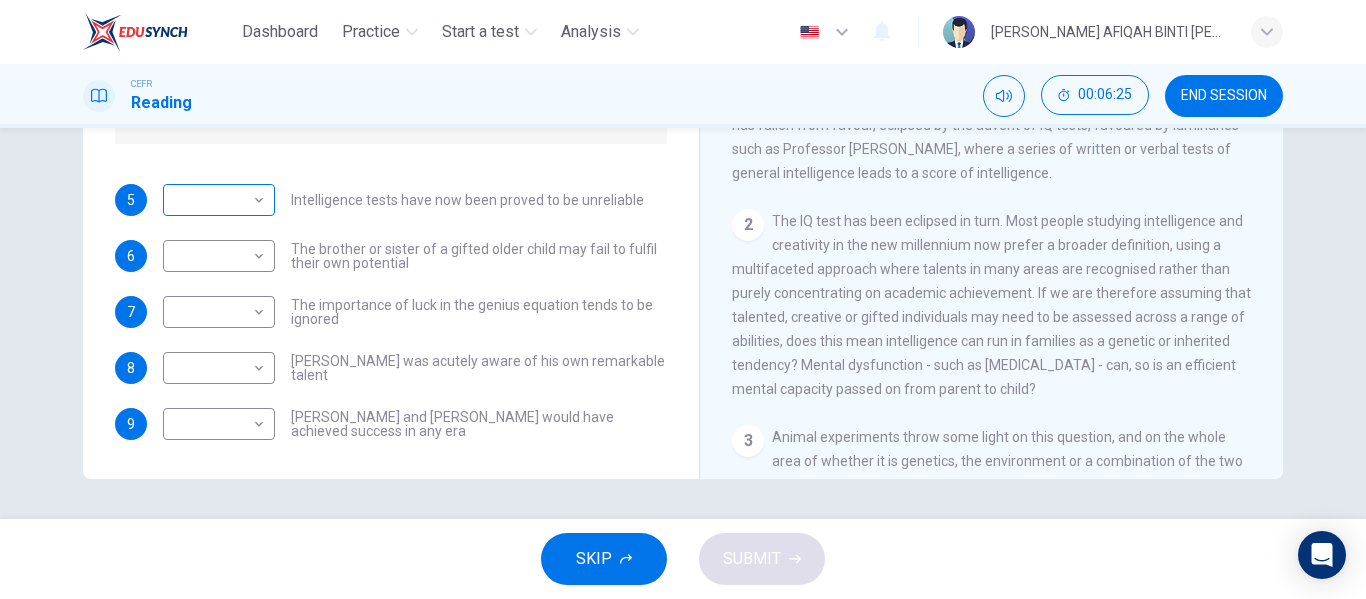 click on "Dashboard Practice Start a test Analysis English en ​ [PERSON_NAME] AFIQAH BINTI [PERSON_NAME] CEFR Reading 00:06:25 END SESSION Questions 5 - 9 Do the following statements agree with the claims of the writer in the Reading Passage?
In the boxes below write YES if the statement agrees with the views of the writer NO if the statement contradicts the views of the writer NOT GIVEN if it is impossible to say what the writer thinks about this 5 ​ ​ Intelligence tests have now been proved to be unreliable 6 ​ ​ The brother or sister of a gifted older child may fail to fulfil their own potential 7 ​ ​ The importance of luck in the genius equation tends to be ignored 8 ​ ​ [PERSON_NAME] was acutely aware of his own remarkable talent 9 ​ ​ [PERSON_NAME] and [PERSON_NAME] would have achieved success in any era Nurturing Talent within the Family CLICK TO ZOOM Click to Zoom 1 2 3 4 5 6 7 8 SKIP SUBMIT EduSynch - Online Language Proficiency Testing
Dashboard Practice Start a test Analysis Notifications © Copyright" at bounding box center [683, 299] 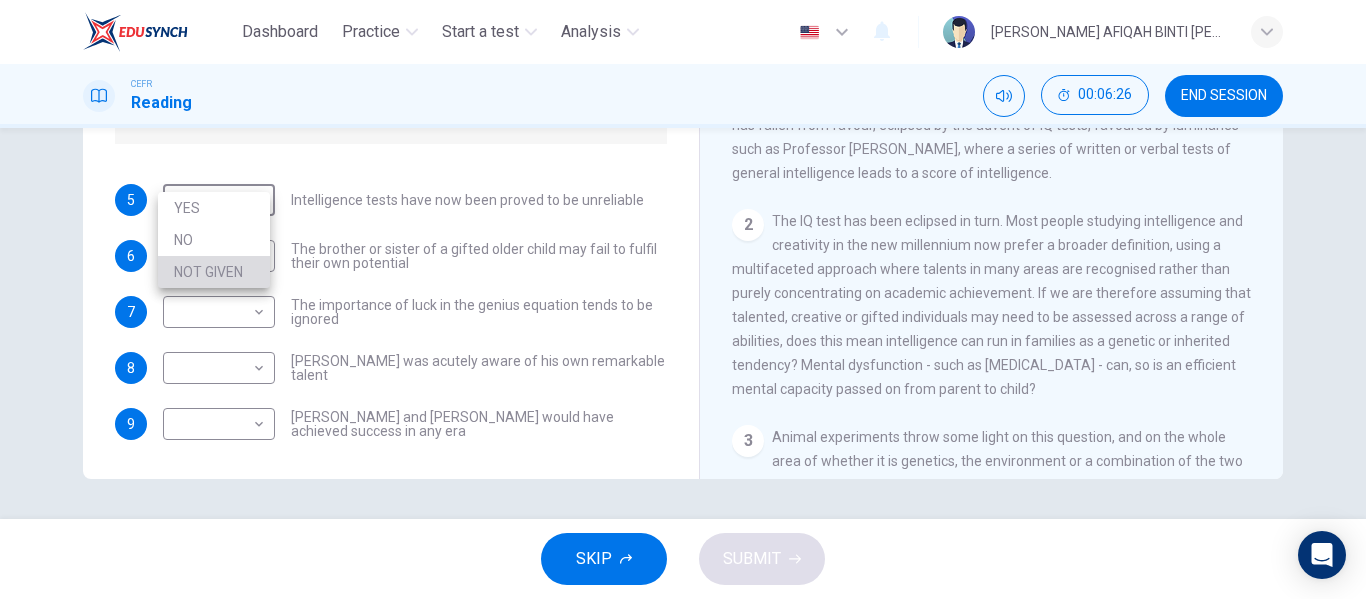 click on "NOT GIVEN" at bounding box center (214, 272) 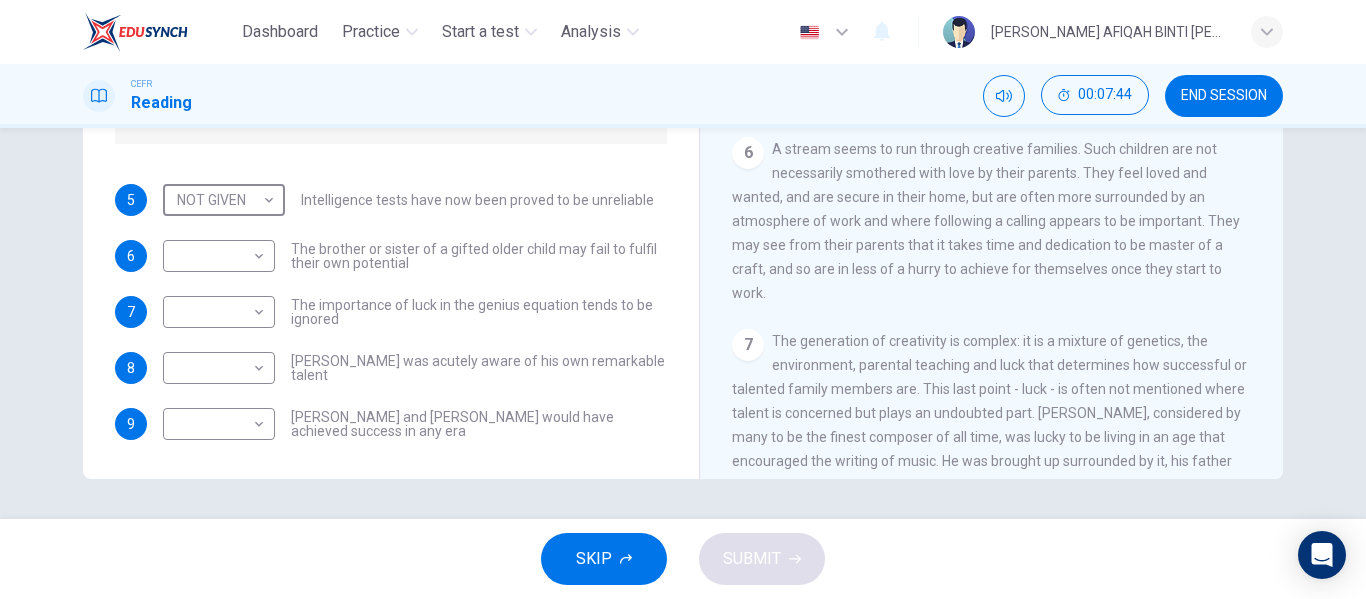 scroll, scrollTop: 1531, scrollLeft: 0, axis: vertical 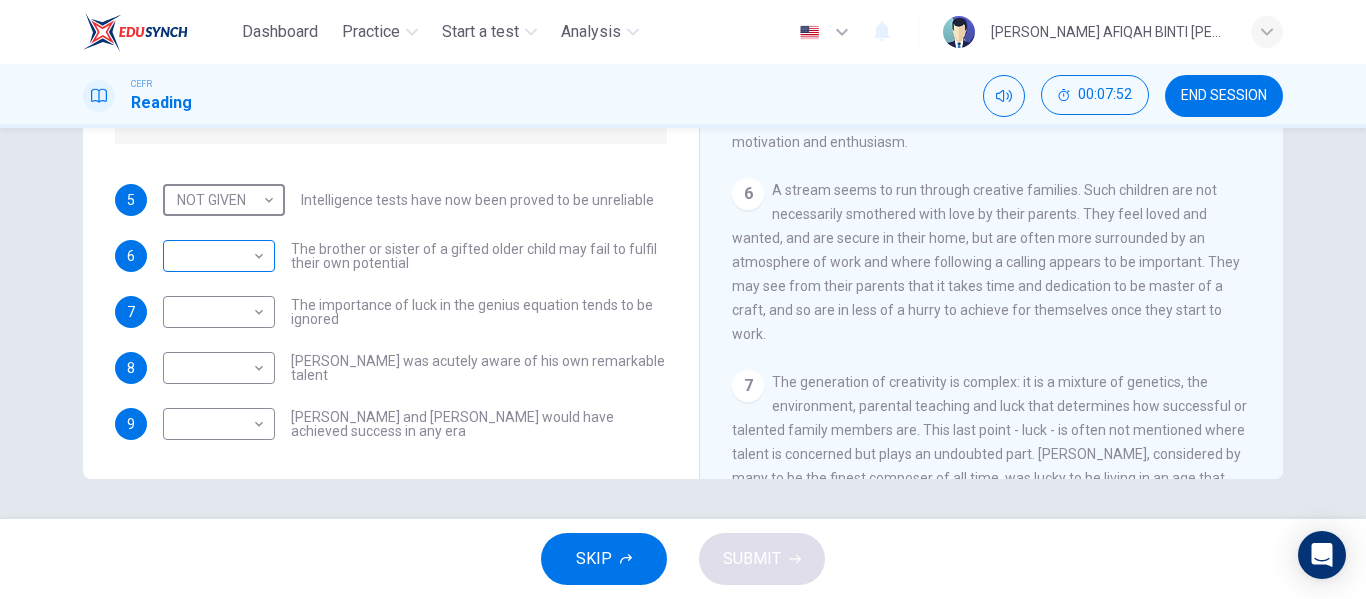 click on "Dashboard Practice Start a test Analysis English en ​ [PERSON_NAME] AFIQAH BINTI [PERSON_NAME] CEFR Reading 00:07:52 END SESSION Questions 5 - 9 Do the following statements agree with the claims of the writer in the Reading Passage?
In the boxes below write YES if the statement agrees with the views of the writer NO if the statement contradicts the views of the writer NOT GIVEN if it is impossible to say what the writer thinks about this 5 NOT GIVEN NOT GIVEN ​ Intelligence tests have now been proved to be unreliable 6 ​ ​ The brother or sister of a gifted older child may fail to fulfil their own potential 7 ​ ​ The importance of luck in the genius equation tends to be ignored 8 ​ ​ [PERSON_NAME] was acutely aware of his own remarkable talent 9 ​ ​ [PERSON_NAME] and [PERSON_NAME] would have achieved success in any era Nurturing Talent within the Family CLICK TO ZOOM Click to Zoom 1 2 3 4 5 6 7 8 SKIP SUBMIT EduSynch - Online Language Proficiency Testing
Dashboard Practice Start a test Analysis 2025" at bounding box center [683, 299] 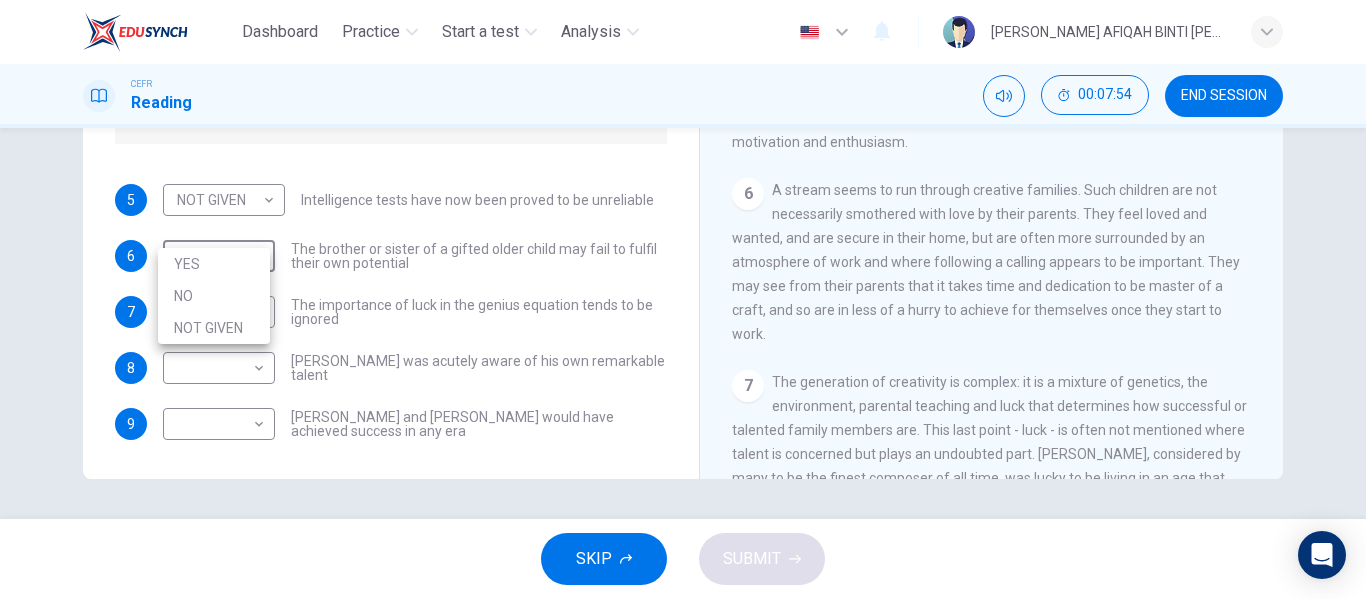 click on "YES" at bounding box center [214, 264] 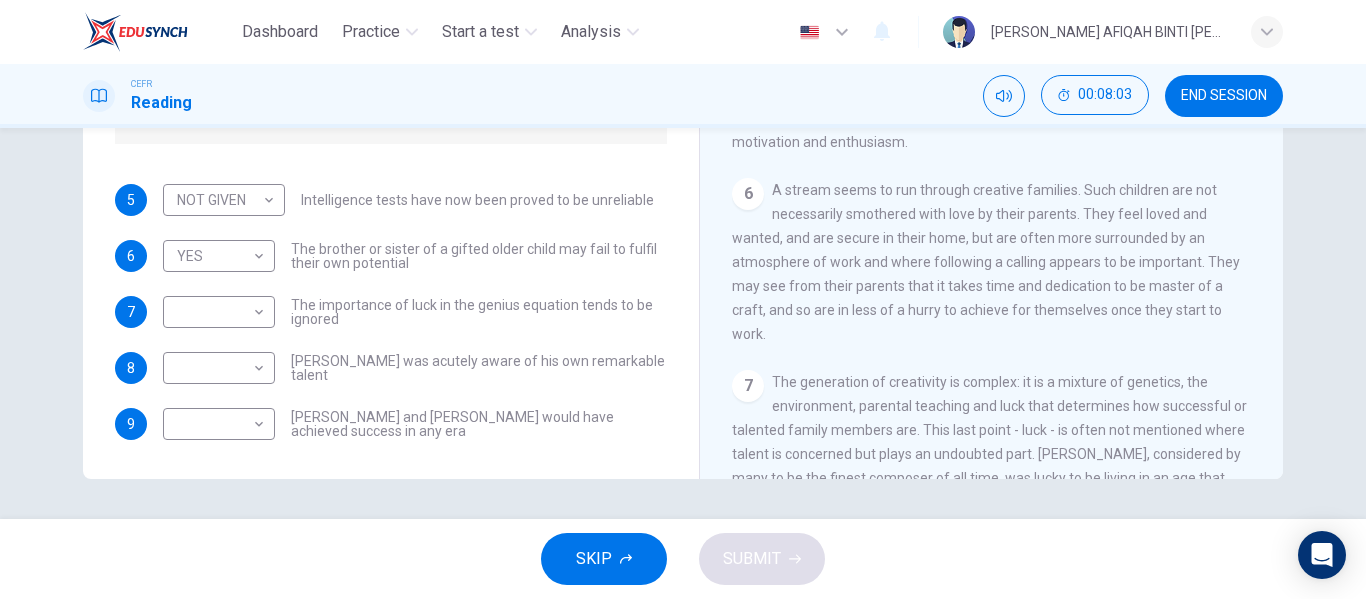 drag, startPoint x: 884, startPoint y: 280, endPoint x: 868, endPoint y: 329, distance: 51.546097 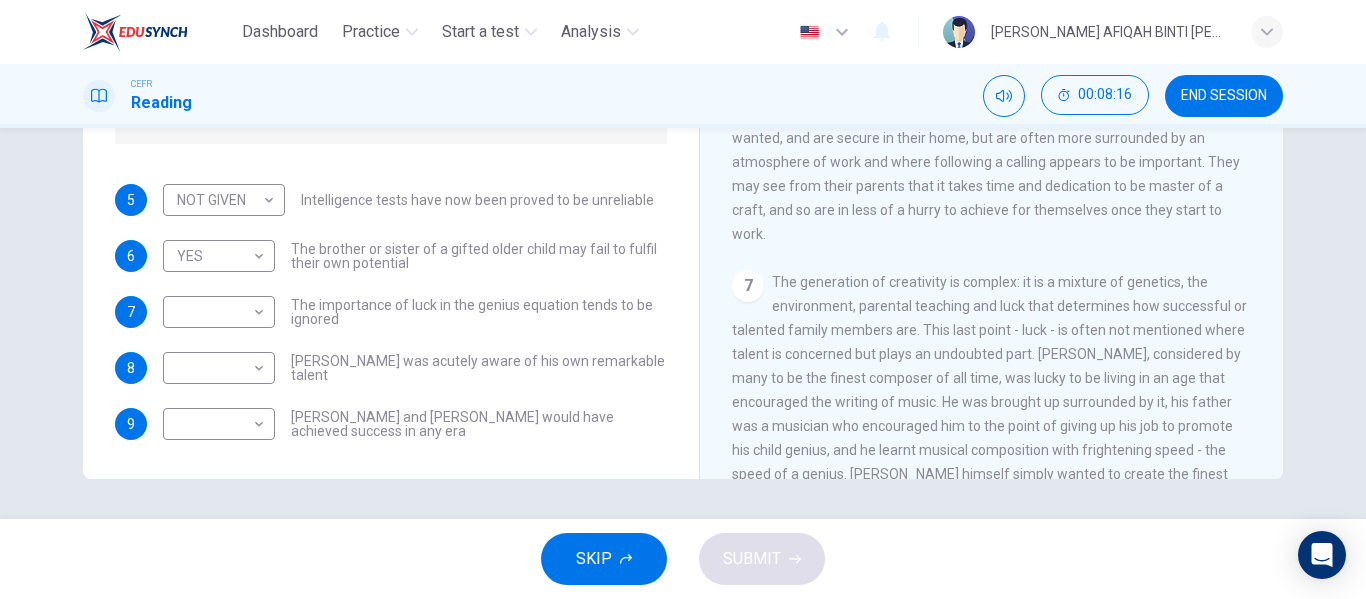 scroll, scrollTop: 1731, scrollLeft: 0, axis: vertical 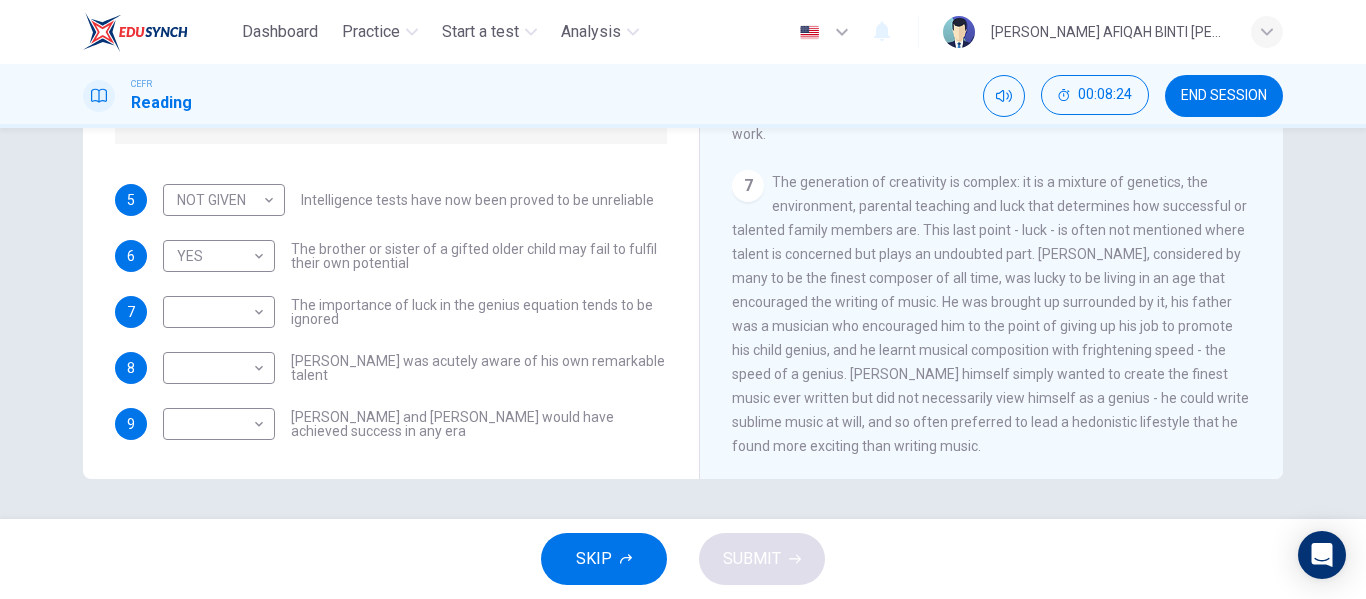 drag, startPoint x: 1035, startPoint y: 270, endPoint x: 978, endPoint y: 319, distance: 75.16648 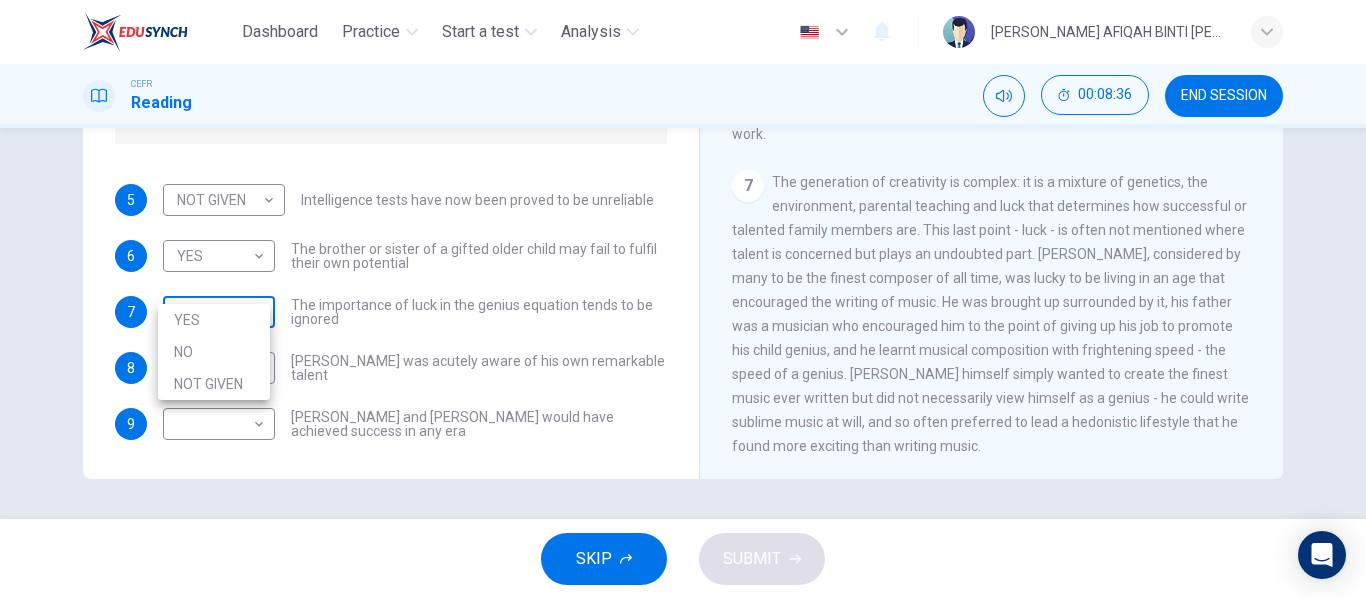 click on "Dashboard Practice Start a test Analysis English en ​ [PERSON_NAME] AFIQAH BINTI [PERSON_NAME] CEFR Reading 00:08:36 END SESSION Questions 5 - 9 Do the following statements agree with the claims of the writer in the Reading Passage?
In the boxes below write YES if the statement agrees with the views of the writer NO if the statement contradicts the views of the writer NOT GIVEN if it is impossible to say what the writer thinks about this 5 NOT GIVEN NOT GIVEN ​ Intelligence tests have now been proved to be unreliable 6 YES YES ​ The brother or sister of a gifted older child may fail to fulfil their own potential 7 ​ ​ The importance of luck in the genius equation tends to be ignored 8 ​ ​ [PERSON_NAME] was acutely aware of his own remarkable talent 9 ​ ​ [PERSON_NAME] and [PERSON_NAME] would have achieved success in any era Nurturing Talent within the Family CLICK TO ZOOM Click to Zoom 1 2 3 4 5 6 7 8 SKIP SUBMIT EduSynch - Online Language Proficiency Testing
Dashboard Practice Start a test Analysis 2025 NO" at bounding box center (683, 299) 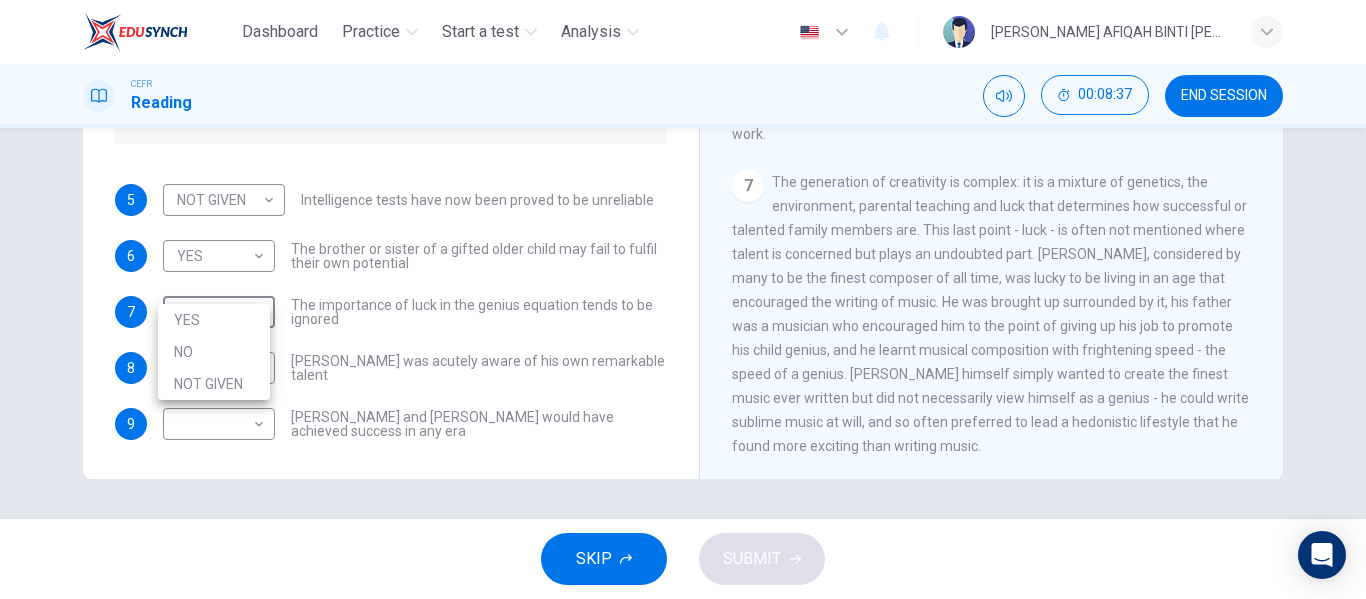 click on "YES" at bounding box center (214, 320) 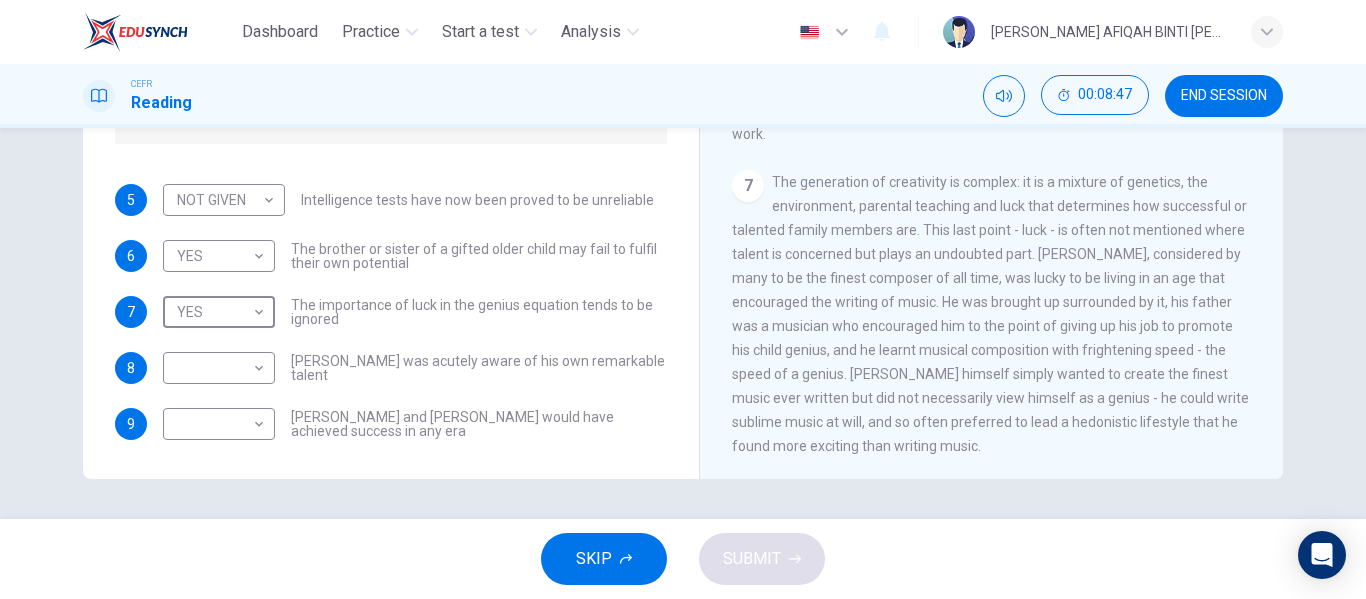 scroll, scrollTop: 1831, scrollLeft: 0, axis: vertical 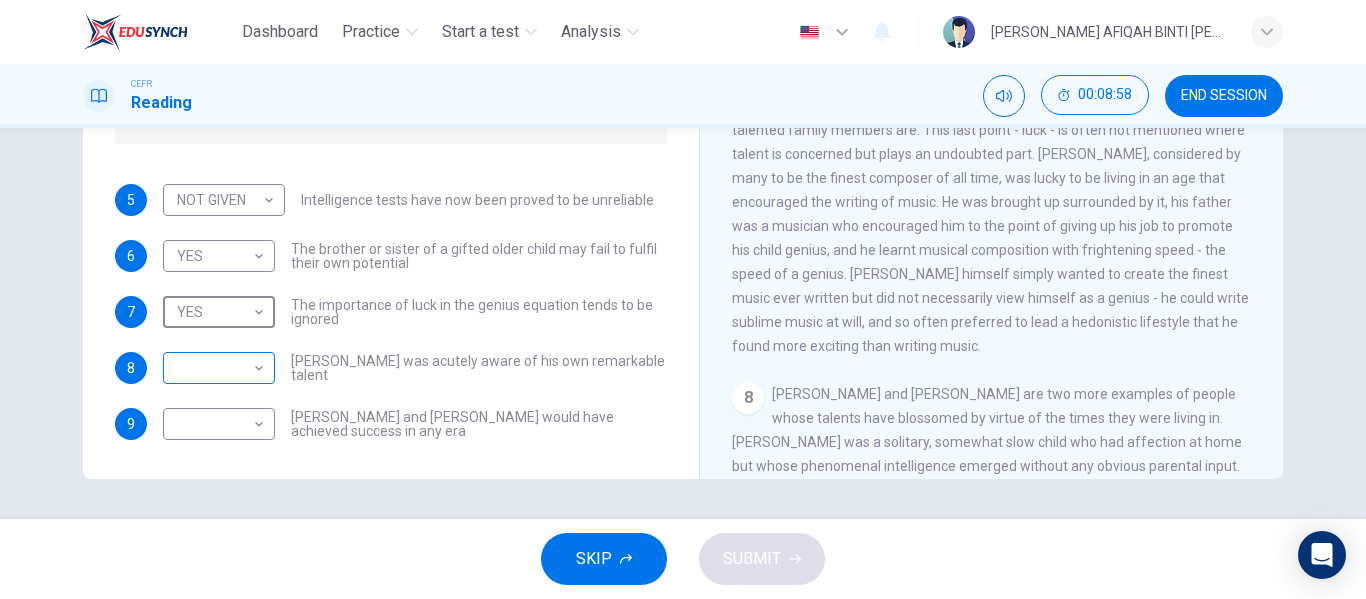 click on "Dashboard Practice Start a test Analysis English en ​ [PERSON_NAME] AFIQAH BINTI [PERSON_NAME] CEFR Reading 00:08:58 END SESSION Questions 5 - 9 Do the following statements agree with the claims of the writer in the Reading Passage?
In the boxes below write YES if the statement agrees with the views of the writer NO if the statement contradicts the views of the writer NOT GIVEN if it is impossible to say what the writer thinks about this 5 NOT GIVEN NOT GIVEN ​ Intelligence tests have now been proved to be unreliable 6 YES YES ​ The brother or sister of a gifted older child may fail to fulfil their own potential 7 YES YES ​ The importance of luck in the genius equation tends to be ignored 8 ​ ​ [PERSON_NAME] was acutely aware of his own remarkable talent 9 ​ ​ [PERSON_NAME] and [PERSON_NAME] would have achieved success in any era Nurturing Talent within the Family CLICK TO ZOOM Click to Zoom 1 2 3 4 5 6 7 8 SKIP SUBMIT EduSynch - Online Language Proficiency Testing
Dashboard Practice Start a test Analysis" at bounding box center [683, 299] 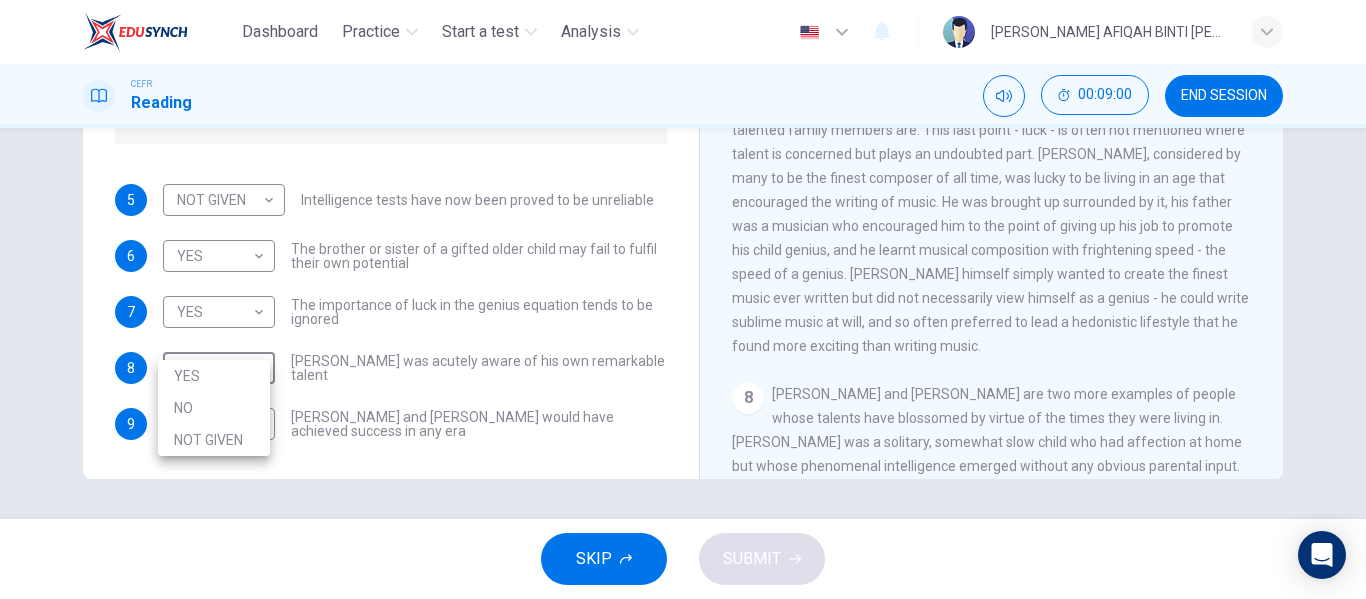 click on "YES" at bounding box center [214, 376] 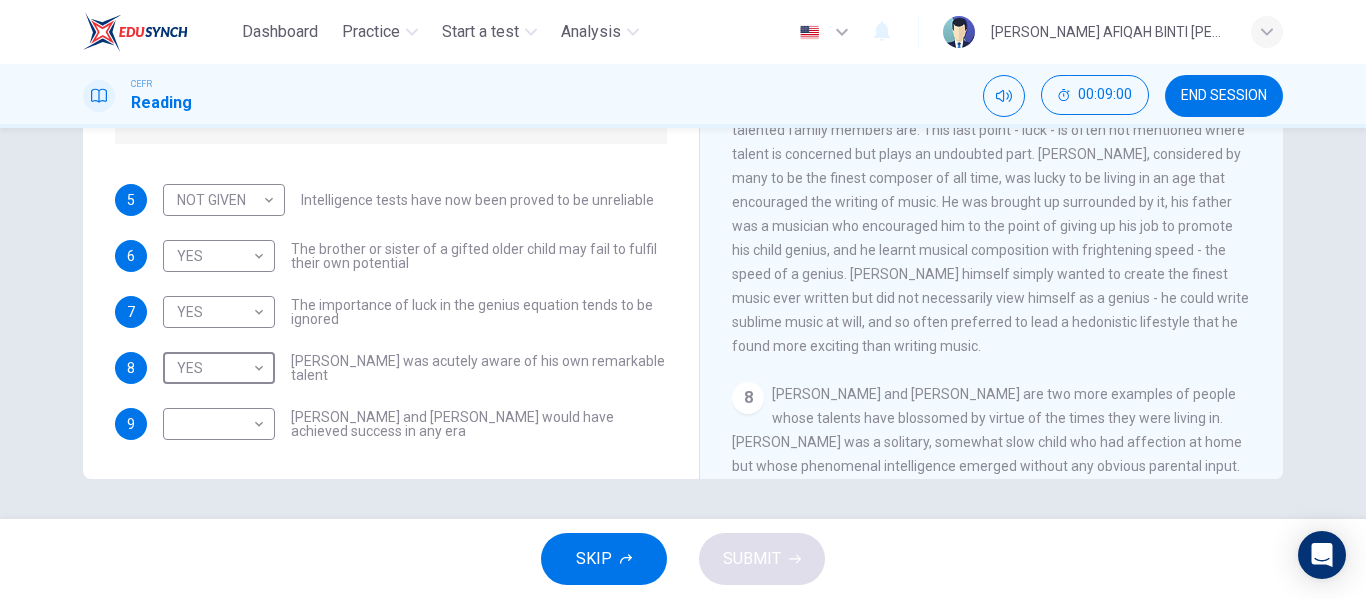 type on "YES" 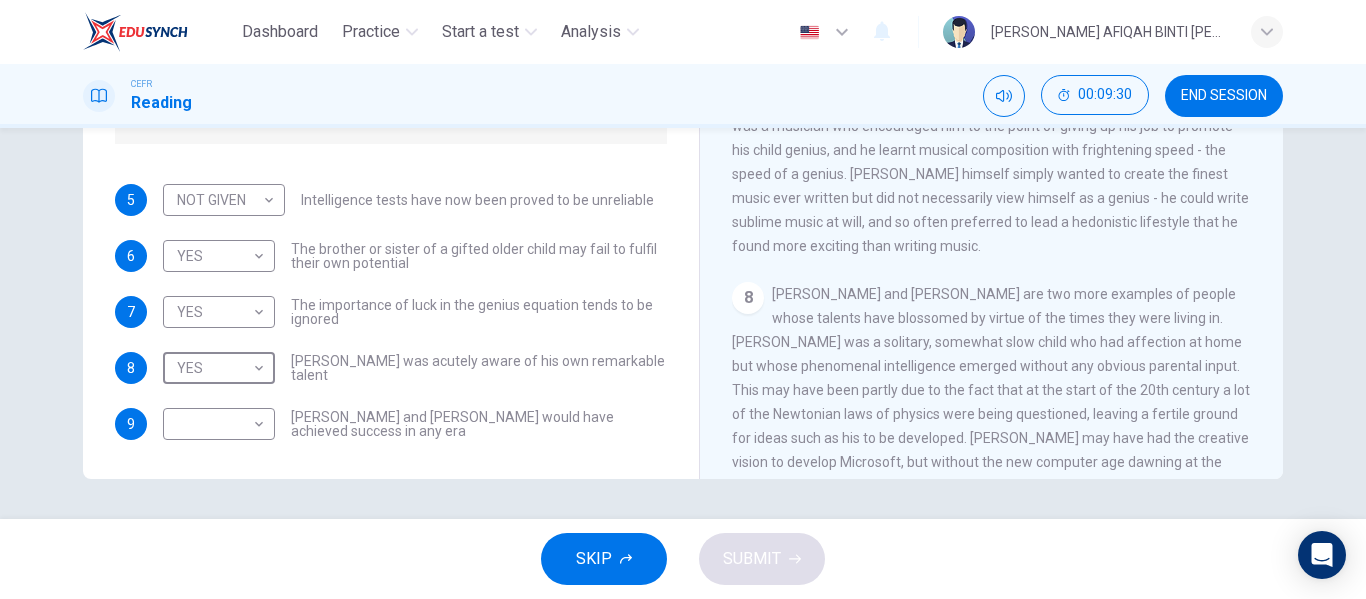 scroll, scrollTop: 2031, scrollLeft: 0, axis: vertical 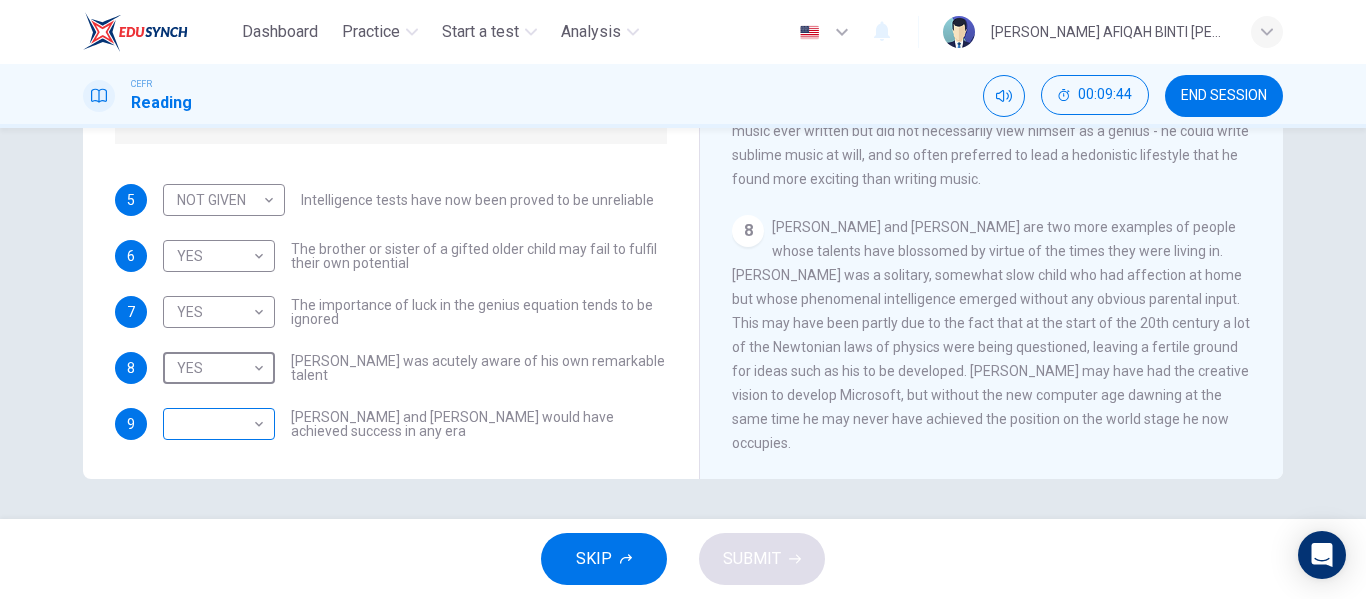 click on "Dashboard Practice Start a test Analysis English en ​ [PERSON_NAME] AFIQAH BINTI [PERSON_NAME] CEFR Reading 00:09:44 END SESSION Questions 5 - 9 Do the following statements agree with the claims of the writer in the Reading Passage?
In the boxes below write YES if the statement agrees with the views of the writer NO if the statement contradicts the views of the writer NOT GIVEN if it is impossible to say what the writer thinks about this 5 NOT GIVEN NOT GIVEN ​ Intelligence tests have now been proved to be unreliable 6 YES YES ​ The brother or sister of a gifted older child may fail to fulfil their own potential 7 YES YES ​ The importance of luck in the genius equation tends to be ignored 8 YES YES ​ [PERSON_NAME] was acutely aware of his own remarkable talent 9 ​ ​ [PERSON_NAME] and [PERSON_NAME] would have achieved success in any era Nurturing Talent within the Family CLICK TO ZOOM Click to Zoom 1 2 3 4 5 6 7 8 SKIP SUBMIT EduSynch - Online Language Proficiency Testing
Dashboard Practice Start a test Analysis" at bounding box center [683, 299] 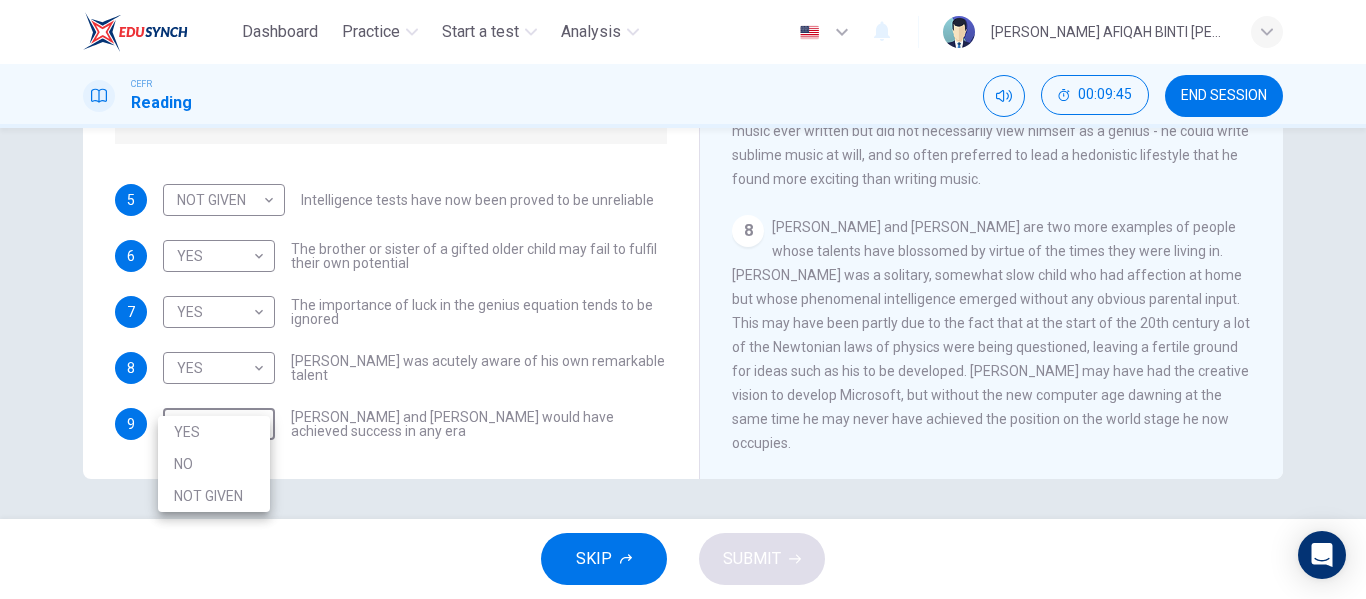 click on "NO" at bounding box center (214, 464) 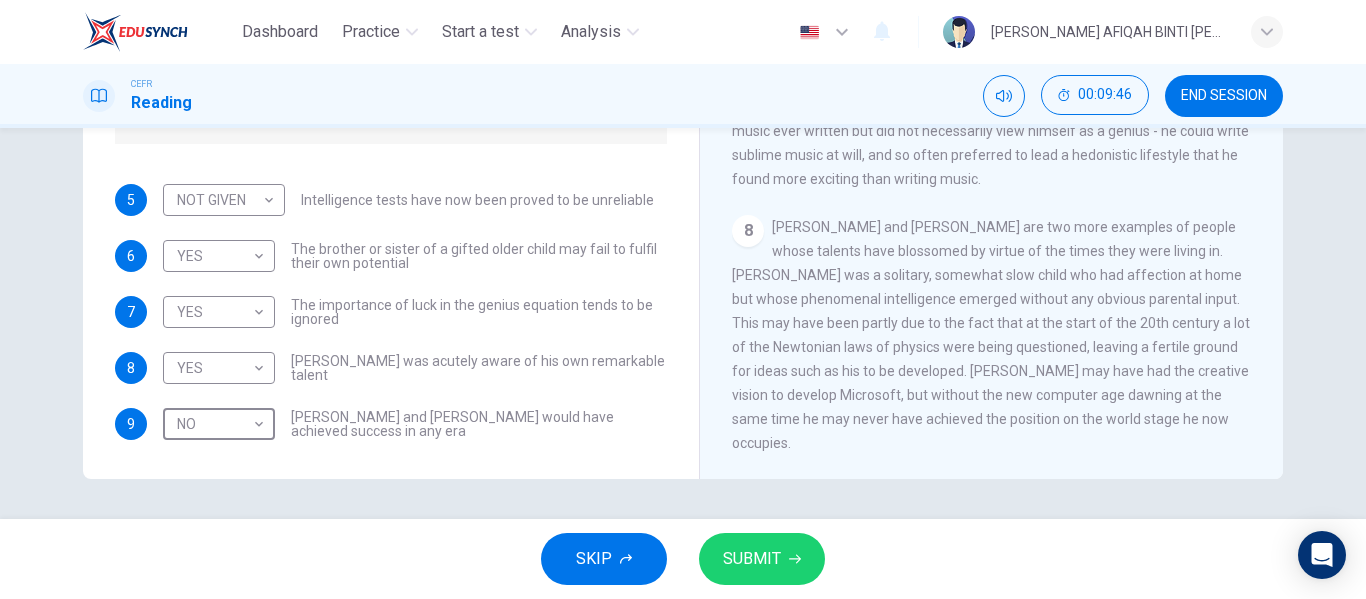 click on "SUBMIT" at bounding box center (762, 559) 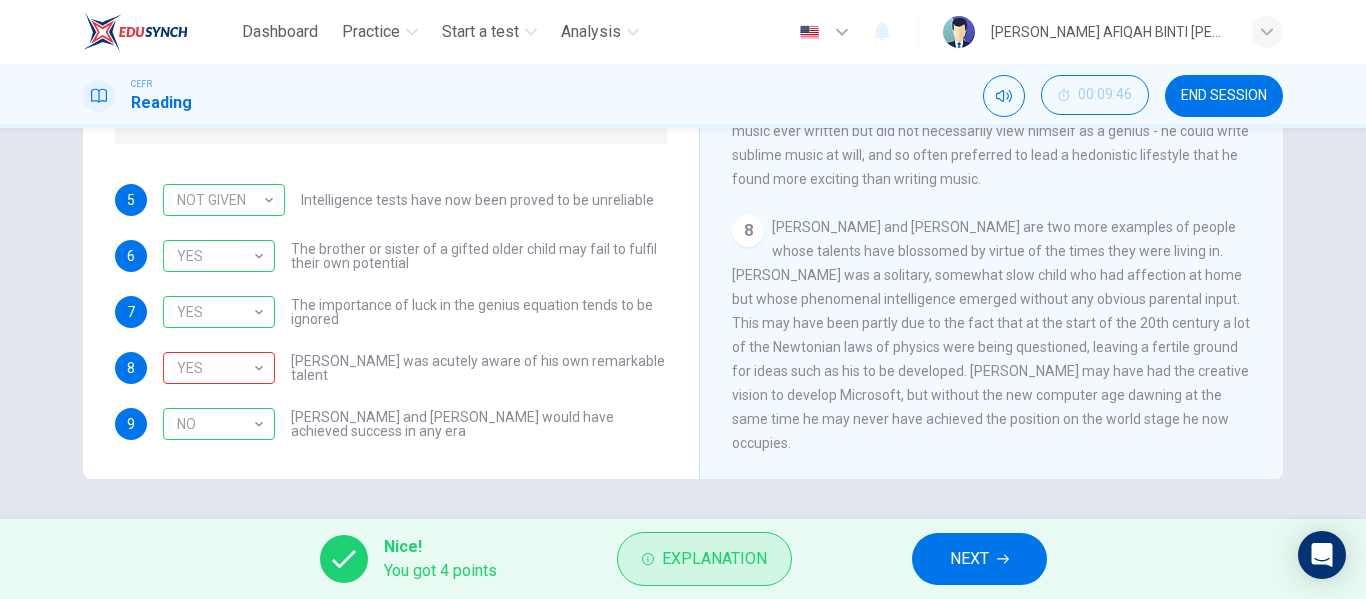 click on "Explanation" at bounding box center (714, 559) 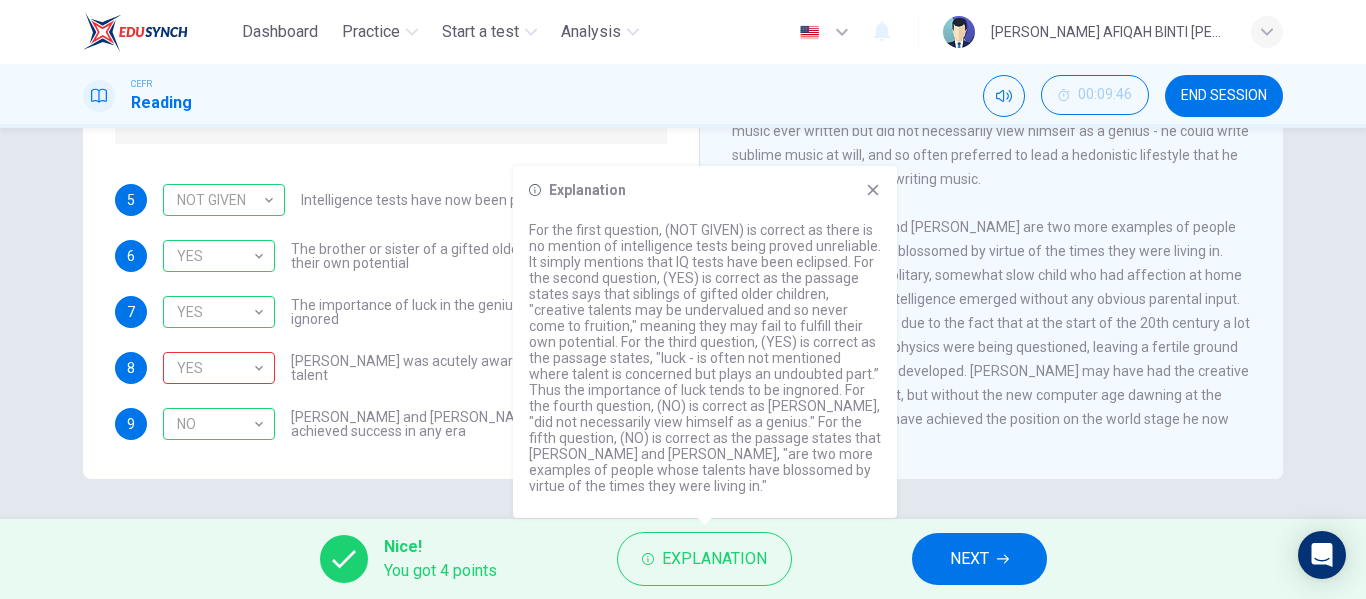 click 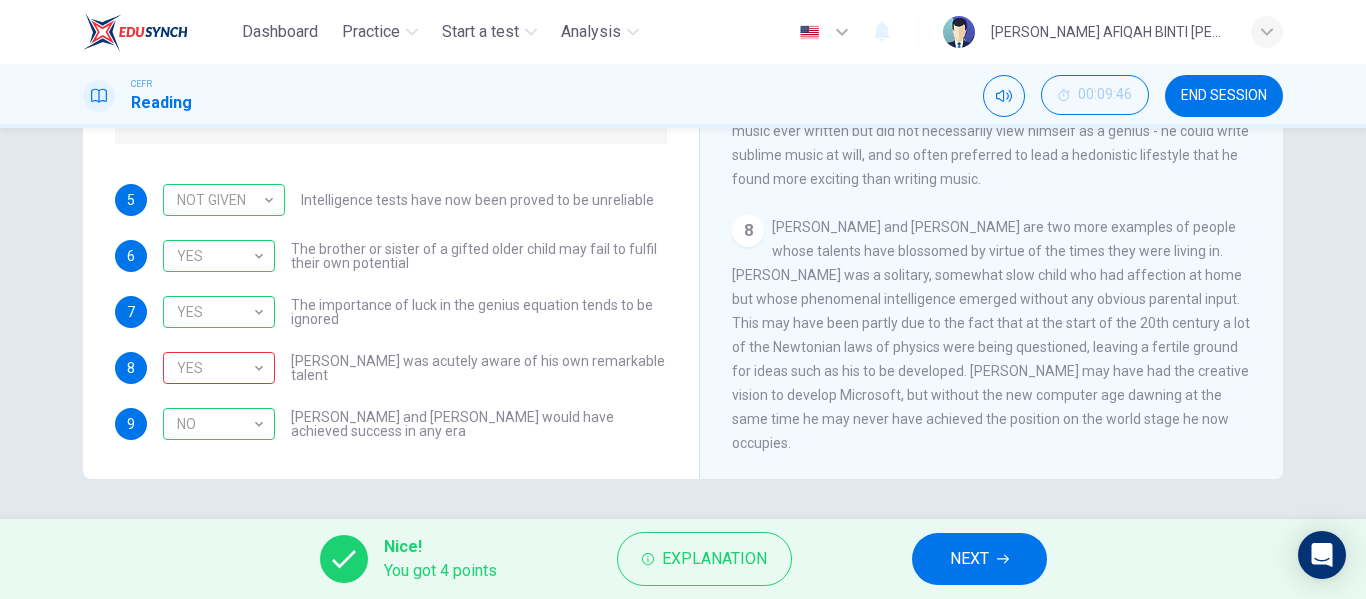 scroll, scrollTop: 2031, scrollLeft: 0, axis: vertical 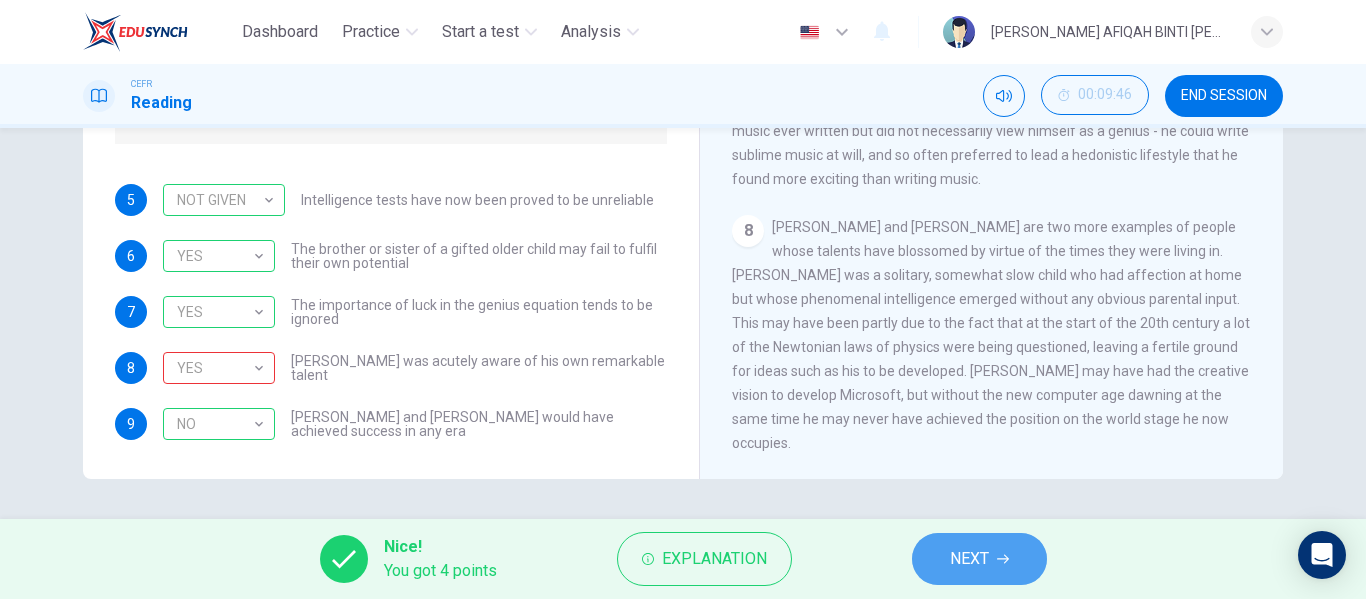 click on "NEXT" at bounding box center [969, 559] 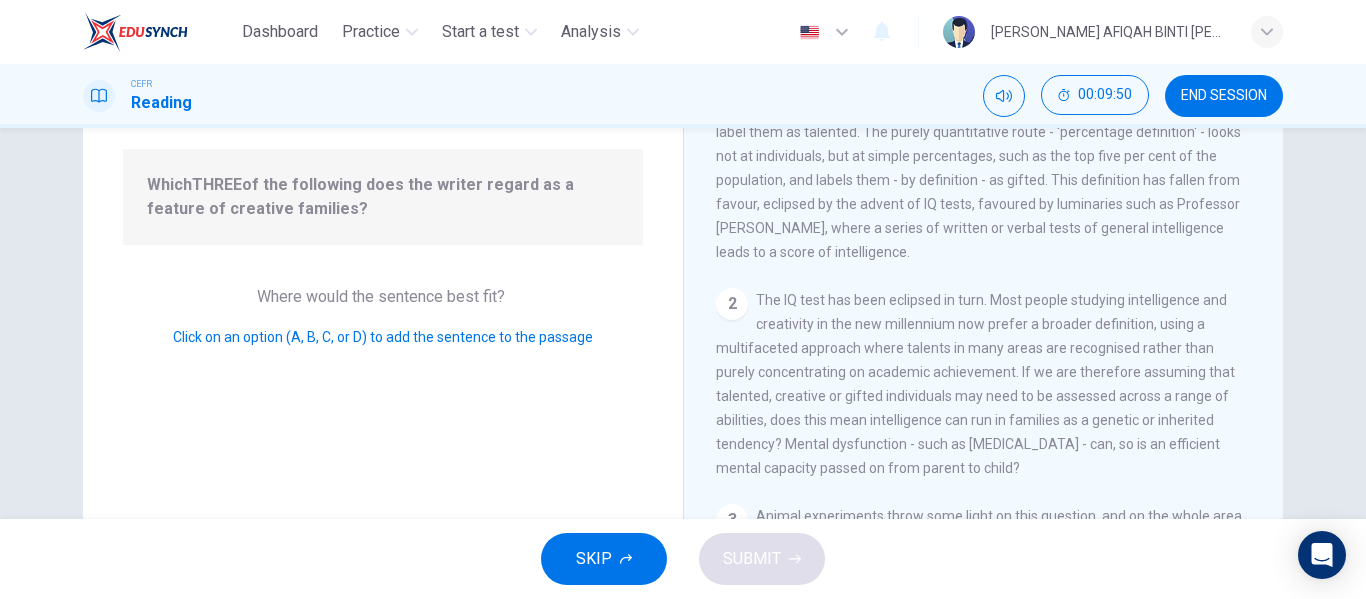 scroll, scrollTop: 84, scrollLeft: 0, axis: vertical 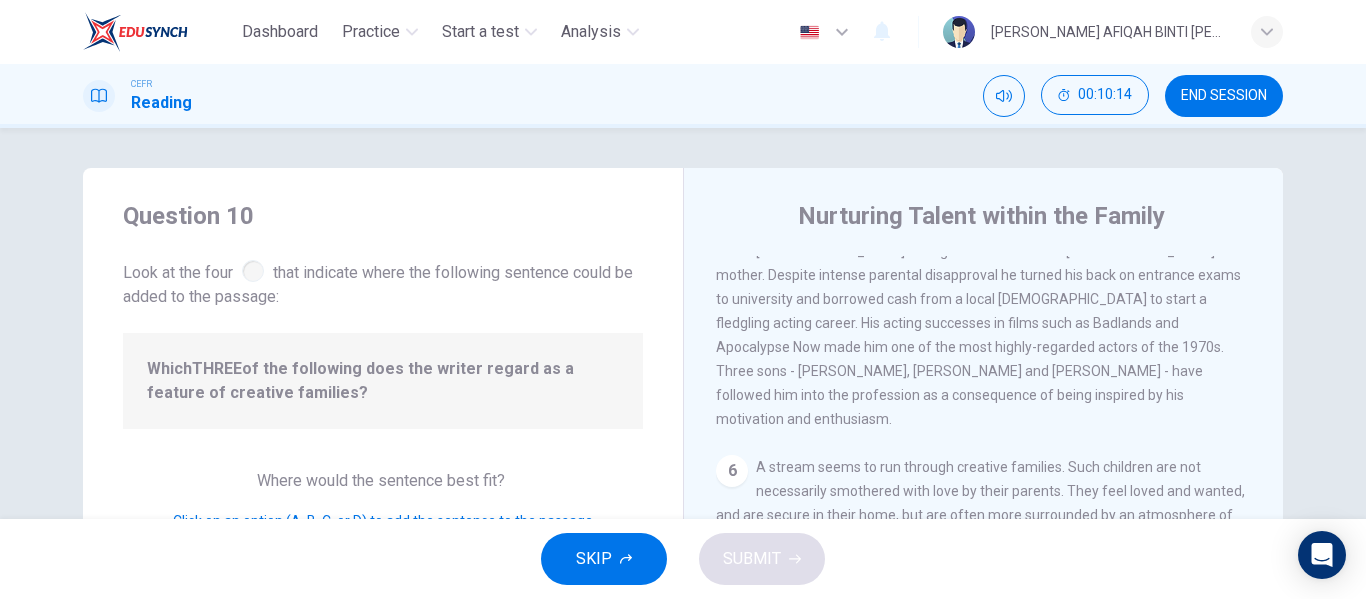 click at bounding box center (253, 271) 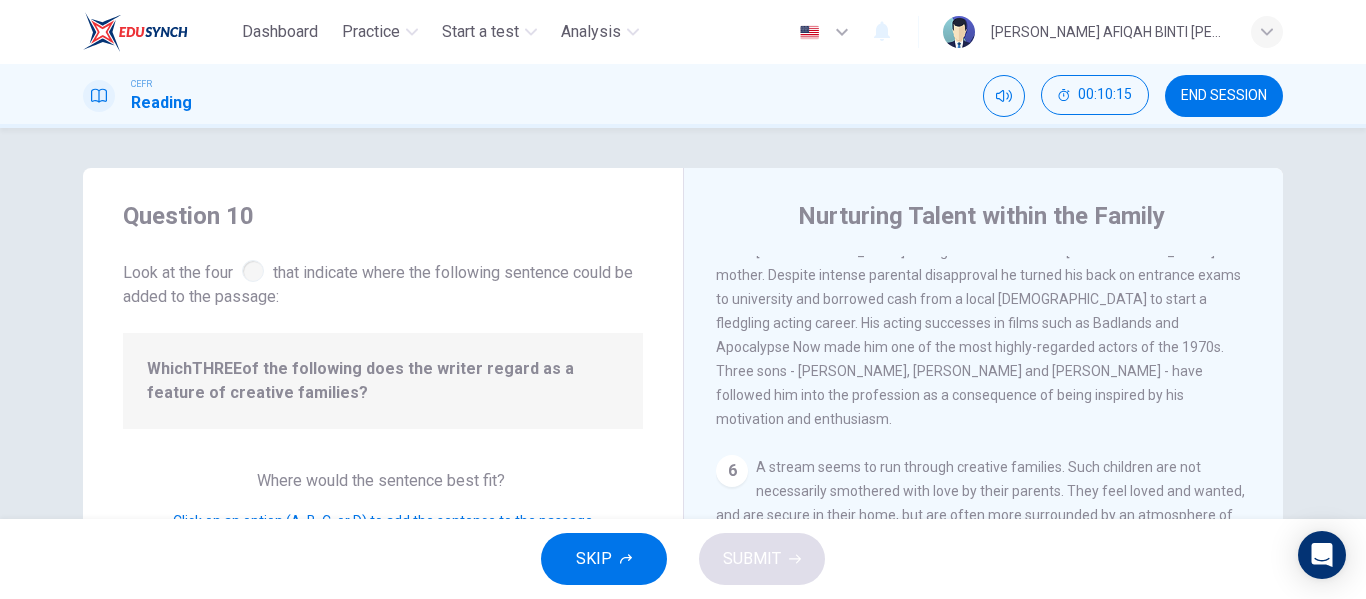 click at bounding box center [253, 271] 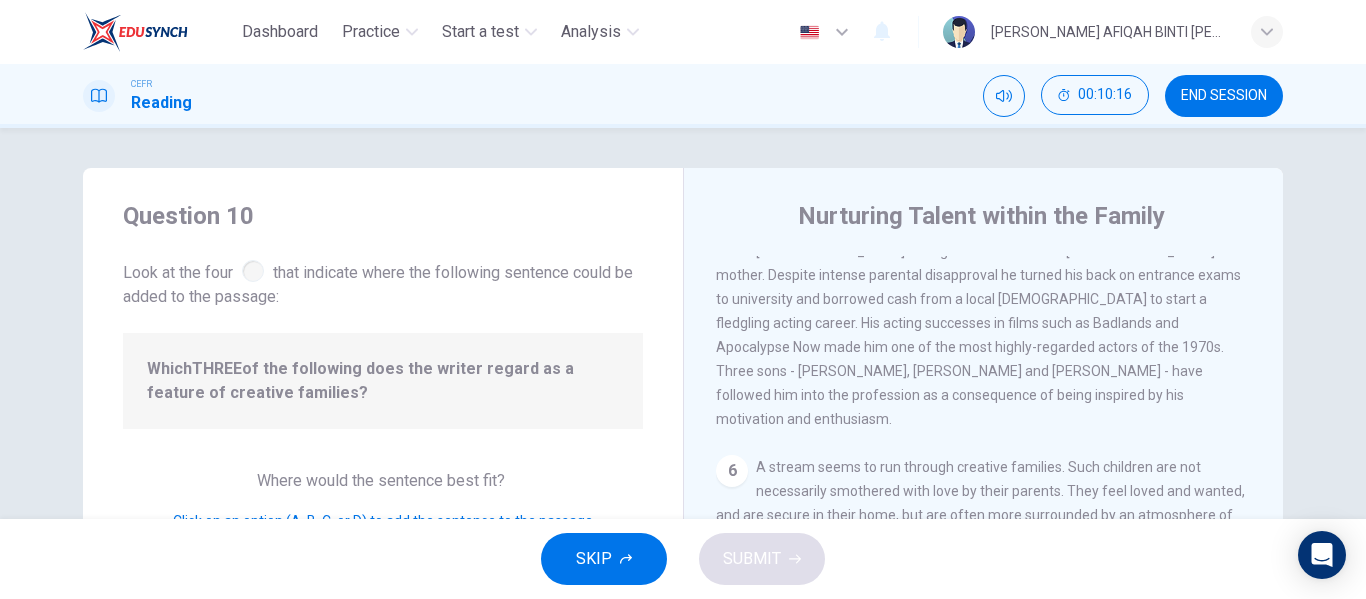 scroll, scrollTop: 100, scrollLeft: 0, axis: vertical 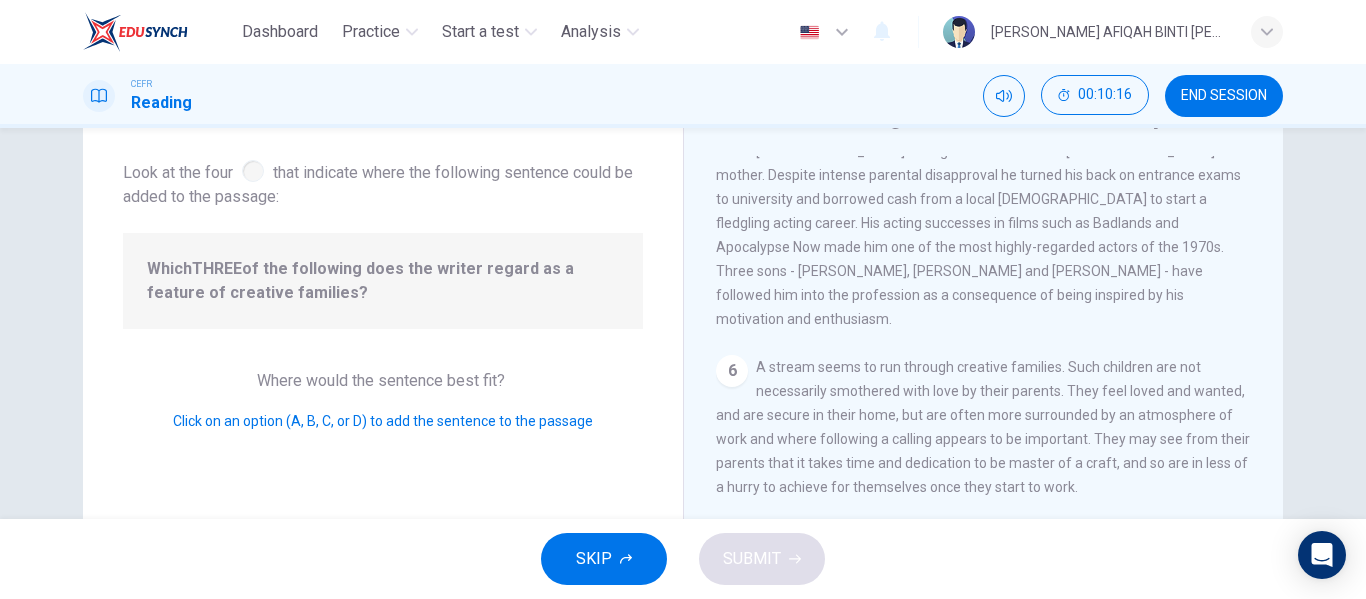 click on "Which  THREE  of the following does the writer regard as a feature of creative families?" at bounding box center (383, 281) 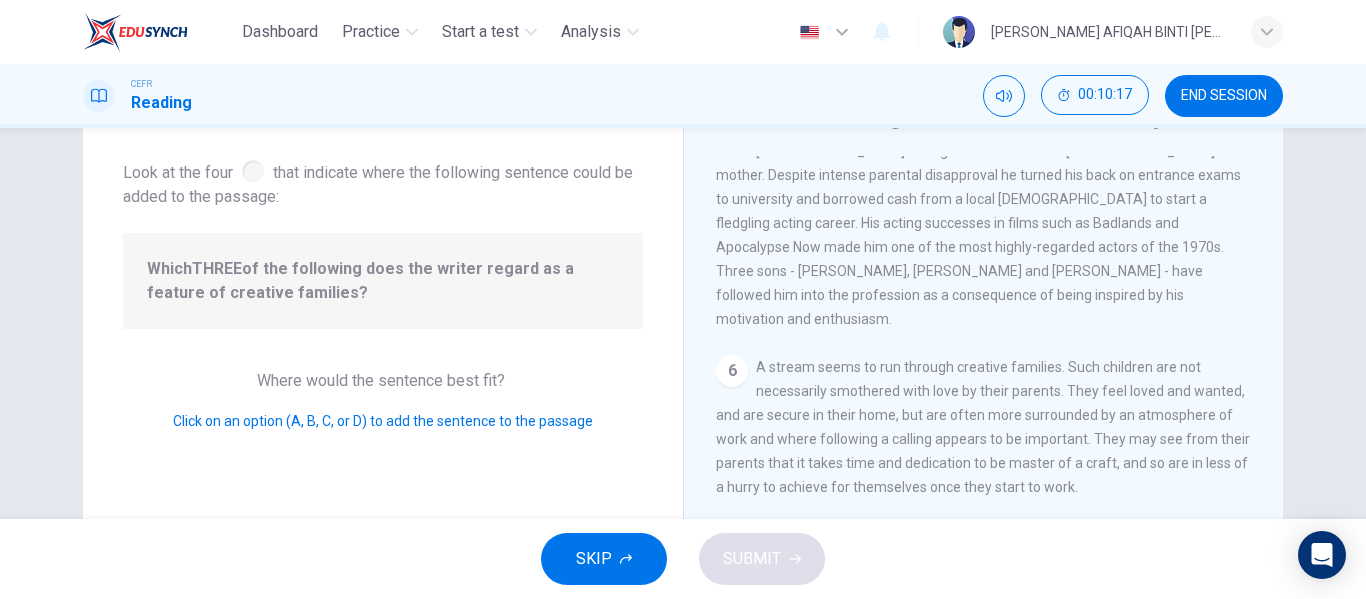 click on "Click on an option (A, B, C, or D) to add the sentence to the passage" at bounding box center (383, 421) 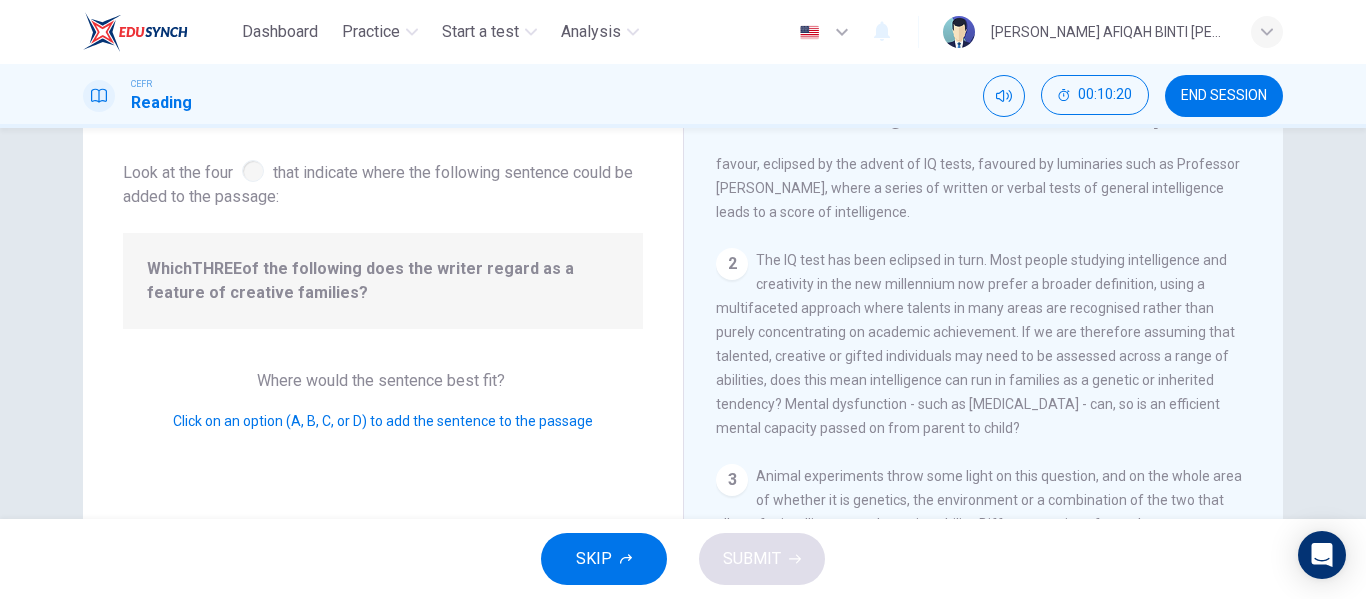 scroll, scrollTop: 0, scrollLeft: 0, axis: both 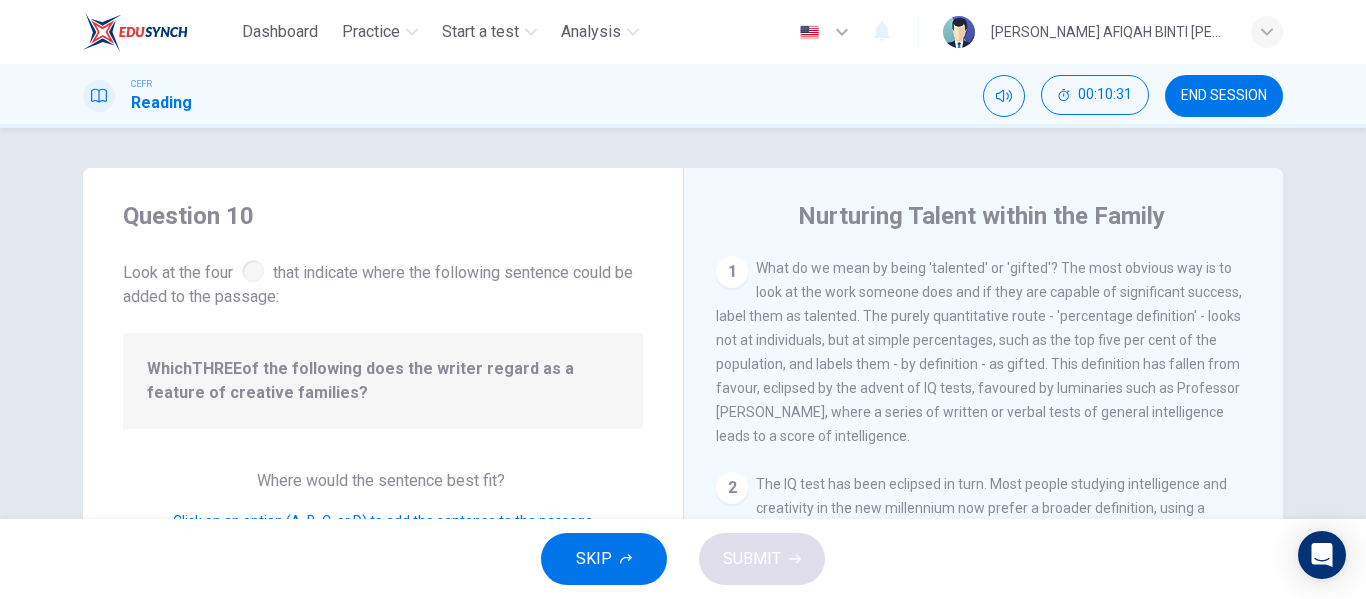 click on "Question 10 Look at the four     that indicate where the following sentence could be added to the passage: Which  THREE  of the following does the writer regard as a feature of creative families? Where would the sentence best fit?   Click on an option (A, B, C, or D) to add the sentence to the passage" at bounding box center (383, 515) 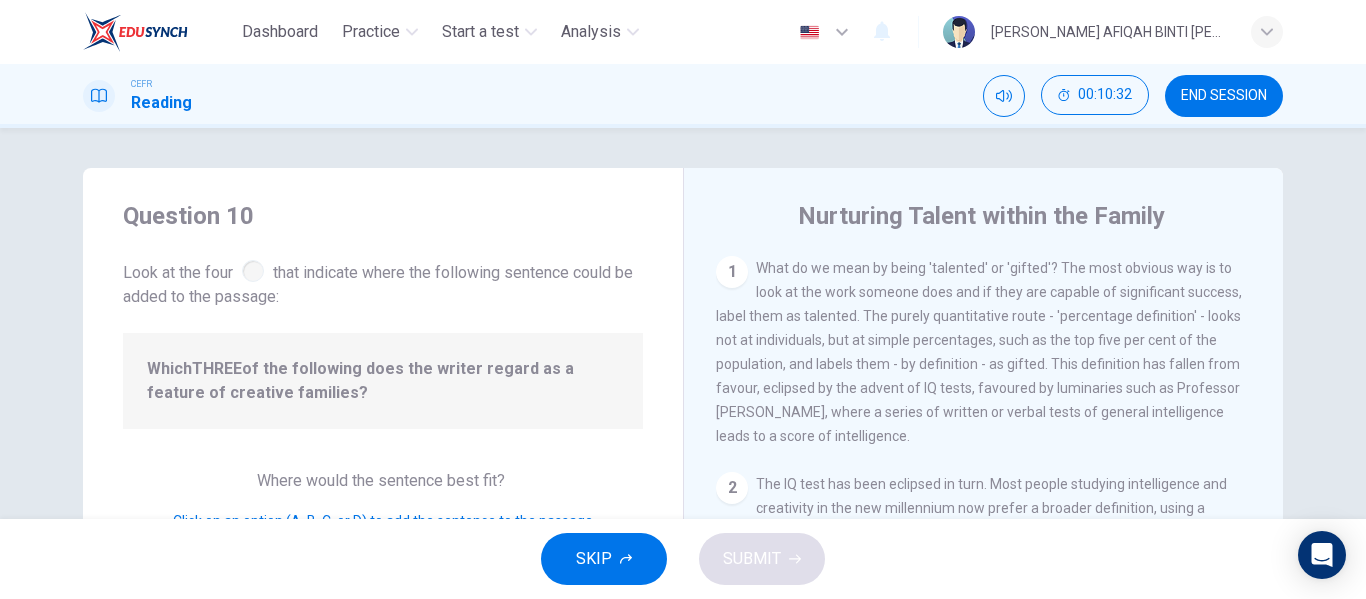 click on "Look at the four     that indicate where the following sentence could be added to the passage:" at bounding box center (383, 282) 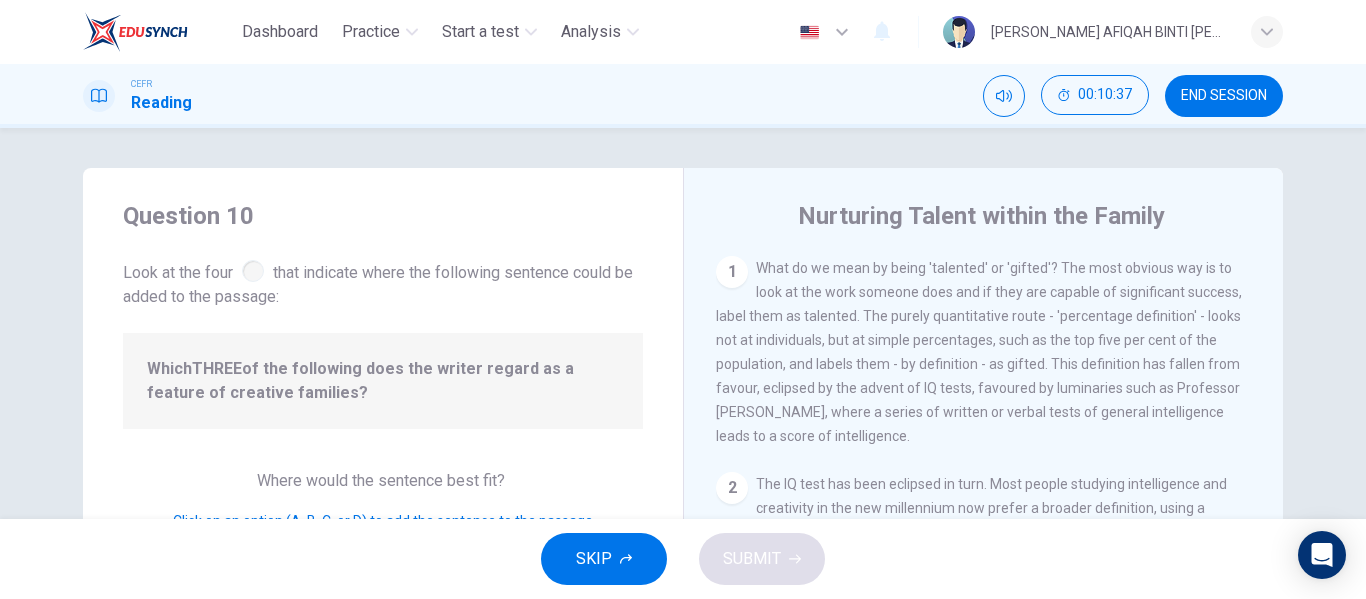 click on "What do we mean by being 'talented' or 'gifted'? The most obvious way is to look at the work someone does and if they are capable of significant success, label them as talented. The purely quantitative route - 'percentage definition' - looks not at individuals, but at simple percentages, such as the top five per cent of the population, and labels them - by definition - as gifted. This definition has fallen from favour, eclipsed by the advent of IQ tests, favoured by luminaries such as Professor [PERSON_NAME], where a series of written or verbal tests of general intelligence leads to a score of intelligence." at bounding box center (979, 352) 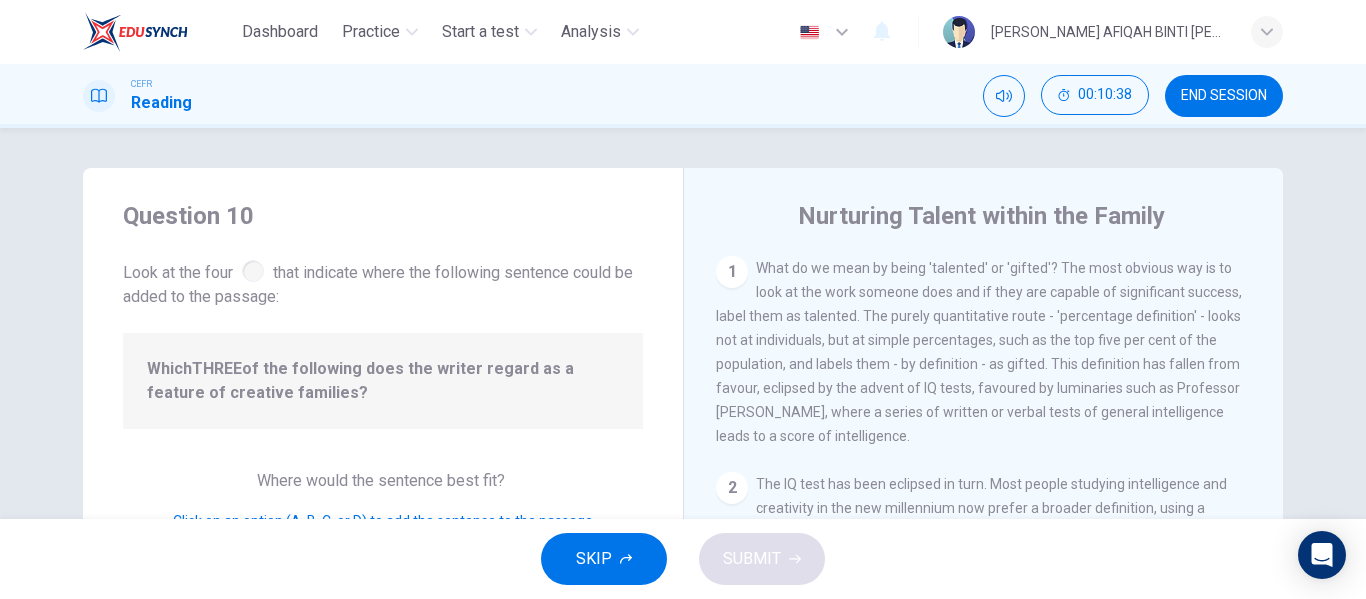 click on "1 What do we mean by being 'talented' or 'gifted'? The most obvious way is to look at the work someone does and if they are capable of significant success, label them as talented. The purely quantitative route - 'percentage definition' - looks not at individuals, but at simple percentages, such as the top five per cent of the population, and labels them - by definition - as gifted. This definition has fallen from favour, eclipsed by the advent of IQ tests, favoured by luminaries such as Professor [PERSON_NAME], where a series of written or verbal tests of general intelligence leads to a score of intelligence." at bounding box center [984, 352] 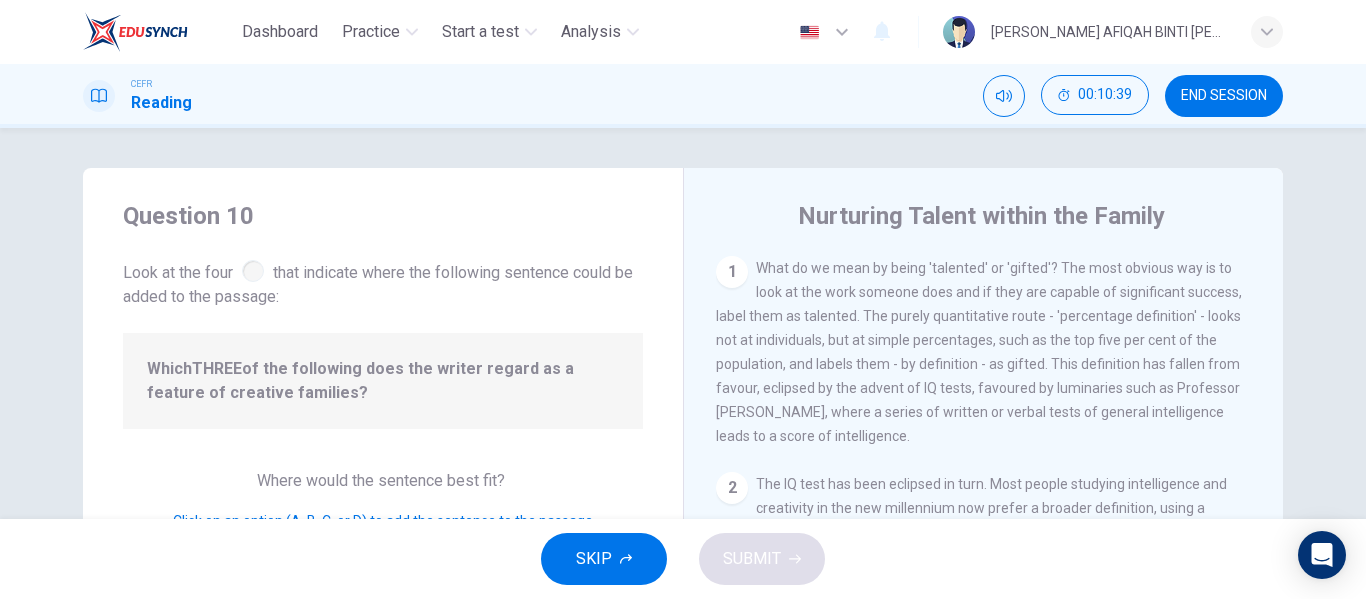 click on "1 What do we mean by being 'talented' or 'gifted'? The most obvious way is to look at the work someone does and if they are capable of significant success, label them as talented. The purely quantitative route - 'percentage definition' - looks not at individuals, but at simple percentages, such as the top five per cent of the population, and labels them - by definition - as gifted. This definition has fallen from favour, eclipsed by the advent of IQ tests, favoured by luminaries such as Professor [PERSON_NAME], where a series of written or verbal tests of general intelligence leads to a score of intelligence." at bounding box center [984, 352] 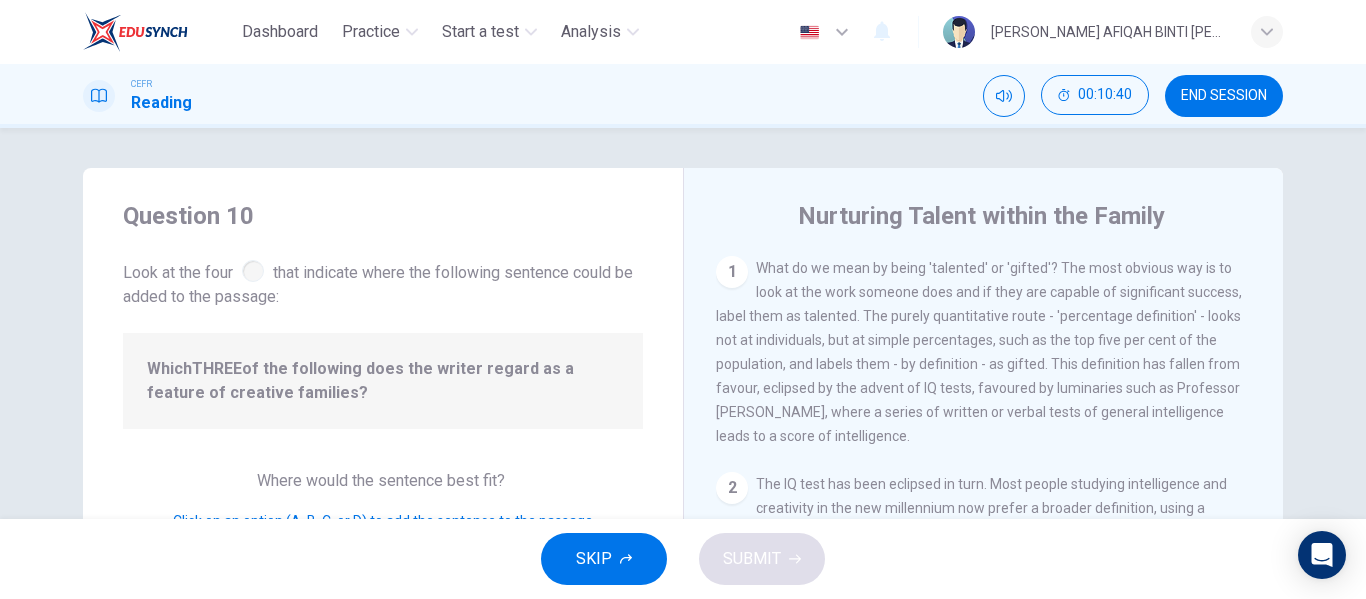 scroll, scrollTop: 200, scrollLeft: 0, axis: vertical 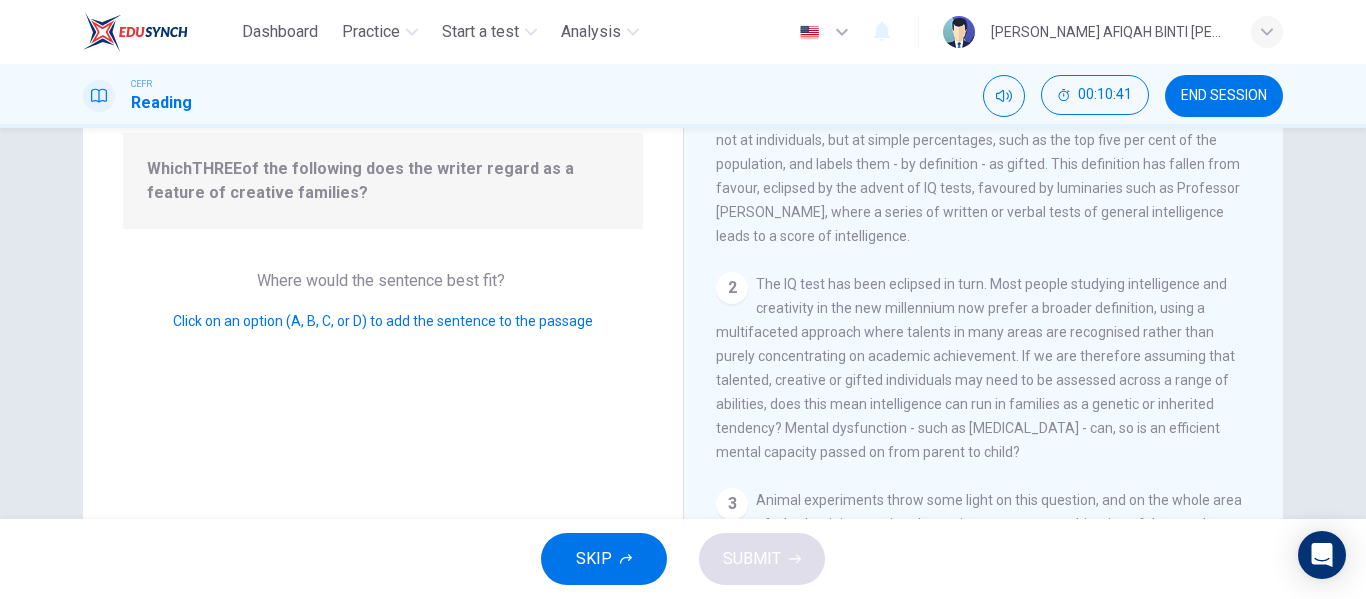 click on "Click on an option (A, B, C, or D) to add the sentence to the passage" at bounding box center [383, 321] 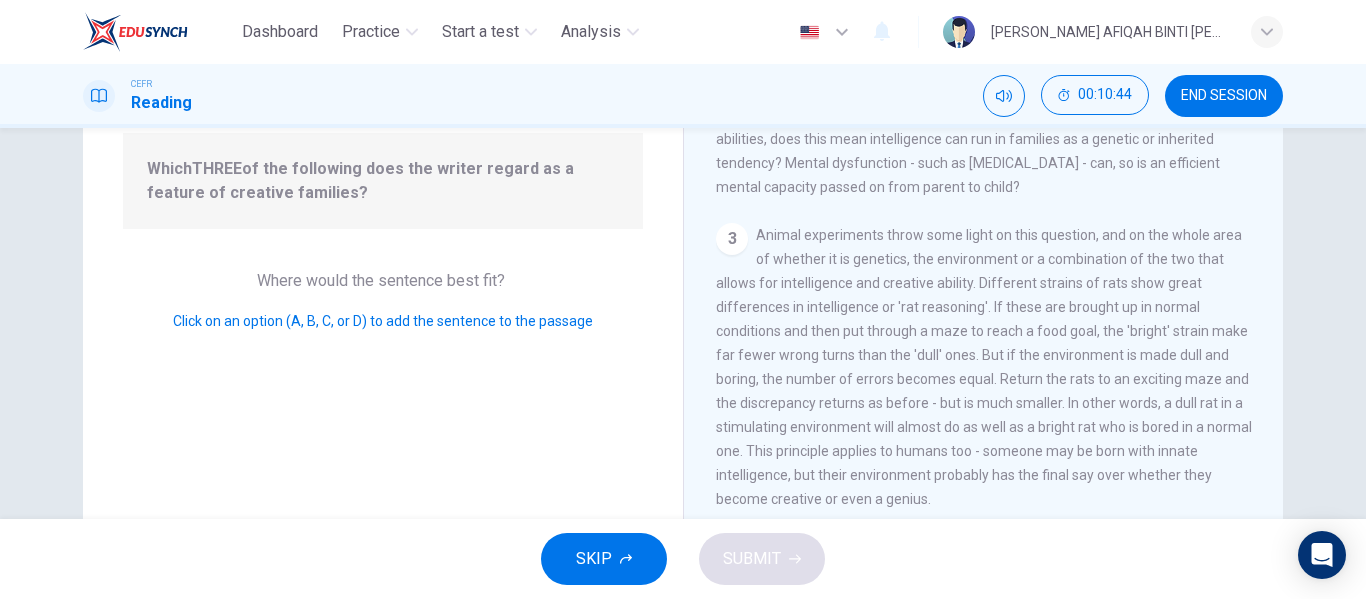 scroll, scrollTop: 300, scrollLeft: 0, axis: vertical 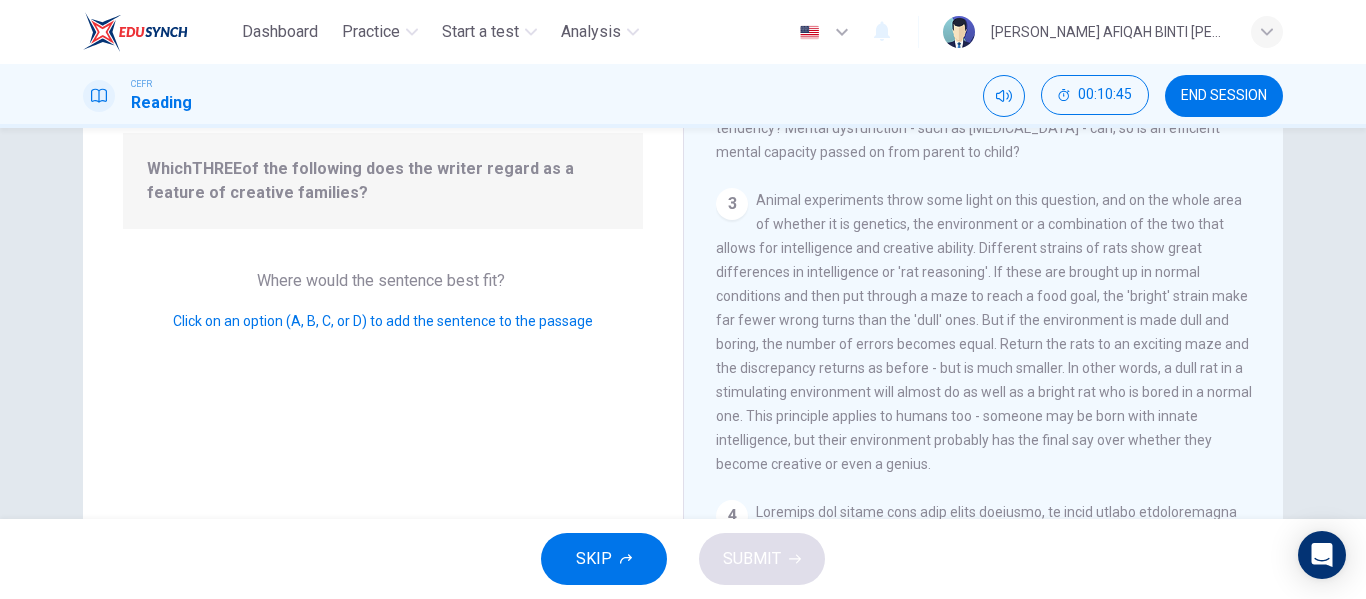click on "Animal experiments throw some light on this question, and on the whole area of whether it is genetics, the environment or a combination of the two that allows for intelligence and creative ability. Different strains of rats show great differences in intelligence or 'rat reasoning'. If these are brought up in normal conditions and then put through a maze to reach a food goal, the 'bright' strain make far fewer wrong turns than the 'dull' ones. But if the environment is made dull and boring, the number of errors becomes equal. Return the rats to an exciting maze and the discrepancy returns as before - but is much smaller. In other words, a dull rat in a stimulating environment will almost do as well as a bright rat who is bored in a normal one. This principle applies to humans too - someone may be born with innate intelligence, but their environment probably has the final say over whether they become creative or even a genius." at bounding box center (984, 332) 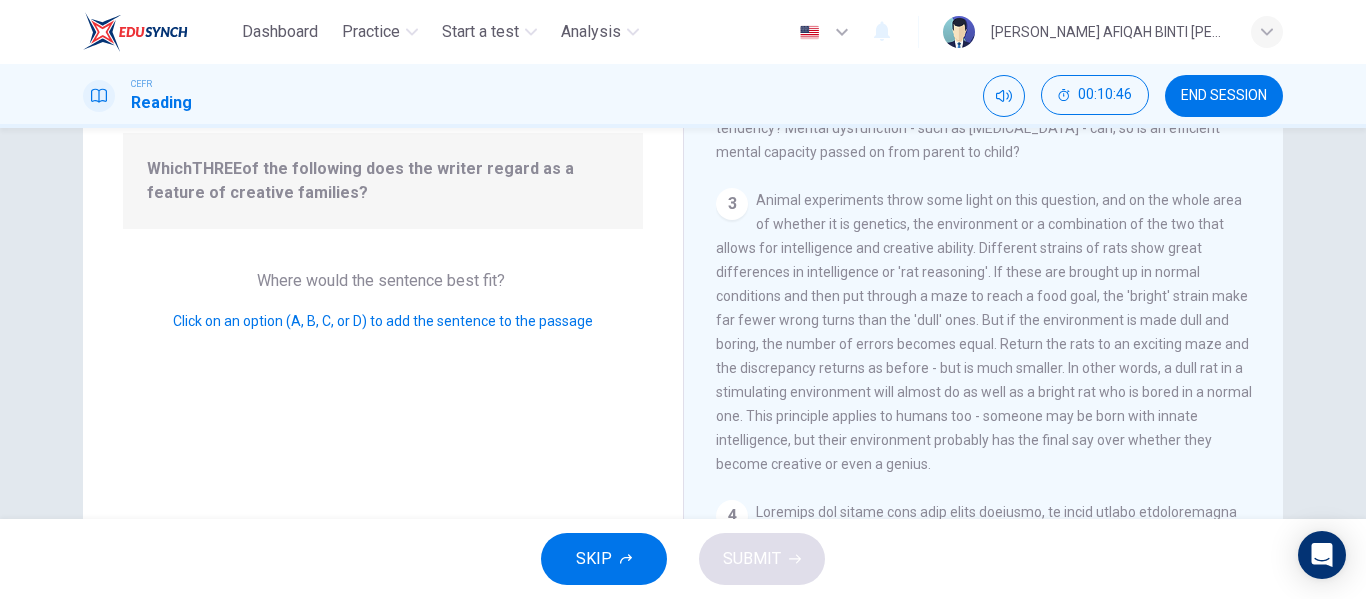 click on "Animal experiments throw some light on this question, and on the whole area of whether it is genetics, the environment or a combination of the two that allows for intelligence and creative ability. Different strains of rats show great differences in intelligence or 'rat reasoning'. If these are brought up in normal conditions and then put through a maze to reach a food goal, the 'bright' strain make far fewer wrong turns than the 'dull' ones. But if the environment is made dull and boring, the number of errors becomes equal. Return the rats to an exciting maze and the discrepancy returns as before - but is much smaller. In other words, a dull rat in a stimulating environment will almost do as well as a bright rat who is bored in a normal one. This principle applies to humans too - someone may be born with innate intelligence, but their environment probably has the final say over whether they become creative or even a genius." at bounding box center [984, 332] 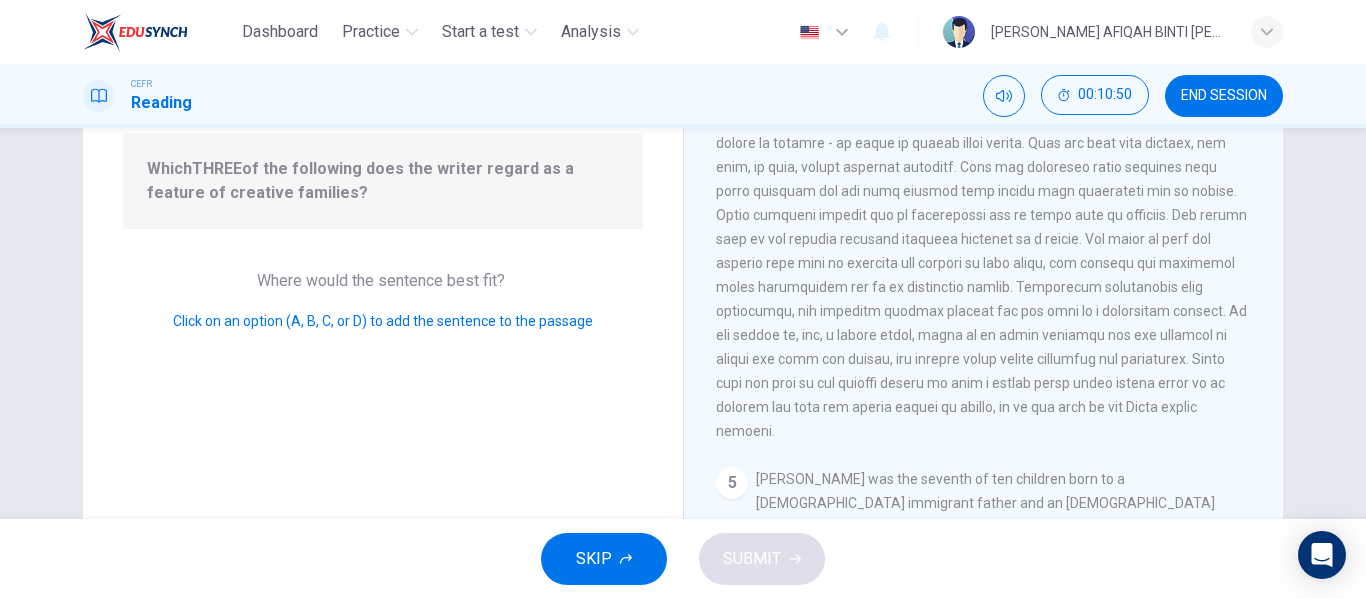 scroll, scrollTop: 800, scrollLeft: 0, axis: vertical 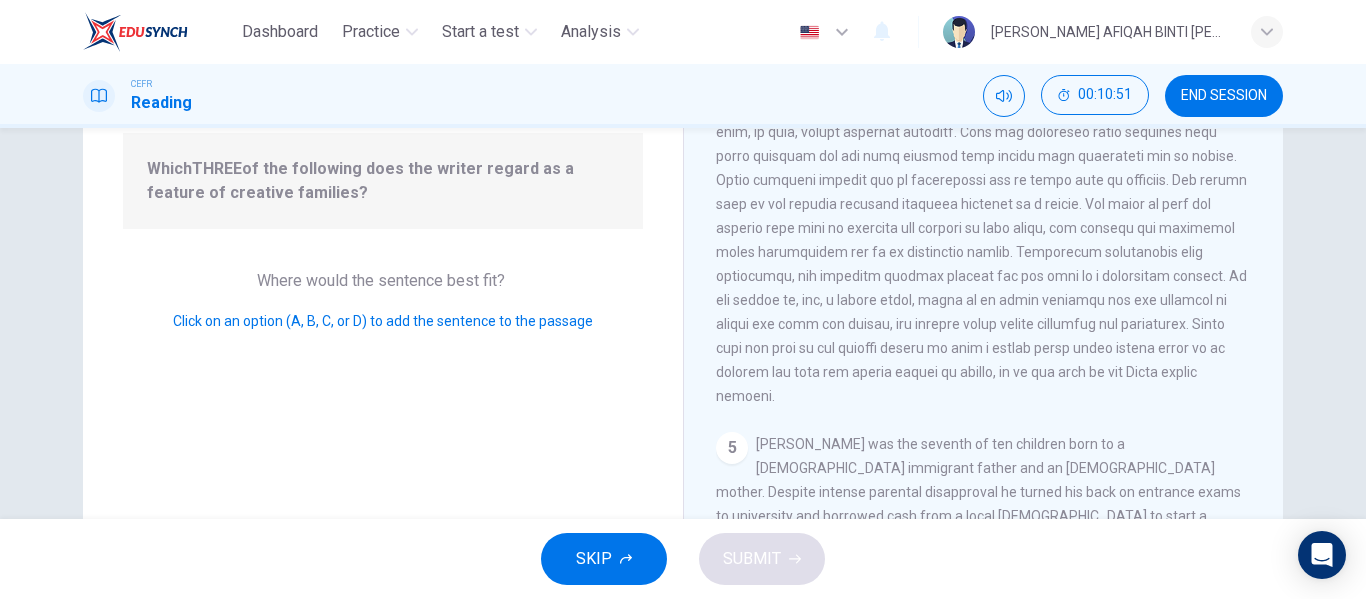 click on "4" at bounding box center (984, 204) 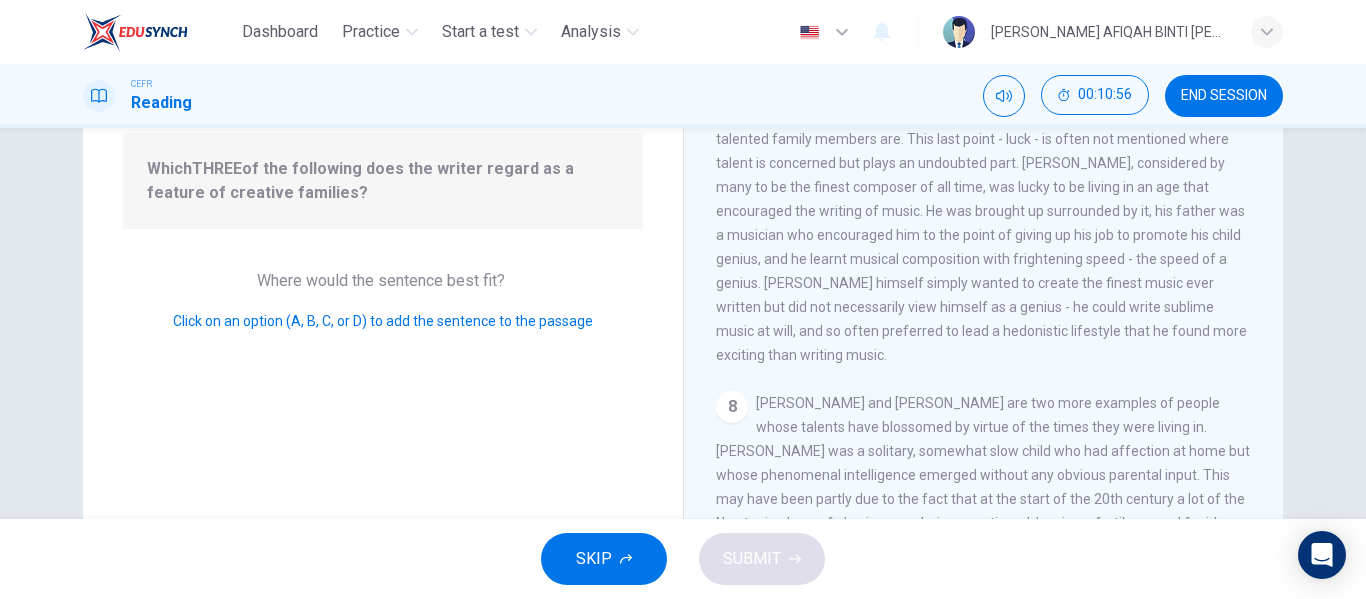 scroll, scrollTop: 1617, scrollLeft: 0, axis: vertical 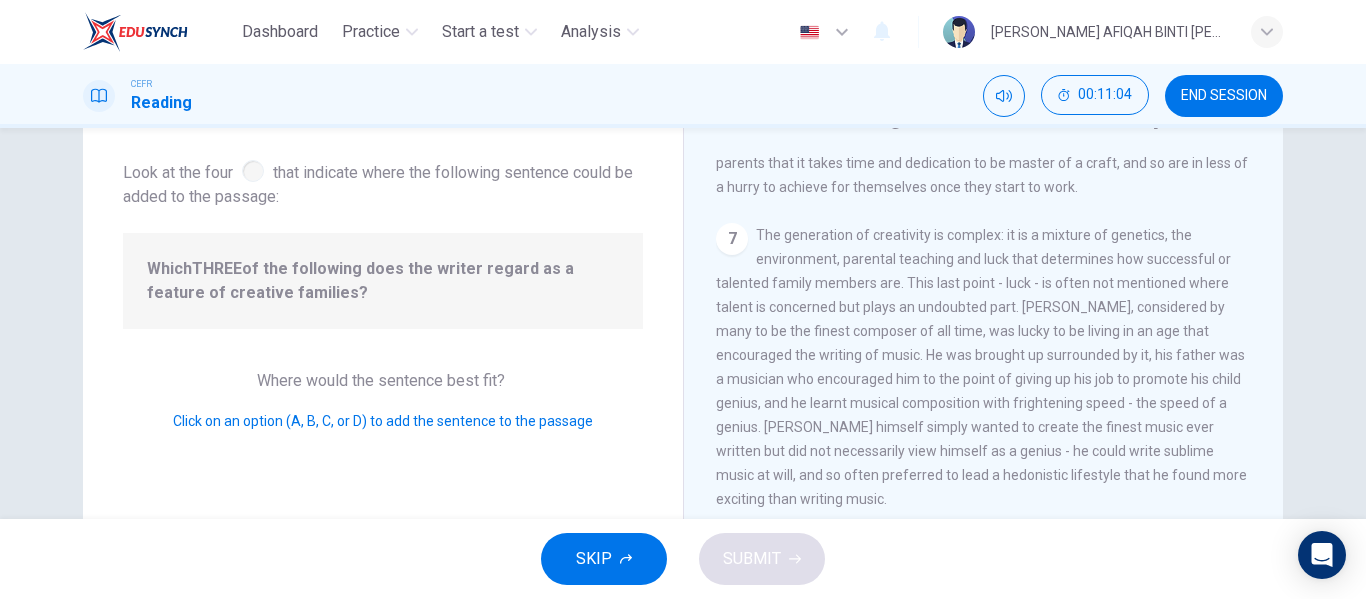 click on "Question 10 Look at the four     that indicate where the following sentence could be added to the passage: Which  THREE  of the following does the writer regard as a feature of creative families? Where would the sentence best fit?   Click on an option (A, B, C, or D) to add the sentence to the passage" at bounding box center (383, 415) 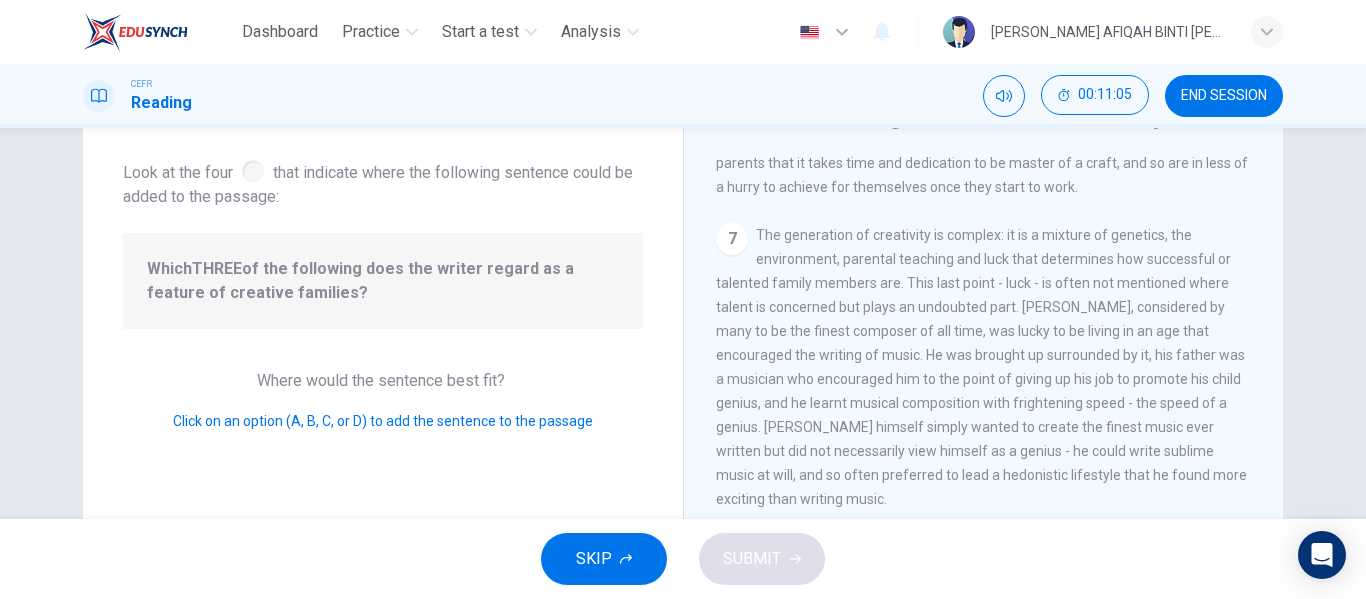 click on "SKIP SUBMIT" at bounding box center (683, 559) 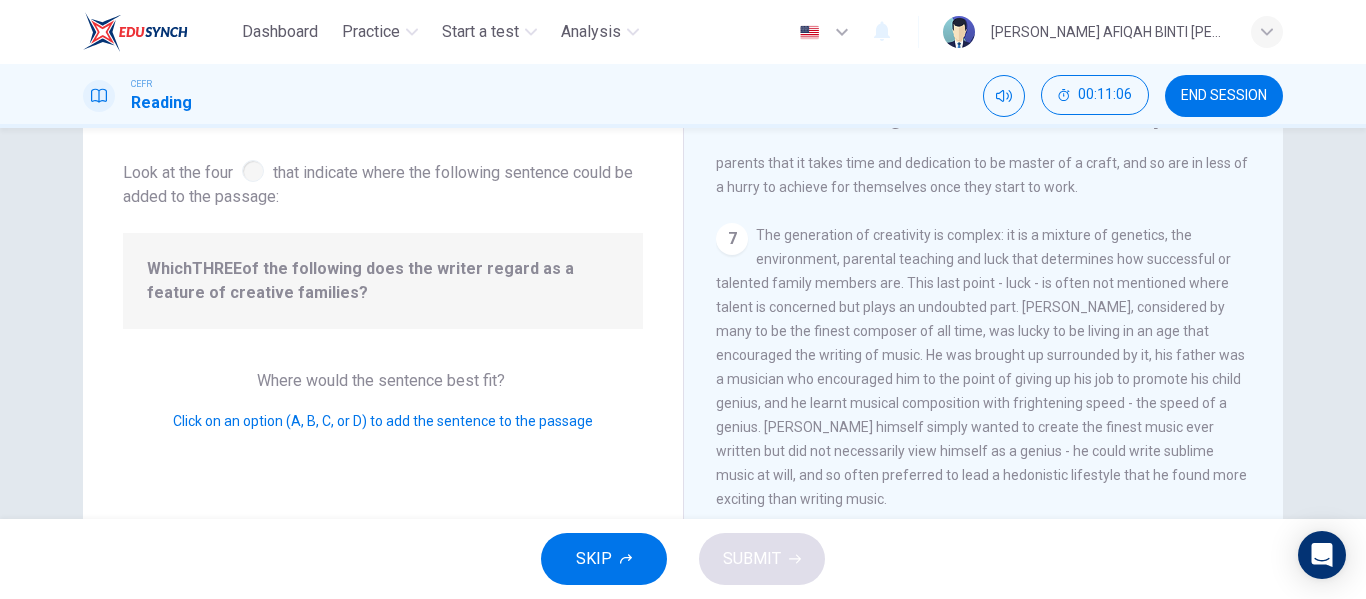 click on "The generation of creativity is complex: it is a mixture of genetics, the environment, parental teaching and luck that determines how successful or talented family members are. This last point - luck - is often not mentioned where talent is concerned but plays an undoubted part. [PERSON_NAME], considered by many to be the finest composer of all time, was lucky to be living in an age that encouraged the writing of music. He was brought up surrounded by it, his father was a musician who encouraged him to the point of giving up his job to promote his child genius, and he learnt musical composition with frightening speed - the speed of a genius. [PERSON_NAME] himself simply wanted to create the finest music ever written but did not necessarily view himself as a genius - he could write sublime music at will, and so often preferred to lead a hedonistic lifestyle that he found more exciting than writing music." at bounding box center [981, 367] 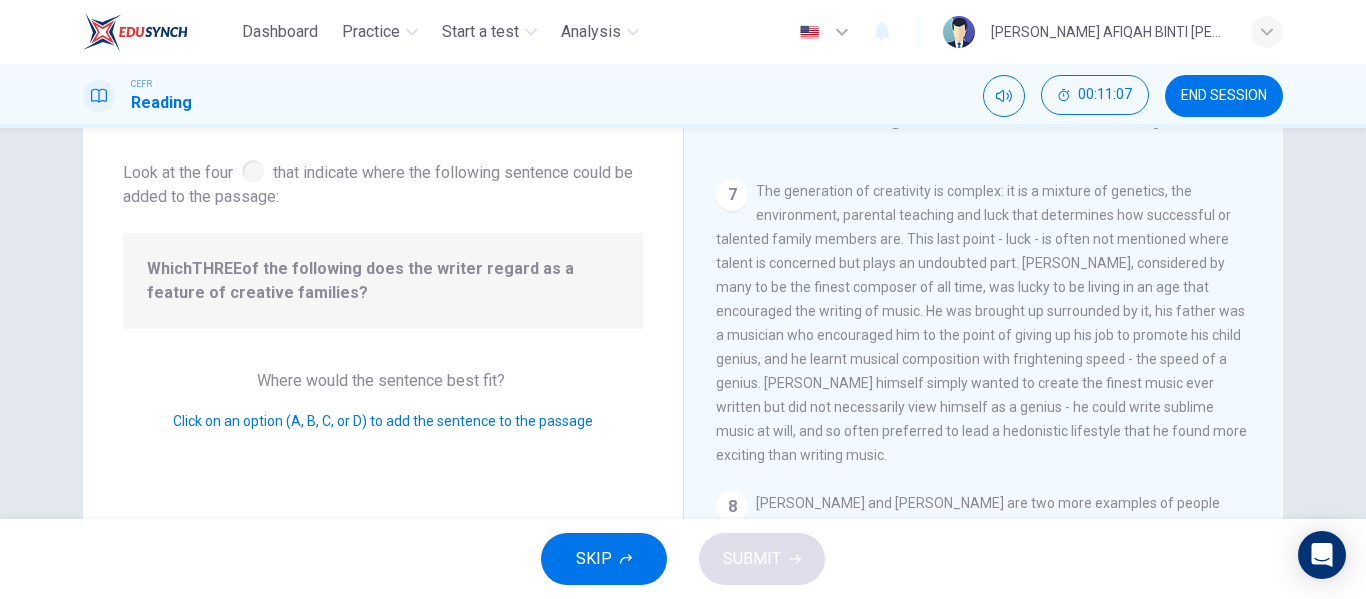 drag, startPoint x: 913, startPoint y: 313, endPoint x: 864, endPoint y: 428, distance: 125.004 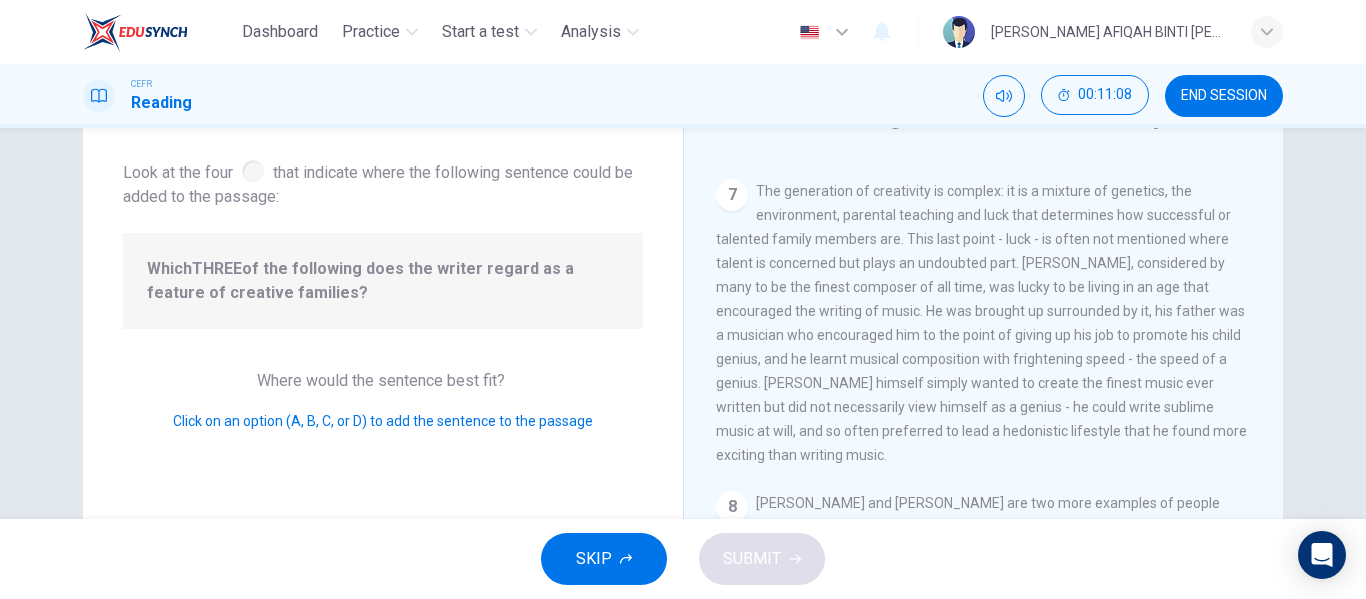 click on "7 The generation of creativity is complex: it is a mixture of genetics, the environment, parental teaching and luck that determines how successful or talented family members are. This last point - luck - is often not mentioned where talent is concerned but plays an undoubted part. [PERSON_NAME], considered by many to be the finest composer of all time, was lucky to be living in an age that encouraged the writing of music. He was brought up surrounded by it, his father was a musician who encouraged him to the point of giving up his job to promote his child genius, and he learnt musical composition with frightening speed - the speed of a genius. [PERSON_NAME] himself simply wanted to create the finest music ever written but did not necessarily view himself as a genius - he could write sublime music at will, and so often preferred to lead a hedonistic lifestyle that he found more exciting than writing music." at bounding box center [984, 323] 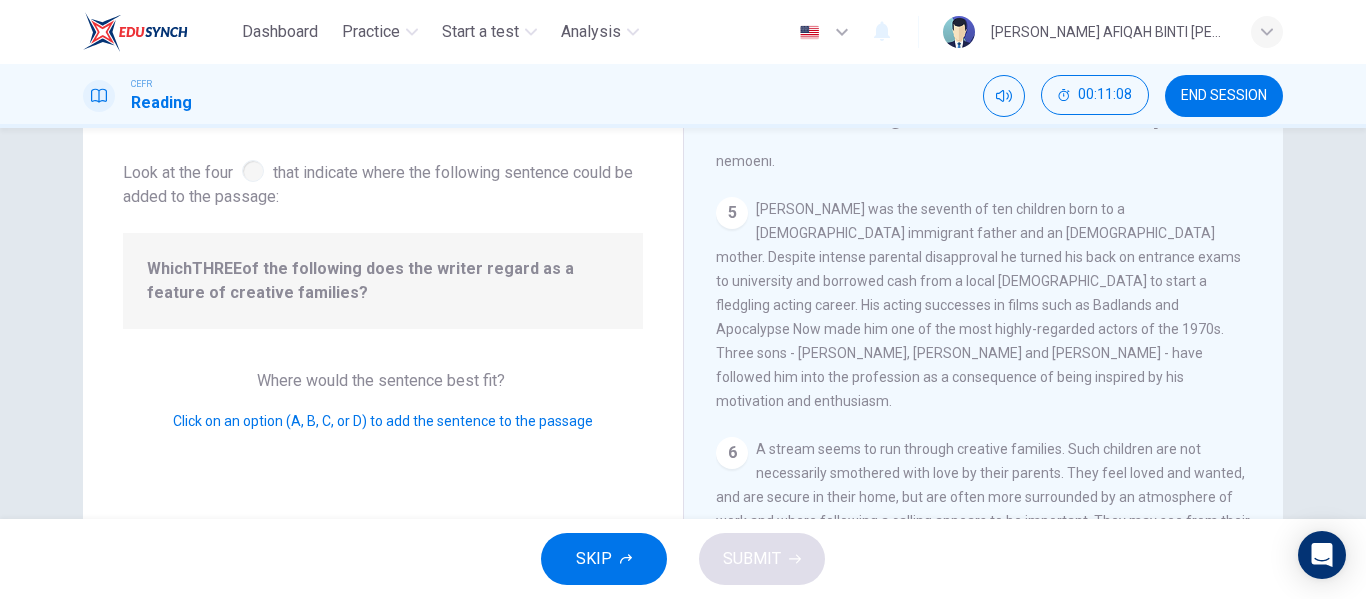 scroll, scrollTop: 1117, scrollLeft: 0, axis: vertical 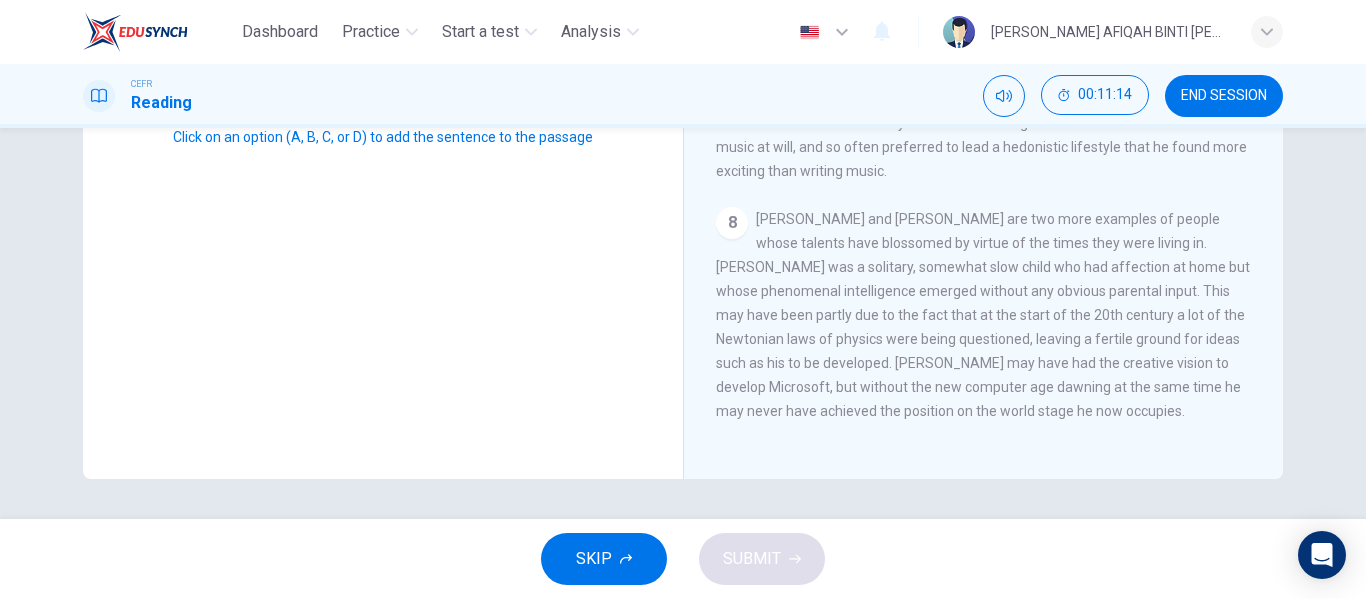 click on "SKIP" at bounding box center [604, 559] 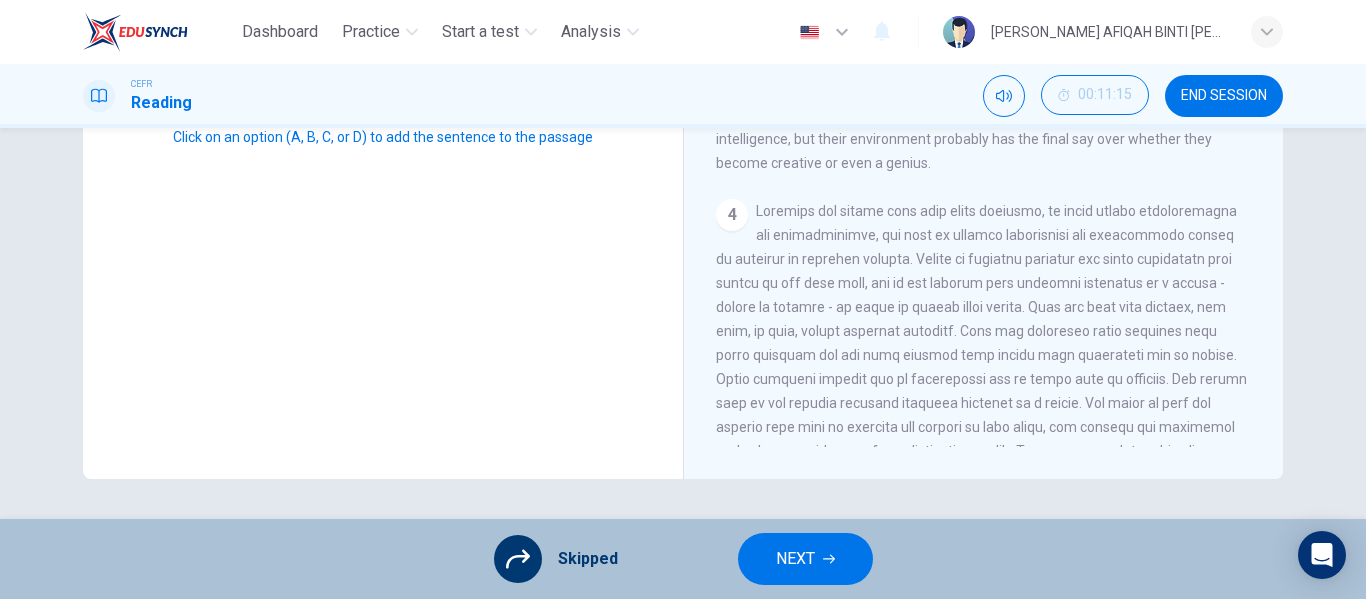 scroll, scrollTop: 0, scrollLeft: 0, axis: both 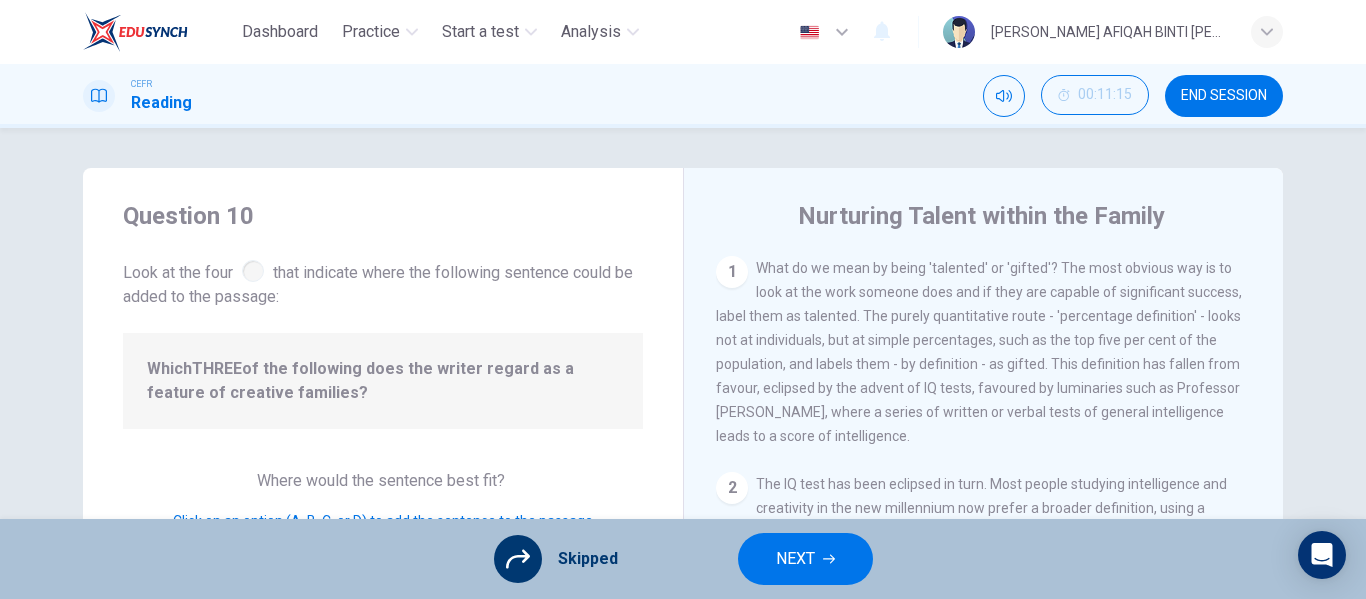 click on "NEXT" at bounding box center [795, 559] 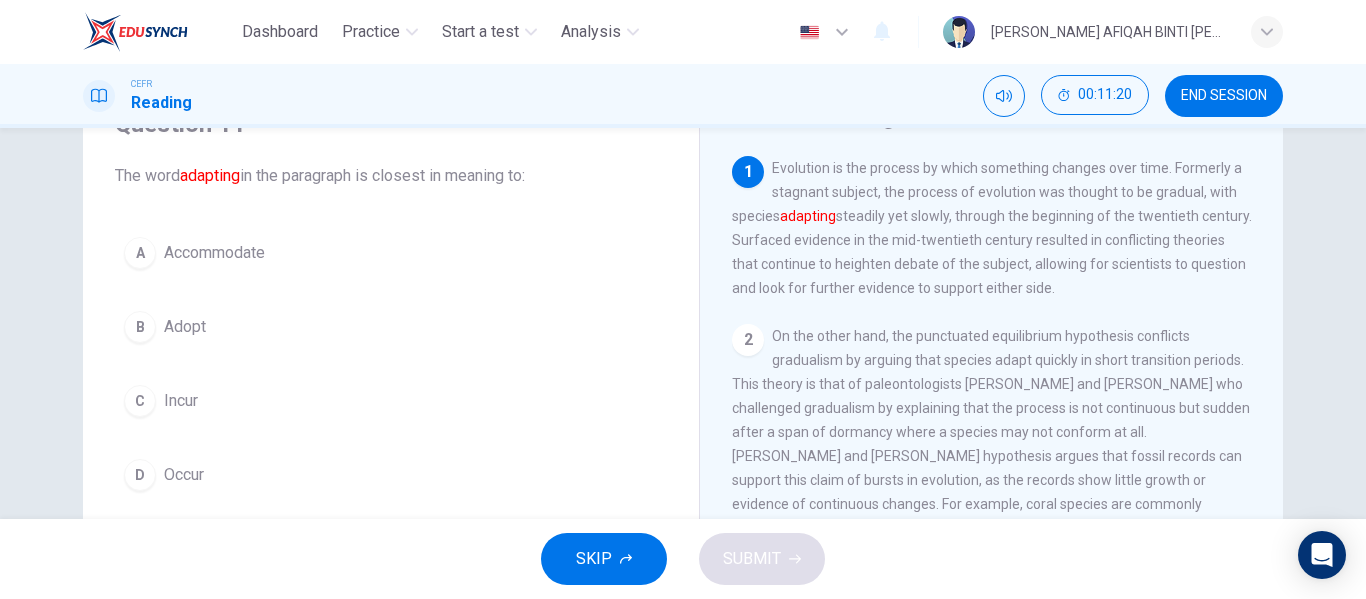 scroll, scrollTop: 0, scrollLeft: 0, axis: both 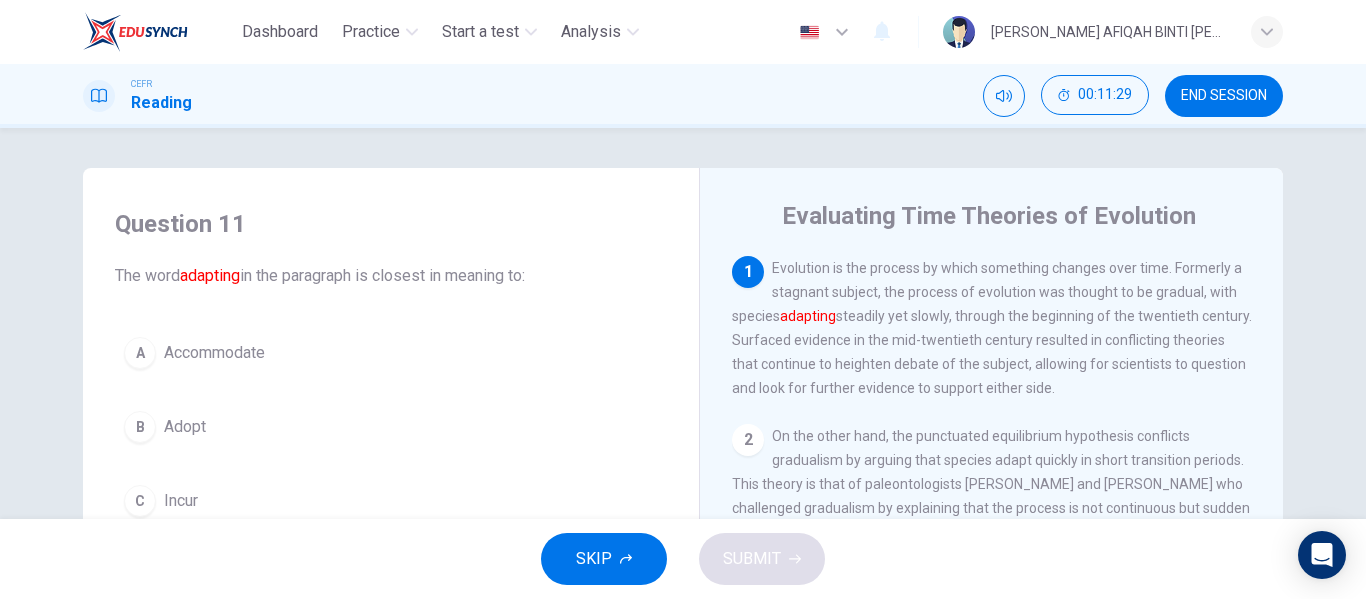 click on "A Accommodate" at bounding box center [391, 353] 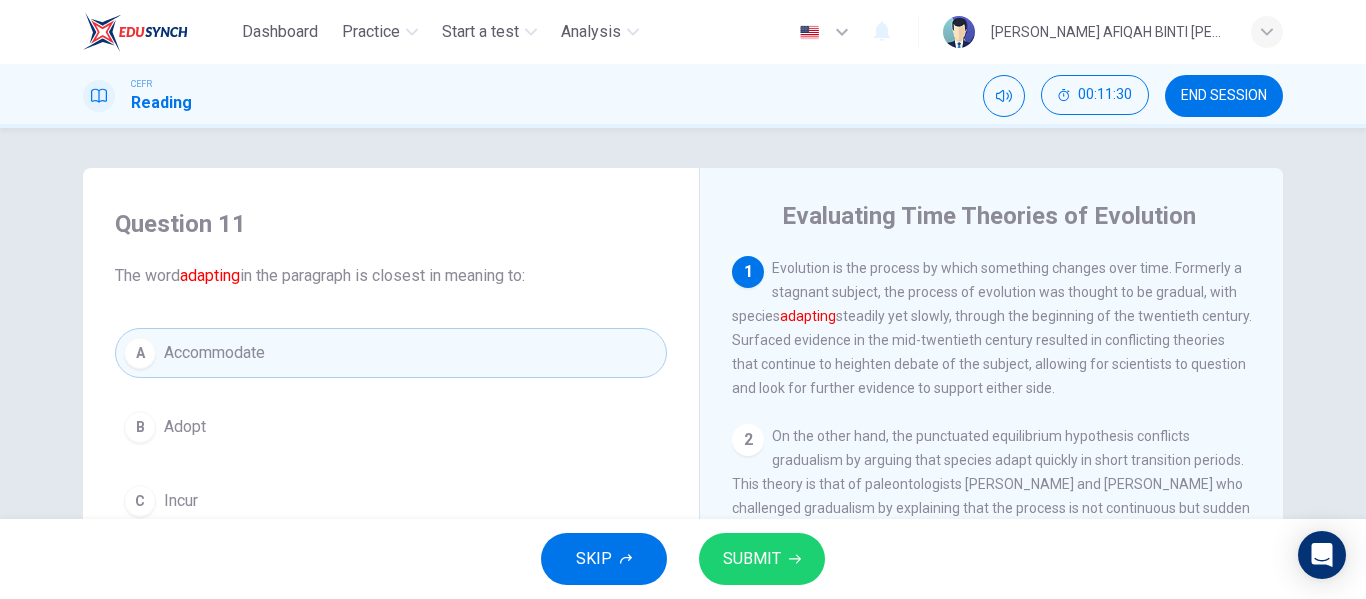 click on "SUBMIT" at bounding box center (752, 559) 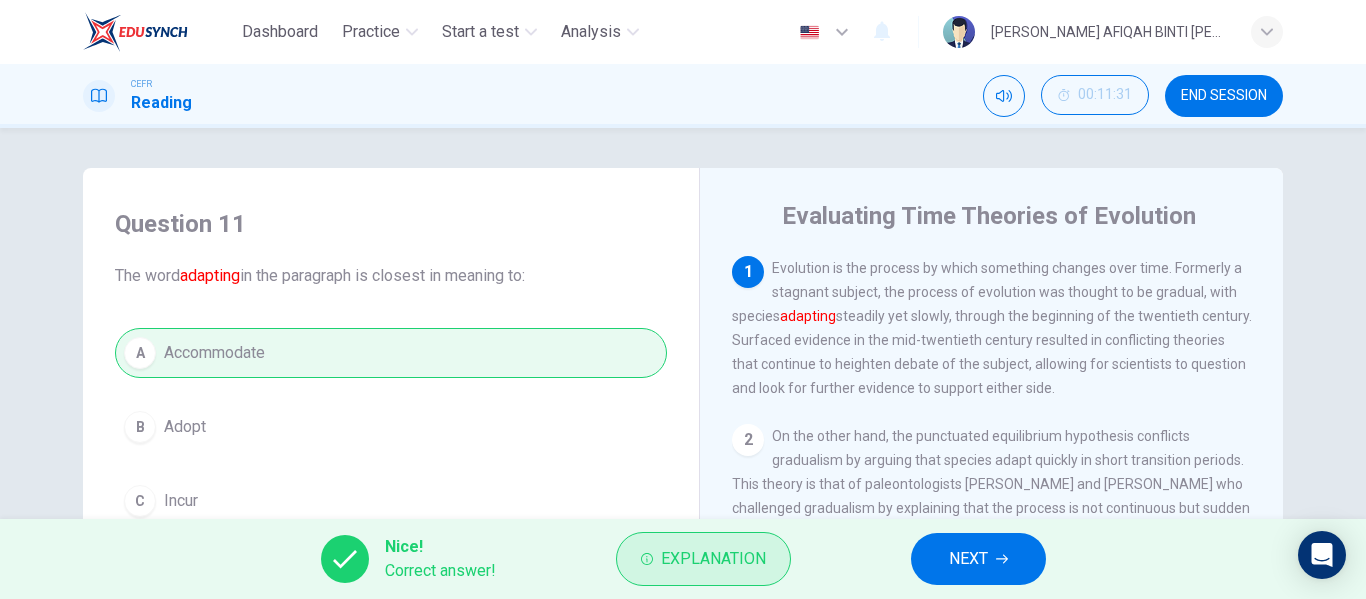 click on "Explanation" at bounding box center (713, 559) 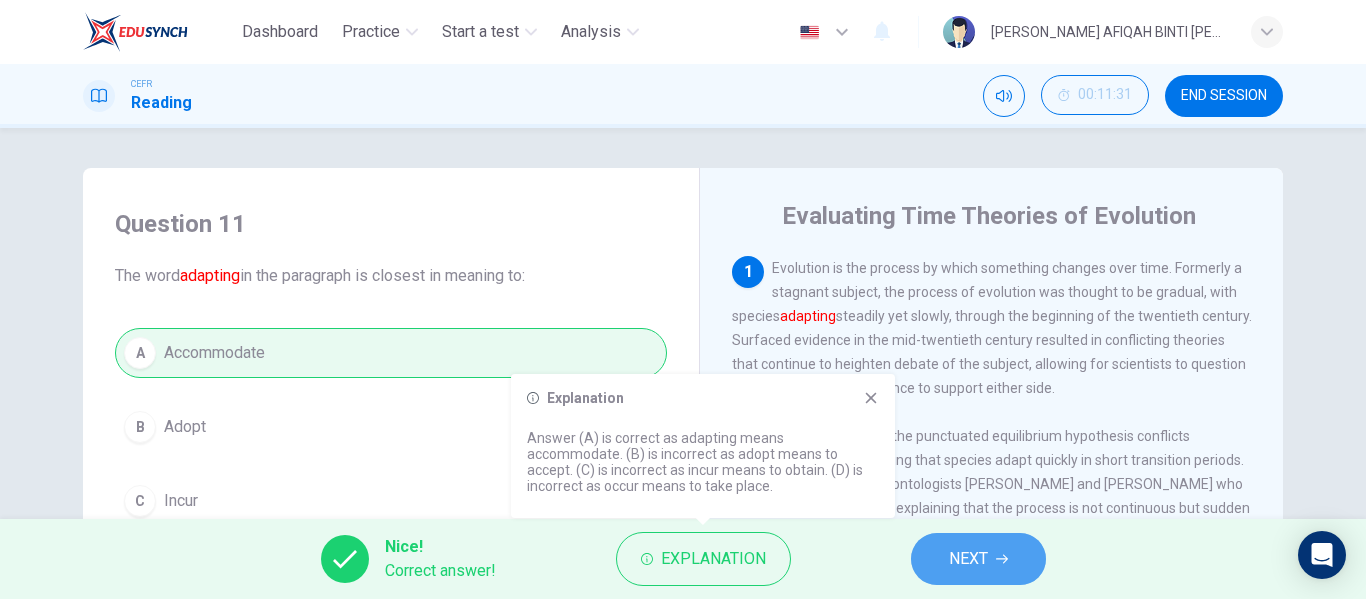 drag, startPoint x: 952, startPoint y: 558, endPoint x: 804, endPoint y: 522, distance: 152.31546 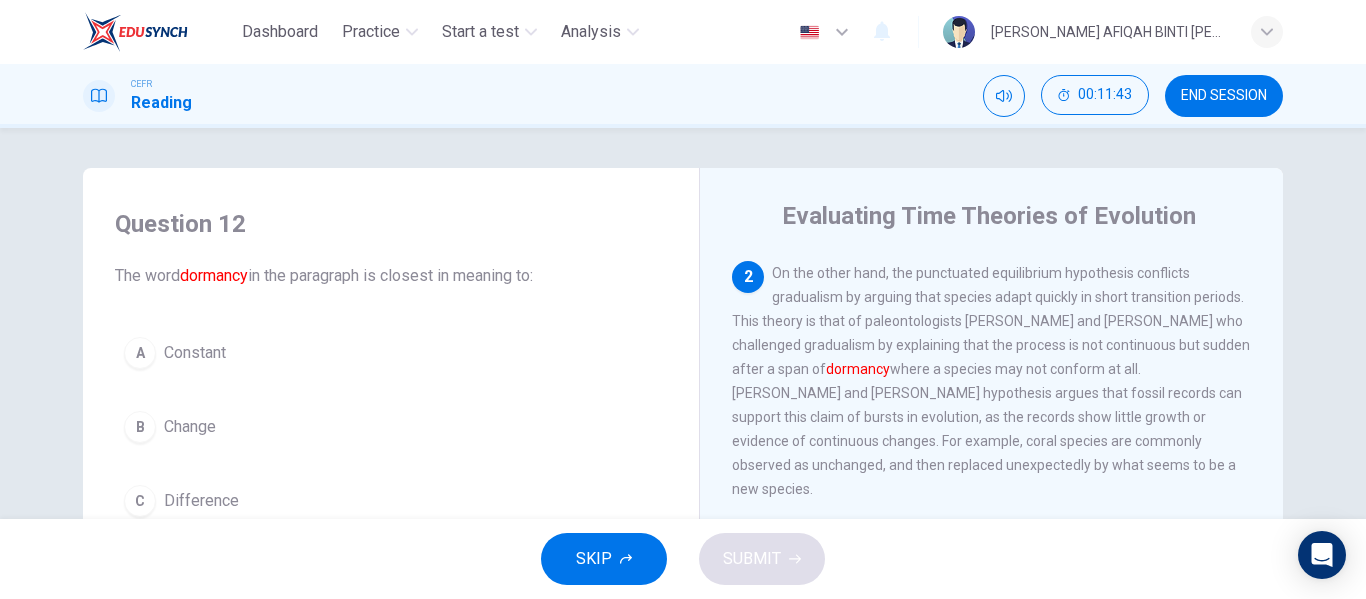 scroll, scrollTop: 167, scrollLeft: 0, axis: vertical 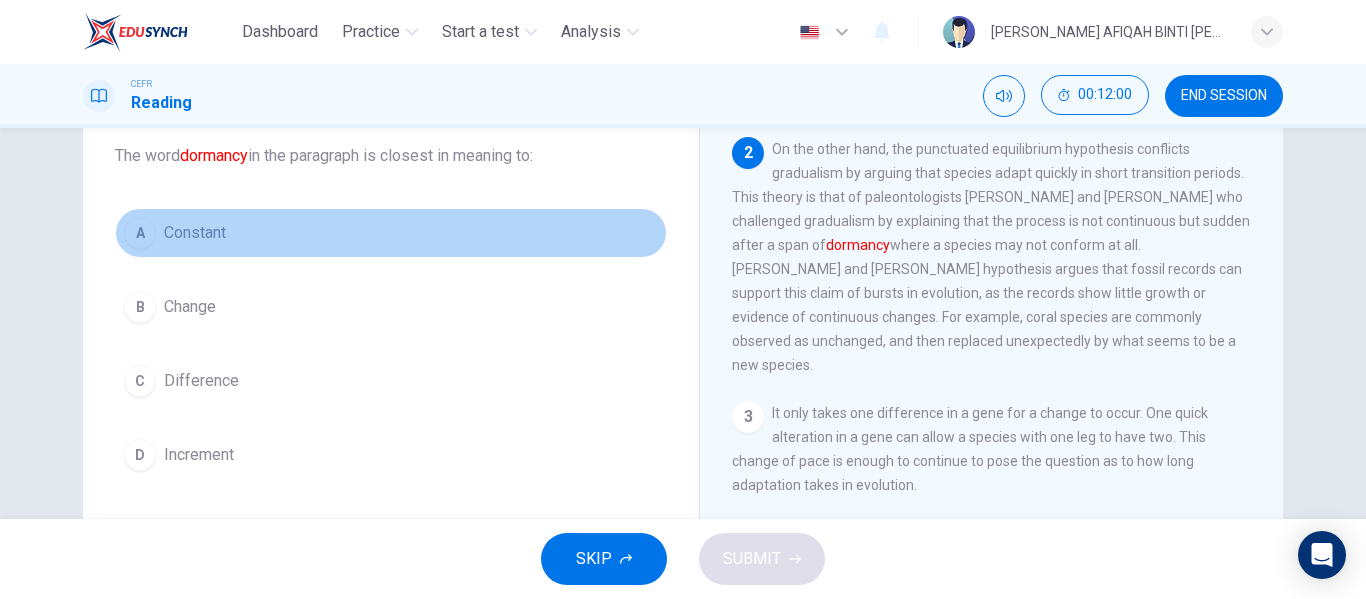 click on "A Constant" at bounding box center [391, 233] 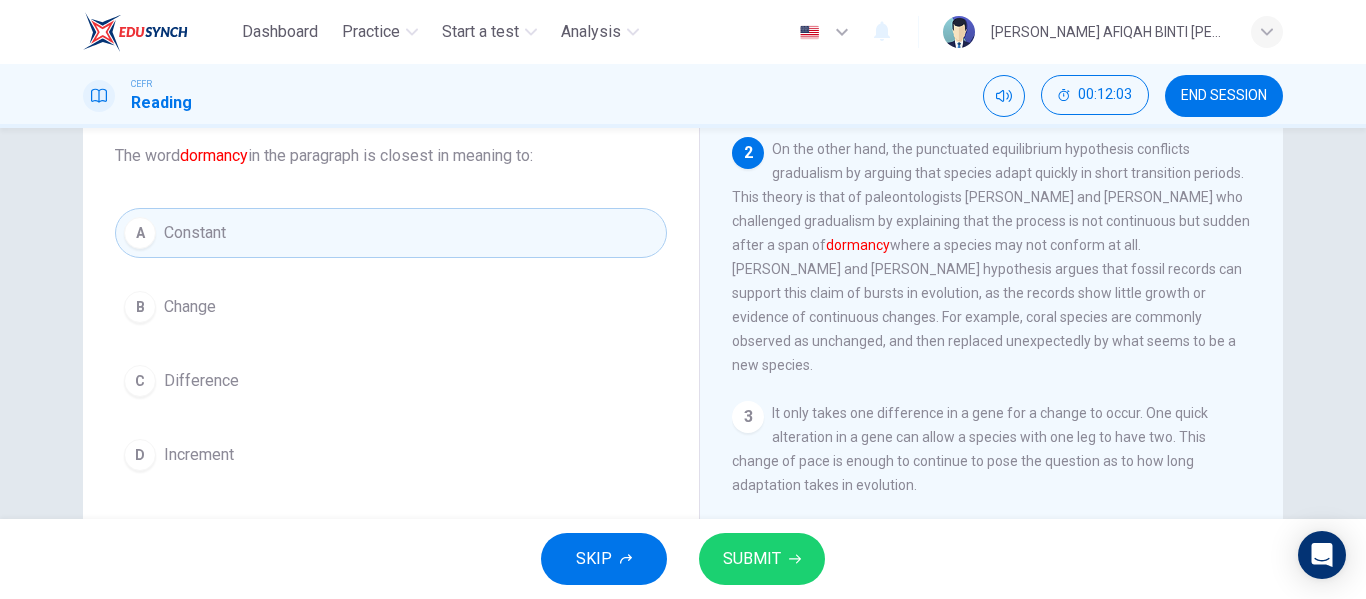 click on "SUBMIT" at bounding box center (752, 559) 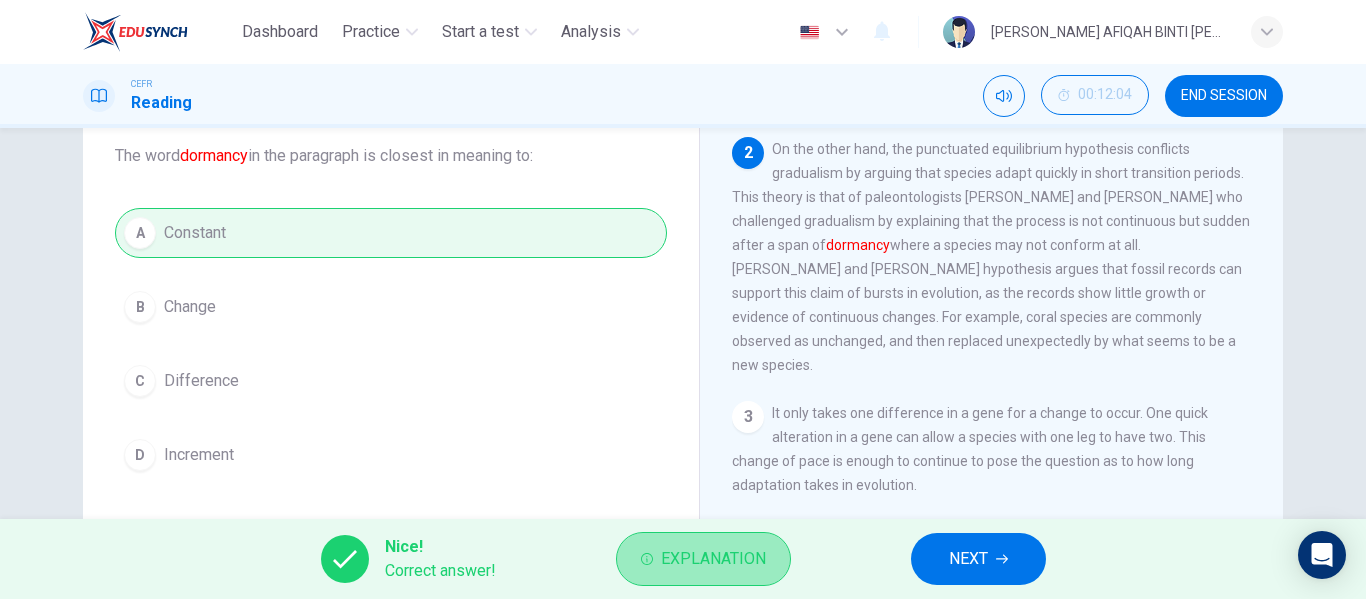 click on "Explanation" at bounding box center [713, 559] 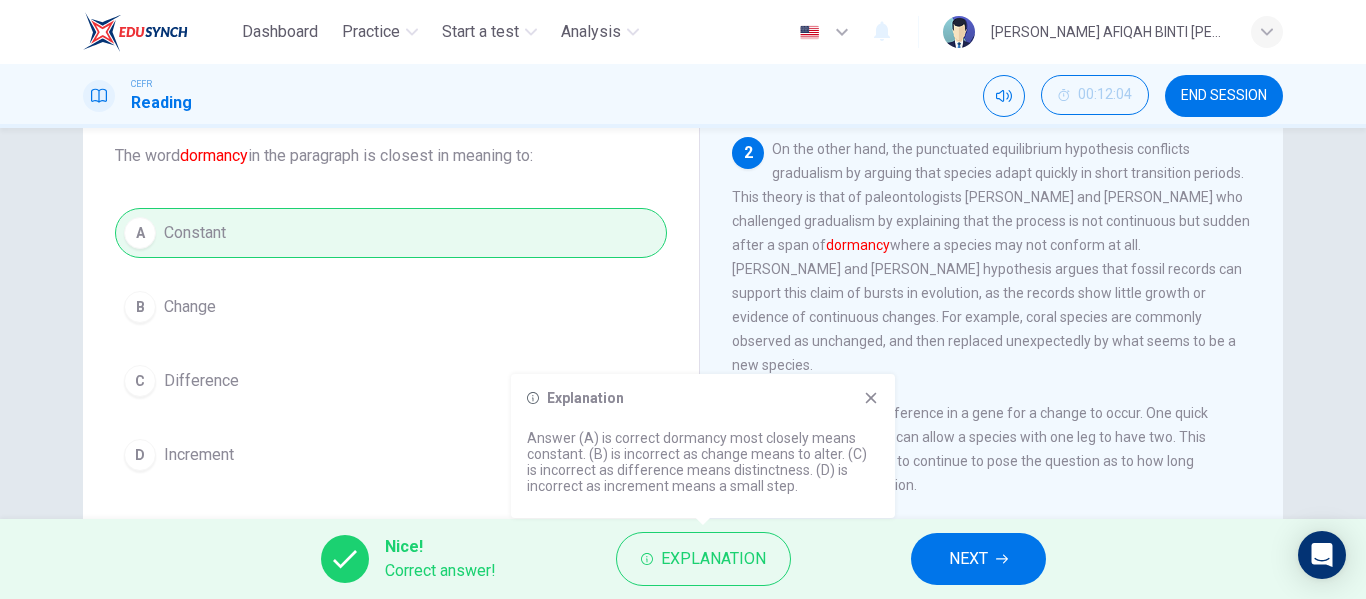 drag, startPoint x: 645, startPoint y: 464, endPoint x: 686, endPoint y: 451, distance: 43.011627 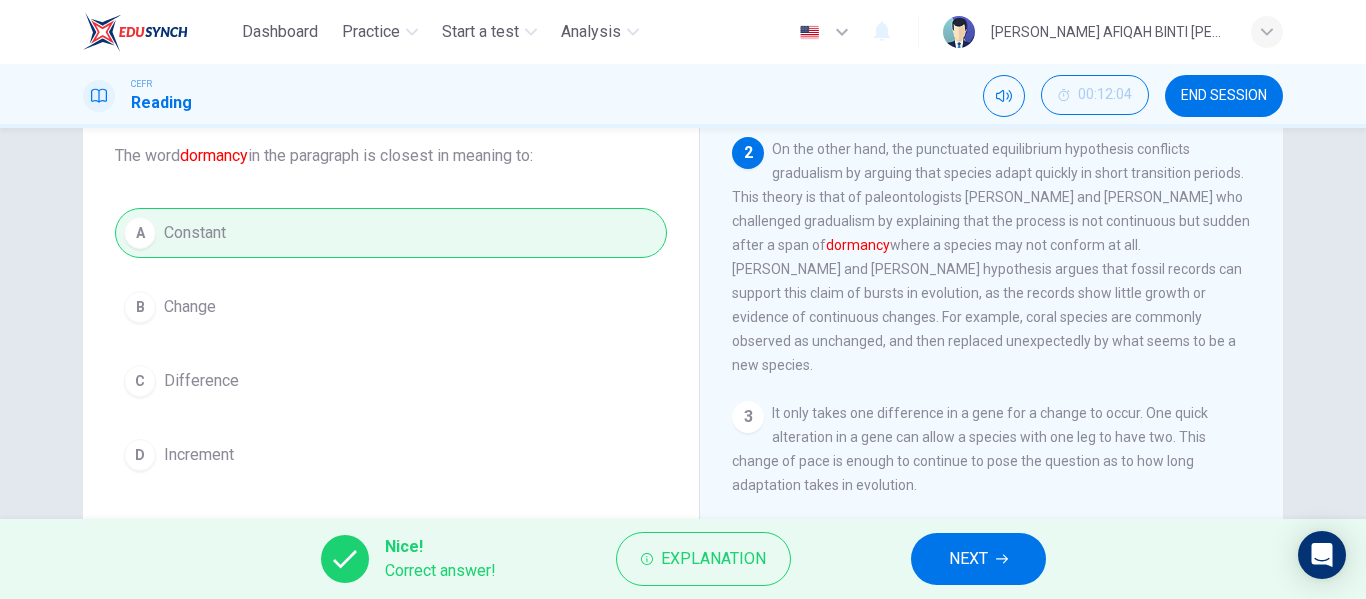 click on "NEXT" at bounding box center (968, 559) 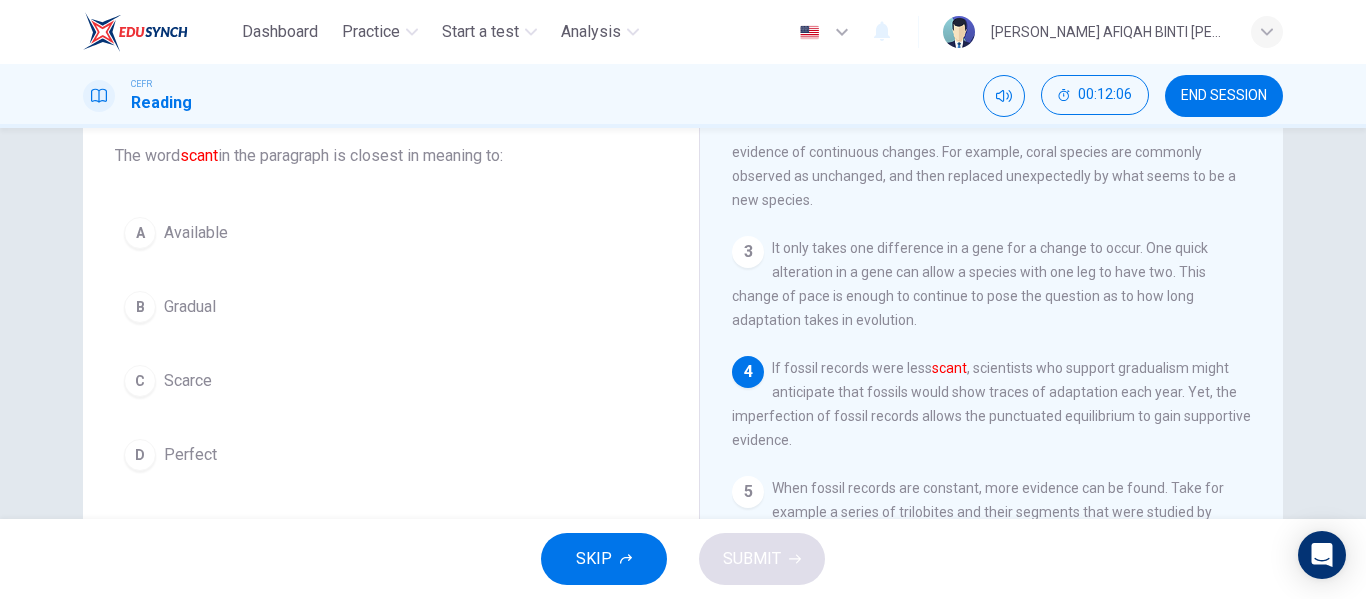 scroll, scrollTop: 367, scrollLeft: 0, axis: vertical 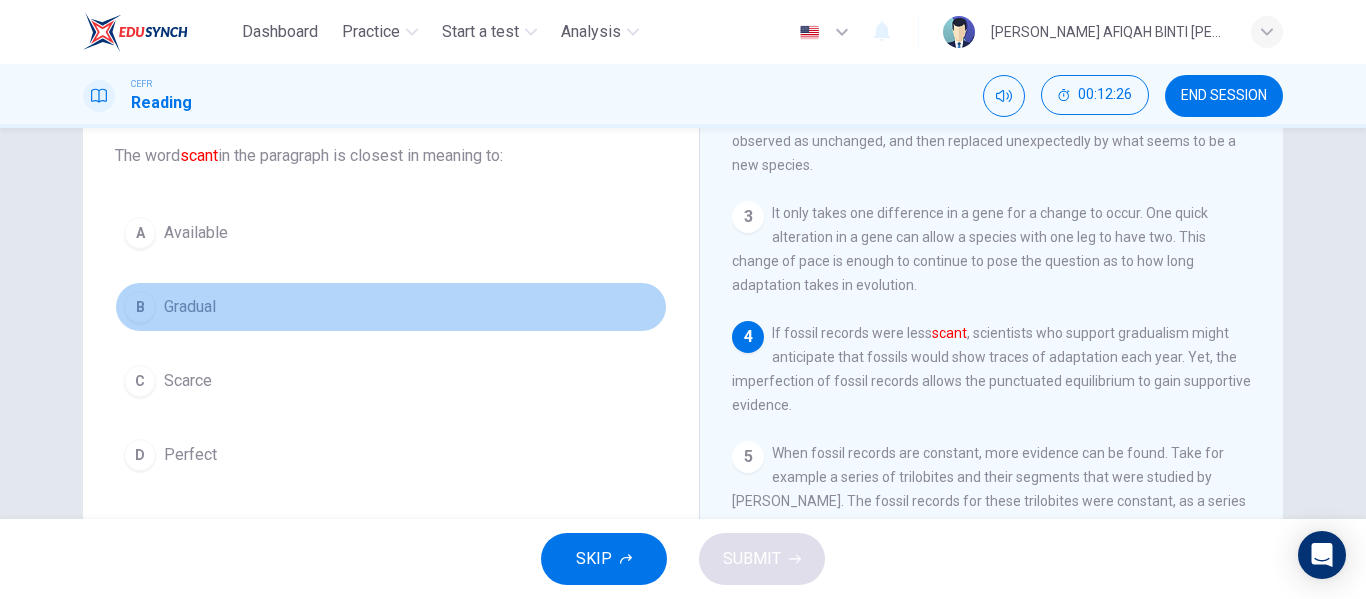 click on "B Gradual" at bounding box center (391, 307) 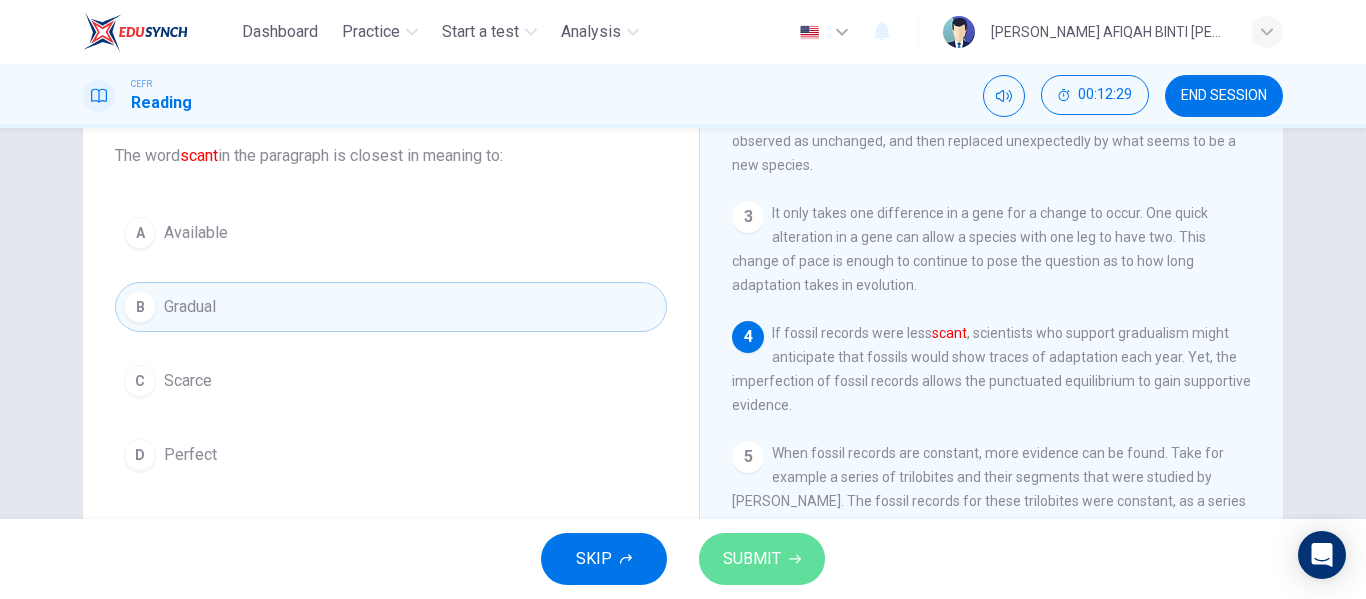 click on "SUBMIT" at bounding box center [762, 559] 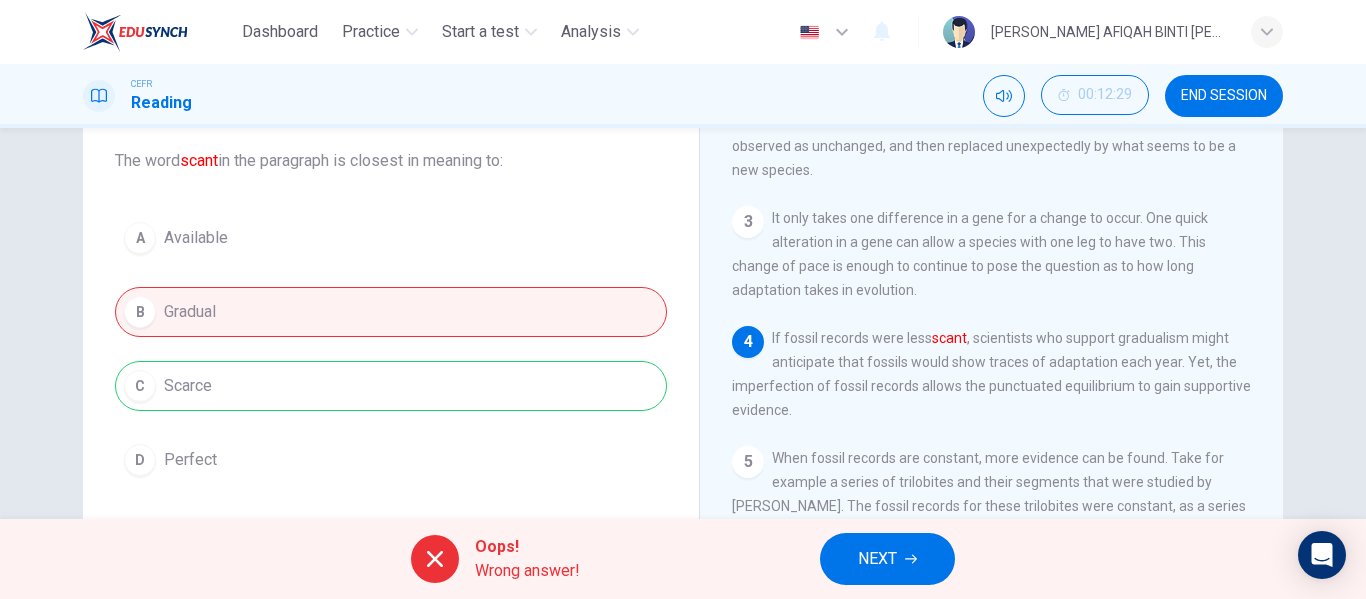 scroll, scrollTop: 300, scrollLeft: 0, axis: vertical 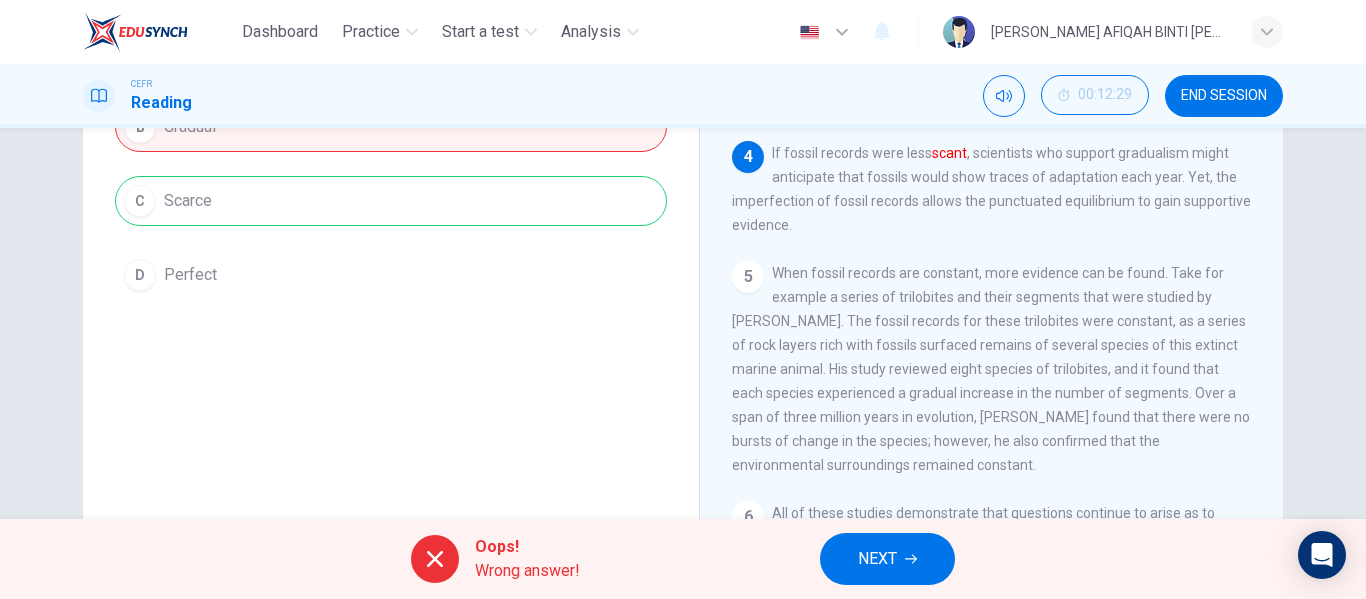click 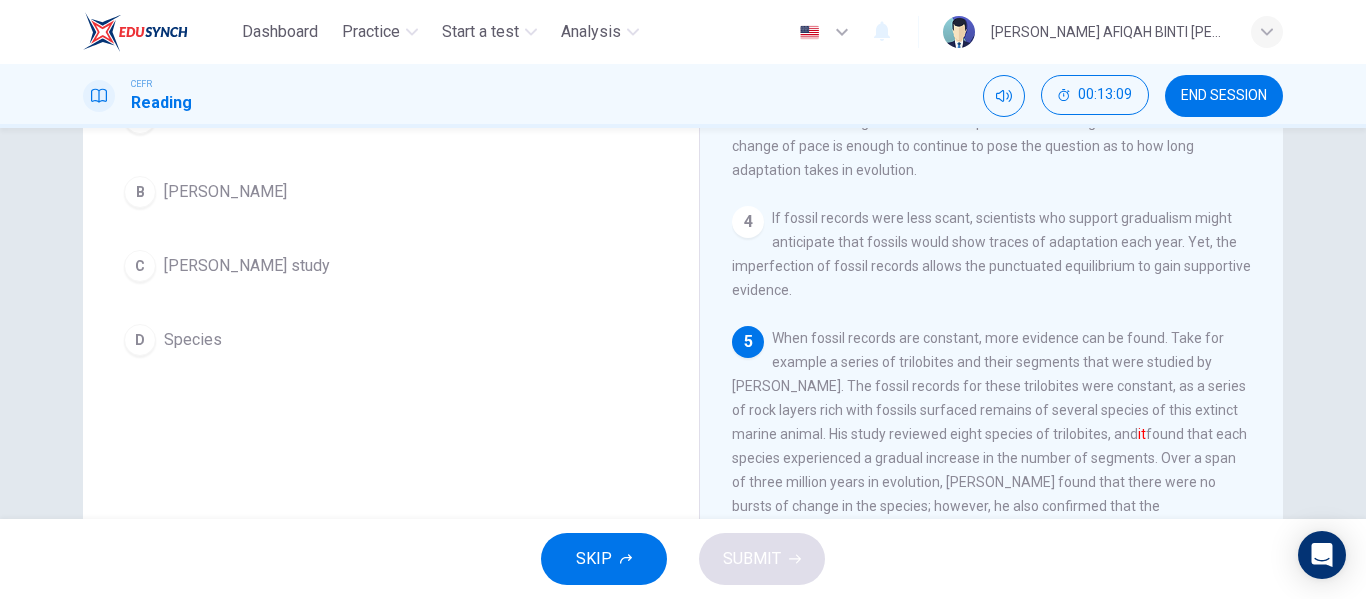 scroll, scrollTop: 200, scrollLeft: 0, axis: vertical 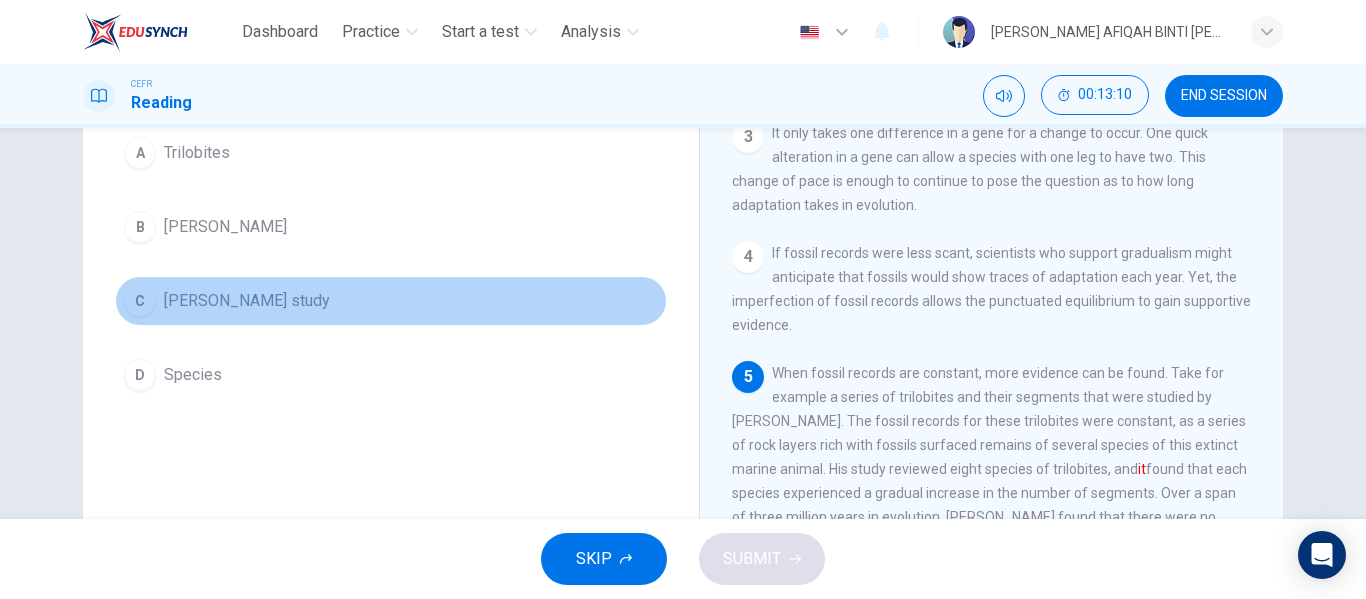 click on "[PERSON_NAME] study" at bounding box center (247, 301) 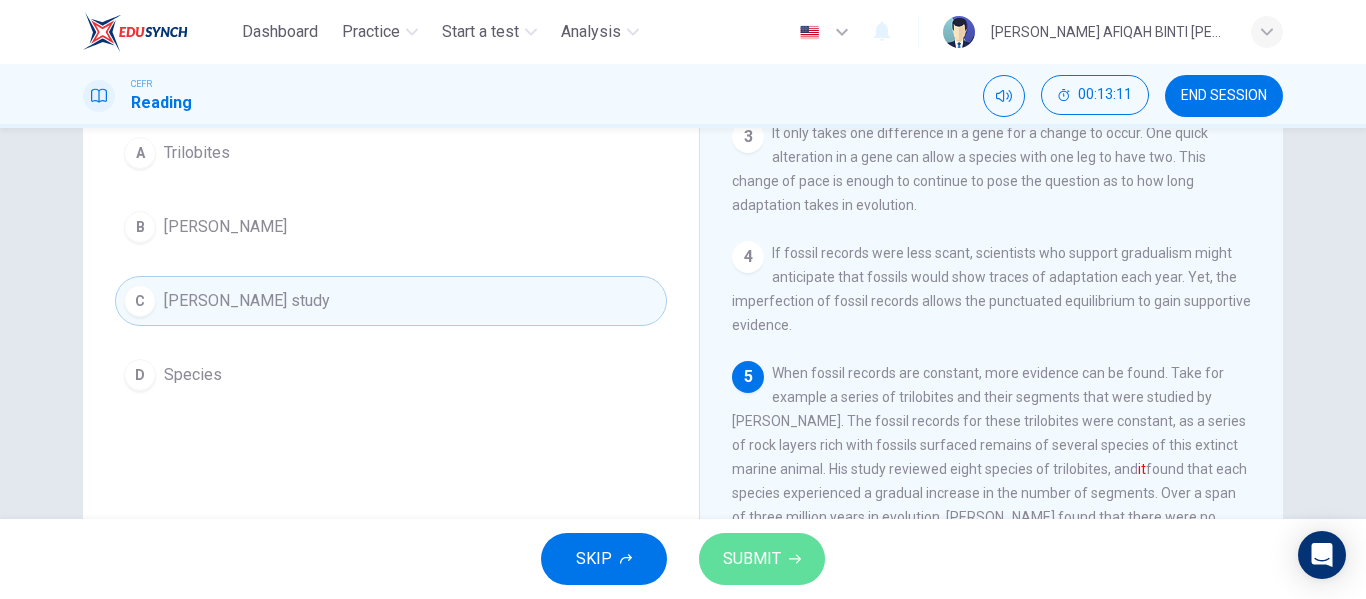 click on "SUBMIT" at bounding box center (752, 559) 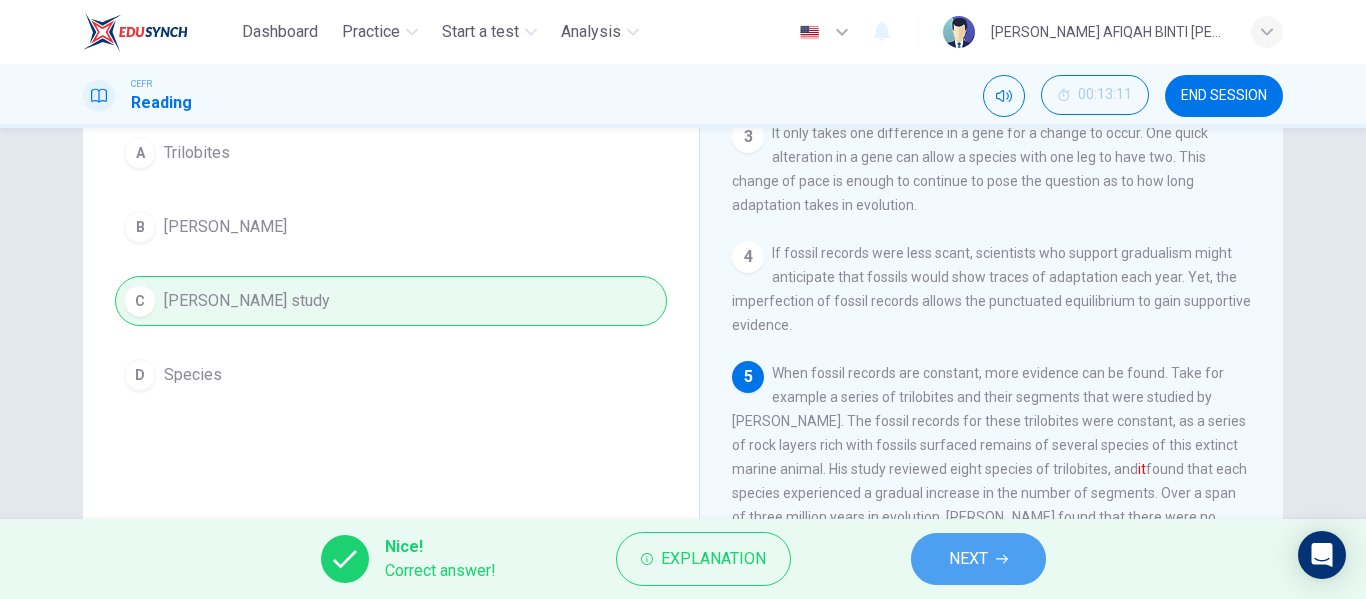 click on "NEXT" at bounding box center [978, 559] 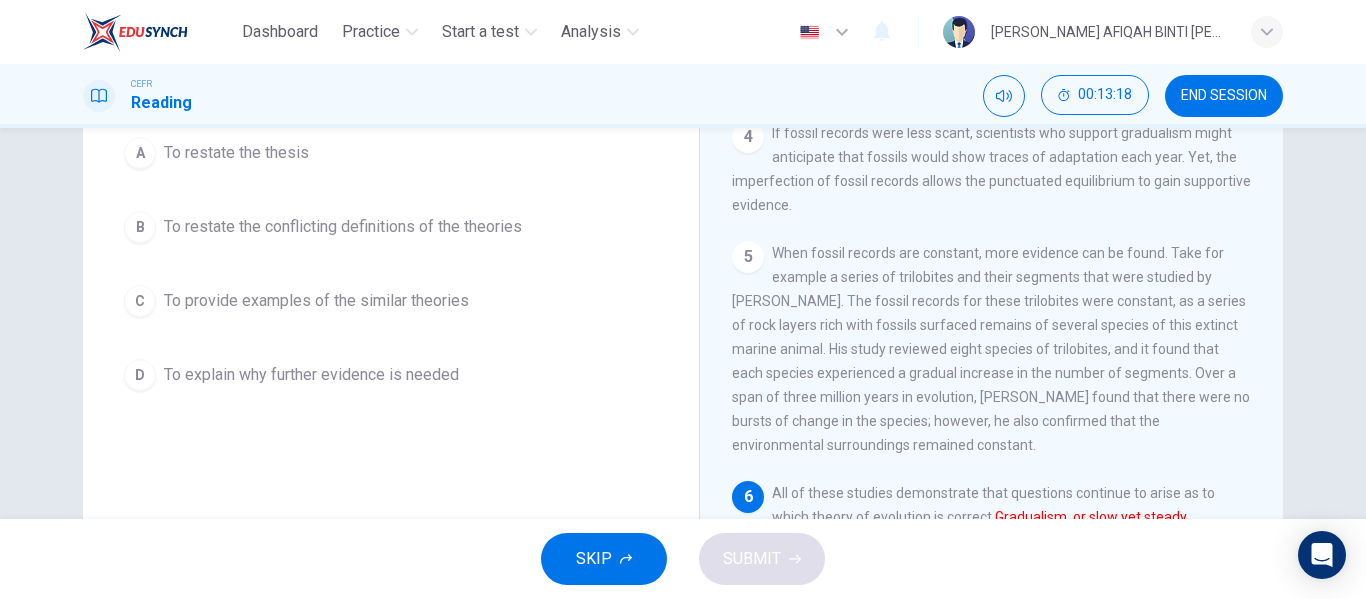 scroll, scrollTop: 384, scrollLeft: 0, axis: vertical 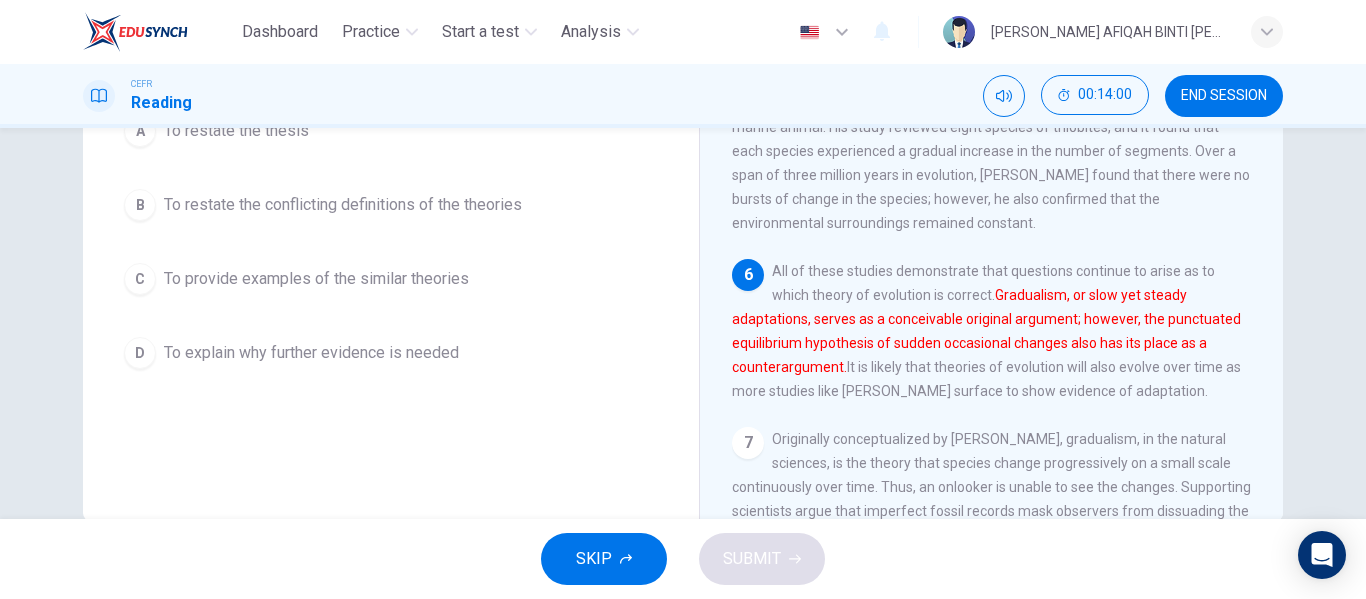 click on "To explain why further evidence is needed" at bounding box center (311, 353) 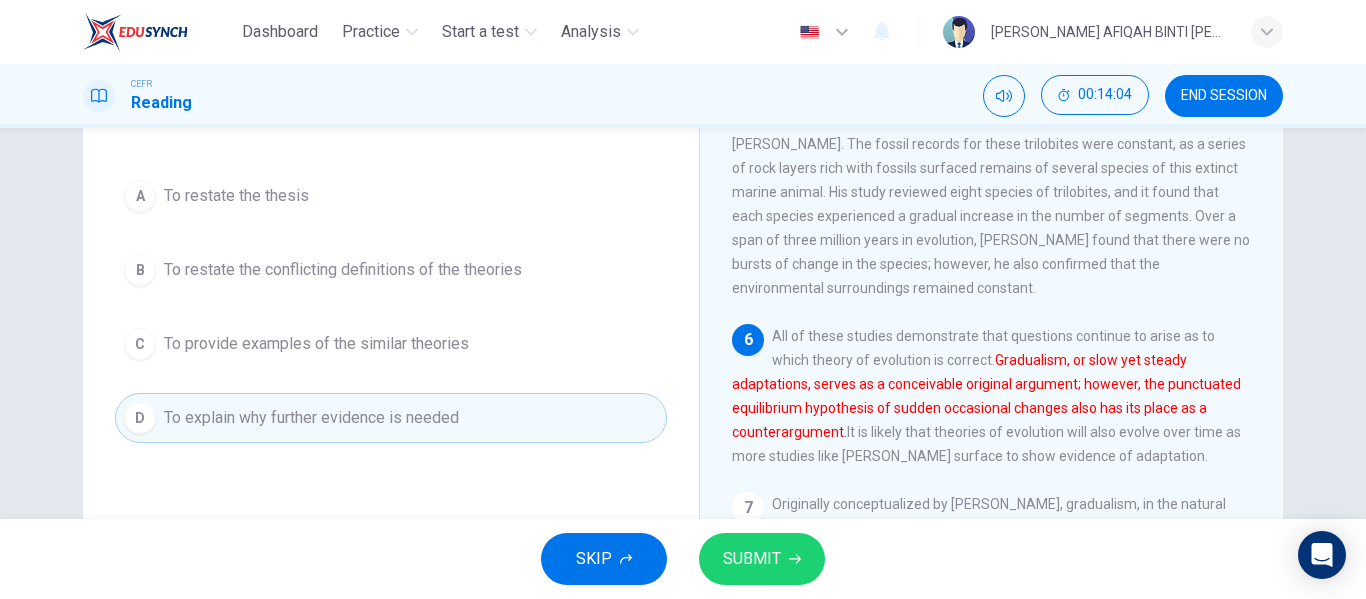 scroll, scrollTop: 242, scrollLeft: 0, axis: vertical 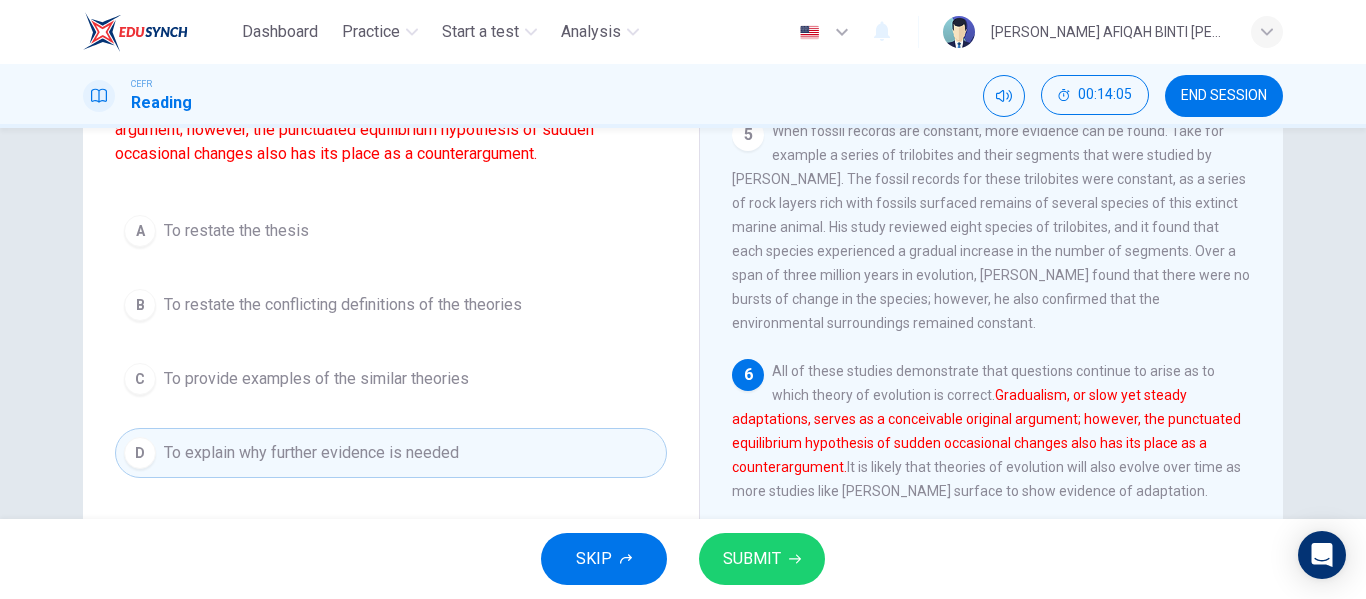 click on "SUBMIT" at bounding box center (762, 559) 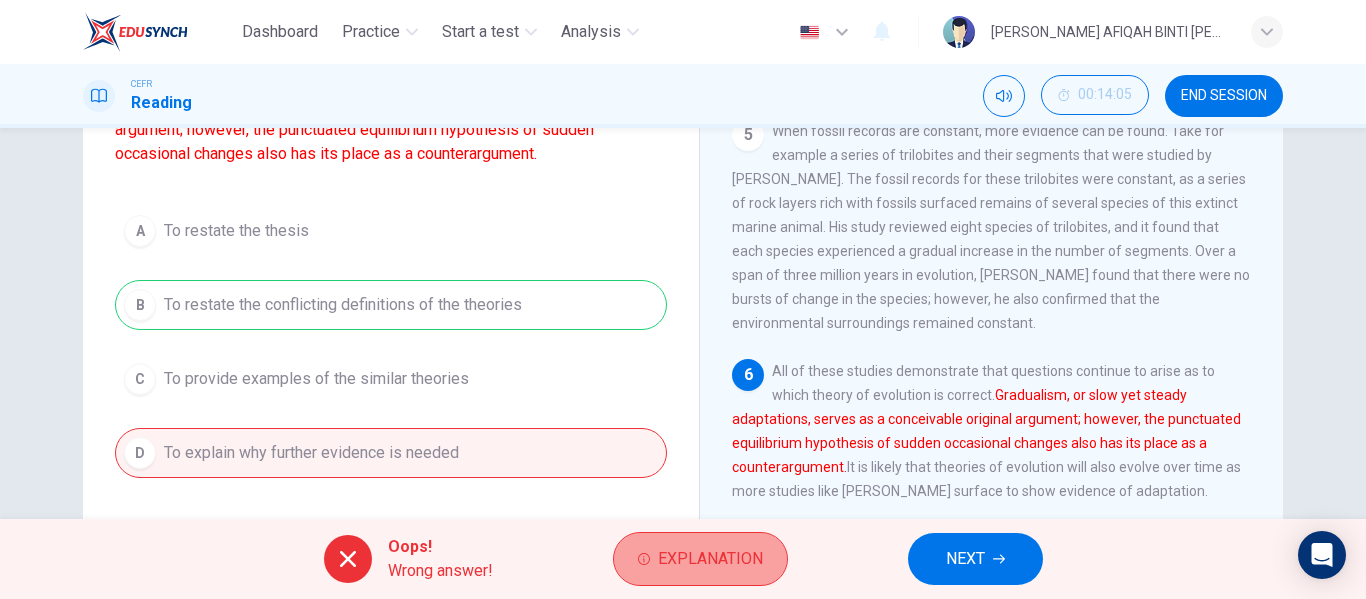 click on "Explanation" at bounding box center (710, 559) 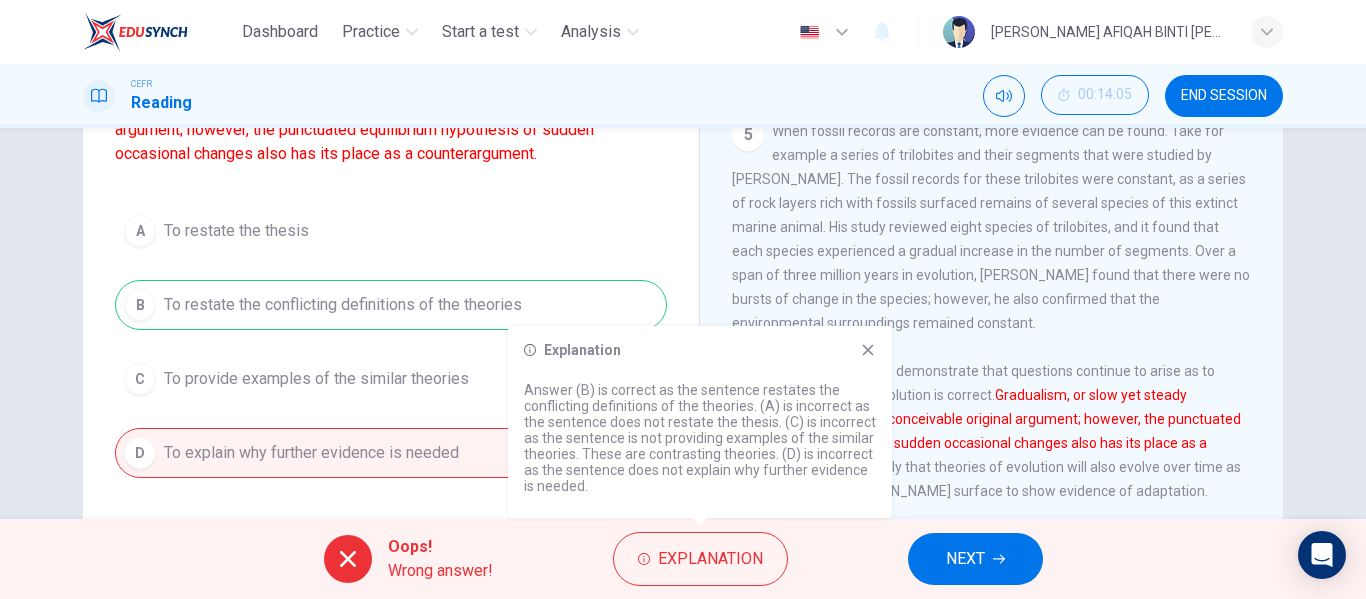 drag, startPoint x: 700, startPoint y: 395, endPoint x: 677, endPoint y: 430, distance: 41.880783 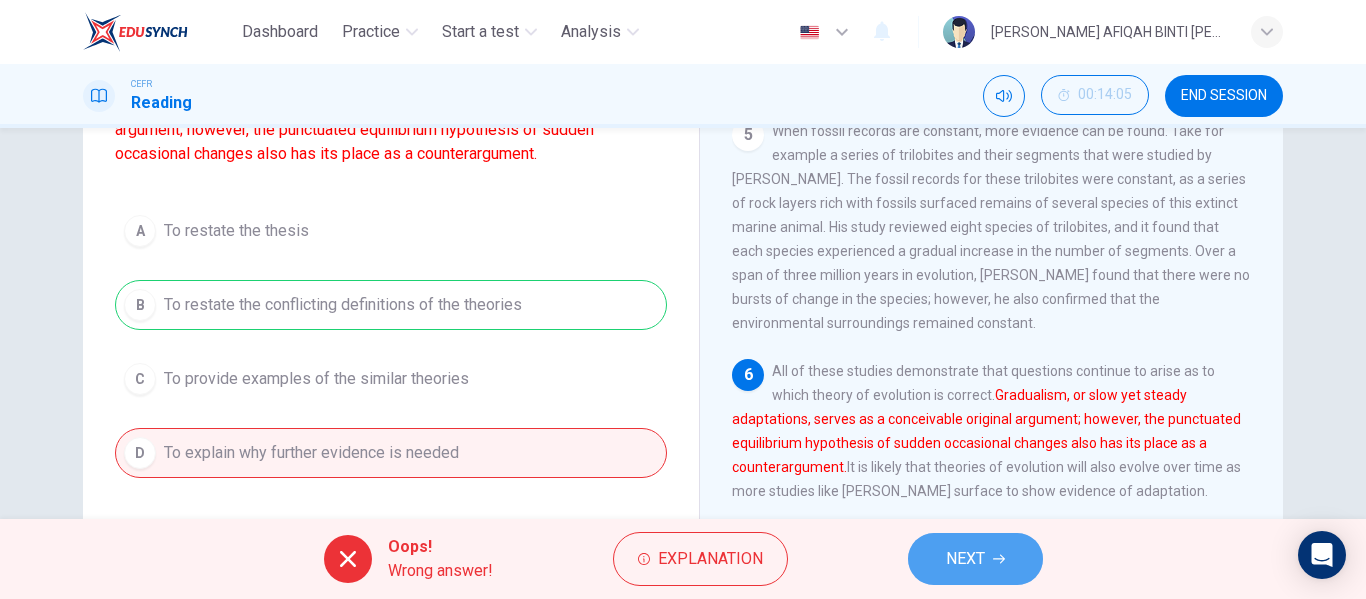 click on "NEXT" at bounding box center (975, 559) 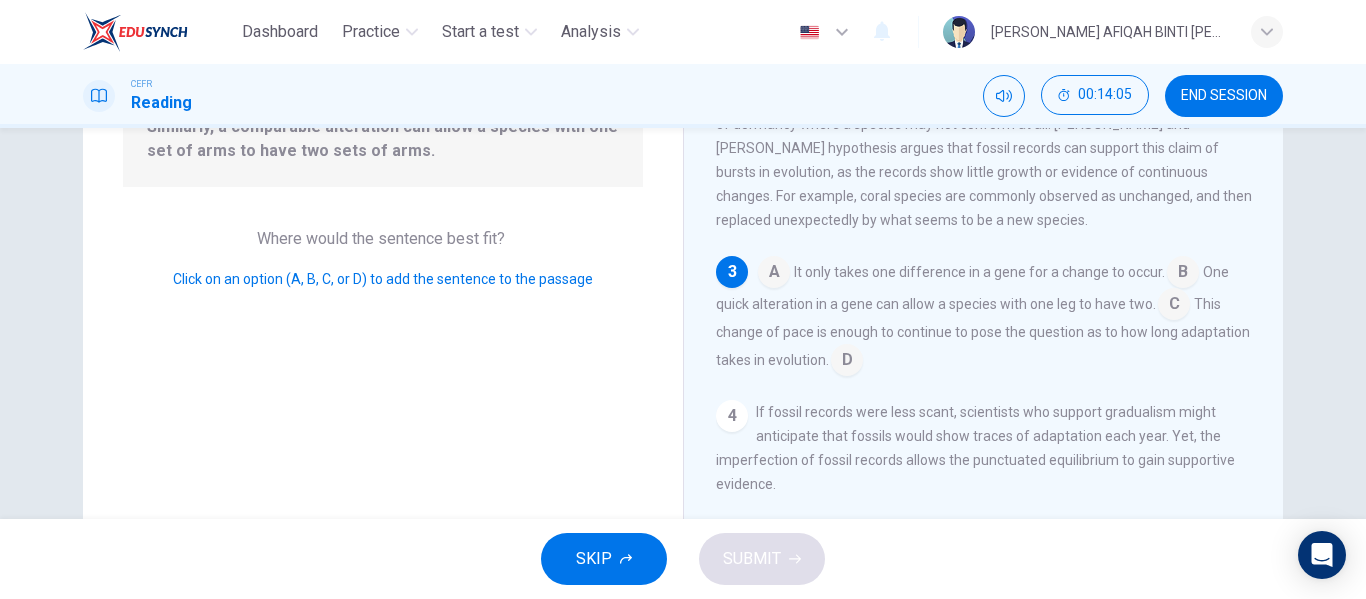 scroll, scrollTop: 168, scrollLeft: 0, axis: vertical 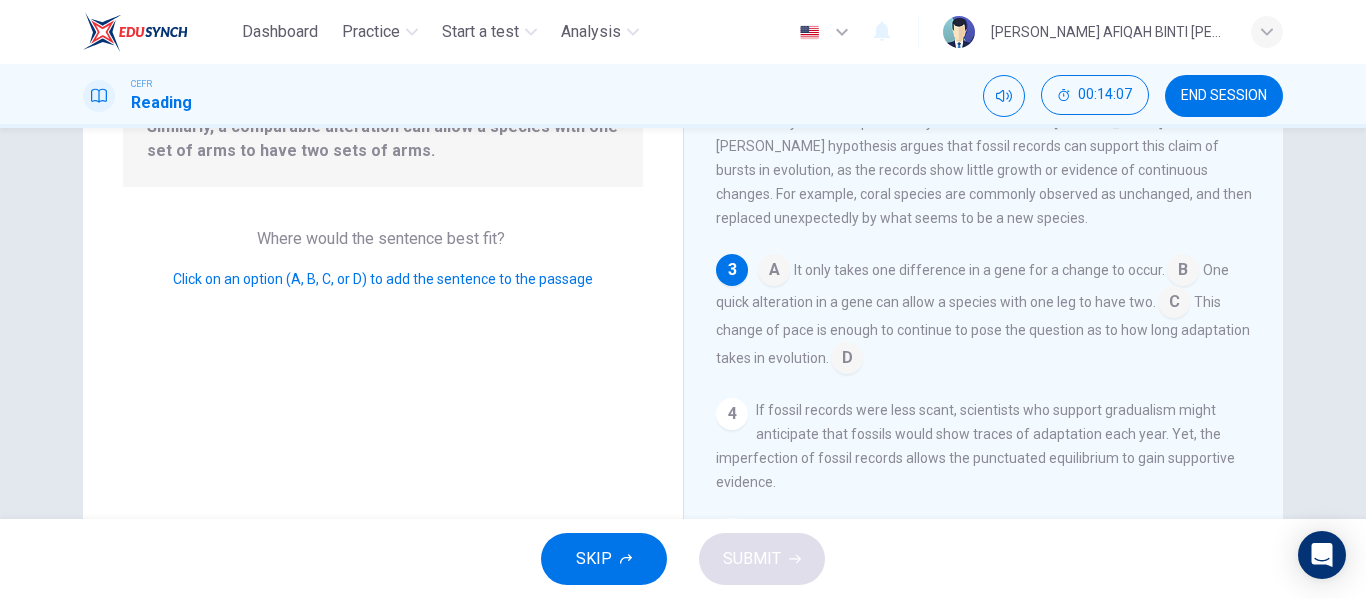 click on "A  It only takes one difference in a gene for a change to occur.  B  One quick alteration in a gene can allow a species with one leg to have two.  C  This change of pace is enough to continue to pose the question as to how long adaptation takes in evolution.  D" at bounding box center (984, 314) 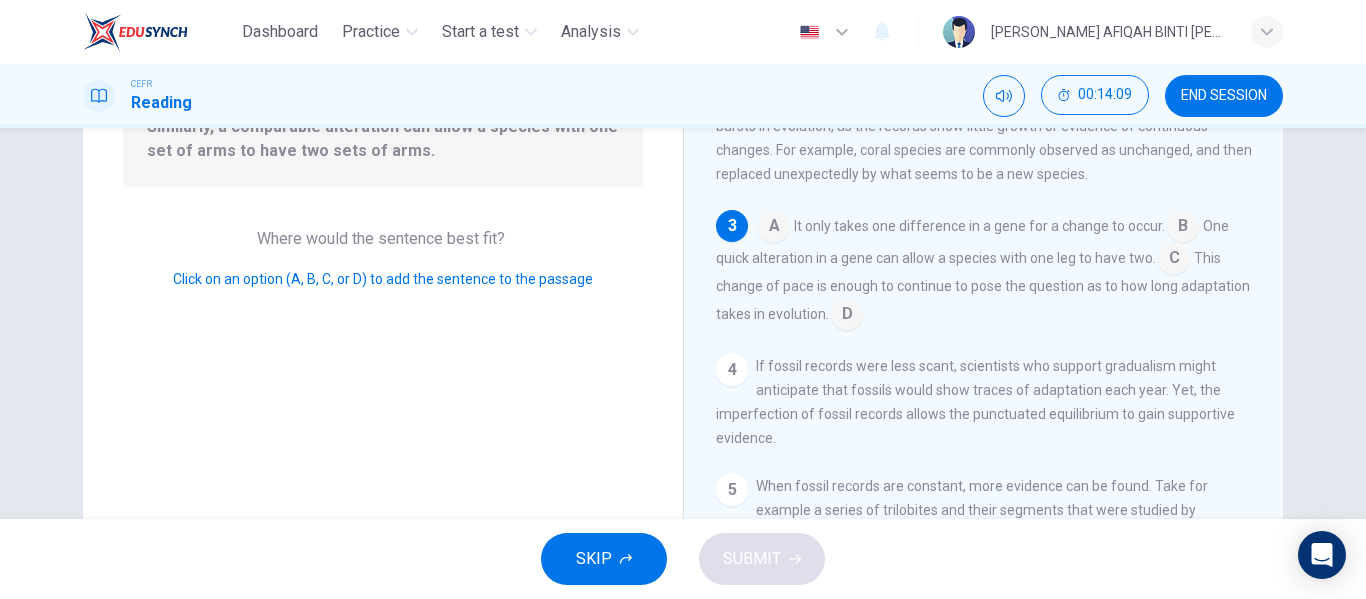scroll, scrollTop: 368, scrollLeft: 0, axis: vertical 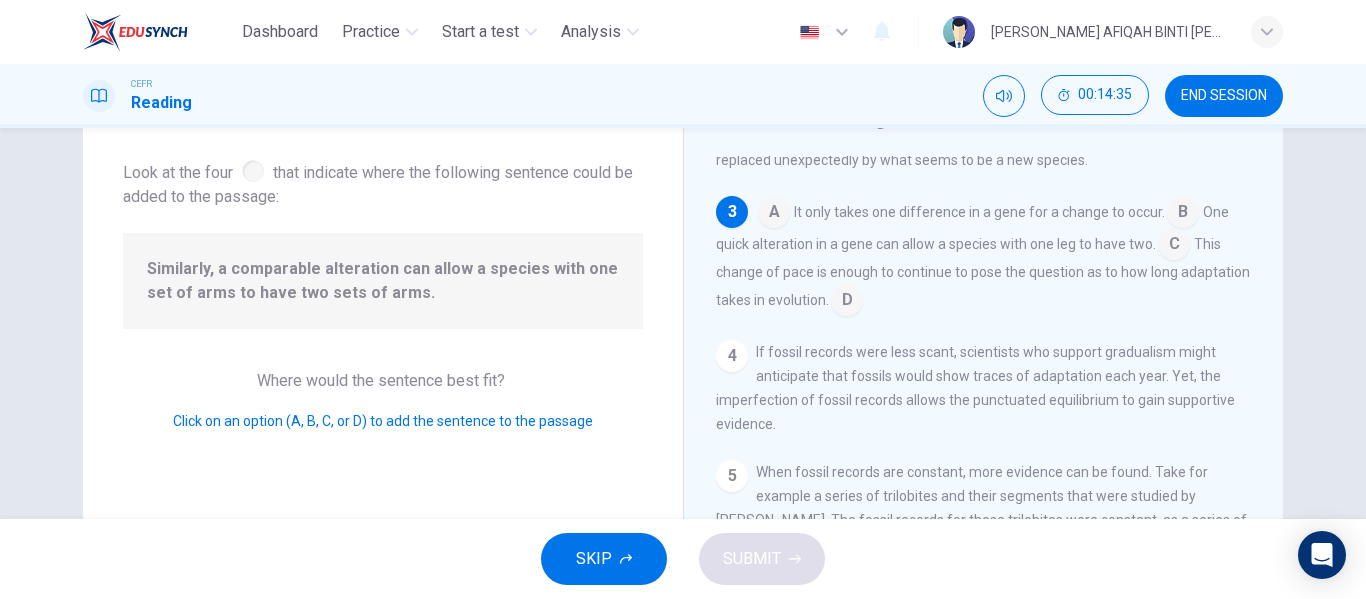 click at bounding box center (1174, 246) 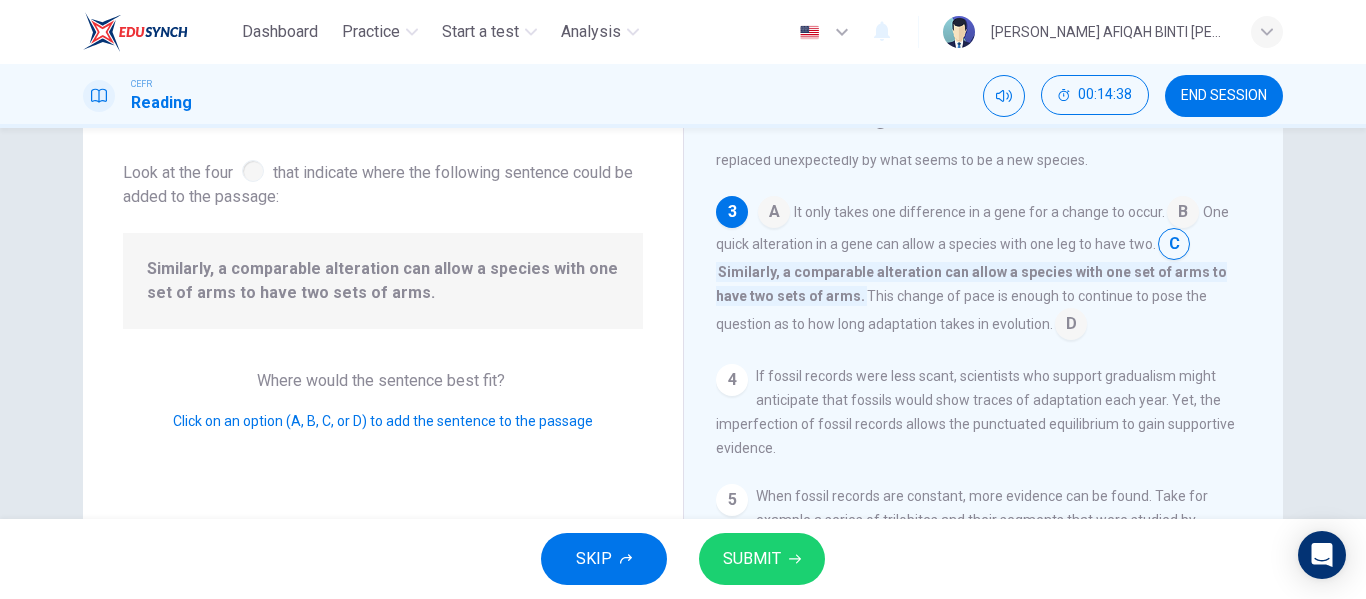 click on "SUBMIT" at bounding box center [752, 559] 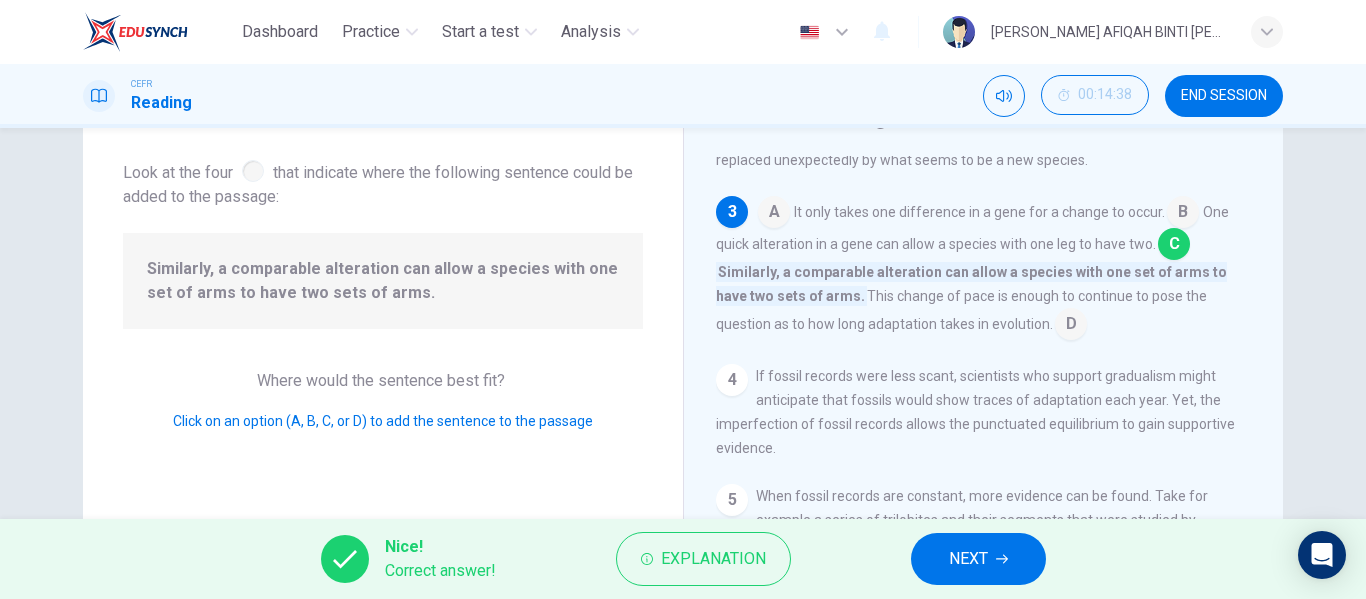 click on "NEXT" at bounding box center (978, 559) 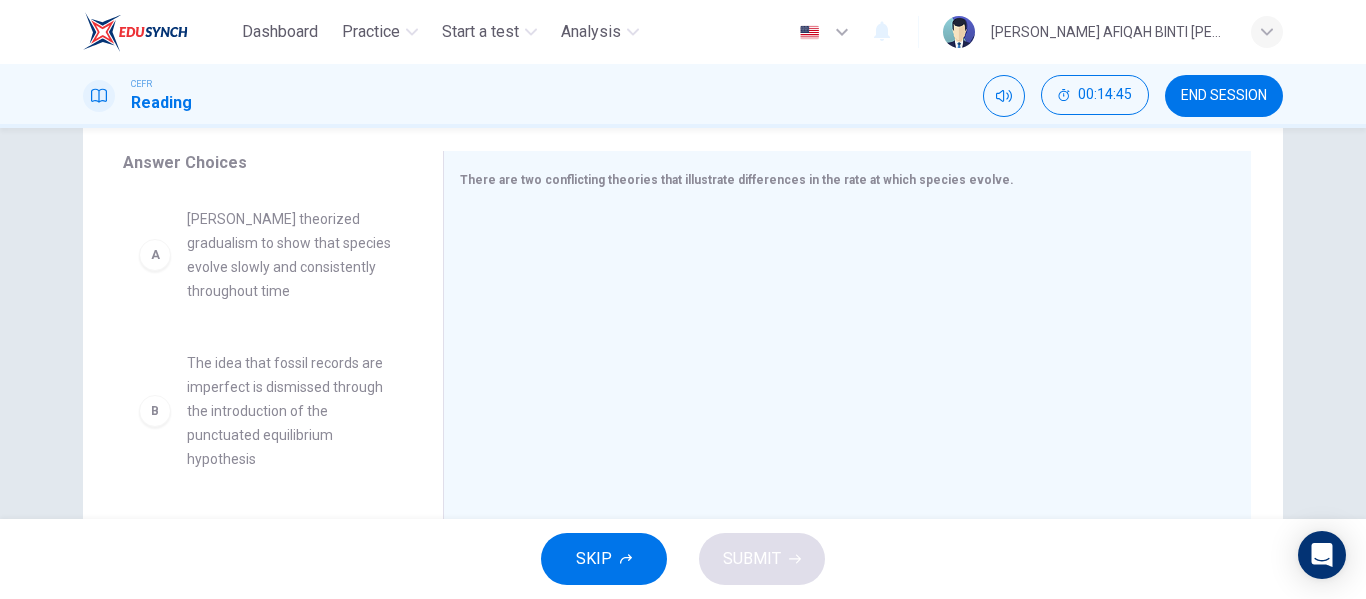 scroll, scrollTop: 384, scrollLeft: 0, axis: vertical 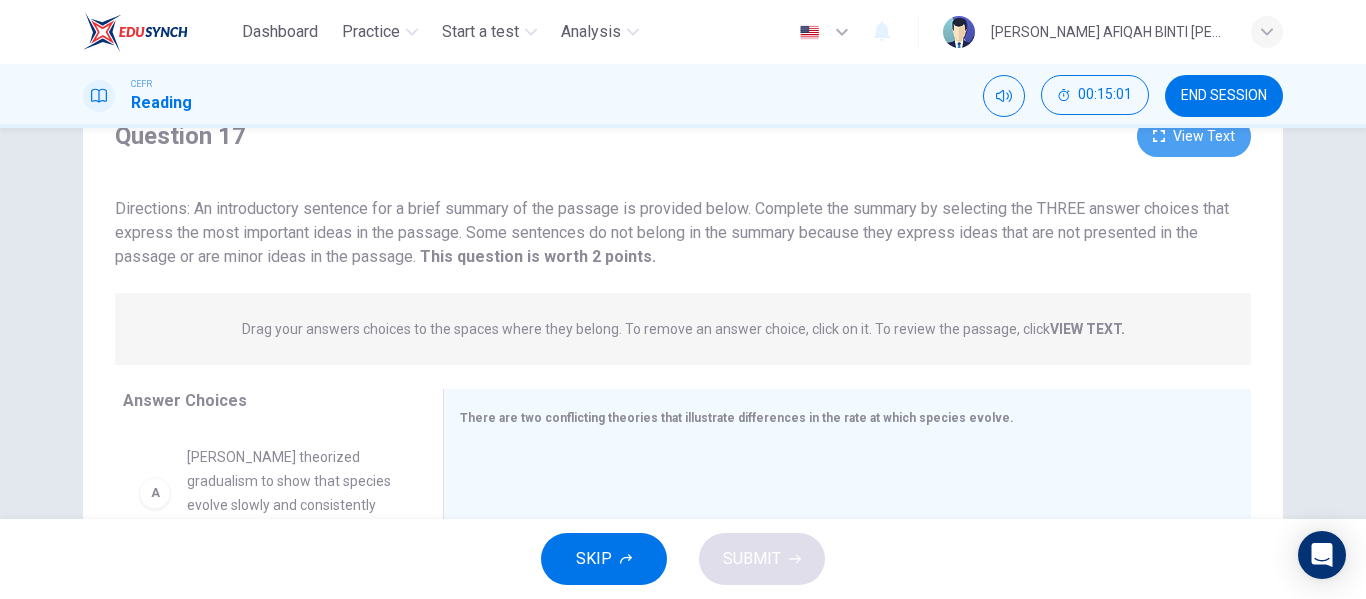 click on "View Text" at bounding box center (1194, 136) 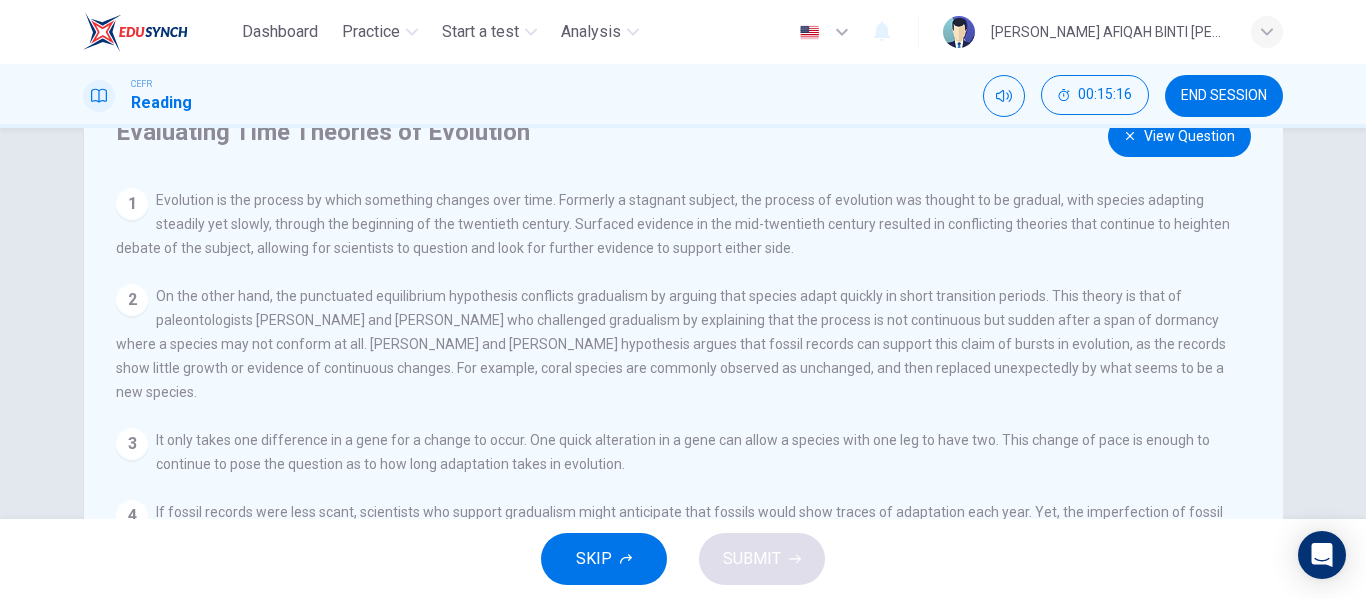 drag, startPoint x: 413, startPoint y: 305, endPoint x: 441, endPoint y: 321, distance: 32.24903 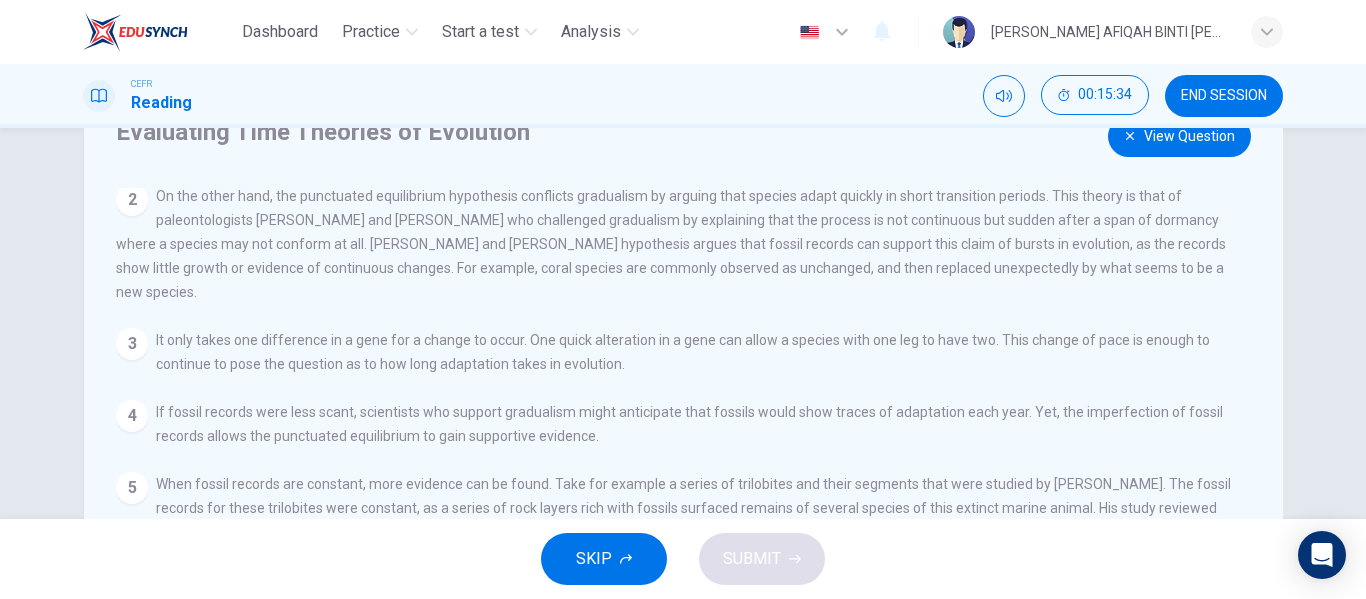 scroll, scrollTop: 118, scrollLeft: 0, axis: vertical 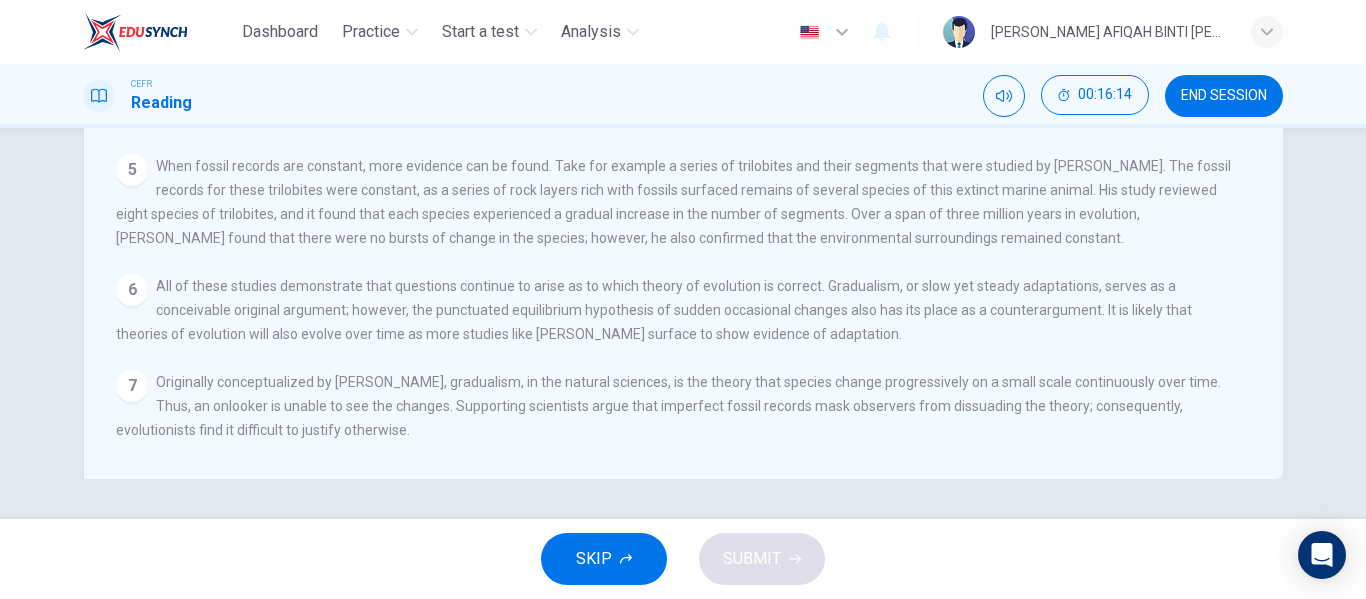 drag, startPoint x: 773, startPoint y: 268, endPoint x: 740, endPoint y: 337, distance: 76.48529 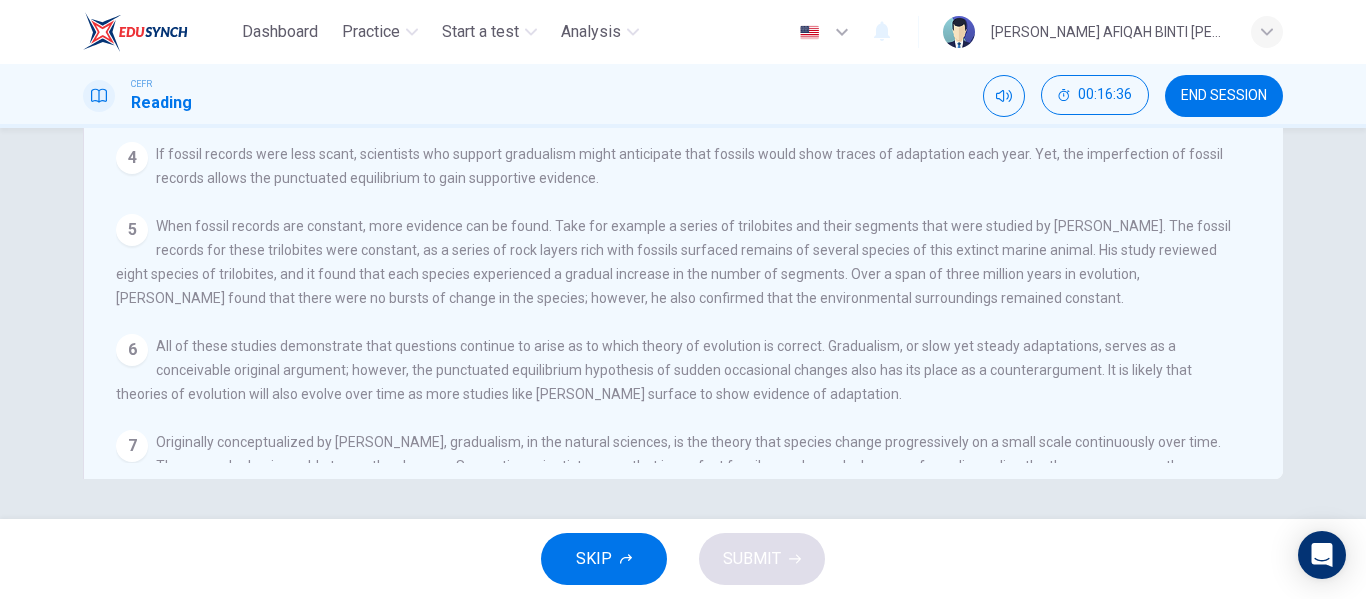scroll, scrollTop: 0, scrollLeft: 0, axis: both 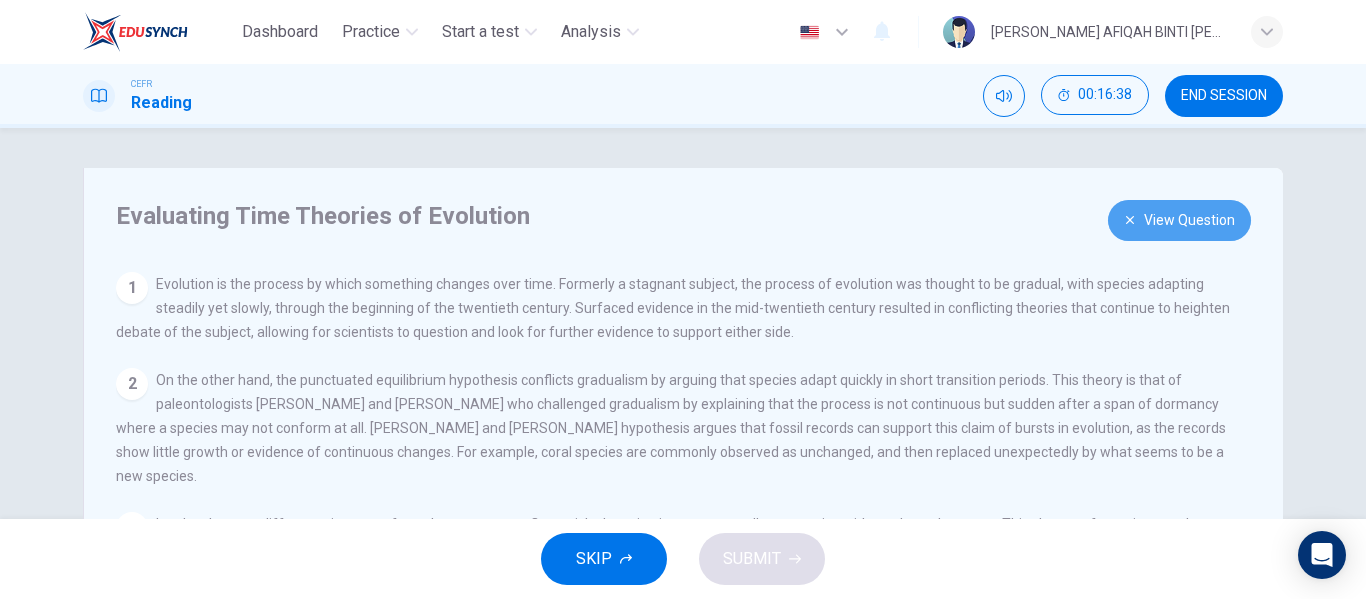 click on "View Question" at bounding box center (1179, 220) 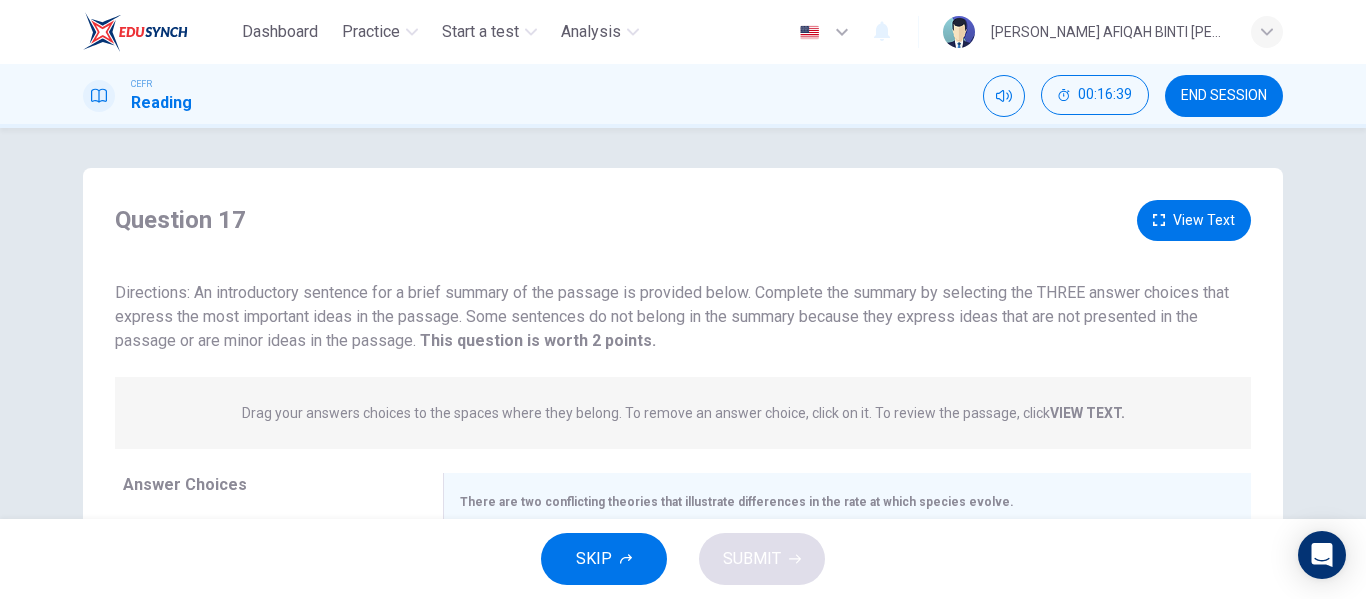 scroll, scrollTop: 300, scrollLeft: 0, axis: vertical 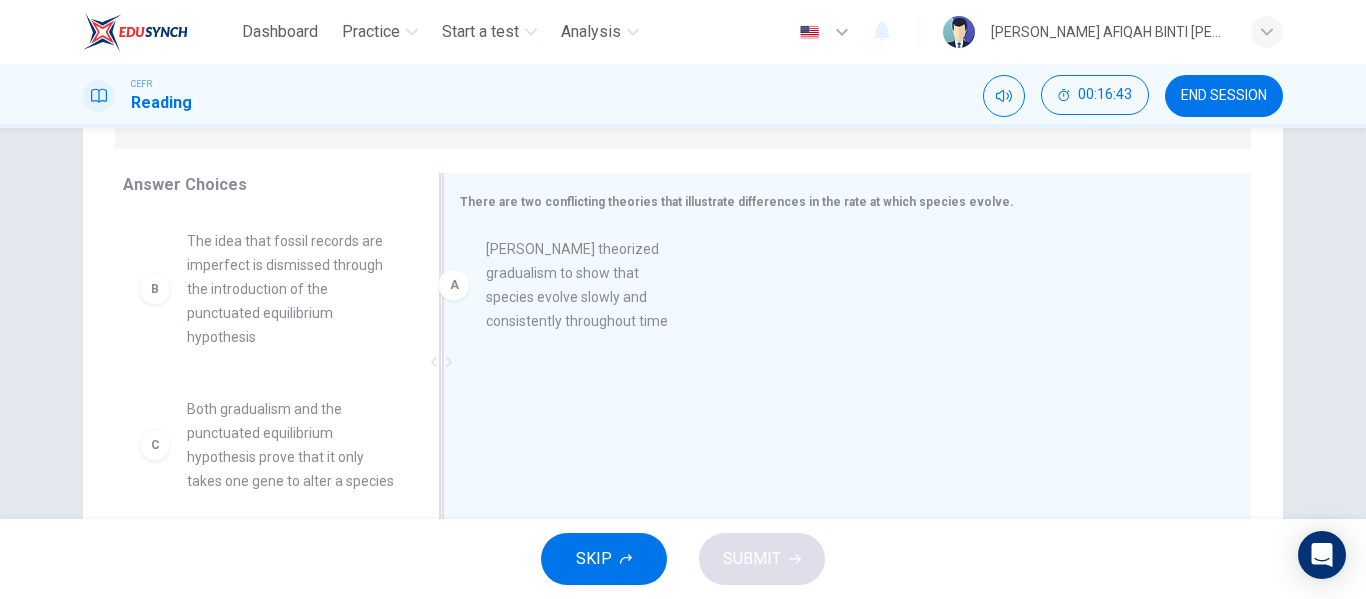drag, startPoint x: 362, startPoint y: 325, endPoint x: 681, endPoint y: 334, distance: 319.12692 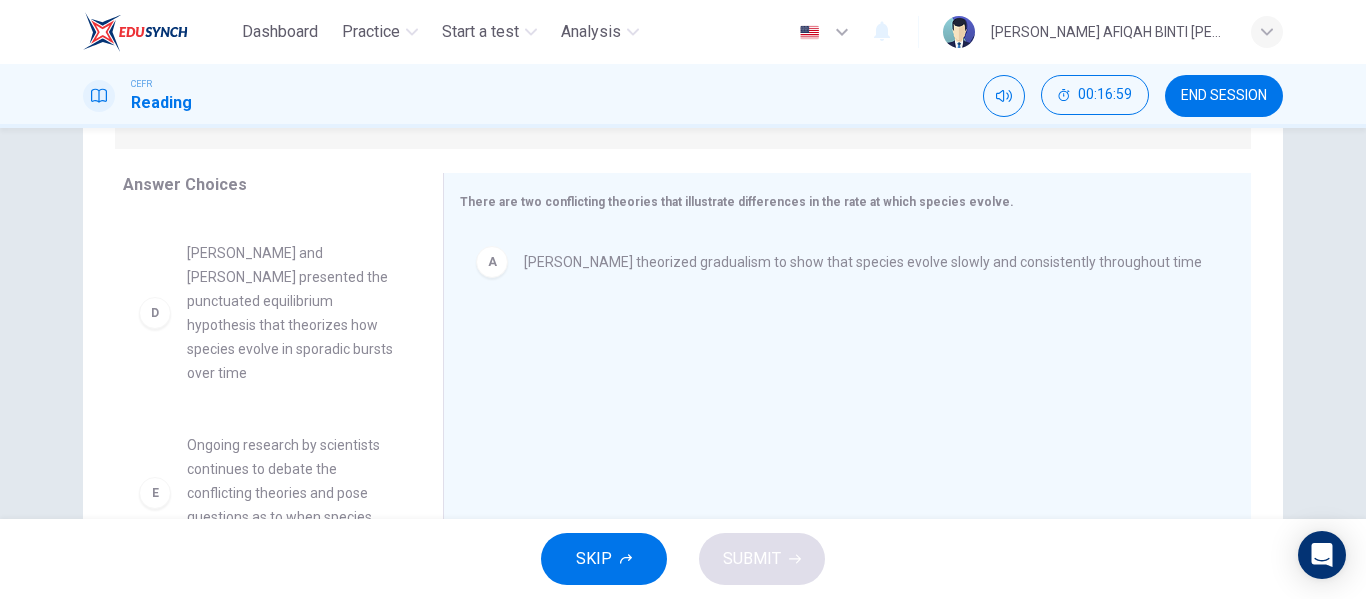 scroll, scrollTop: 100, scrollLeft: 0, axis: vertical 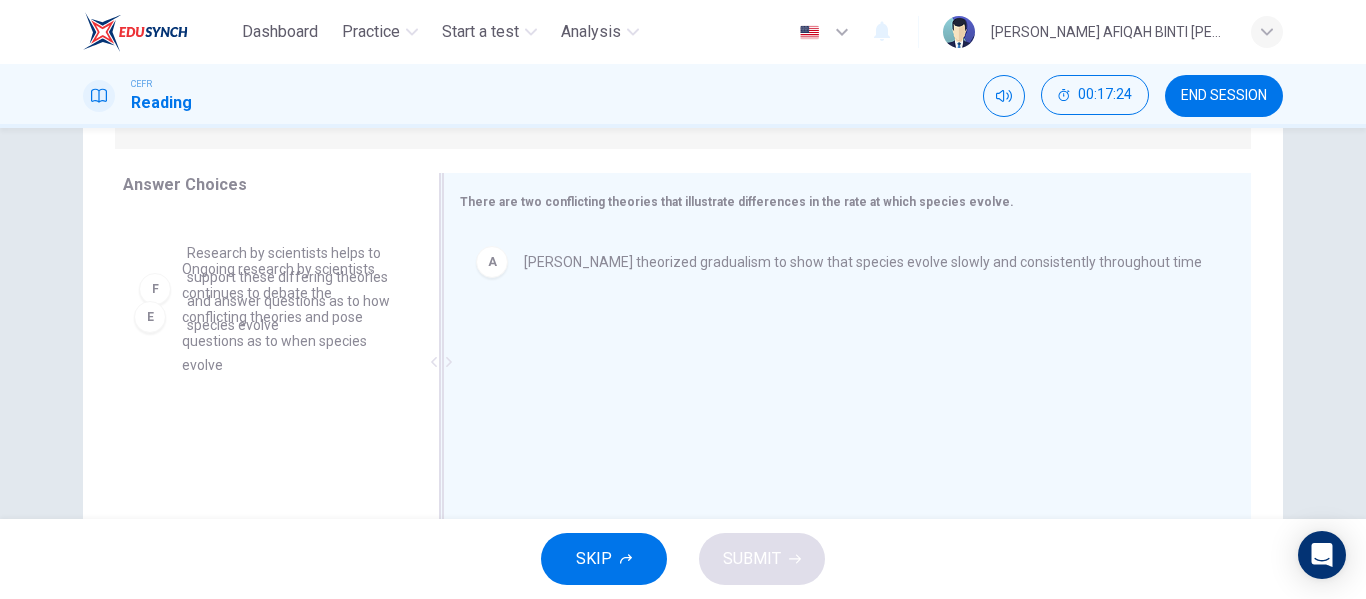 drag, startPoint x: 296, startPoint y: 336, endPoint x: 635, endPoint y: 327, distance: 339.11945 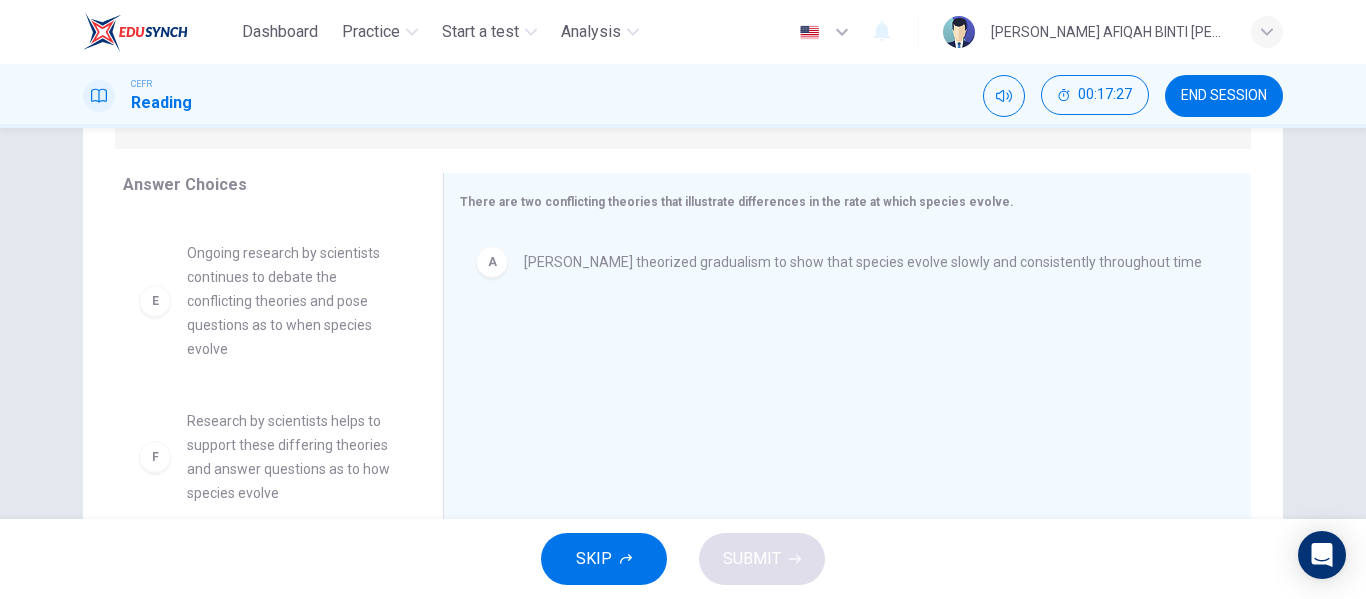 click on "Ongoing research by scientists continues to debate the conflicting theories and pose questions as to when species evolve" at bounding box center [291, 301] 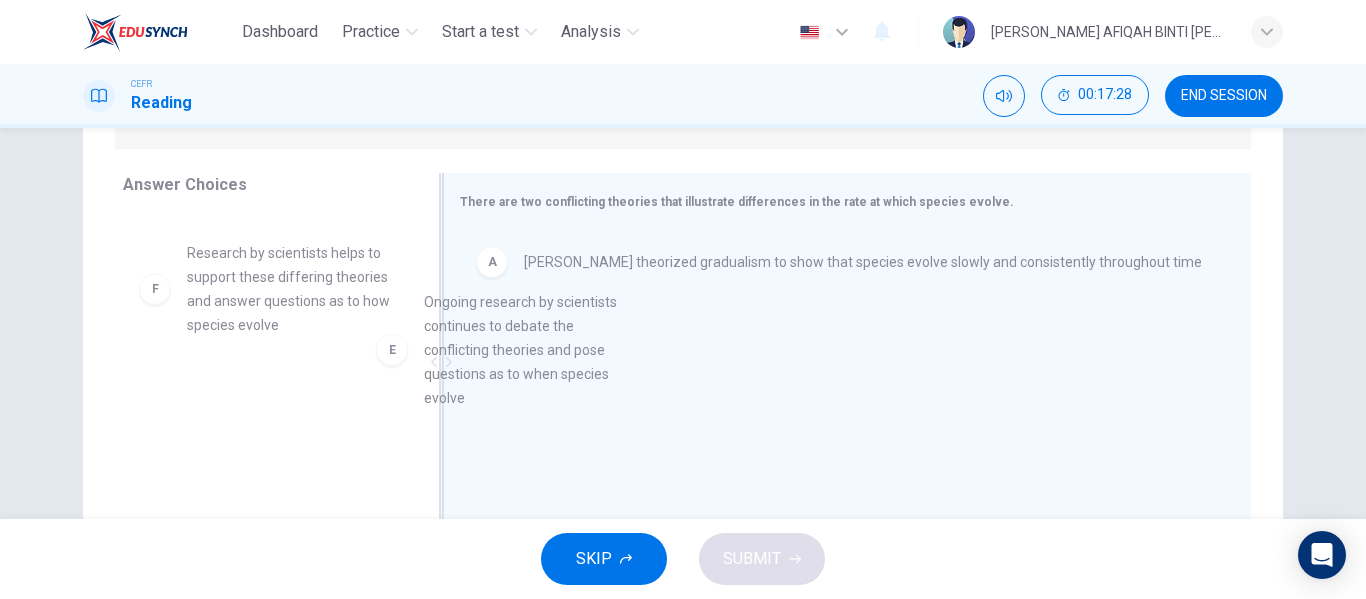 drag, startPoint x: 302, startPoint y: 370, endPoint x: 551, endPoint y: 408, distance: 251.8829 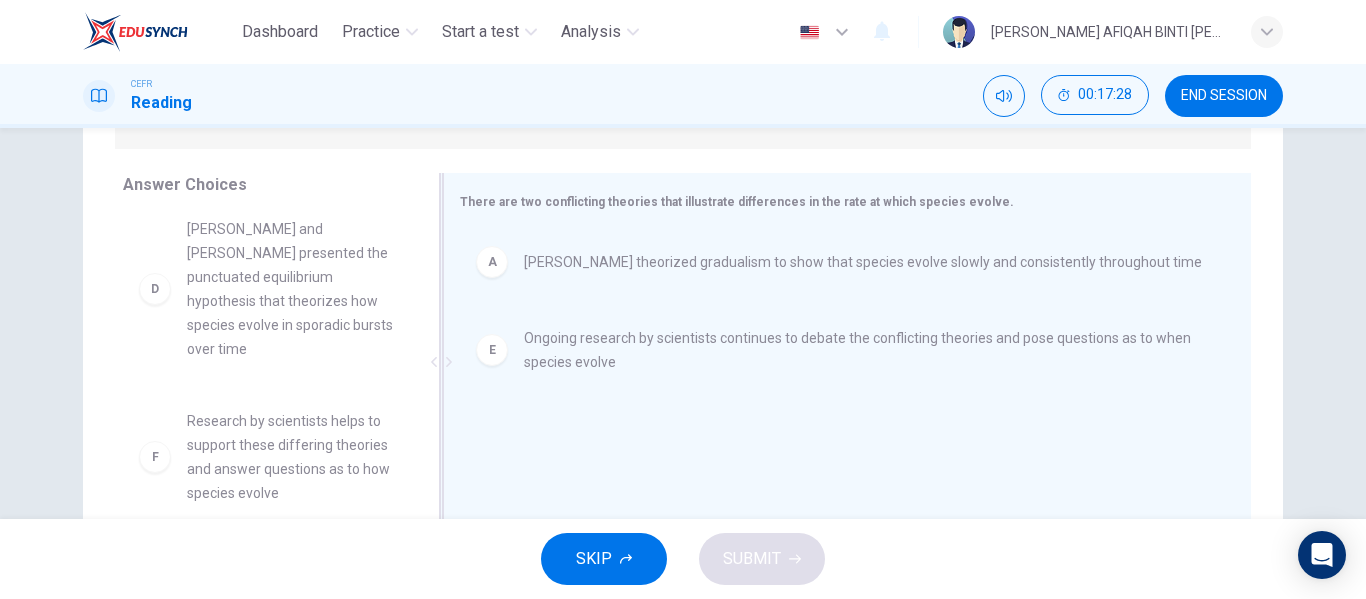 scroll, scrollTop: 348, scrollLeft: 0, axis: vertical 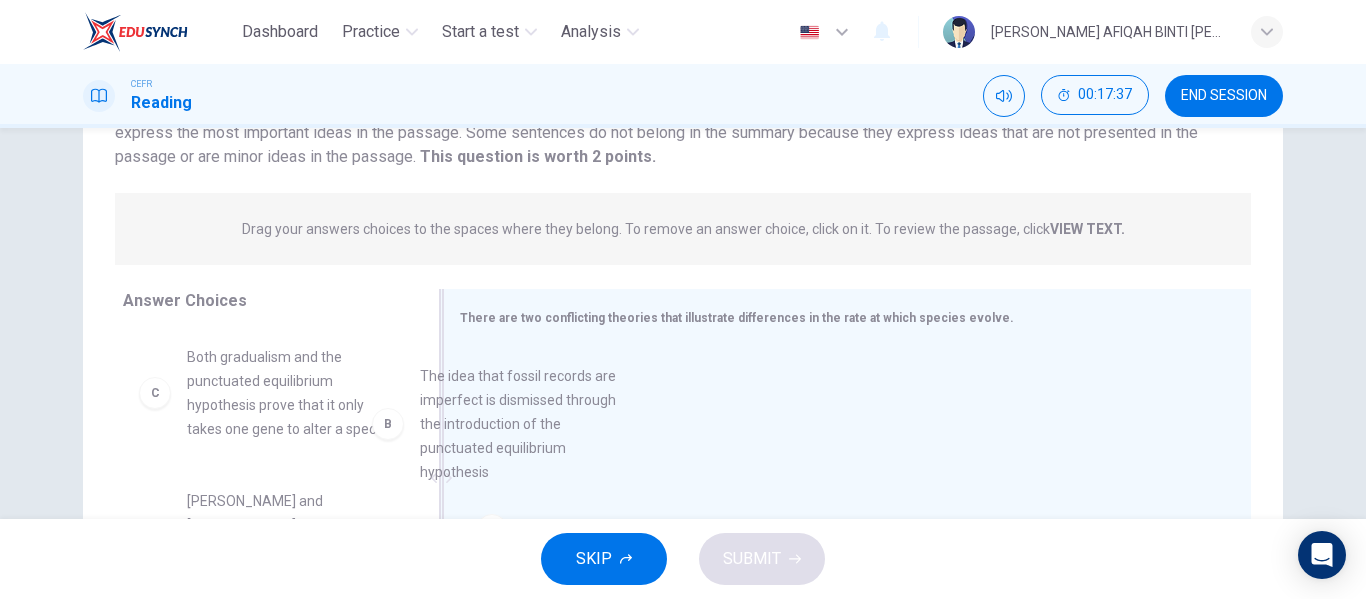 drag, startPoint x: 329, startPoint y: 419, endPoint x: 583, endPoint y: 441, distance: 254.95097 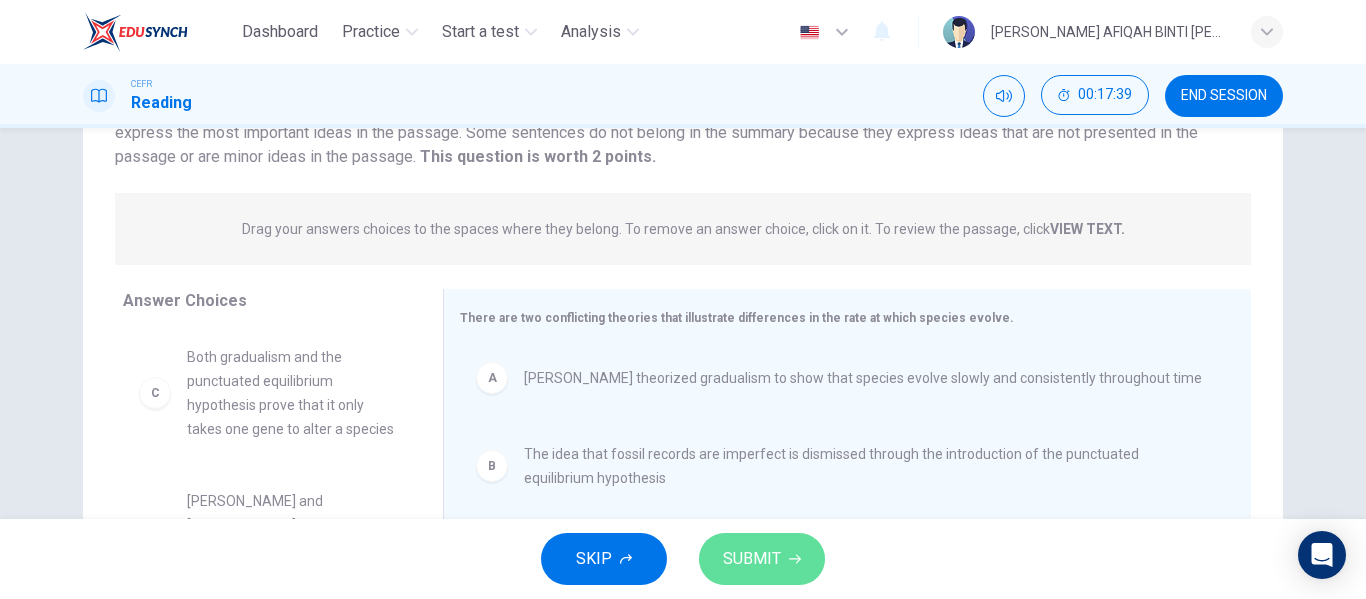 click on "SUBMIT" at bounding box center (752, 559) 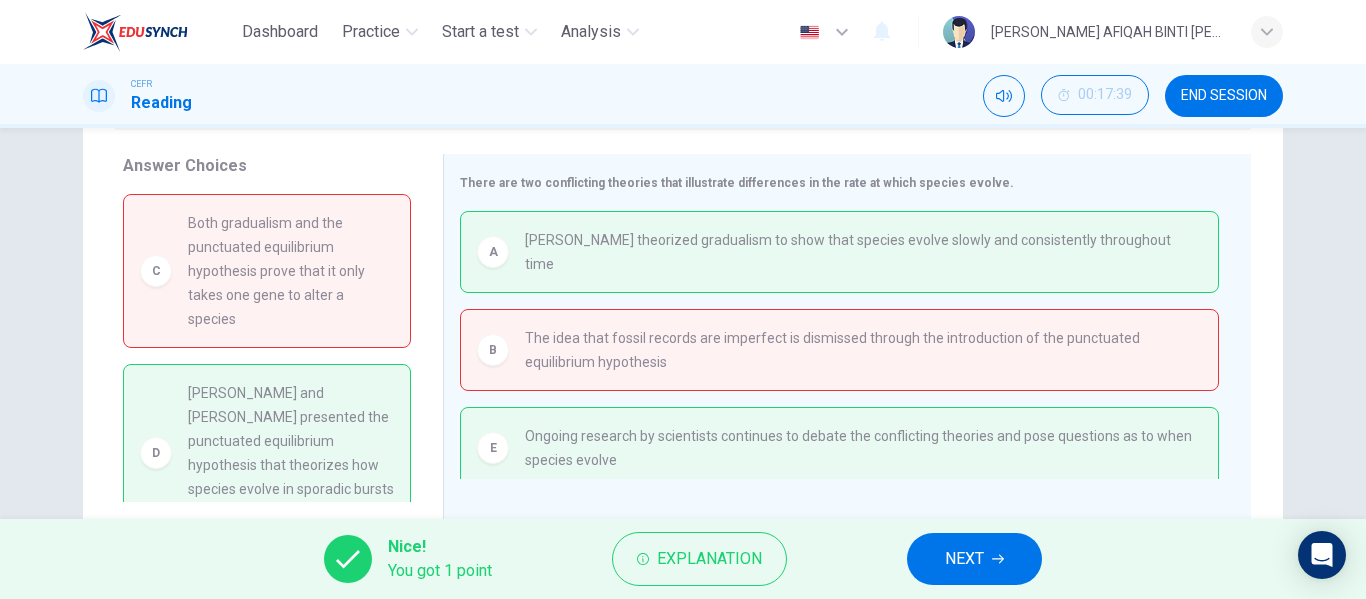 scroll, scrollTop: 284, scrollLeft: 0, axis: vertical 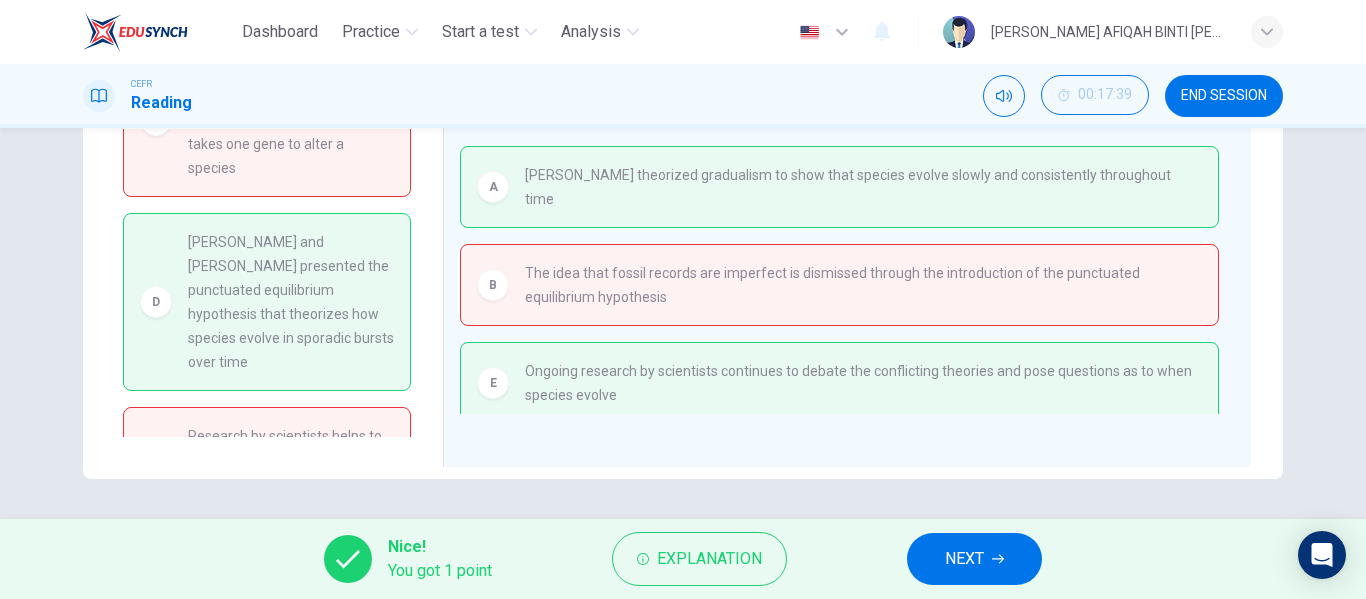 drag, startPoint x: 265, startPoint y: 270, endPoint x: 299, endPoint y: 315, distance: 56.400356 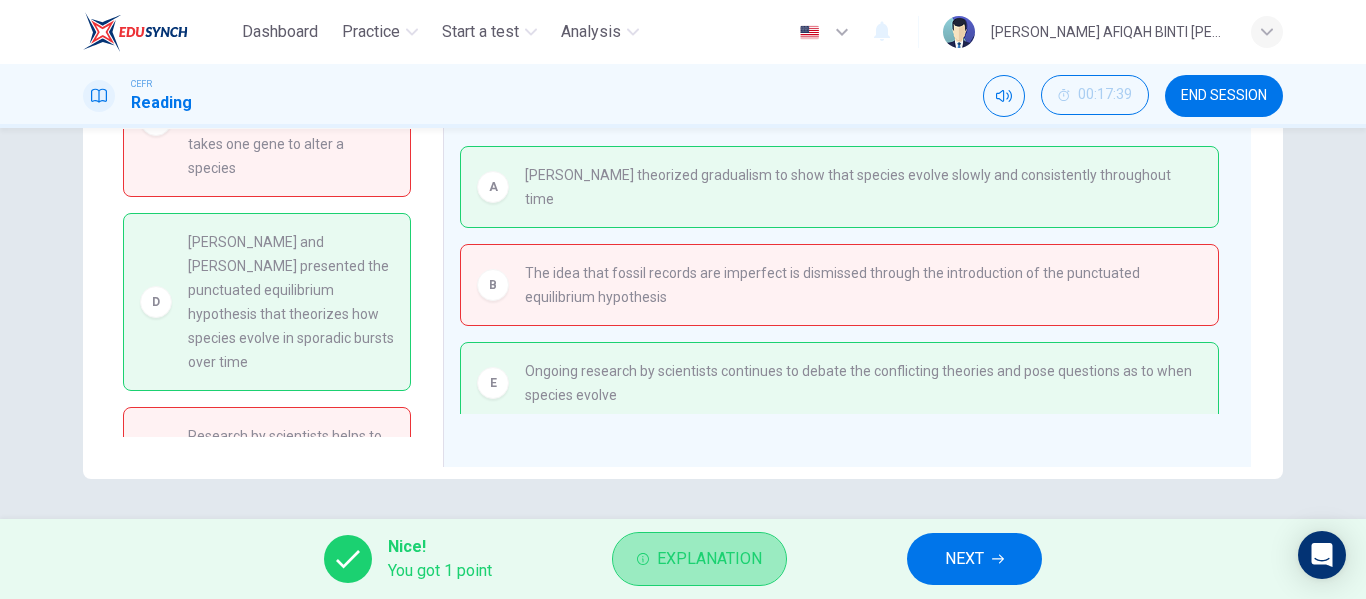 click on "Explanation" at bounding box center [699, 559] 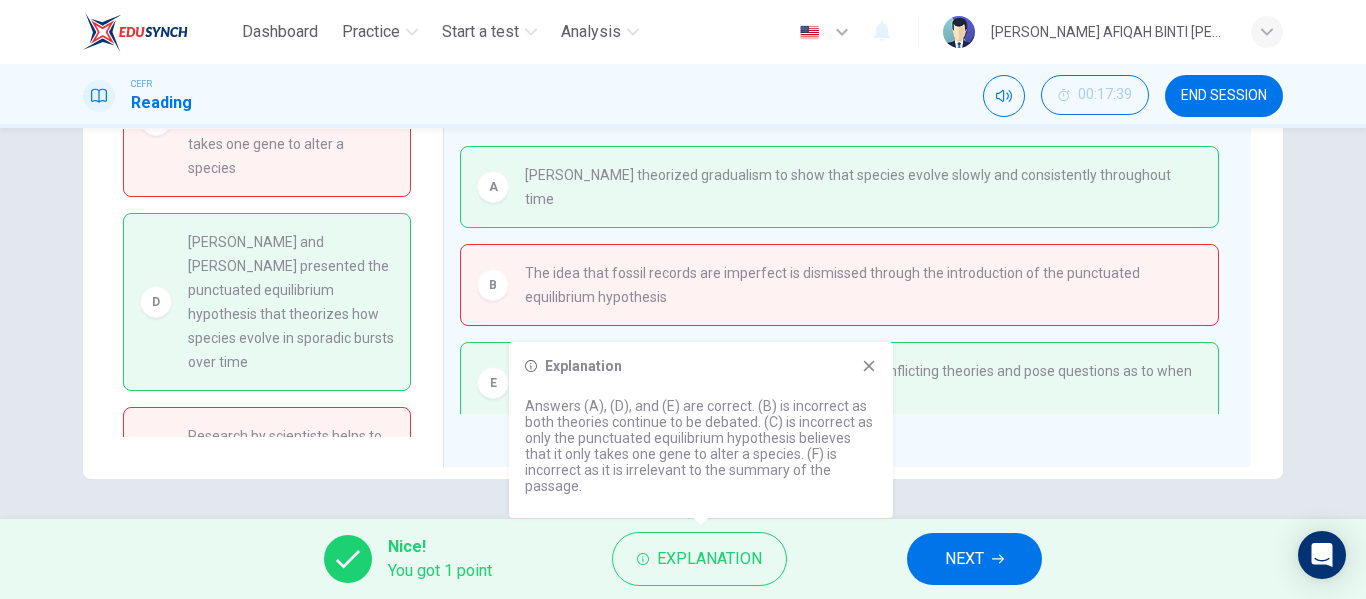 click 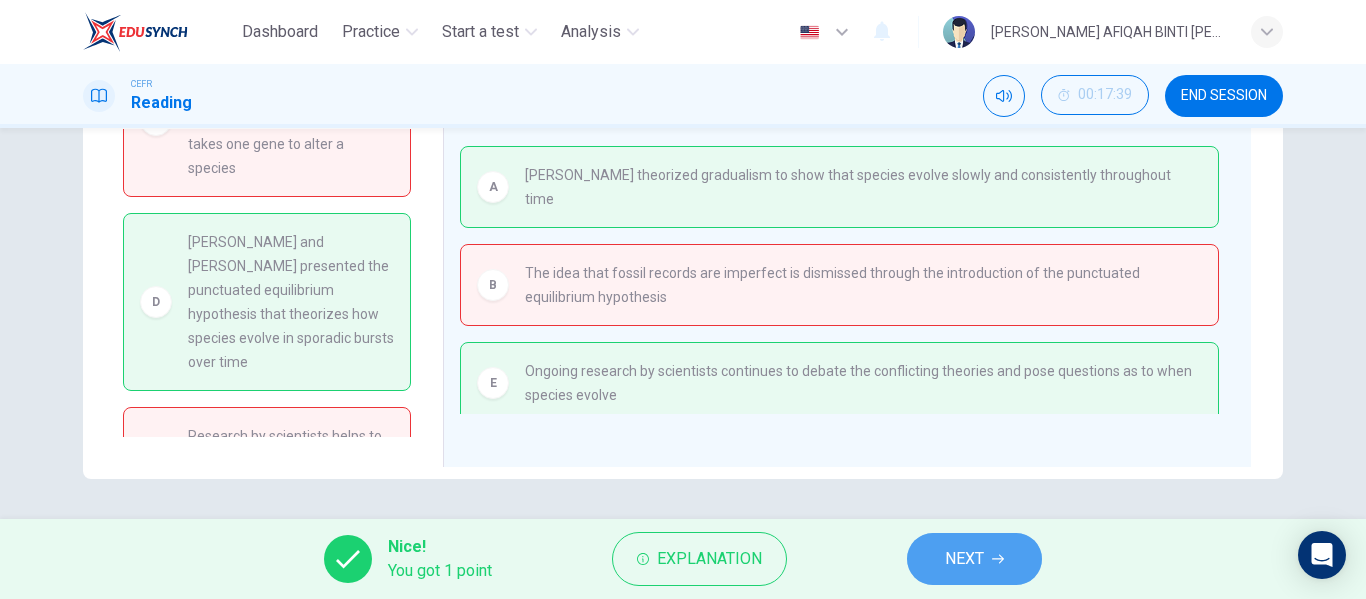 click on "NEXT" at bounding box center [974, 559] 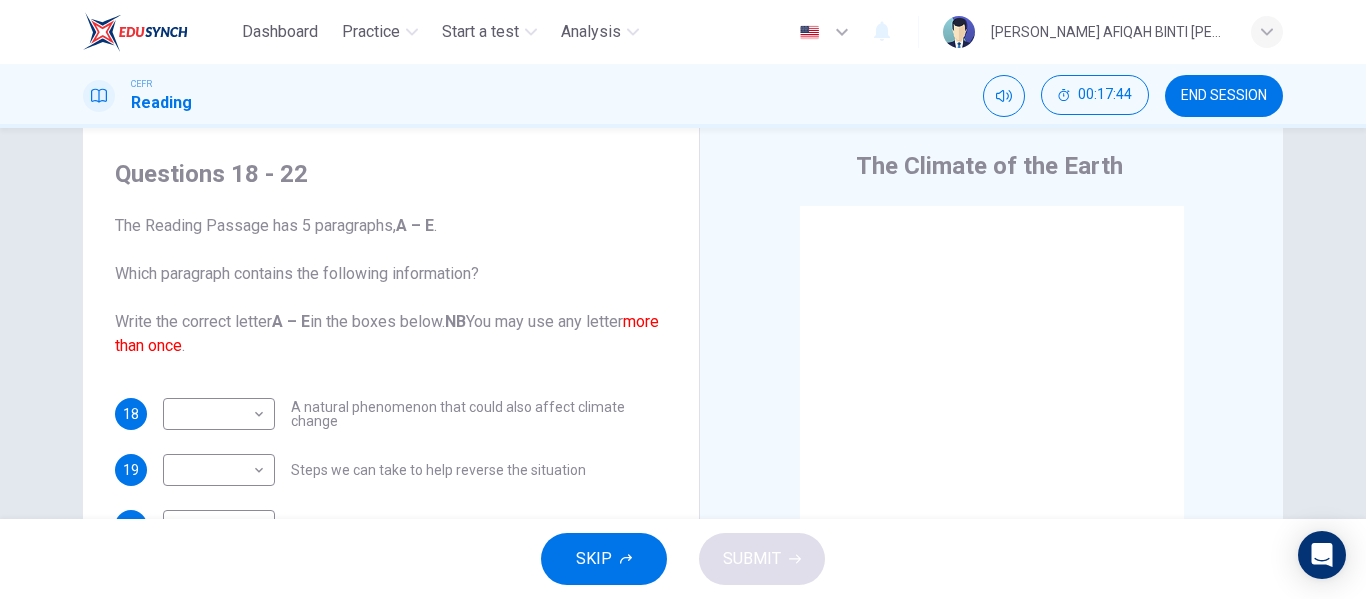 scroll, scrollTop: 0, scrollLeft: 0, axis: both 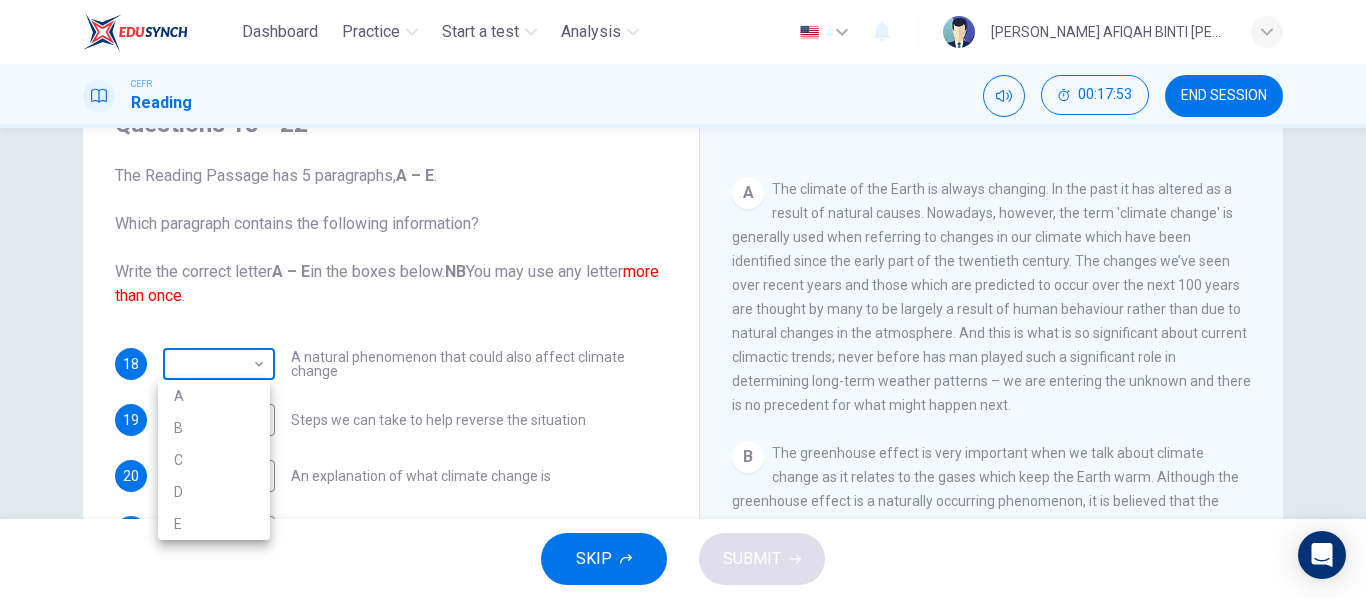 click on "Dashboard Practice Start a test Analysis English en ​ [PERSON_NAME] AFIQAH BINTI [PERSON_NAME] CEFR Reading 00:17:53 END SESSION Questions 18 - 22 The Reading Passage has 5 paragraphs,  A – E . Which paragraph contains the following information?  Write the correct letter  A – E  in the boxes below.
NB  You may use any letter  more than once . 18 ​ ​ A natural phenomenon that could also affect climate change 19 ​ ​ Steps we can take to help reverse the situation 20 ​ ​ An explanation of what climate change is 21 ​ ​ Organisations that want to help 22 ​ ​ Possible effects of climate change The Climate of the Earth CLICK TO ZOOM Click to Zoom A B C D E SKIP SUBMIT EduSynch - Online Language Proficiency Testing
Dashboard Practice Start a test Analysis Notifications © Copyright  2025 A B C D E" at bounding box center (683, 299) 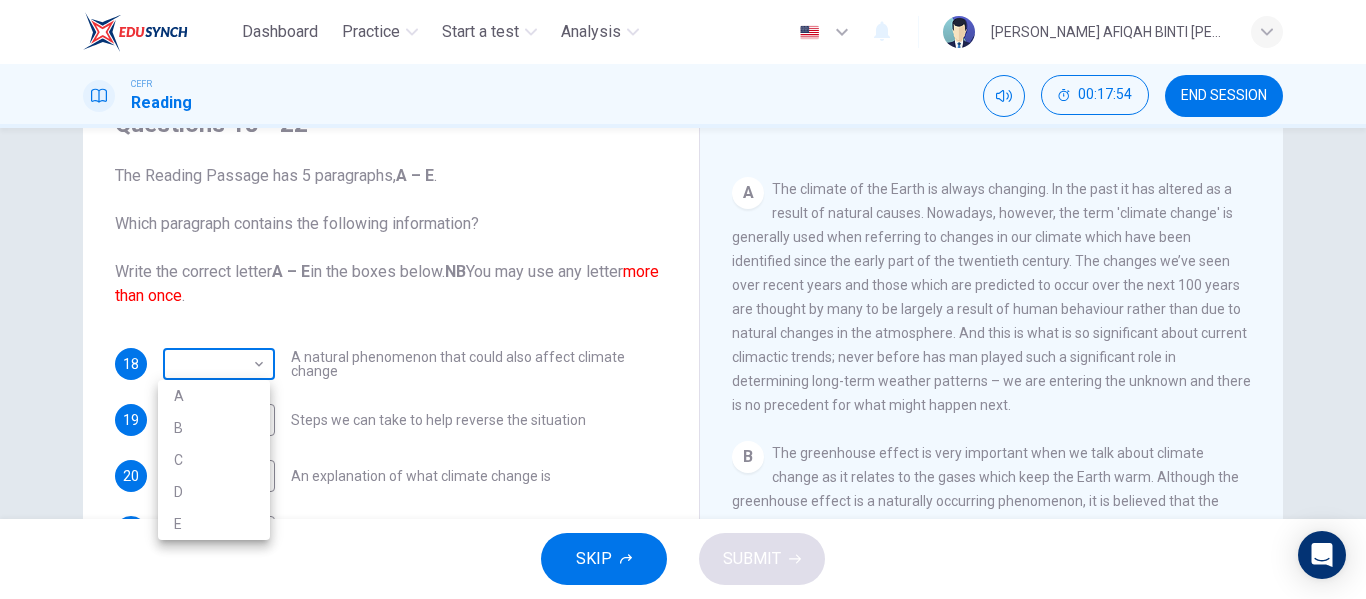click at bounding box center [683, 299] 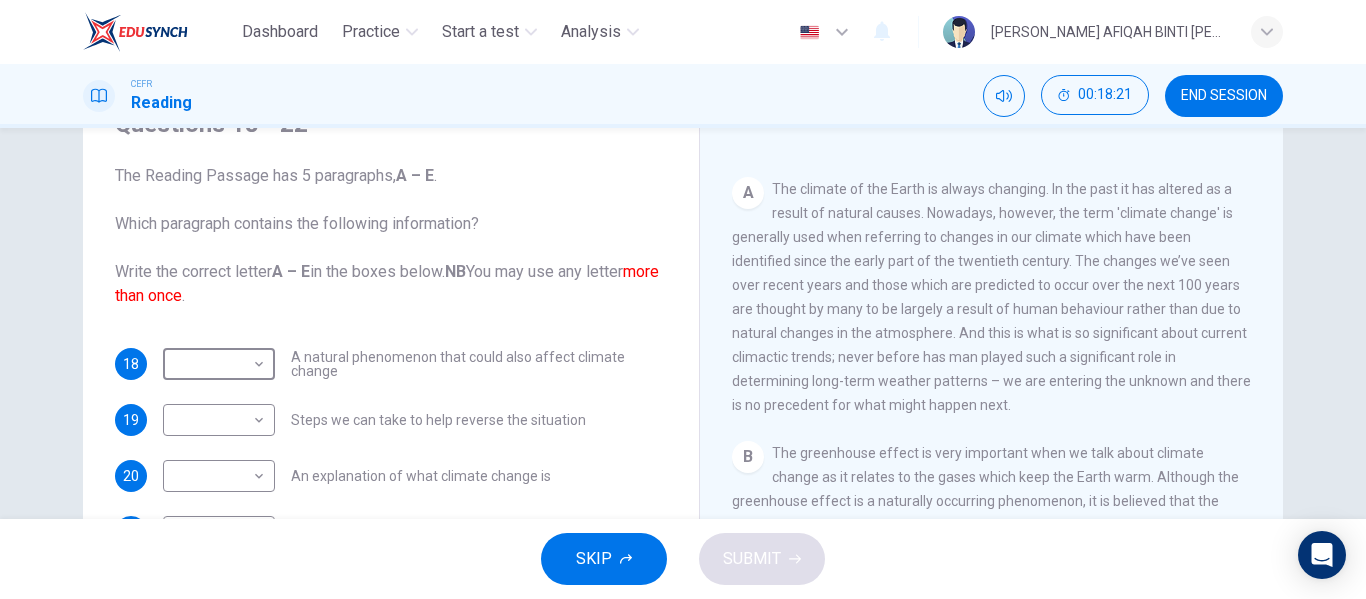 scroll, scrollTop: 200, scrollLeft: 0, axis: vertical 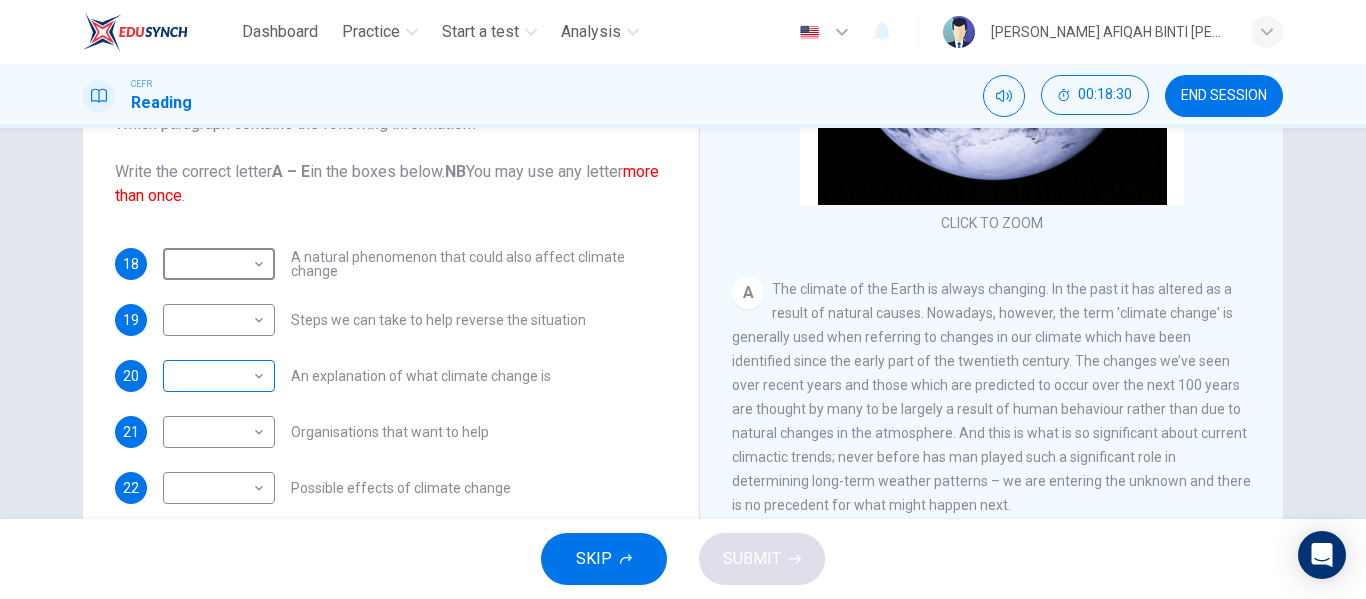 click on "Dashboard Practice Start a test Analysis English en ​ [PERSON_NAME] AFIQAH BINTI [PERSON_NAME] CEFR Reading 00:18:30 END SESSION Questions 18 - 22 The Reading Passage has 5 paragraphs,  A – E . Which paragraph contains the following information?  Write the correct letter  A – E  in the boxes below.
NB  You may use any letter  more than once . 18 ​ ​ A natural phenomenon that could also affect climate change 19 ​ ​ Steps we can take to help reverse the situation 20 ​ ​ An explanation of what climate change is 21 ​ ​ Organisations that want to help 22 ​ ​ Possible effects of climate change The Climate of the Earth CLICK TO ZOOM Click to Zoom A B C D E SKIP SUBMIT EduSynch - Online Language Proficiency Testing
Dashboard Practice Start a test Analysis Notifications © Copyright  2025" at bounding box center (683, 299) 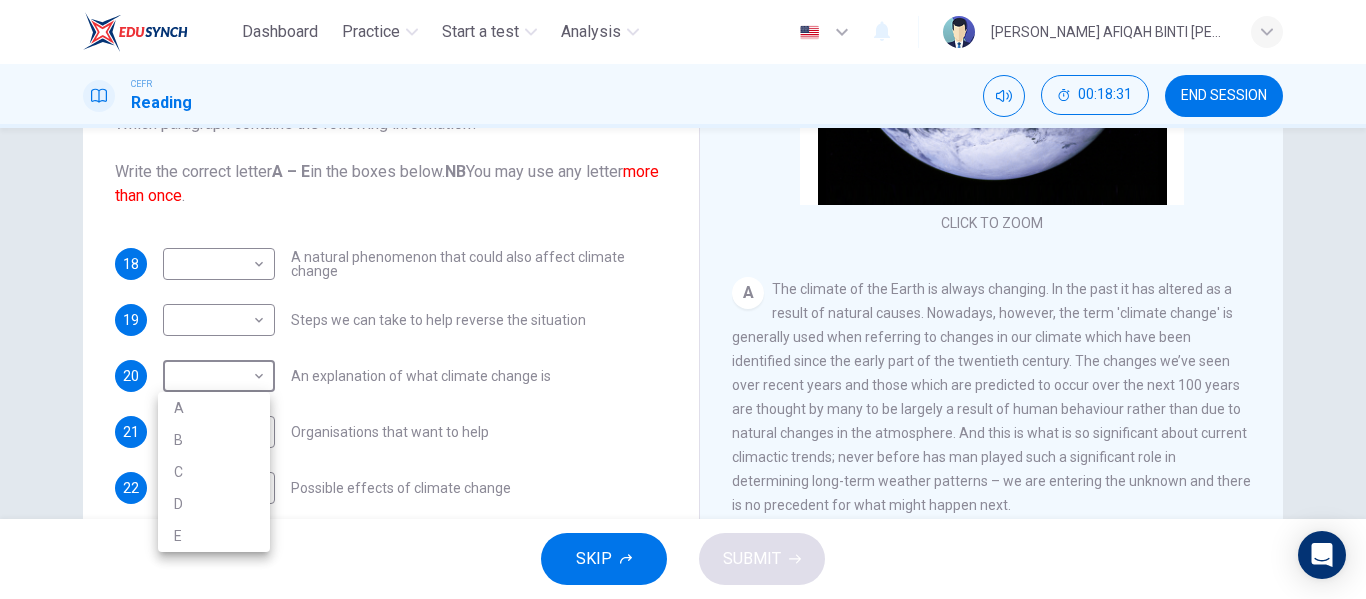 click on "A" at bounding box center (214, 408) 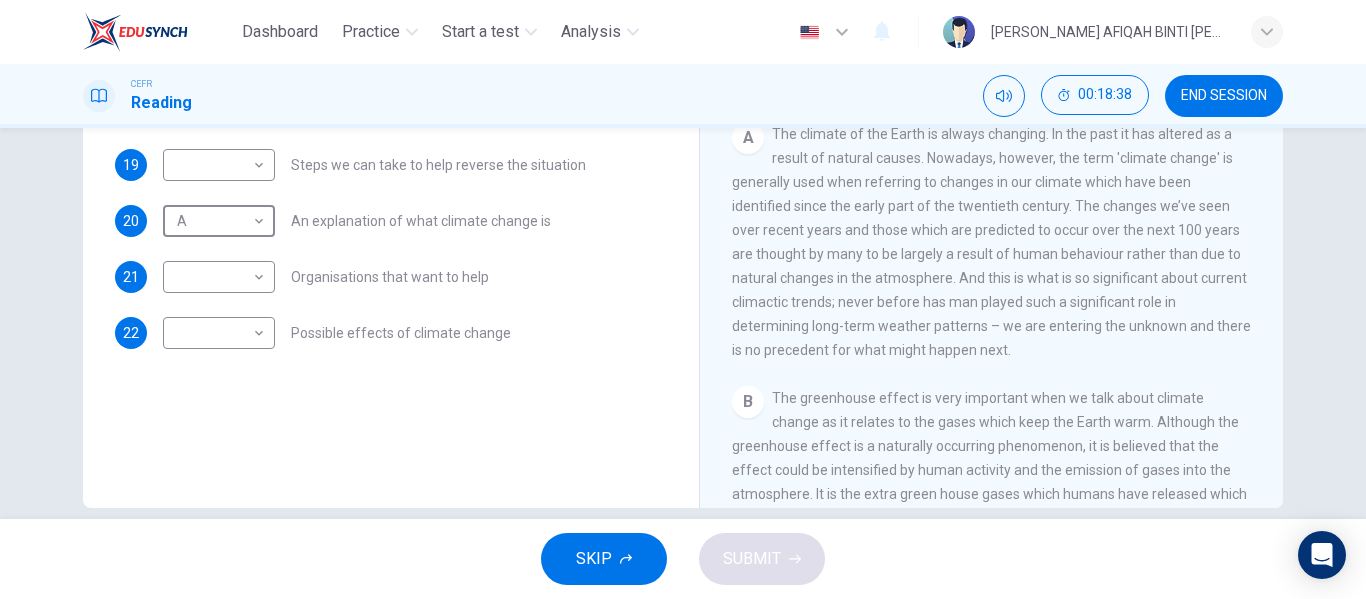 scroll, scrollTop: 384, scrollLeft: 0, axis: vertical 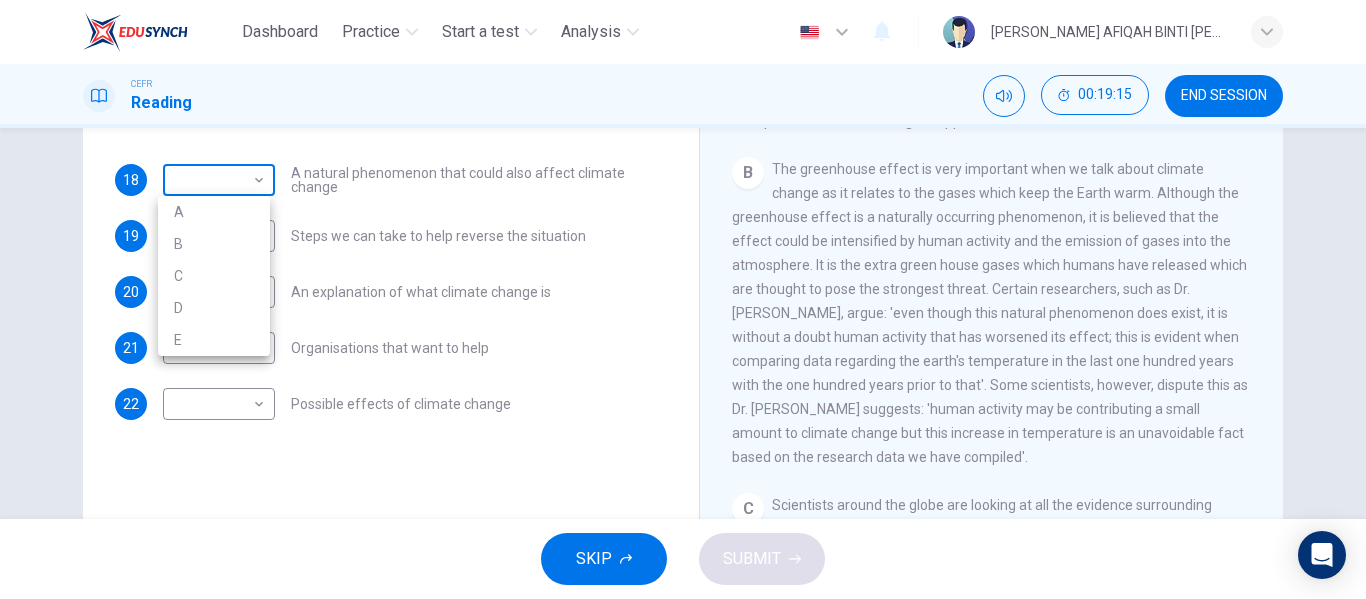 click on "Dashboard Practice Start a test Analysis English en ​ [PERSON_NAME] AFIQAH BINTI [PERSON_NAME] CEFR Reading 00:19:15 END SESSION Questions 18 - 22 The Reading Passage has 5 paragraphs,  A – E . Which paragraph contains the following information?  Write the correct letter  A – E  in the boxes below.
NB  You may use any letter  more than once . 18 ​ ​ A natural phenomenon that could also affect climate change 19 ​ ​ Steps we can take to help reverse the situation 20 A A ​ An explanation of what climate change is 21 ​ ​ Organisations that want to help 22 ​ ​ Possible effects of climate change The Climate of the Earth CLICK TO ZOOM Click to Zoom A B C D E SKIP SUBMIT EduSynch - Online Language Proficiency Testing
Dashboard Practice Start a test Analysis Notifications © Copyright  2025 A B C D E" at bounding box center [683, 299] 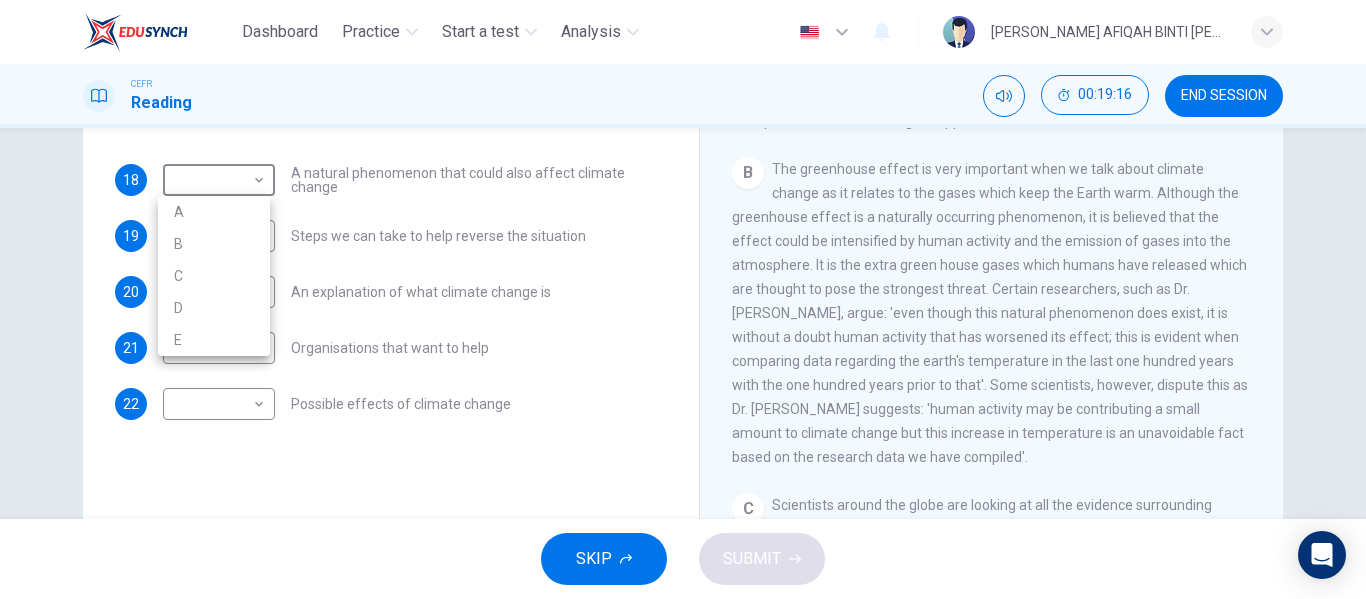 click on "B" at bounding box center [214, 244] 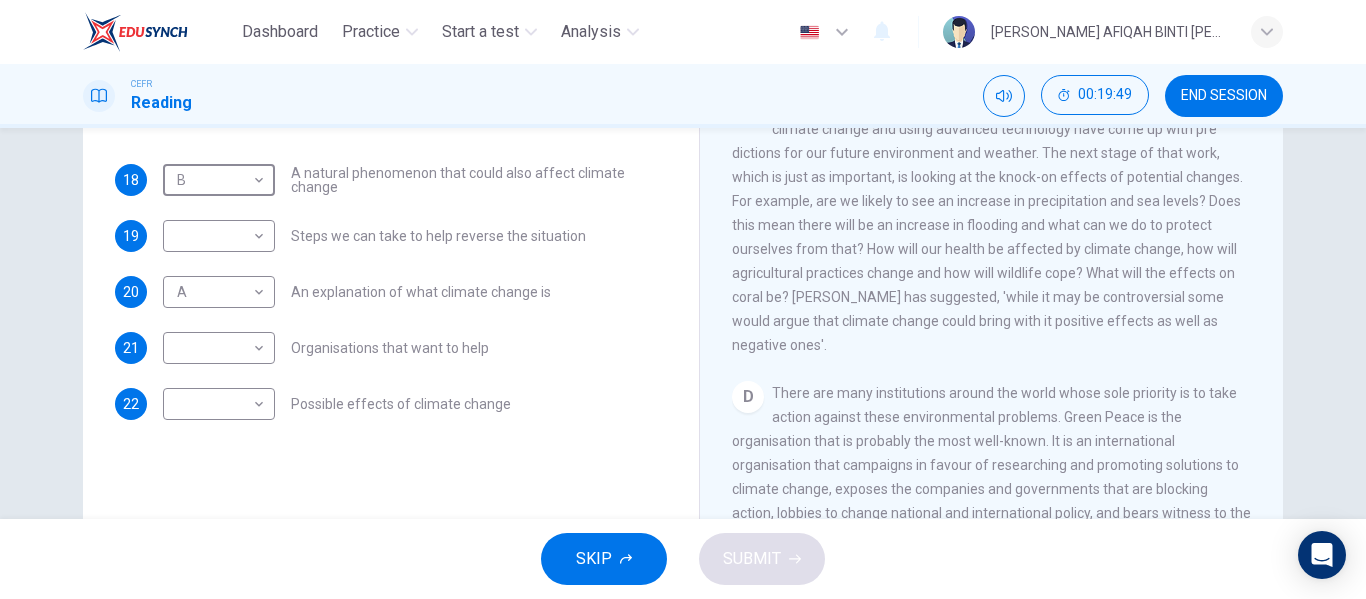 scroll, scrollTop: 1000, scrollLeft: 0, axis: vertical 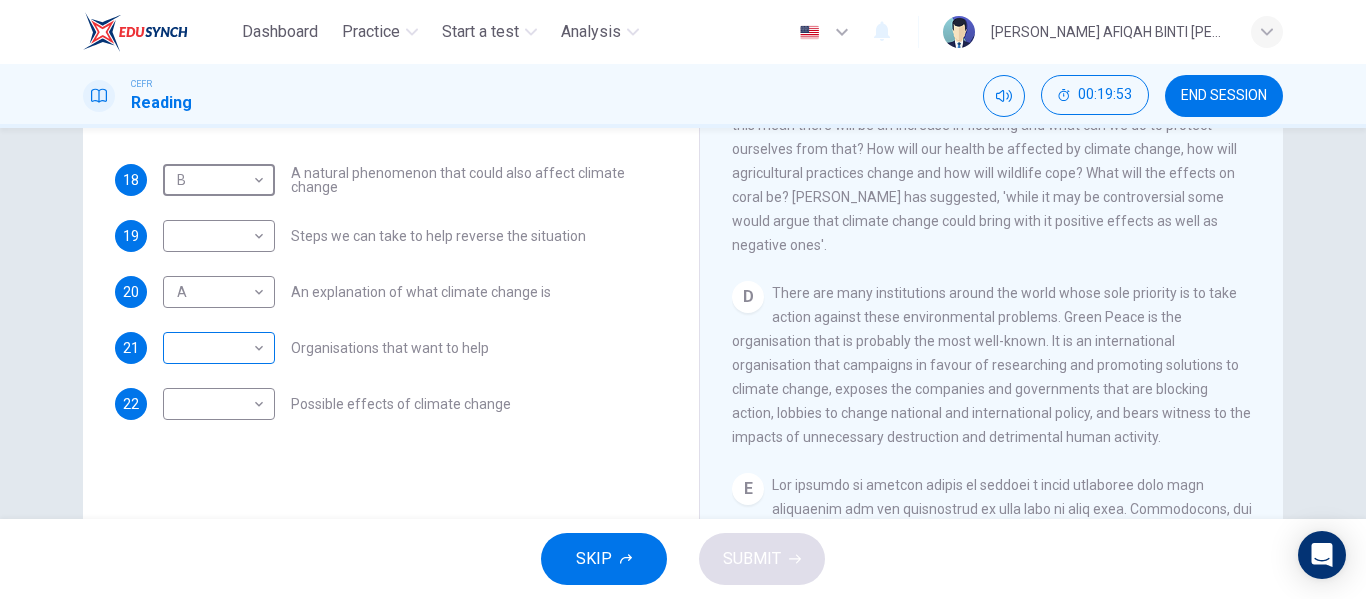 click on "Dashboard Practice Start a test Analysis English en ​ [PERSON_NAME] AFIQAH BINTI [PERSON_NAME] CEFR Reading 00:19:53 END SESSION Questions 18 - 22 The Reading Passage has 5 paragraphs,  A – E . Which paragraph contains the following information?  Write the correct letter  A – E  in the boxes below.
NB  You may use any letter  more than once . 18 B B ​ A natural phenomenon that could also affect climate change 19 ​ ​ Steps we can take to help reverse the situation 20 A A ​ An explanation of what climate change is 21 ​ ​ Organisations that want to help 22 ​ ​ Possible effects of climate change The Climate of the Earth CLICK TO ZOOM Click to Zoom A B C D E SKIP SUBMIT EduSynch - Online Language Proficiency Testing
Dashboard Practice Start a test Analysis Notifications © Copyright  2025" at bounding box center [683, 299] 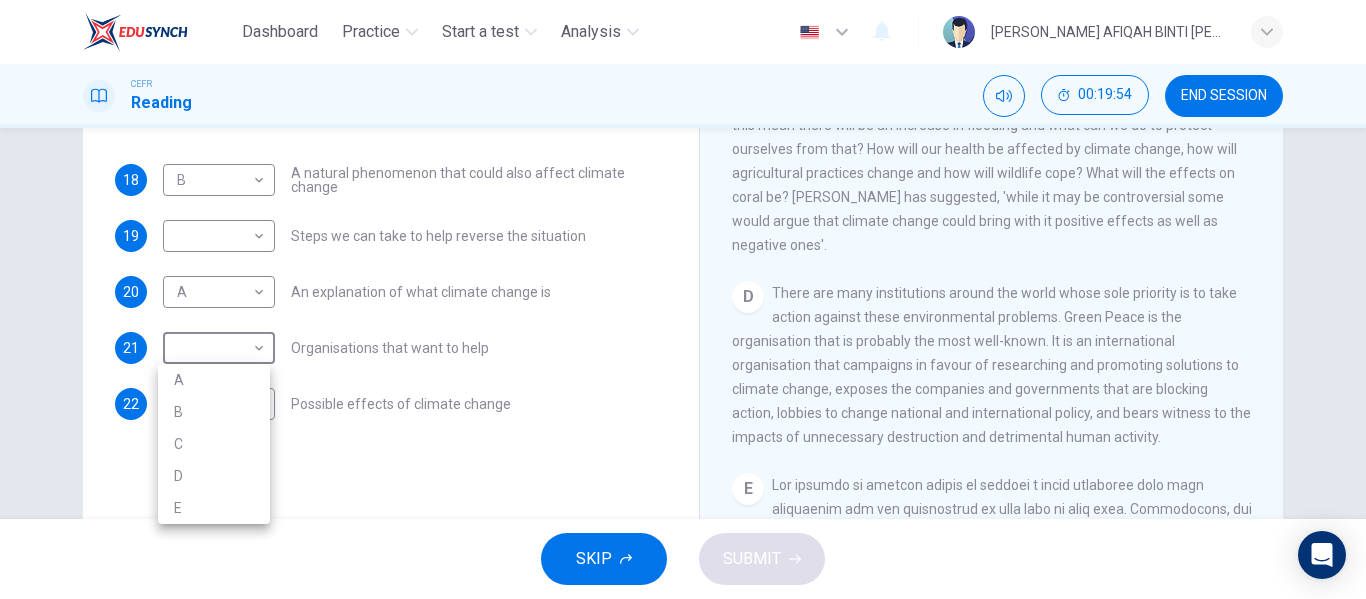 click on "D" at bounding box center [214, 476] 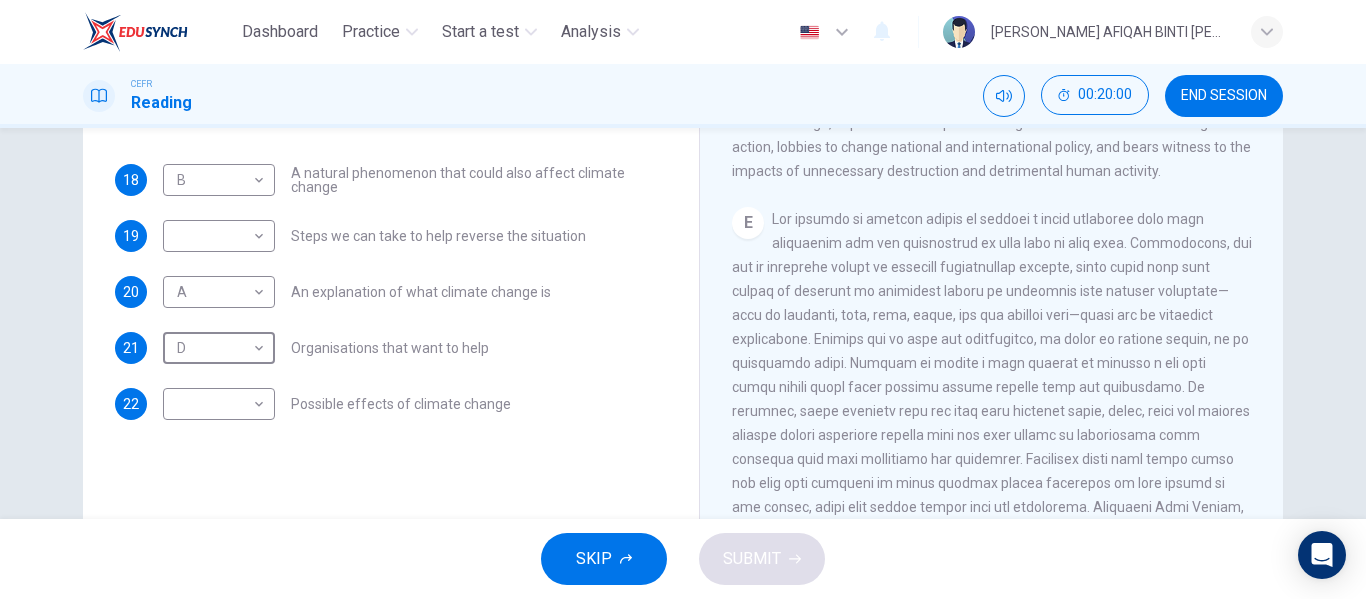 scroll, scrollTop: 1300, scrollLeft: 0, axis: vertical 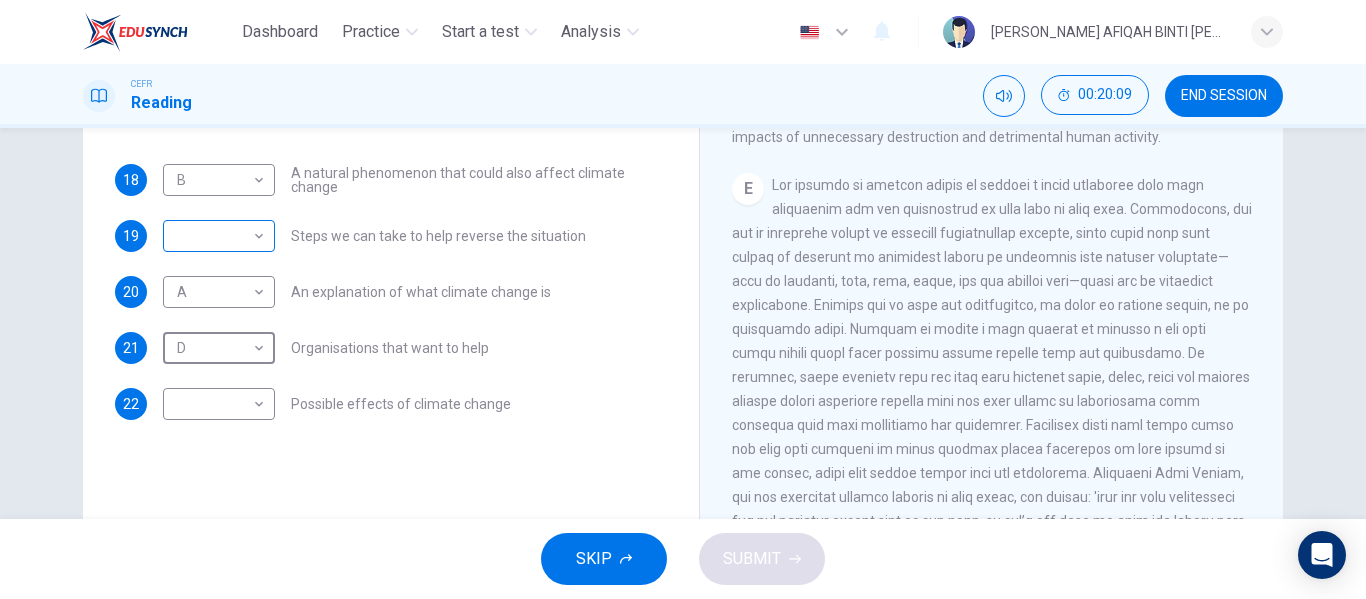 click on "Dashboard Practice Start a test Analysis English en ​ [PERSON_NAME] AFIQAH BINTI [PERSON_NAME] CEFR Reading 00:20:09 END SESSION Questions 18 - 22 The Reading Passage has 5 paragraphs,  A – E . Which paragraph contains the following information?  Write the correct letter  A – E  in the boxes below.
NB  You may use any letter  more than once . 18 B B ​ A natural phenomenon that could also affect climate change 19 ​ ​ Steps we can take to help reverse the situation 20 A A ​ An explanation of what climate change is 21 D D ​ Organisations that want to help 22 ​ ​ Possible effects of climate change The Climate of the Earth CLICK TO ZOOM Click to Zoom A B C D E SKIP SUBMIT EduSynch - Online Language Proficiency Testing
Dashboard Practice Start a test Analysis Notifications © Copyright  2025" at bounding box center [683, 299] 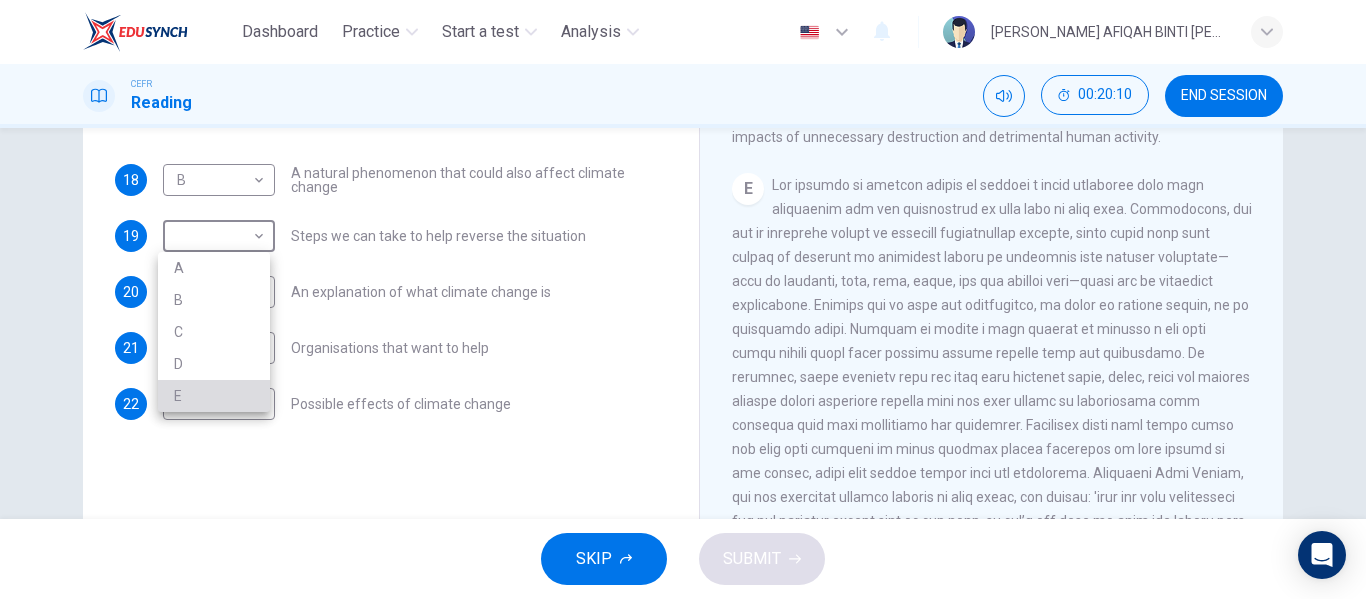 click on "E" at bounding box center [214, 396] 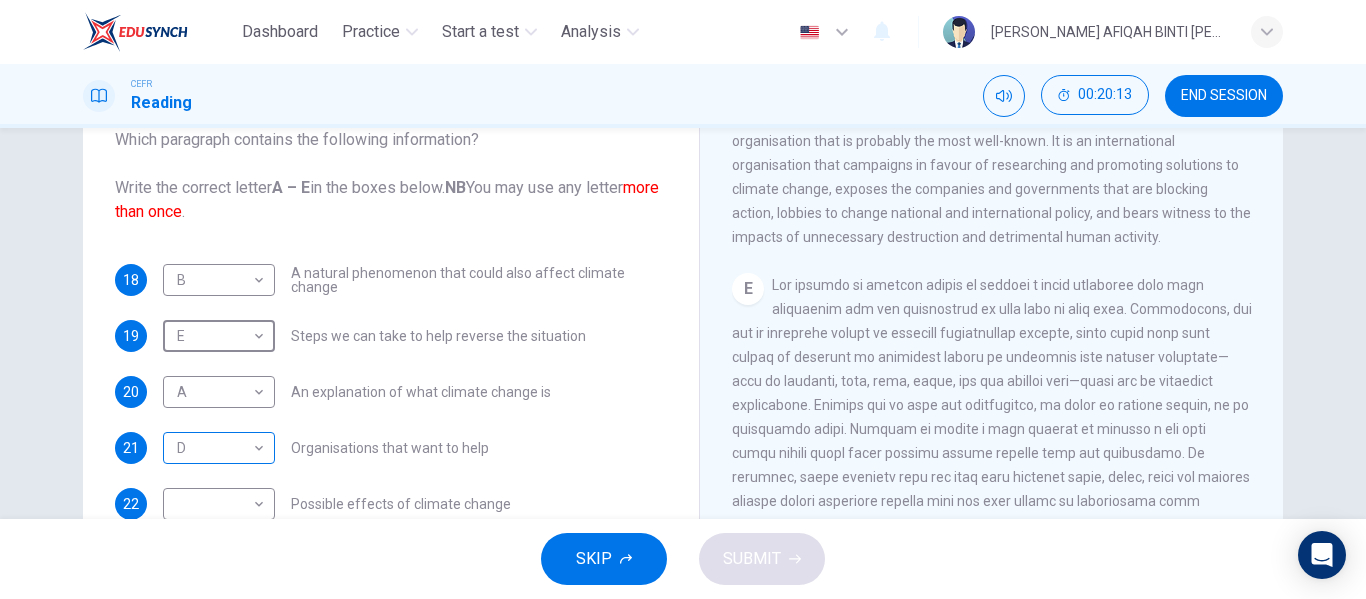 scroll, scrollTop: 284, scrollLeft: 0, axis: vertical 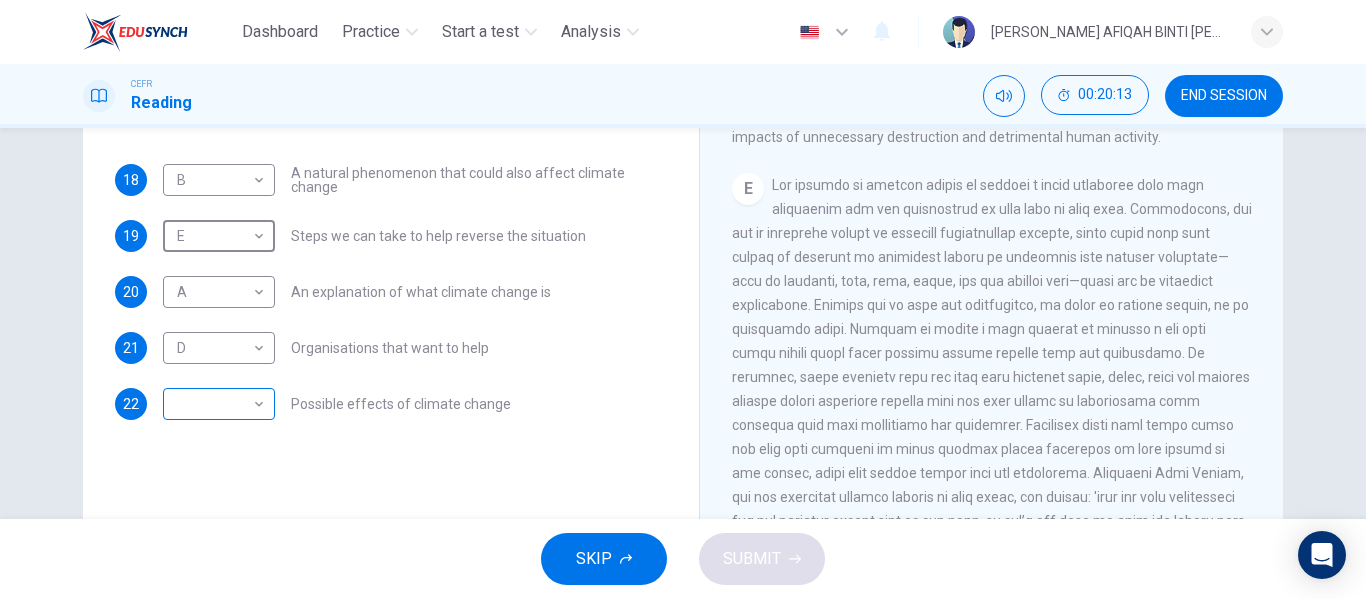 click on "Dashboard Practice Start a test Analysis English en ​ [PERSON_NAME] AFIQAH BINTI [PERSON_NAME] CEFR Reading 00:20:13 END SESSION Questions 18 - 22 The Reading Passage has 5 paragraphs,  A – E . Which paragraph contains the following information?  Write the correct letter  A – E  in the boxes below.
NB  You may use any letter  more than once . 18 B B ​ A natural phenomenon that could also affect climate change 19 E E ​ Steps we can take to help reverse the situation 20 A A ​ An explanation of what climate change is 21 D D ​ Organisations that want to help 22 ​ ​ Possible effects of climate change The Climate of the Earth CLICK TO ZOOM Click to Zoom A B C D E SKIP SUBMIT EduSynch - Online Language Proficiency Testing
Dashboard Practice Start a test Analysis Notifications © Copyright  2025" at bounding box center (683, 299) 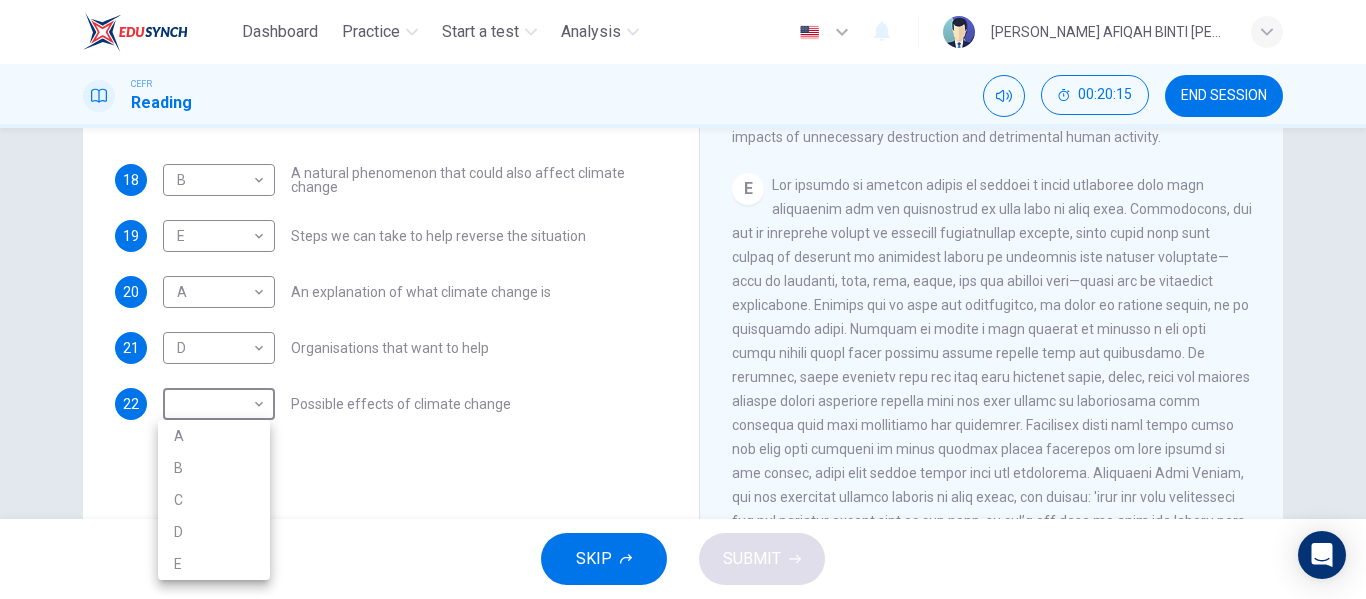 click on "A" at bounding box center (214, 436) 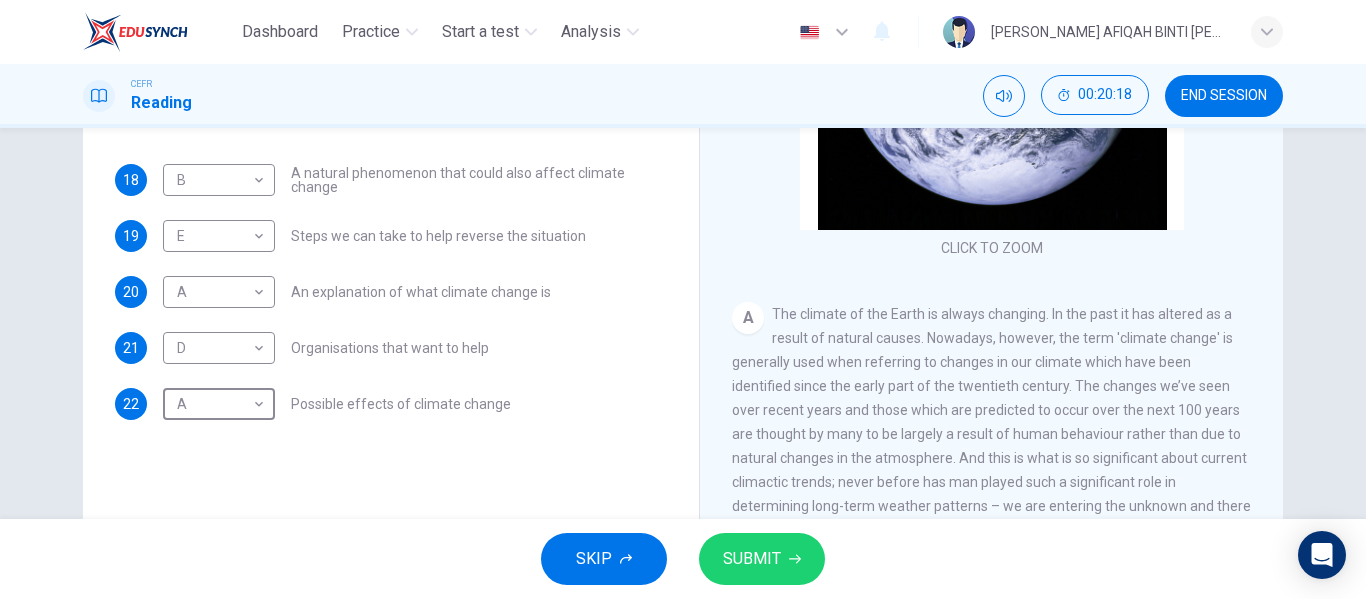 scroll, scrollTop: 200, scrollLeft: 0, axis: vertical 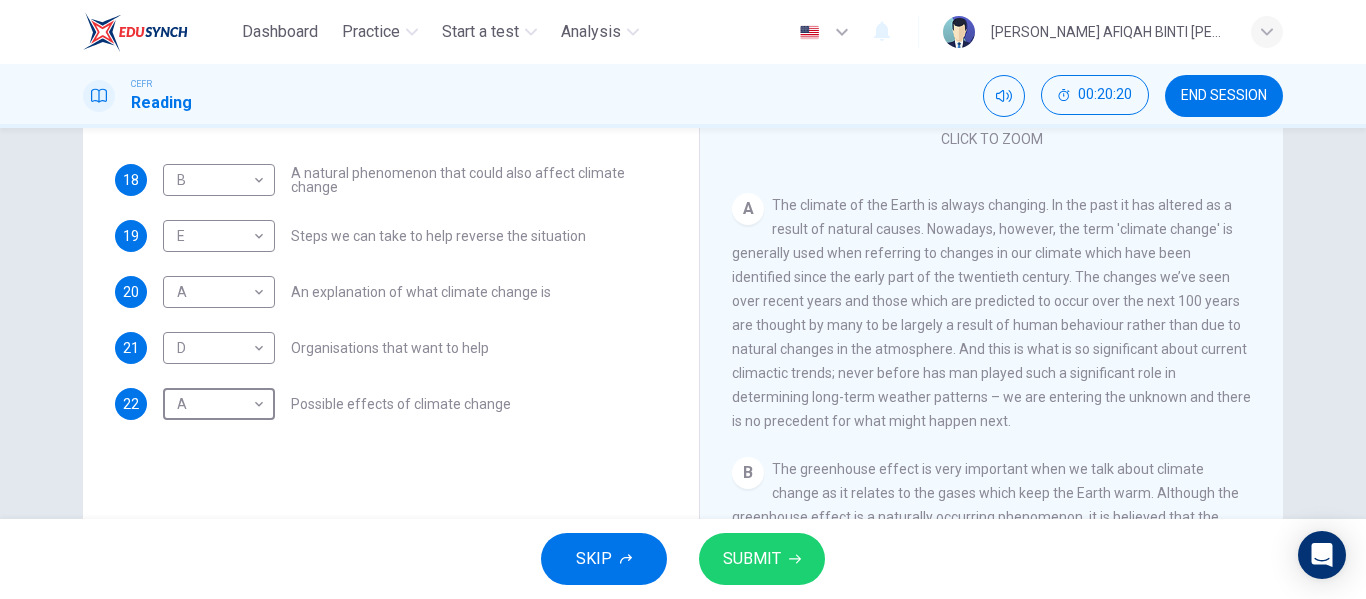 click on "SUBMIT" at bounding box center (762, 559) 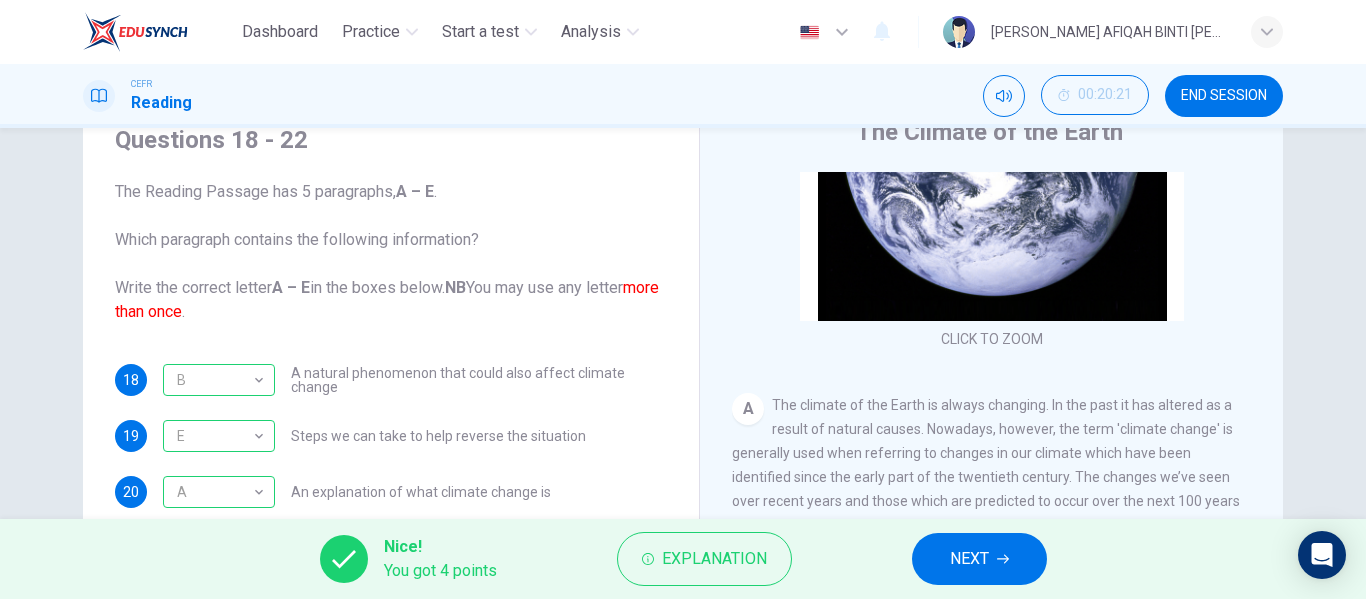 scroll, scrollTop: 284, scrollLeft: 0, axis: vertical 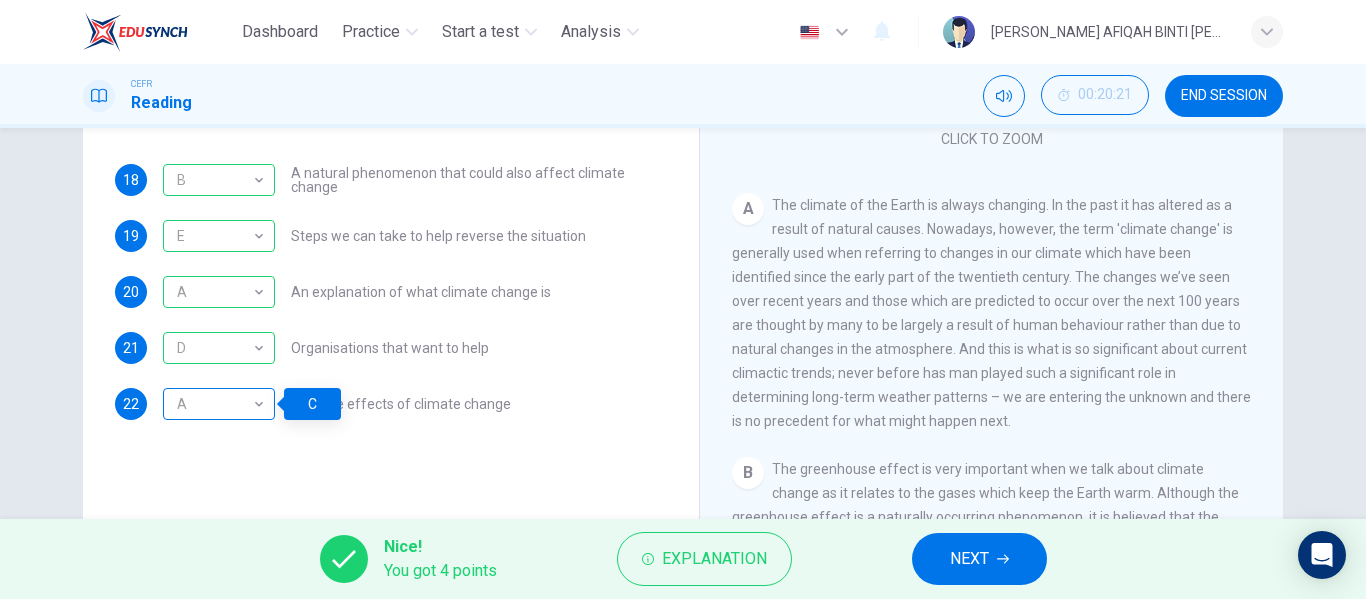 click on "A" at bounding box center [215, 404] 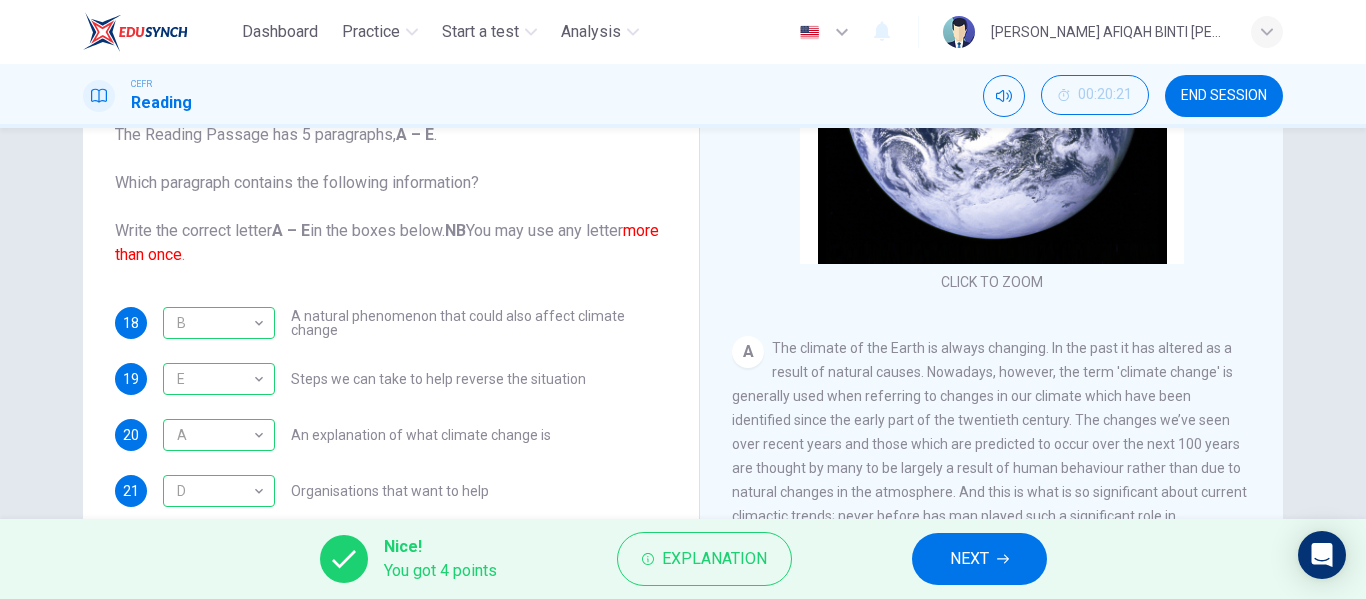 scroll, scrollTop: 300, scrollLeft: 0, axis: vertical 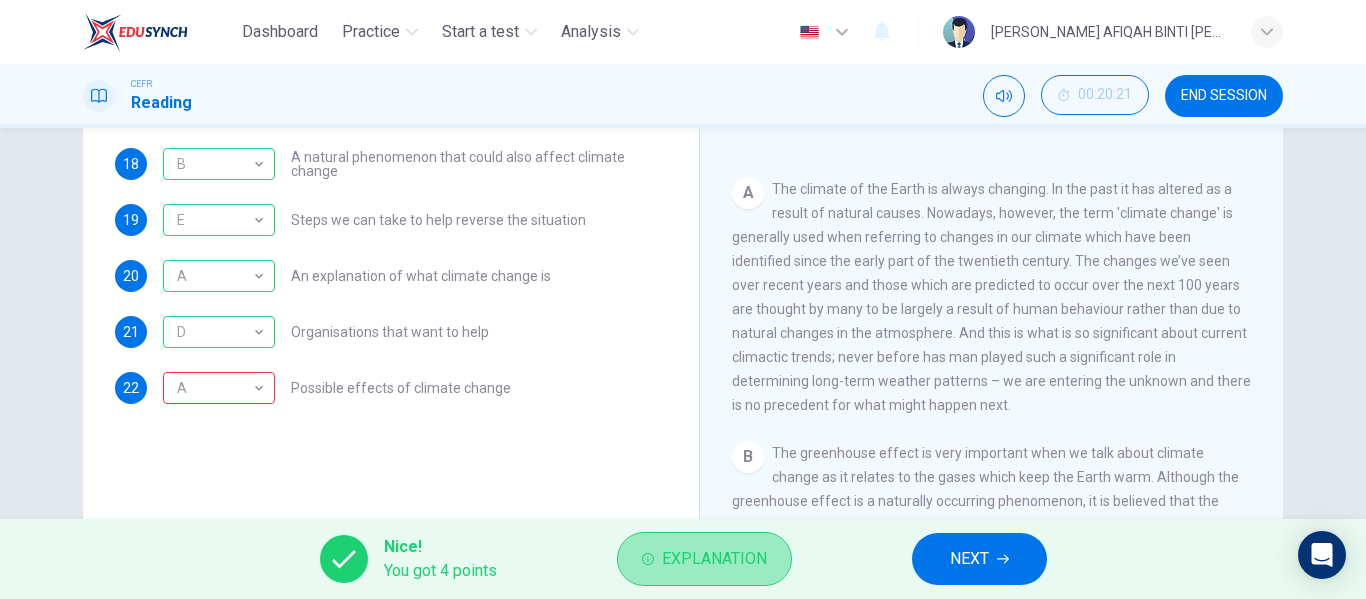click on "Explanation" at bounding box center [704, 559] 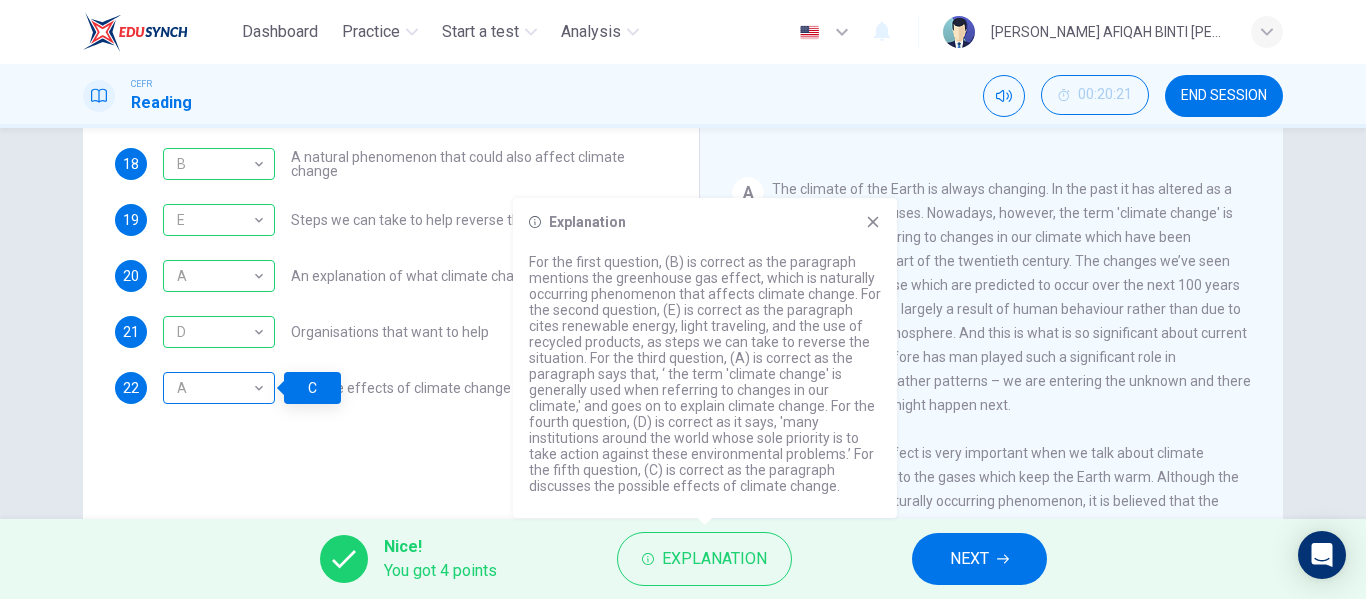 click on "A" at bounding box center (215, 388) 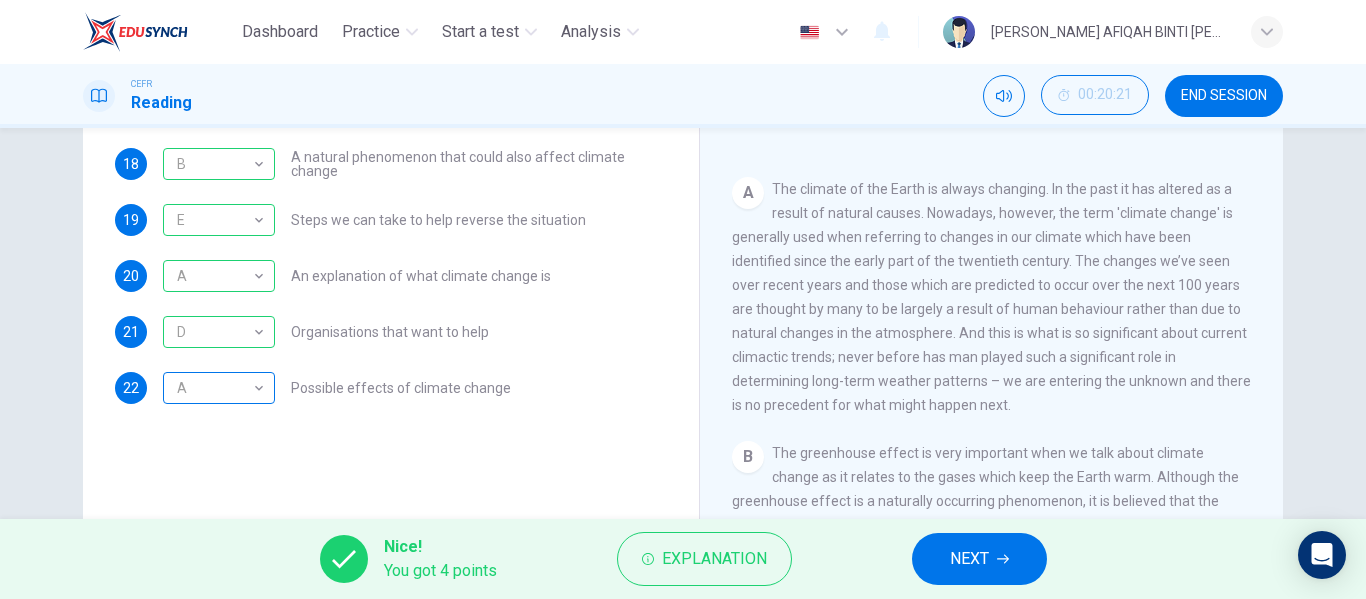 click on "A" at bounding box center (215, 388) 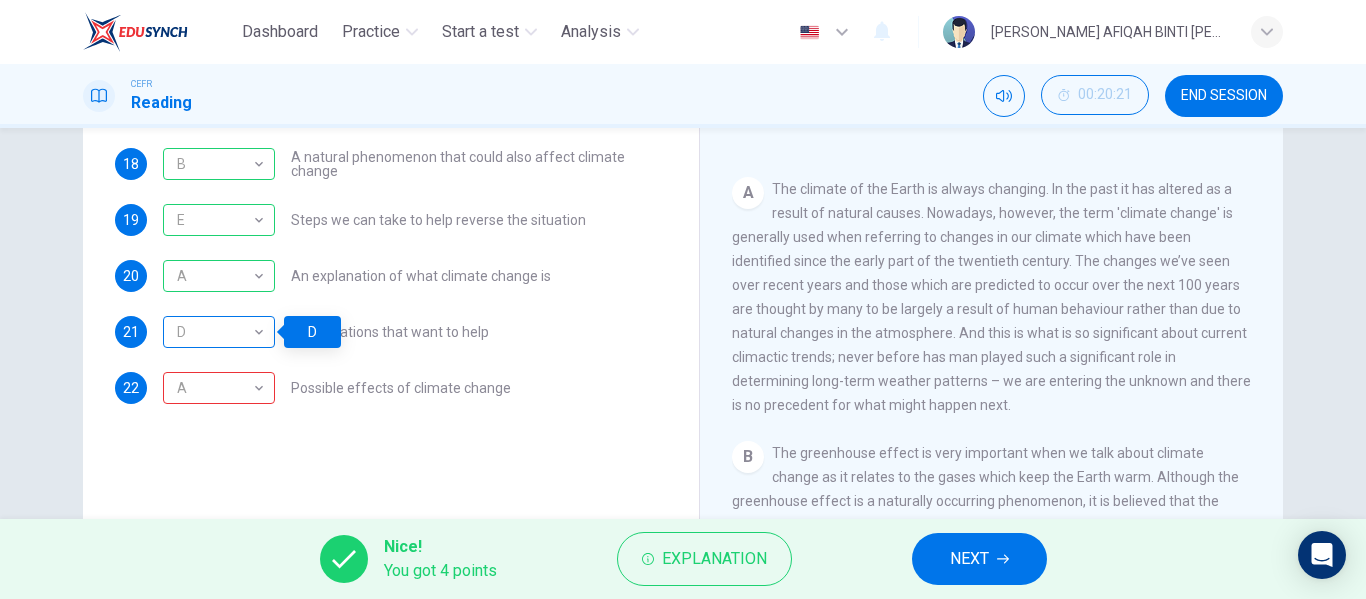 click on "D D ​" at bounding box center (219, 332) 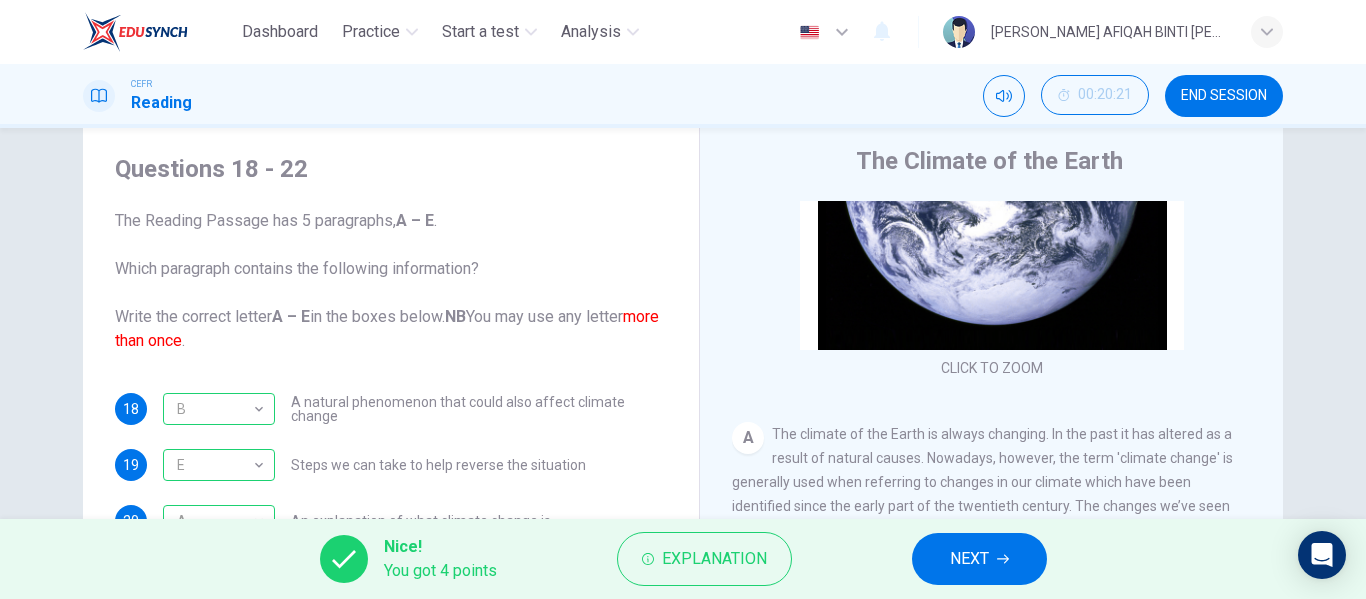 scroll, scrollTop: 0, scrollLeft: 0, axis: both 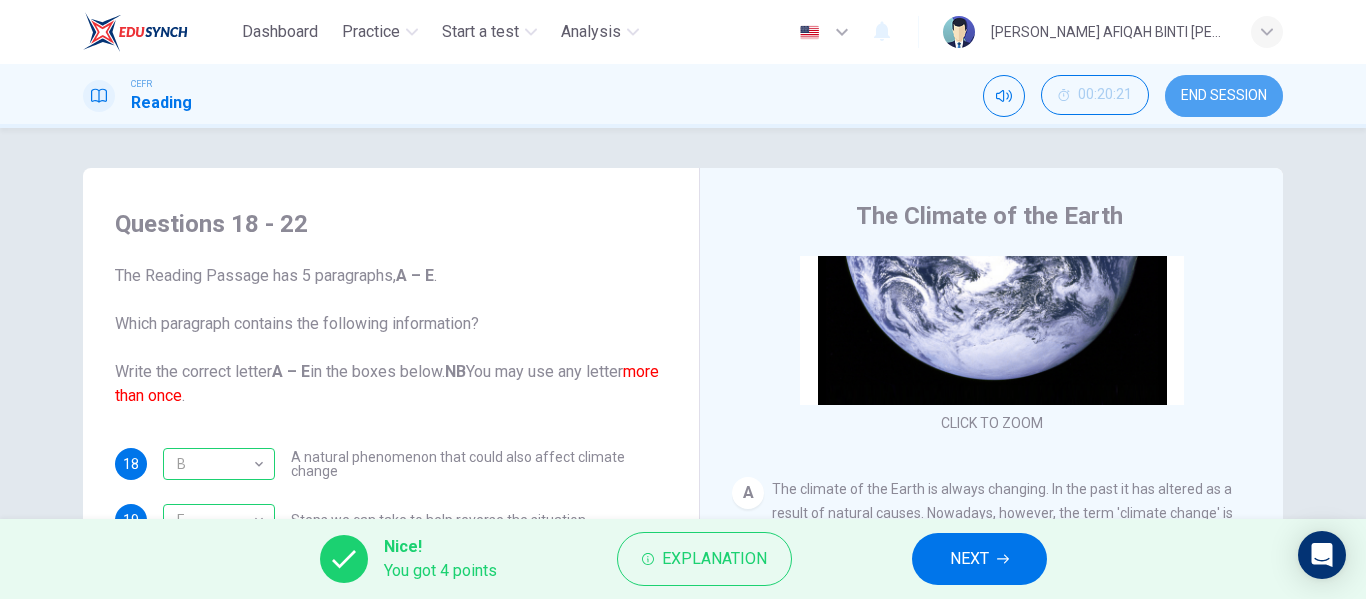 click on "END SESSION" at bounding box center (1224, 96) 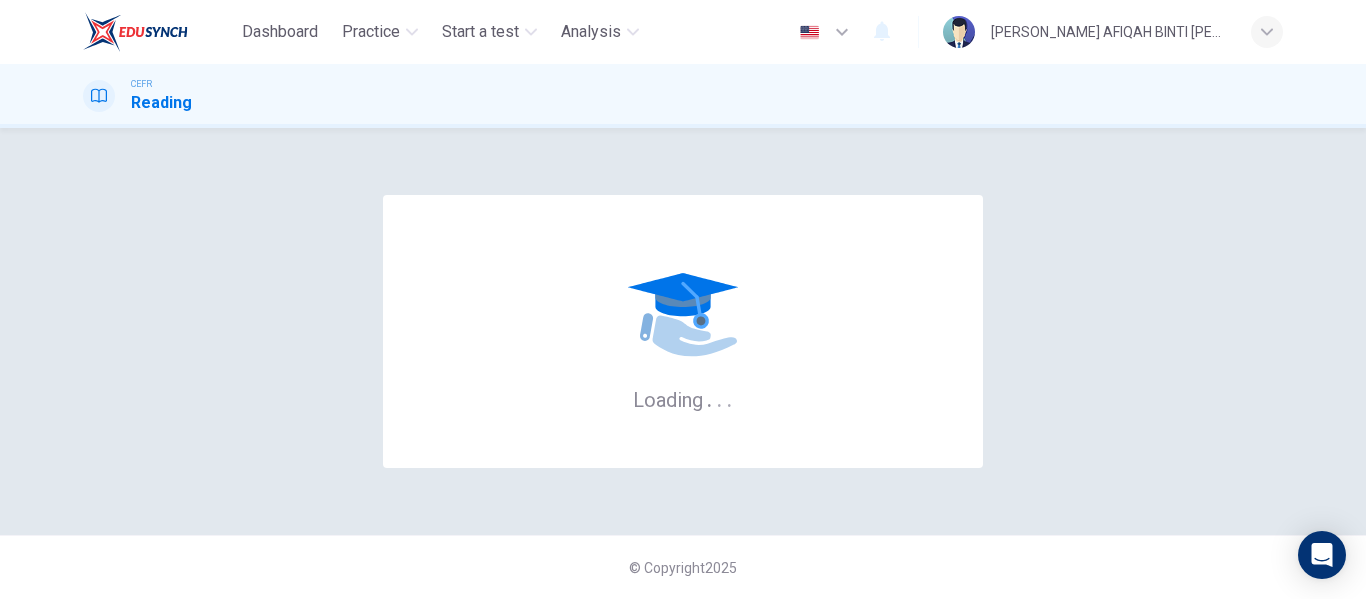 scroll, scrollTop: 0, scrollLeft: 0, axis: both 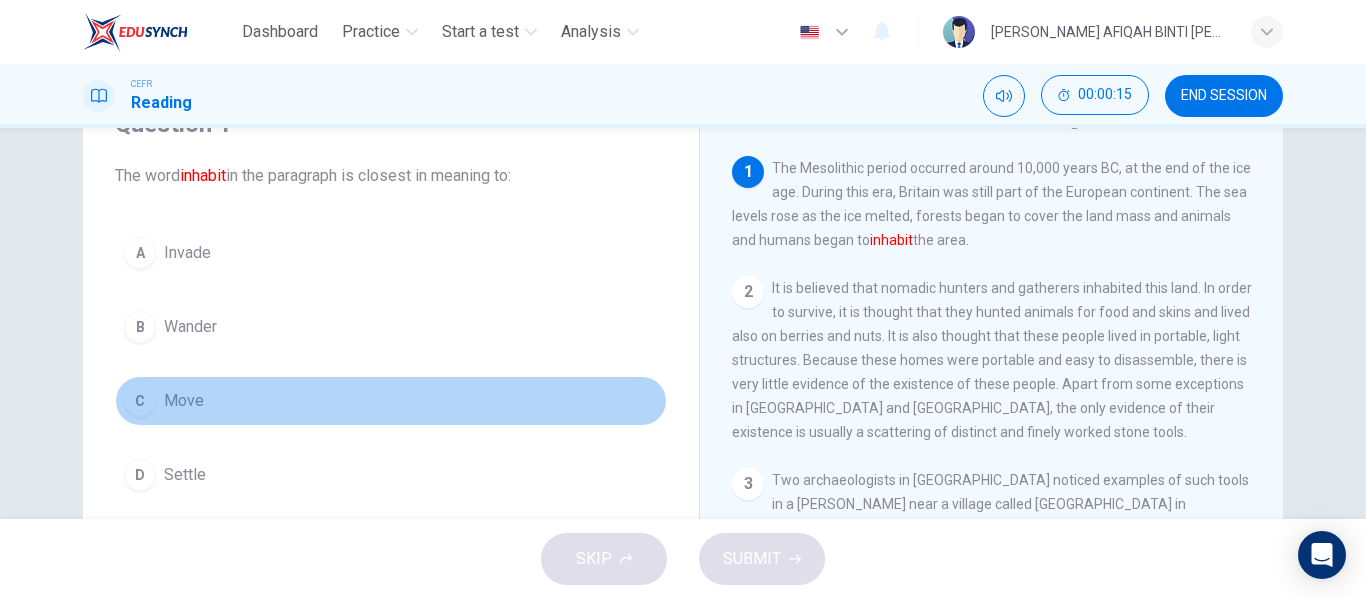 click on "C Move" at bounding box center [391, 401] 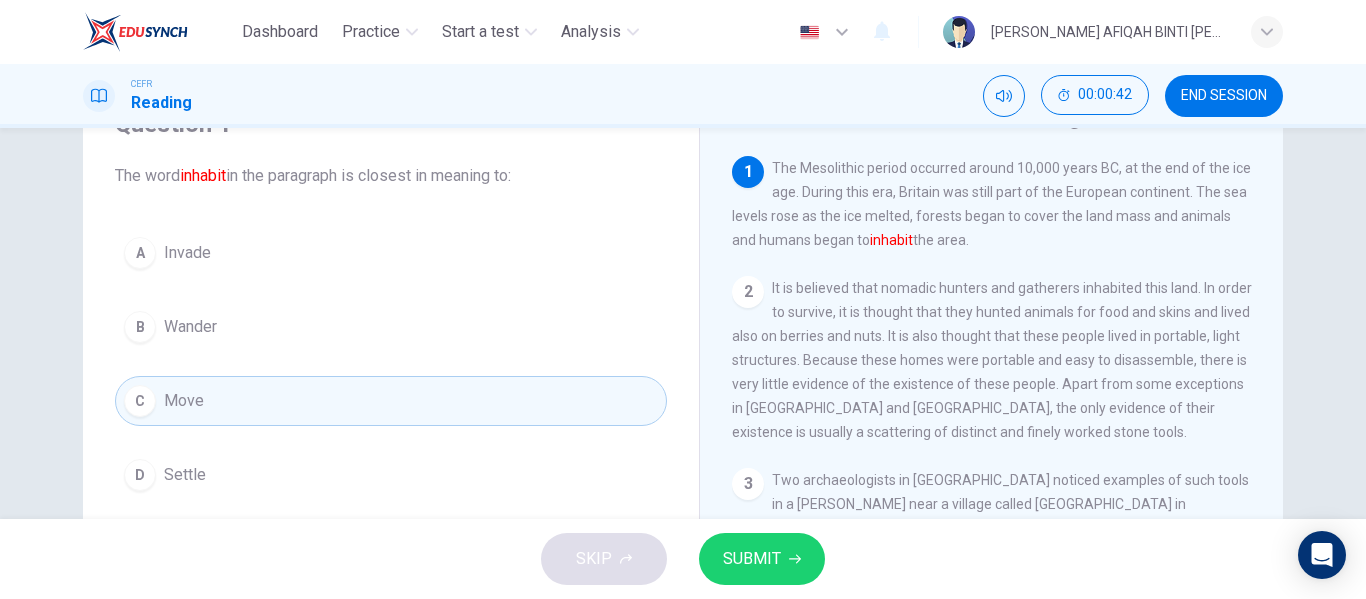 click on "SUBMIT" at bounding box center (762, 559) 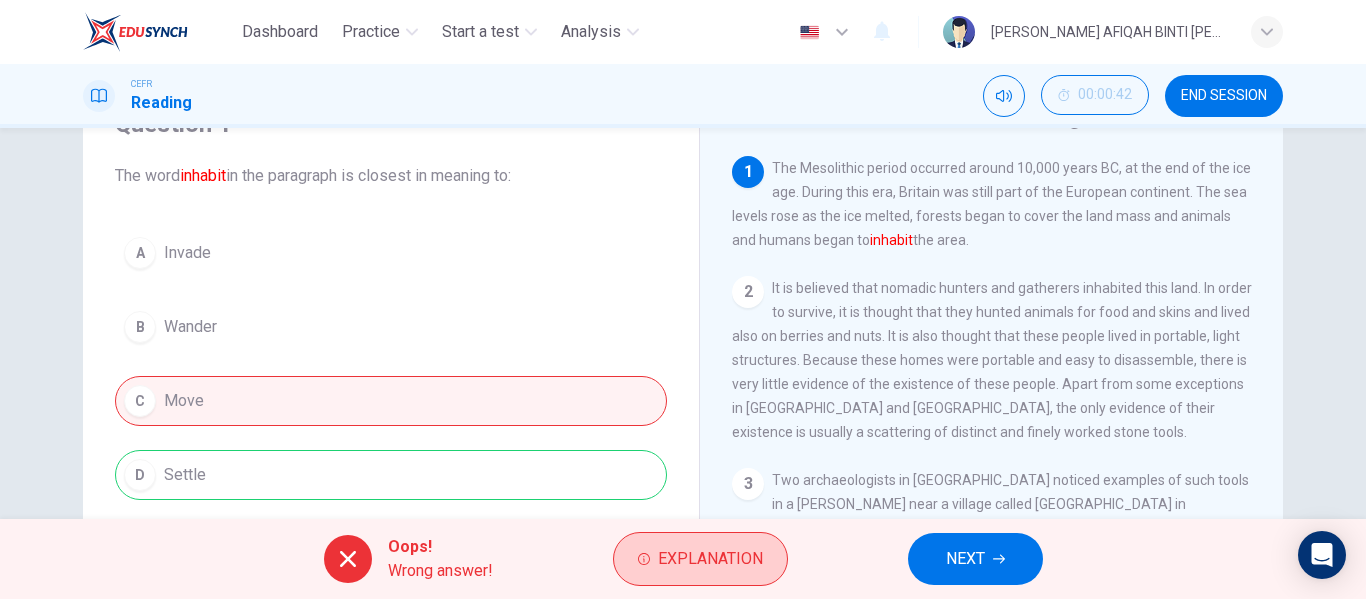 click on "Explanation" at bounding box center [700, 559] 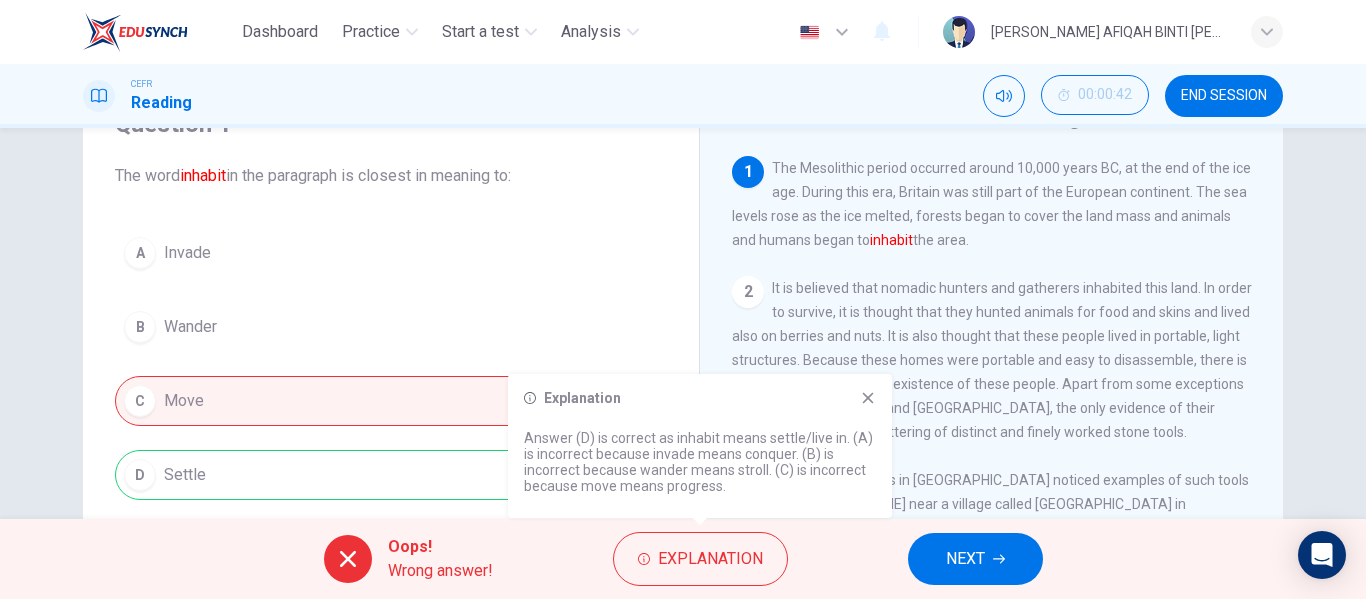 click 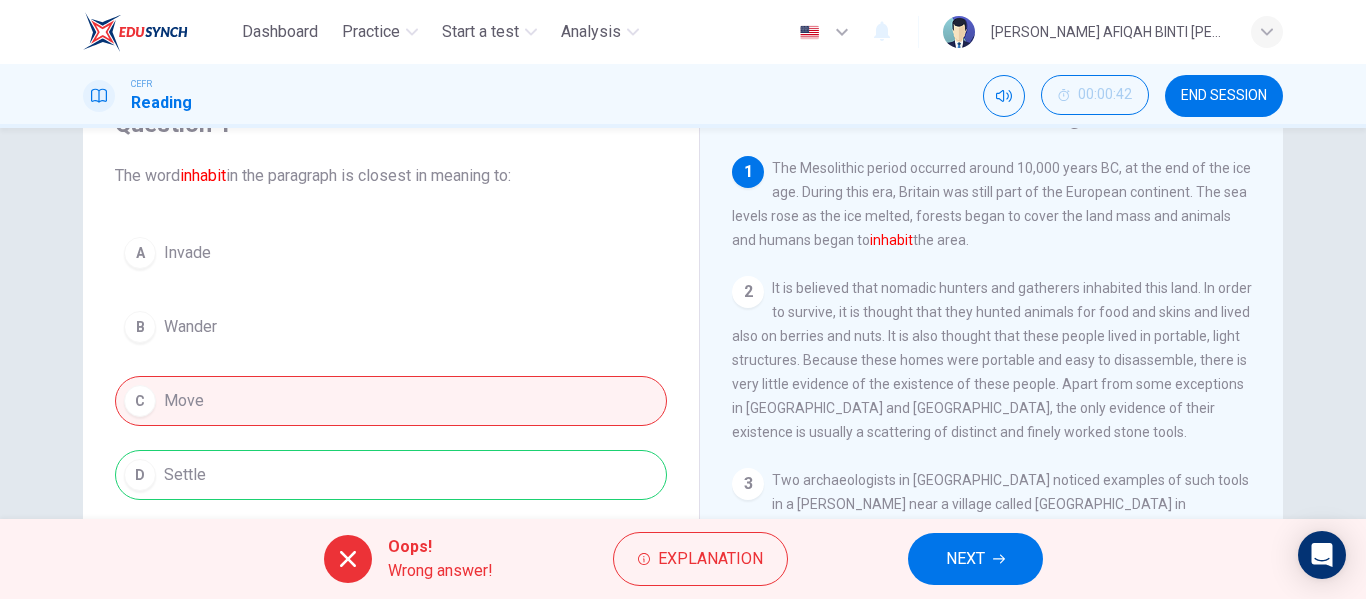 click on "NEXT" at bounding box center (975, 559) 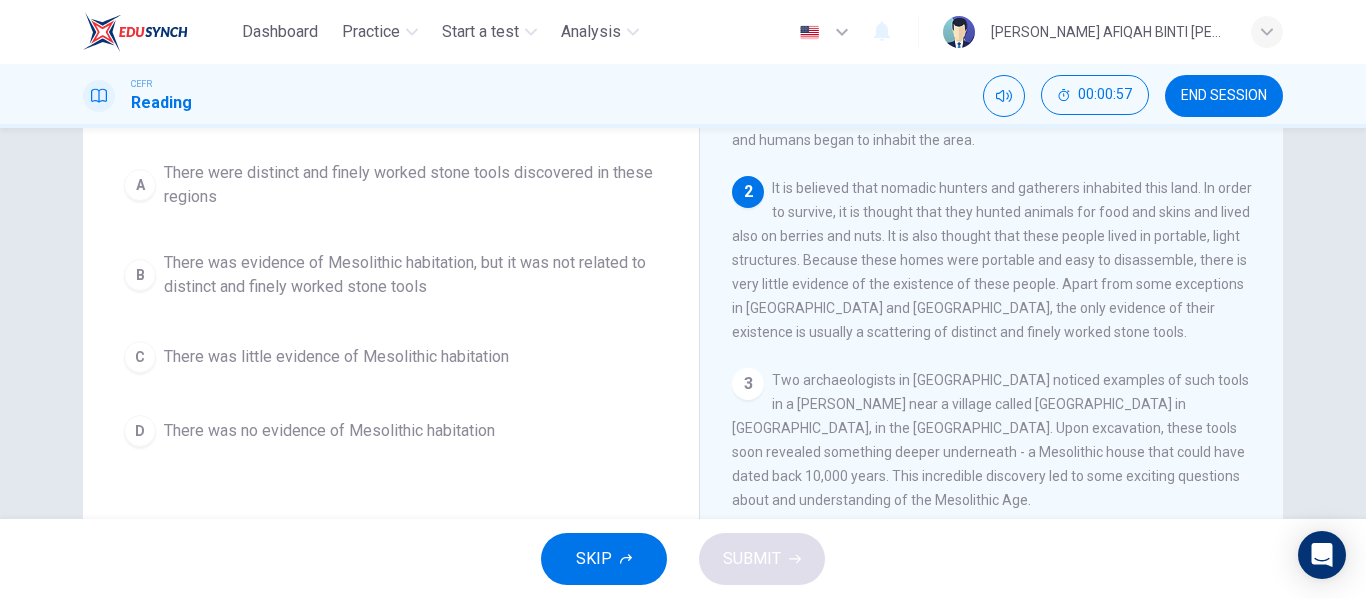 scroll, scrollTop: 100, scrollLeft: 0, axis: vertical 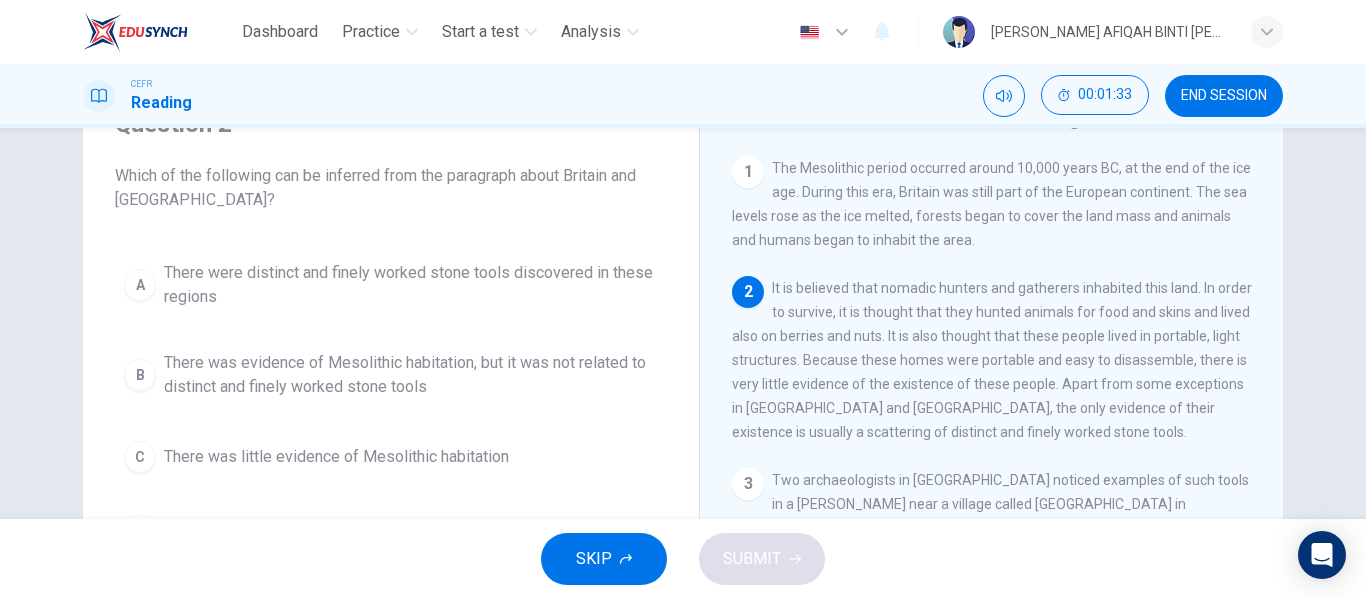 click on "There were distinct and finely worked stone tools discovered in these regions" at bounding box center (411, 285) 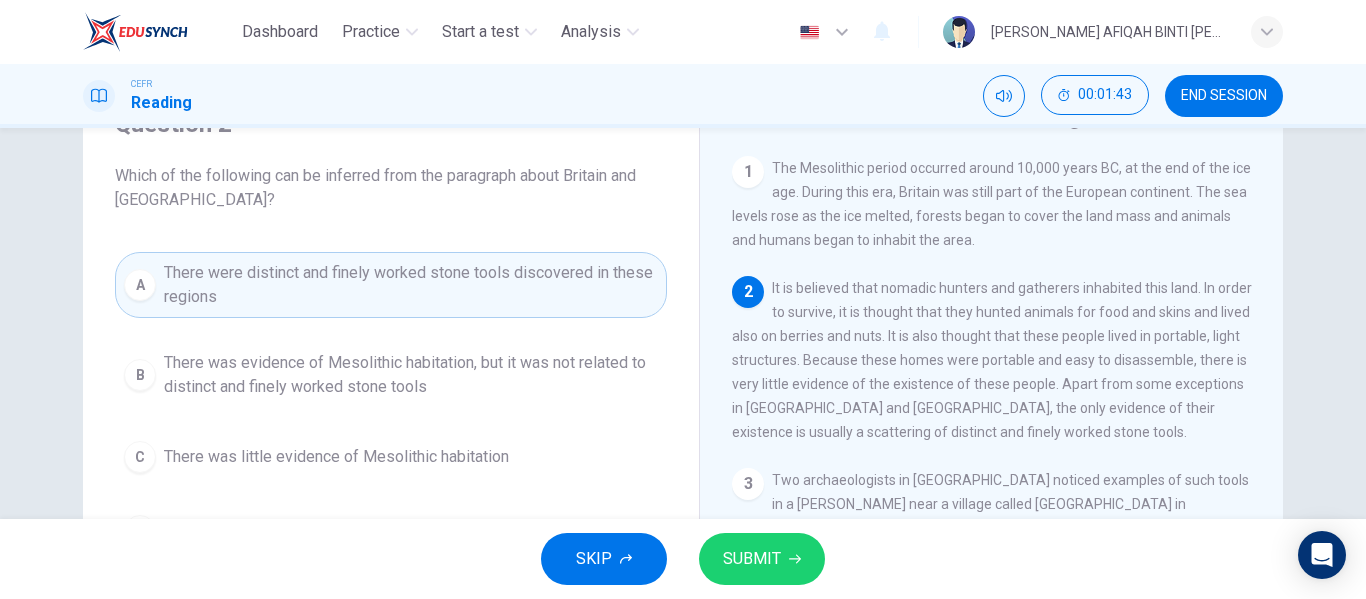 click 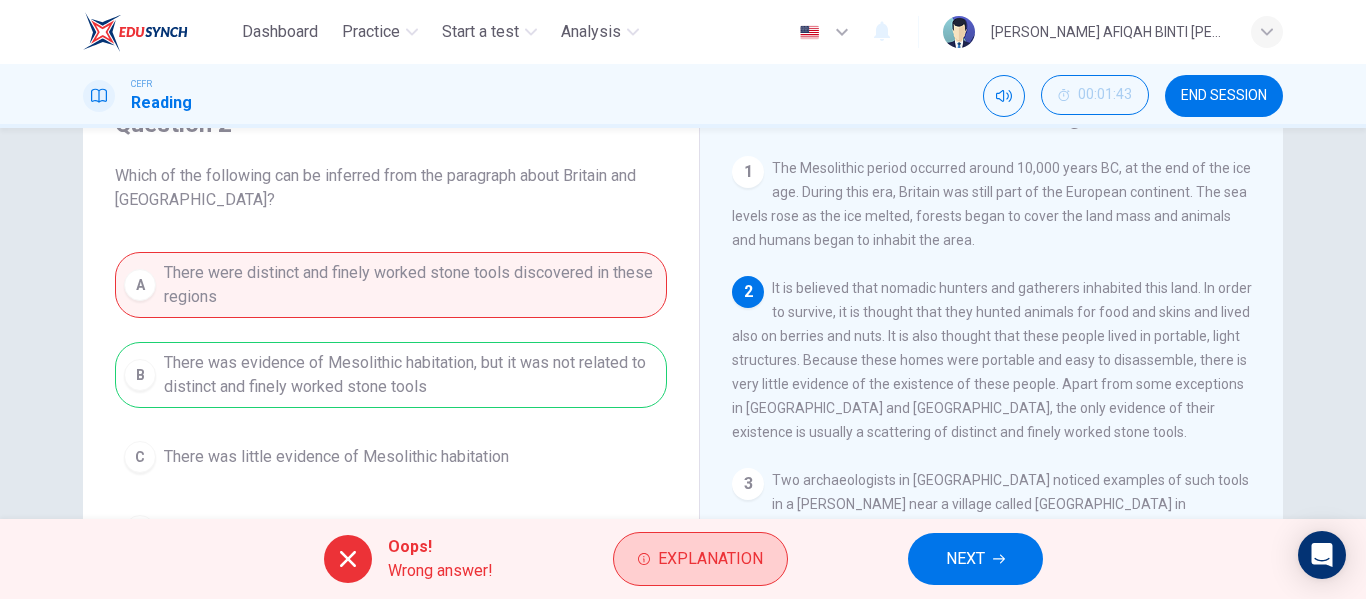 click on "Explanation" at bounding box center (710, 559) 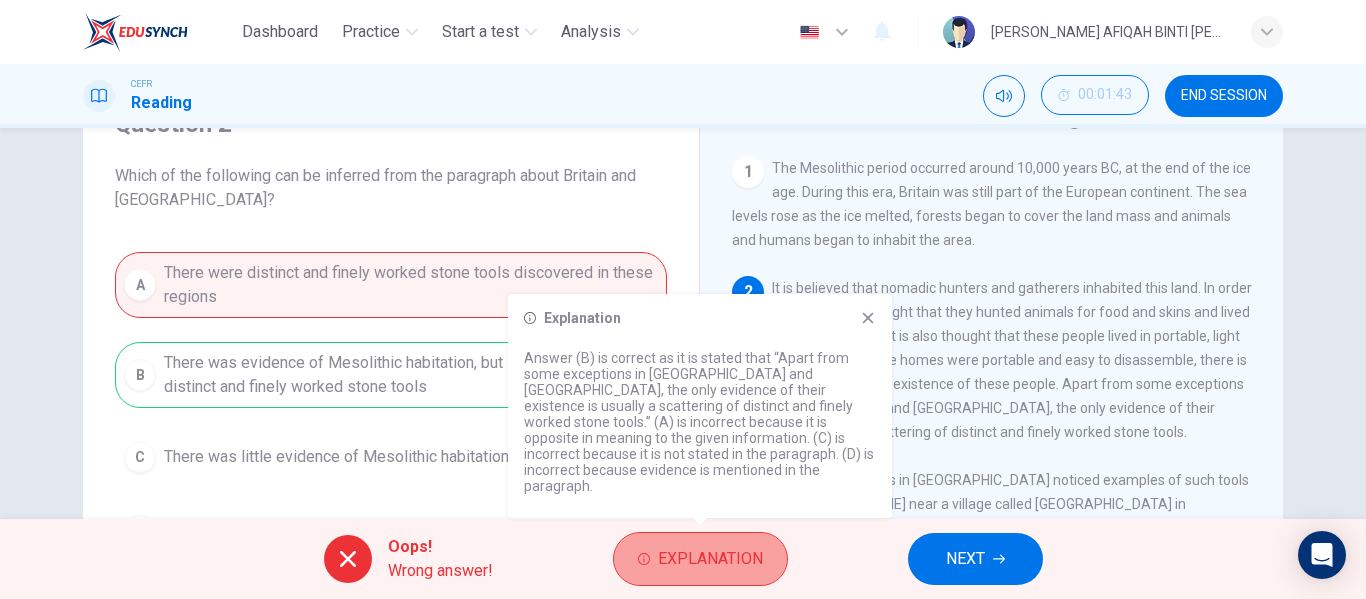 click on "Explanation" at bounding box center (710, 559) 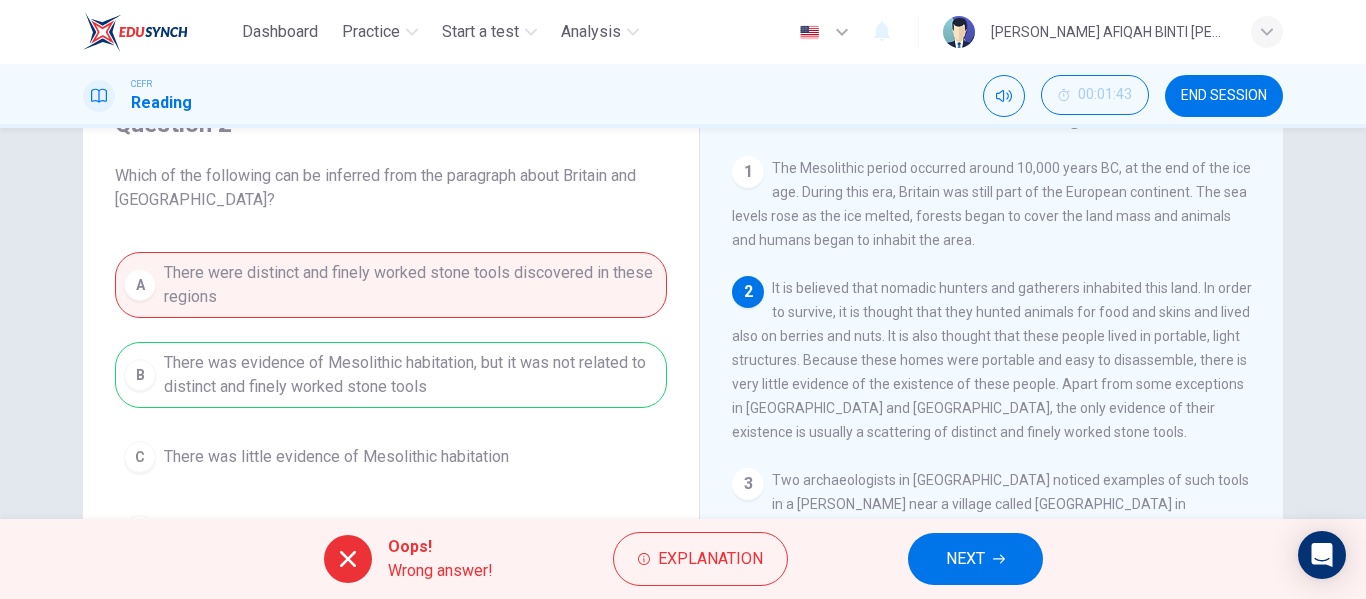 click on "A There were distinct and finely worked stone tools discovered in these regions B There was evidence of Mesolithic habitation, but it was not related to distinct and finely worked stone tools C There was little evidence of Mesolithic habitation D There was no evidence of Mesolithic habitation" at bounding box center (391, 404) 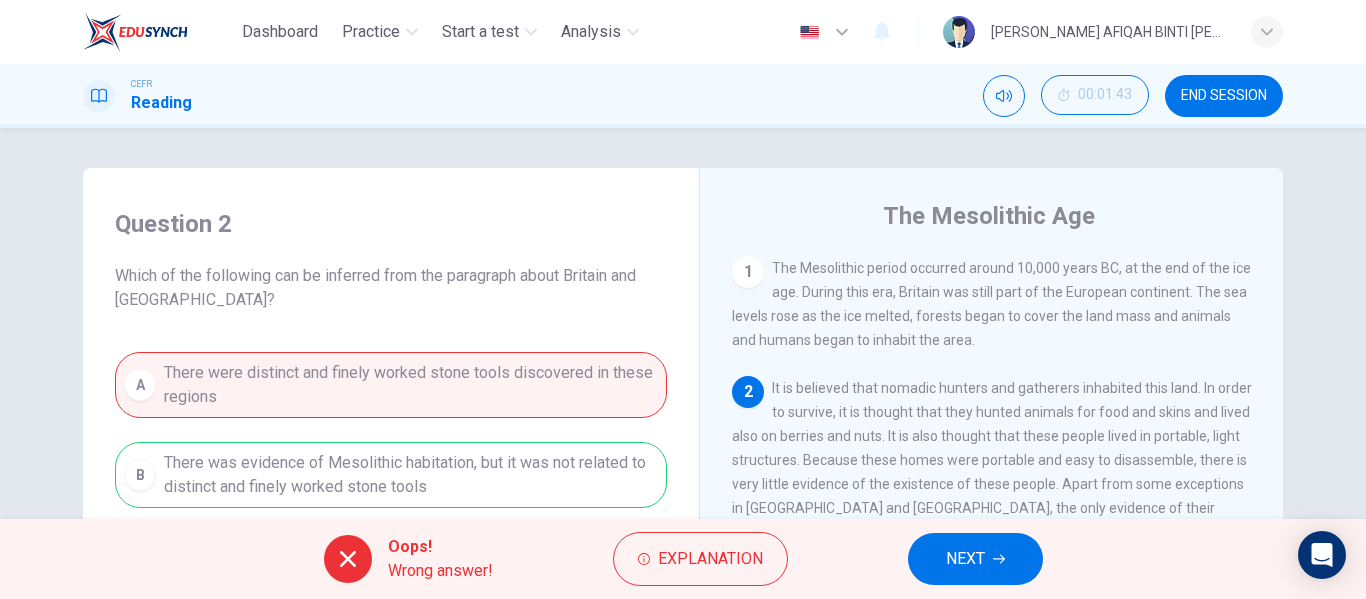 click on "NEXT" at bounding box center [975, 559] 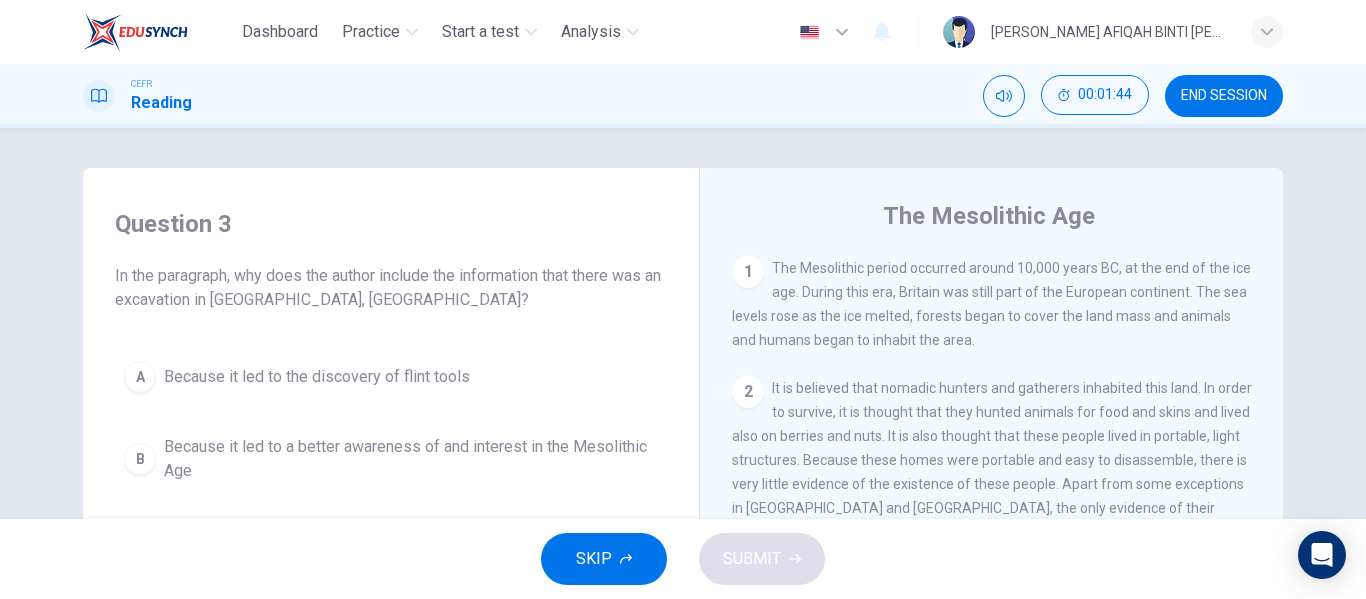 scroll, scrollTop: 100, scrollLeft: 0, axis: vertical 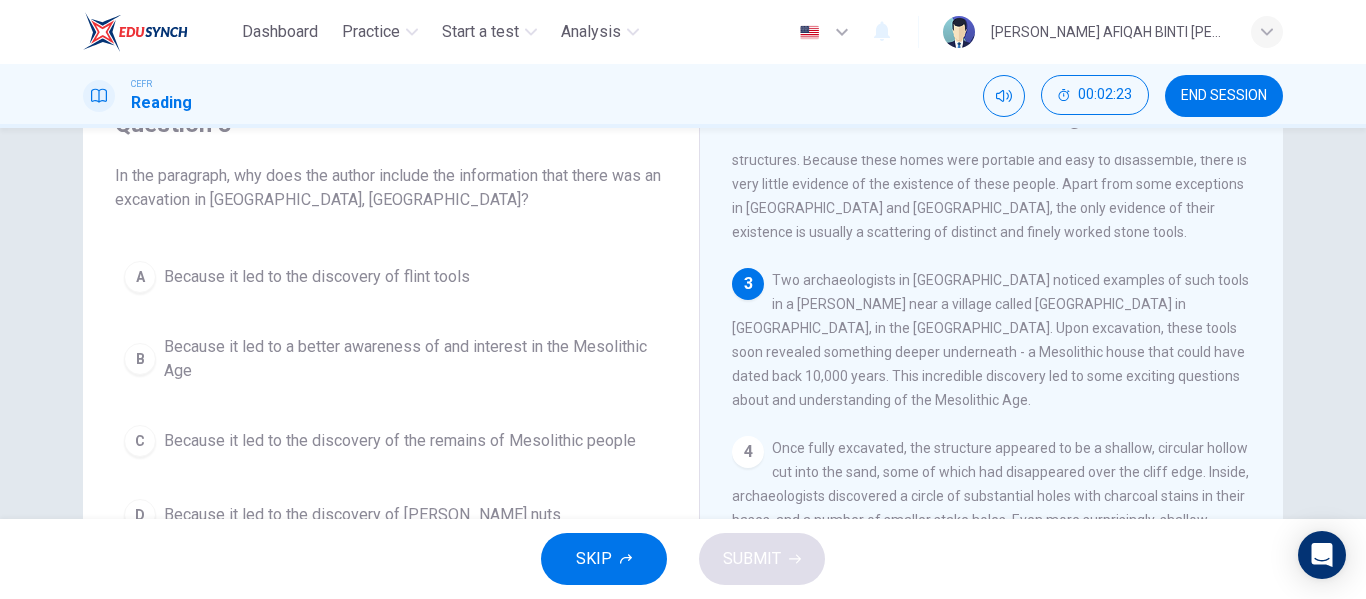 drag, startPoint x: 767, startPoint y: 369, endPoint x: 817, endPoint y: 387, distance: 53.14132 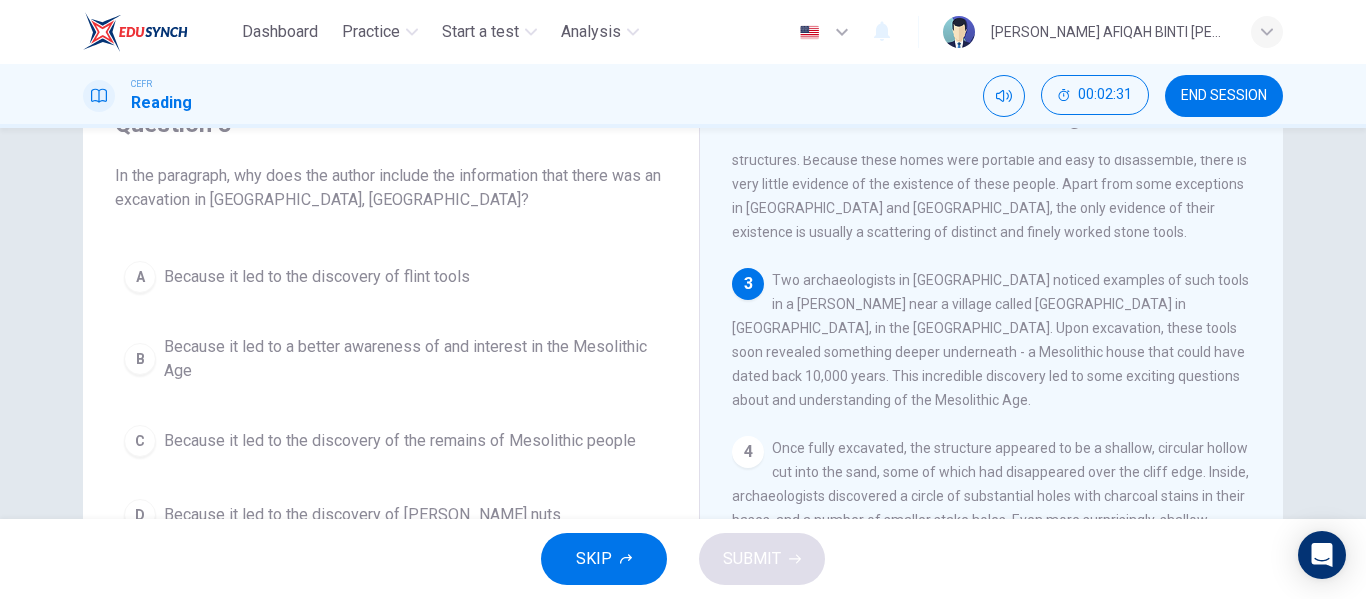 scroll, scrollTop: 200, scrollLeft: 0, axis: vertical 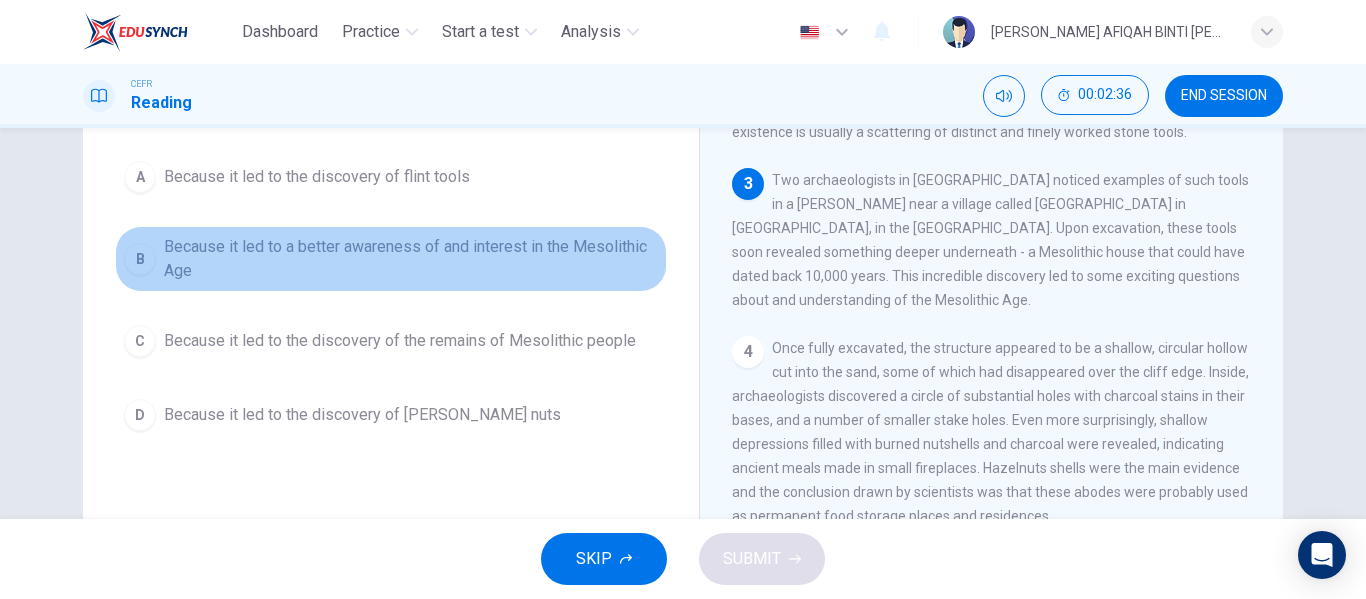 click on "Because it led to a better awareness of and interest in the Mesolithic Age" at bounding box center (411, 259) 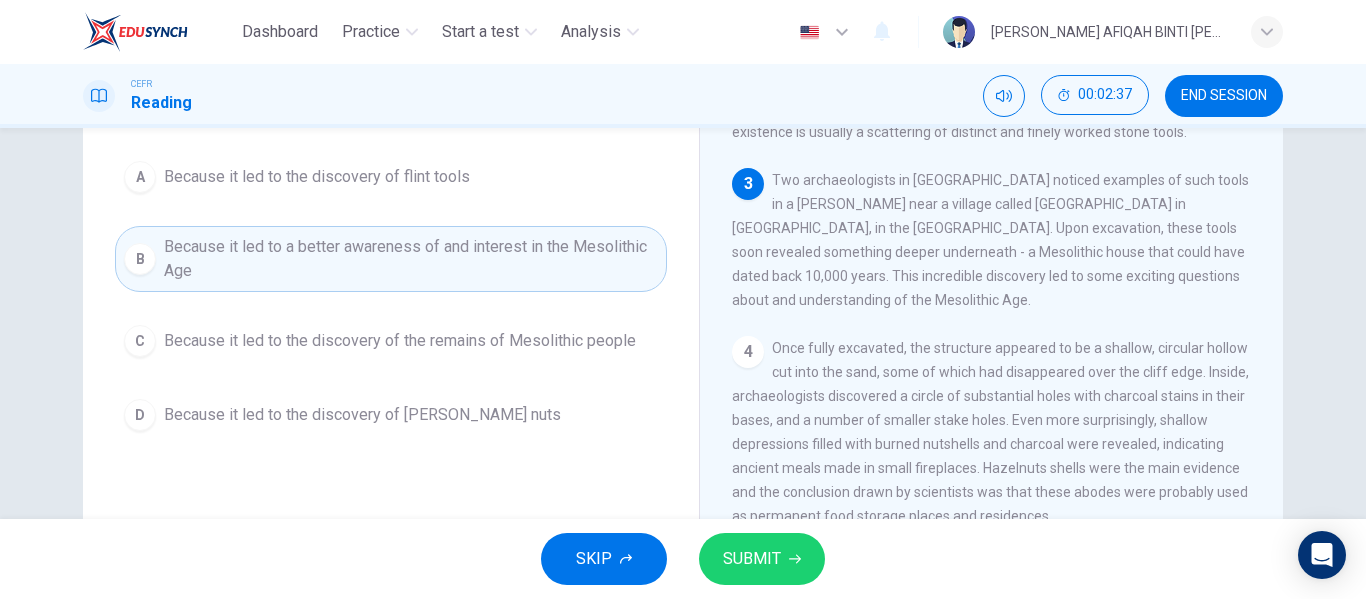 click on "SUBMIT" at bounding box center (762, 559) 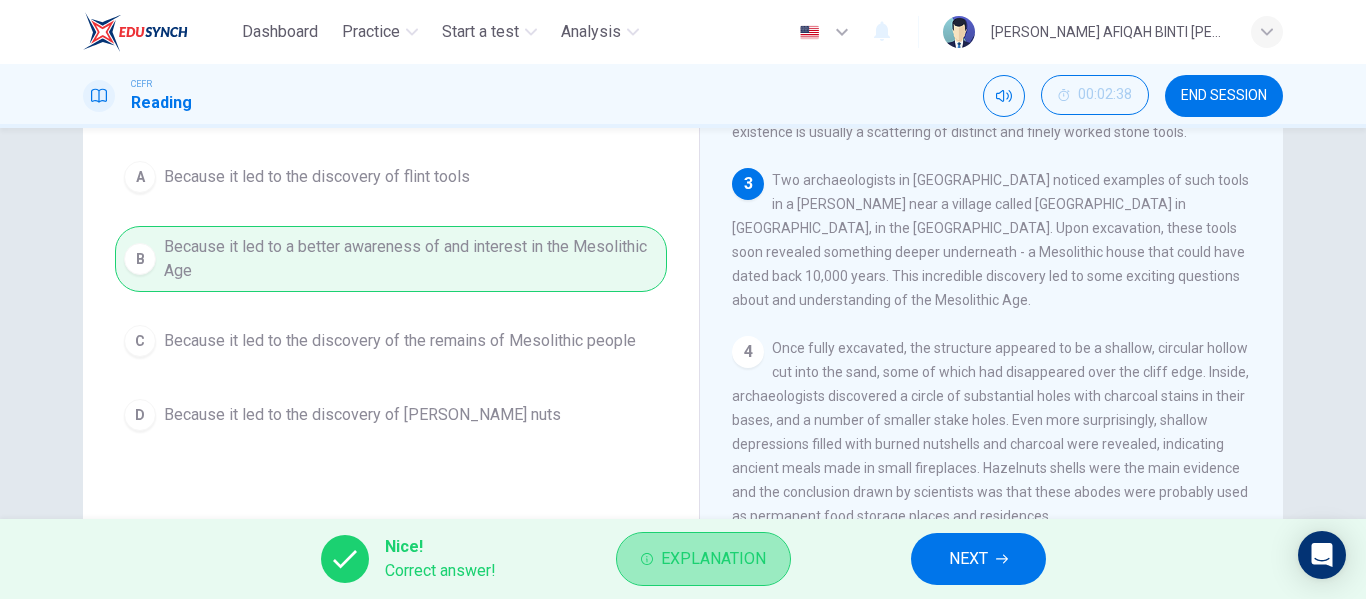 click on "Explanation" at bounding box center (713, 559) 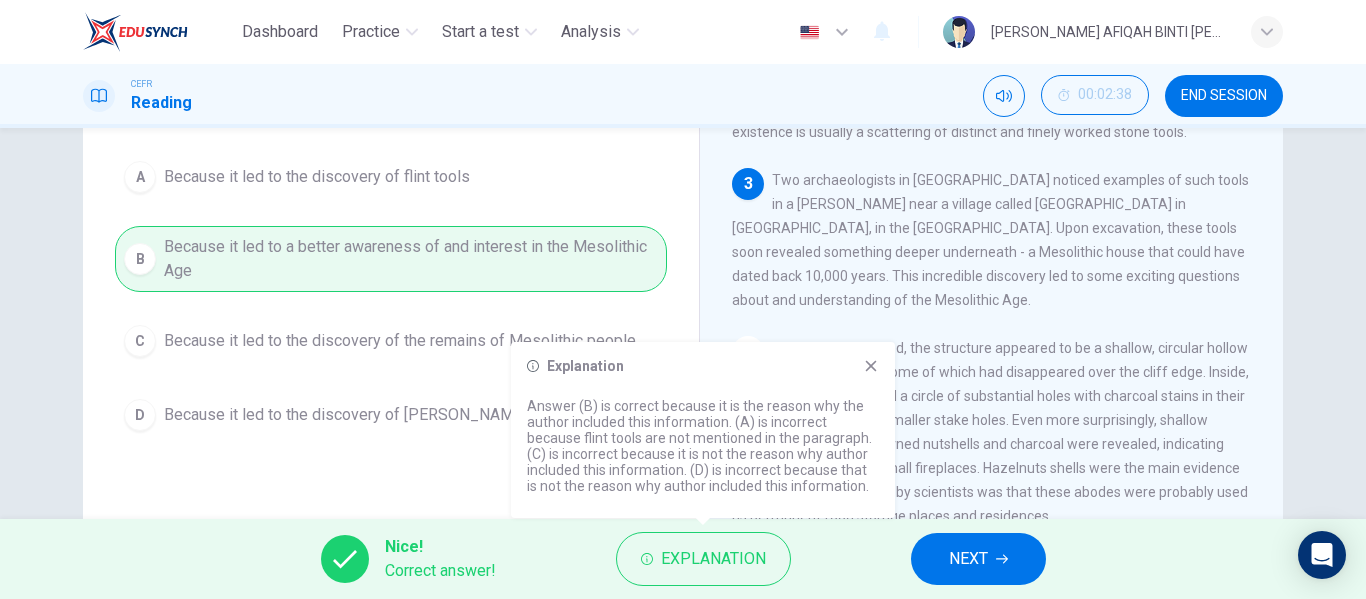 drag, startPoint x: 715, startPoint y: 441, endPoint x: 734, endPoint y: 469, distance: 33.83785 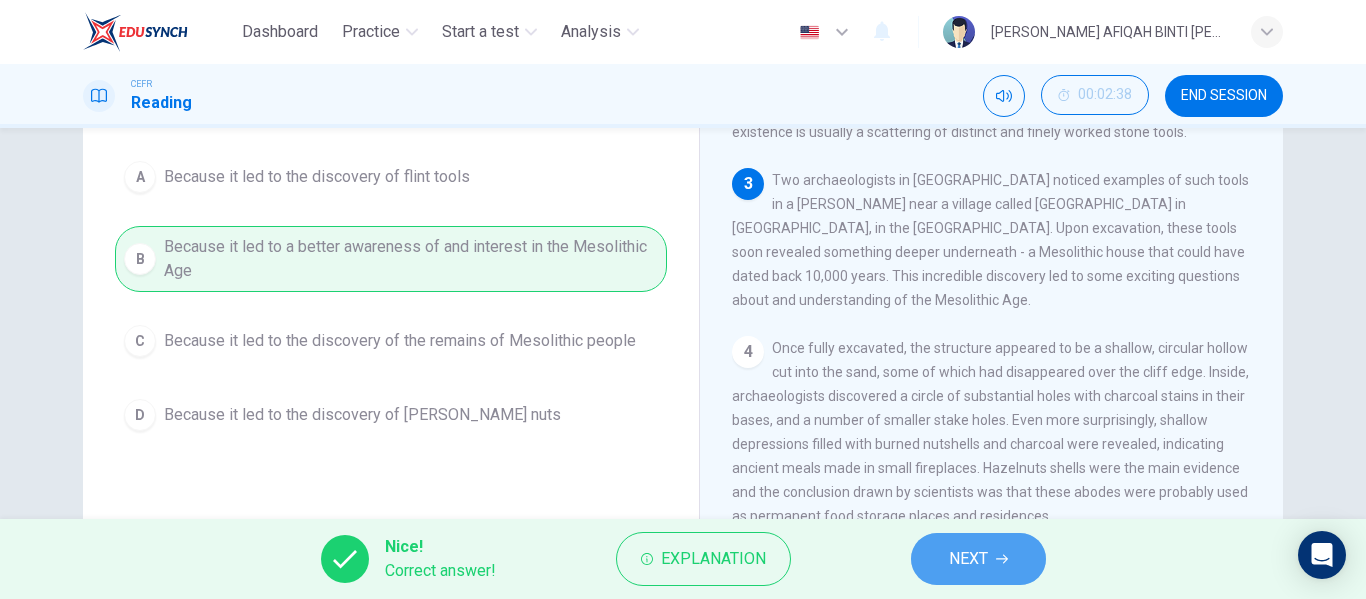 click on "NEXT" at bounding box center [978, 559] 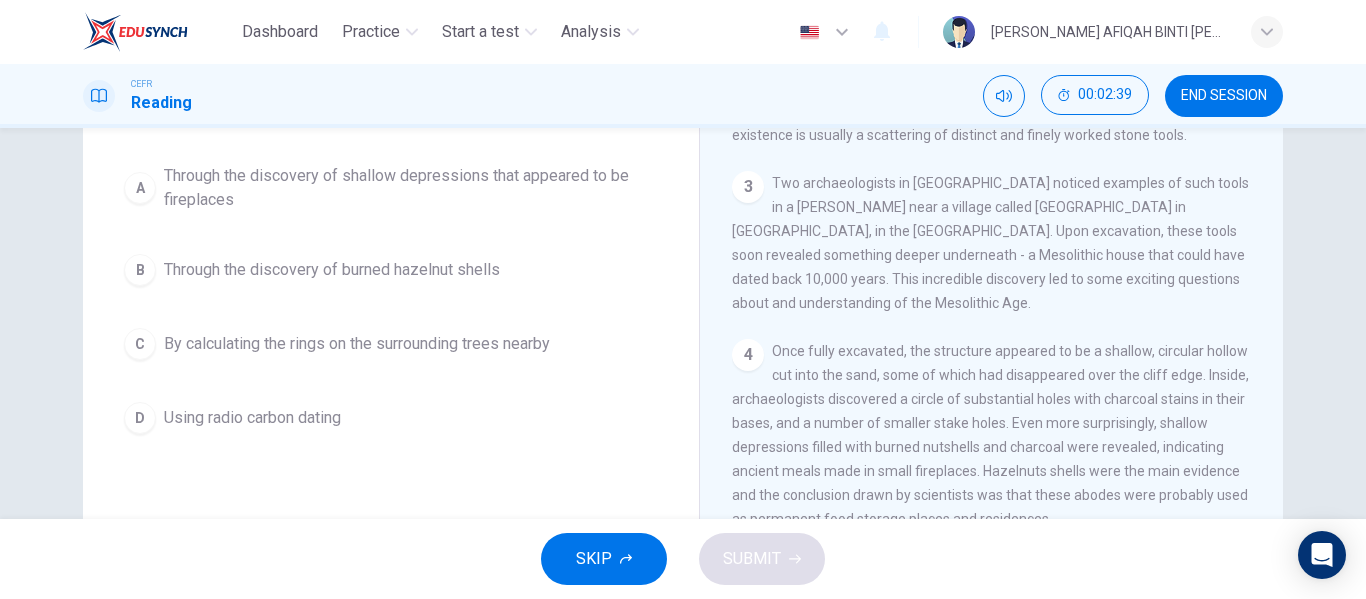 scroll, scrollTop: 384, scrollLeft: 0, axis: vertical 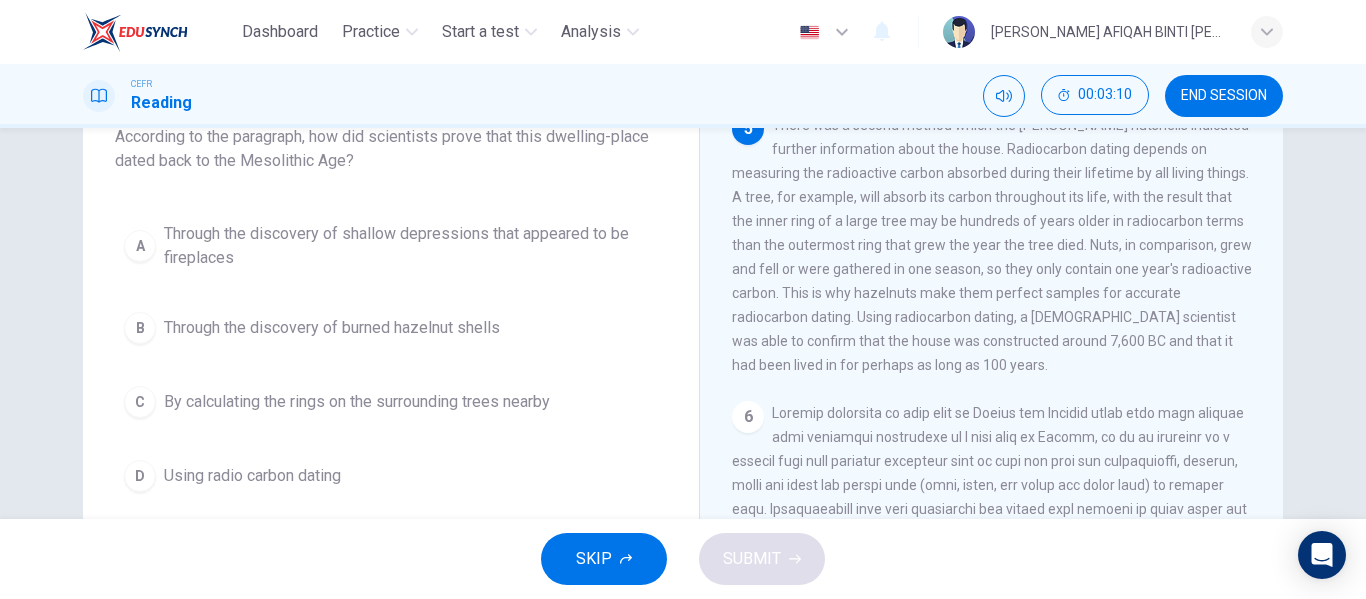 drag, startPoint x: 889, startPoint y: 154, endPoint x: 881, endPoint y: 175, distance: 22.472204 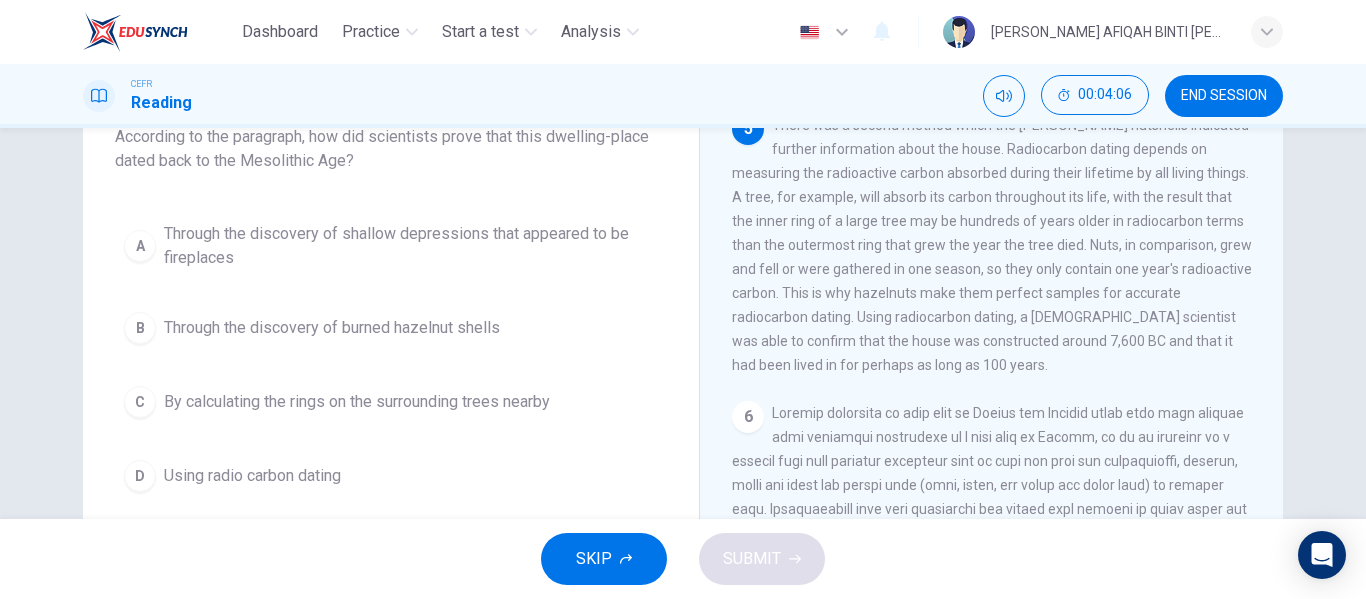 click on "Using radio carbon dating" at bounding box center [252, 476] 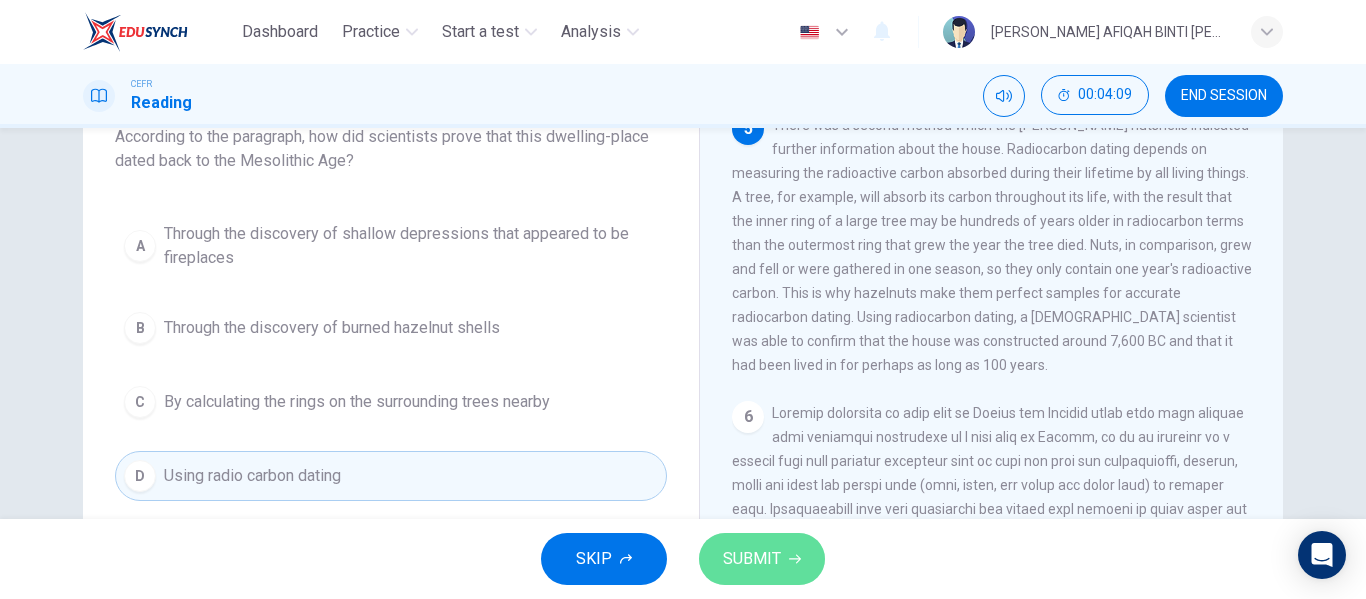 click on "SUBMIT" at bounding box center [752, 559] 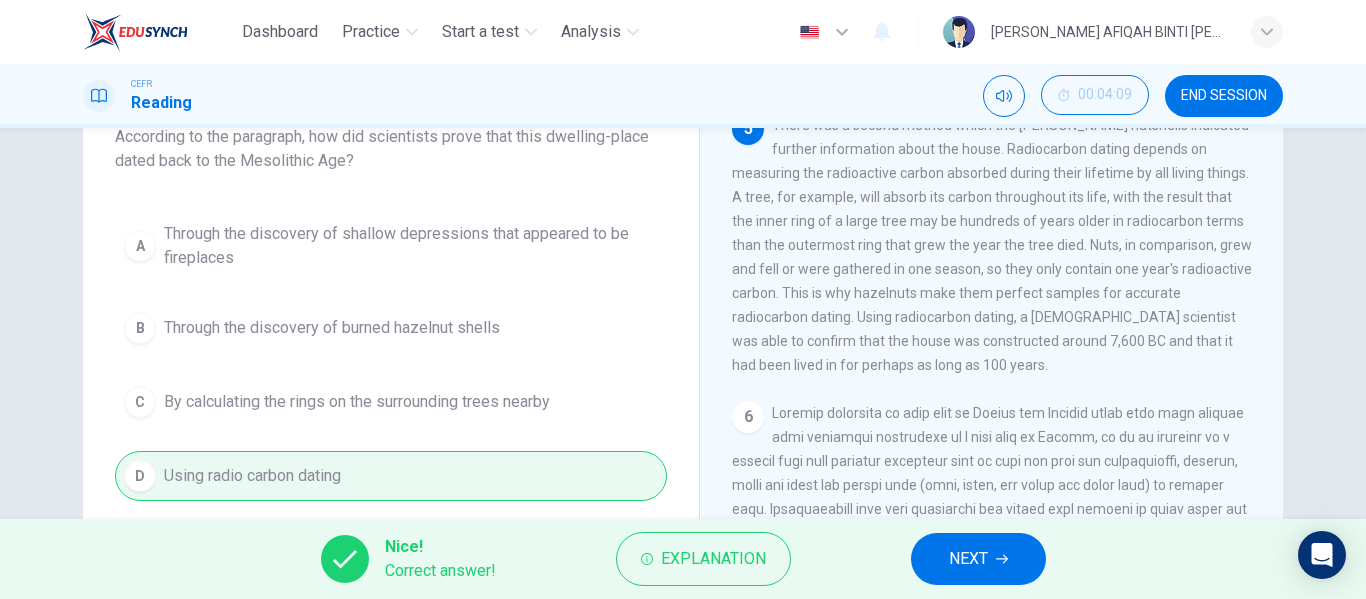 click on "Explanation" at bounding box center [703, 559] 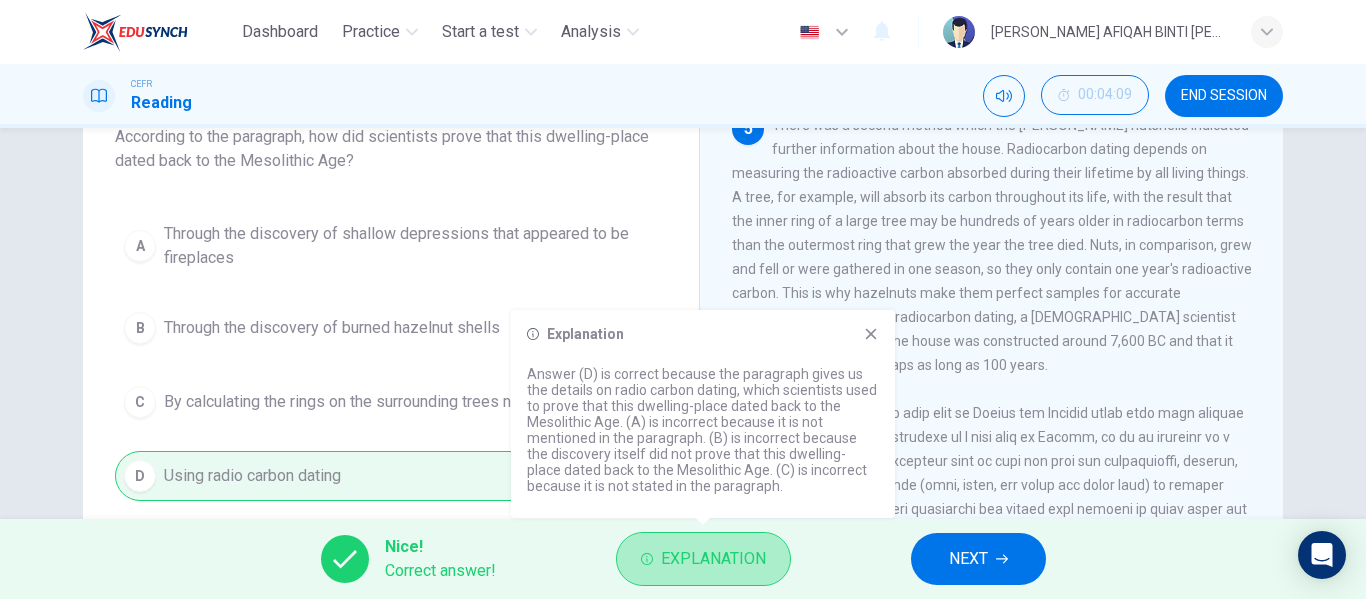 click on "Explanation" at bounding box center (703, 559) 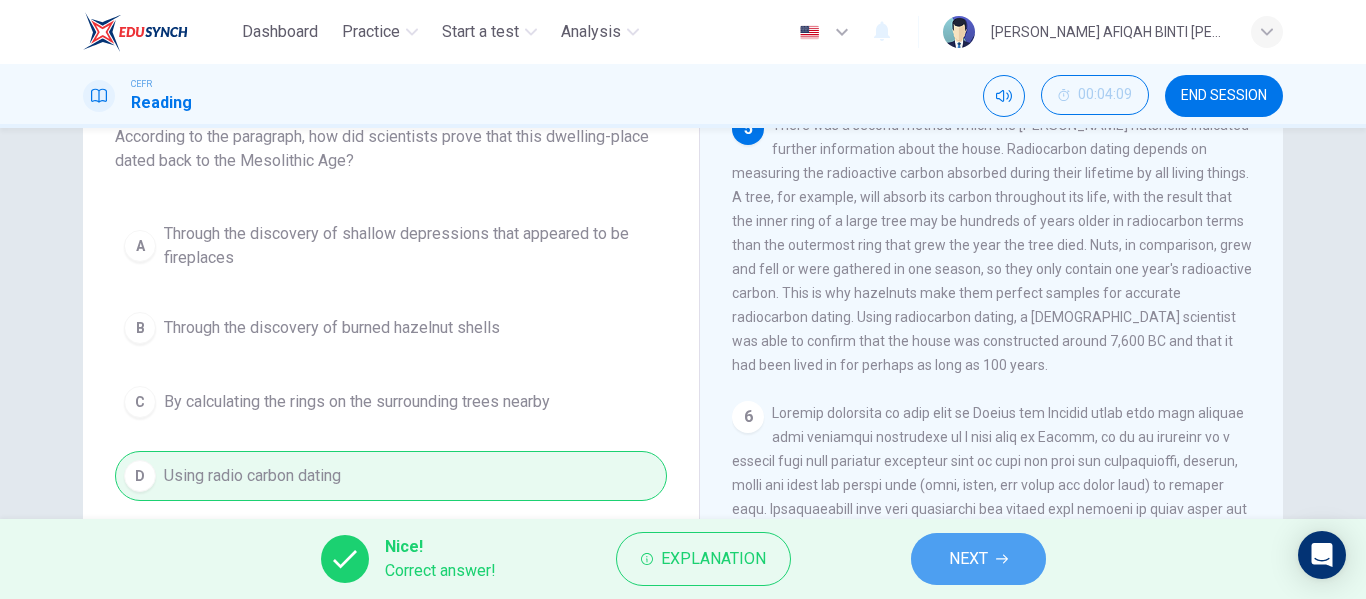 click on "NEXT" at bounding box center (978, 559) 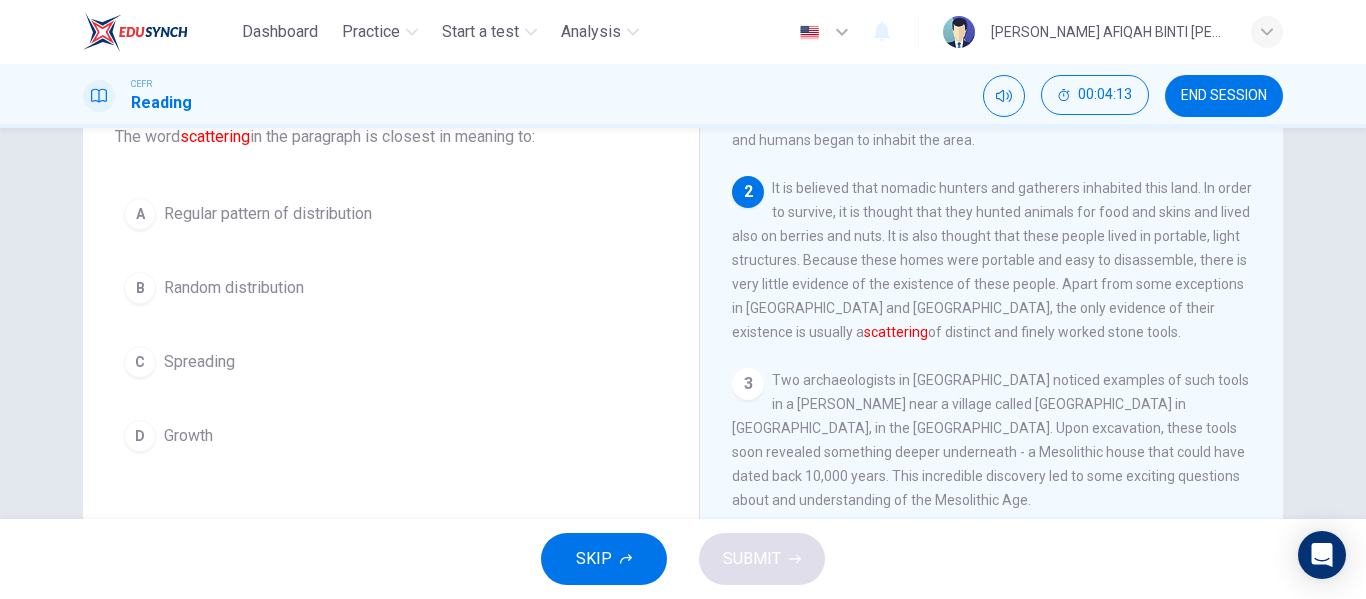 scroll, scrollTop: 0, scrollLeft: 0, axis: both 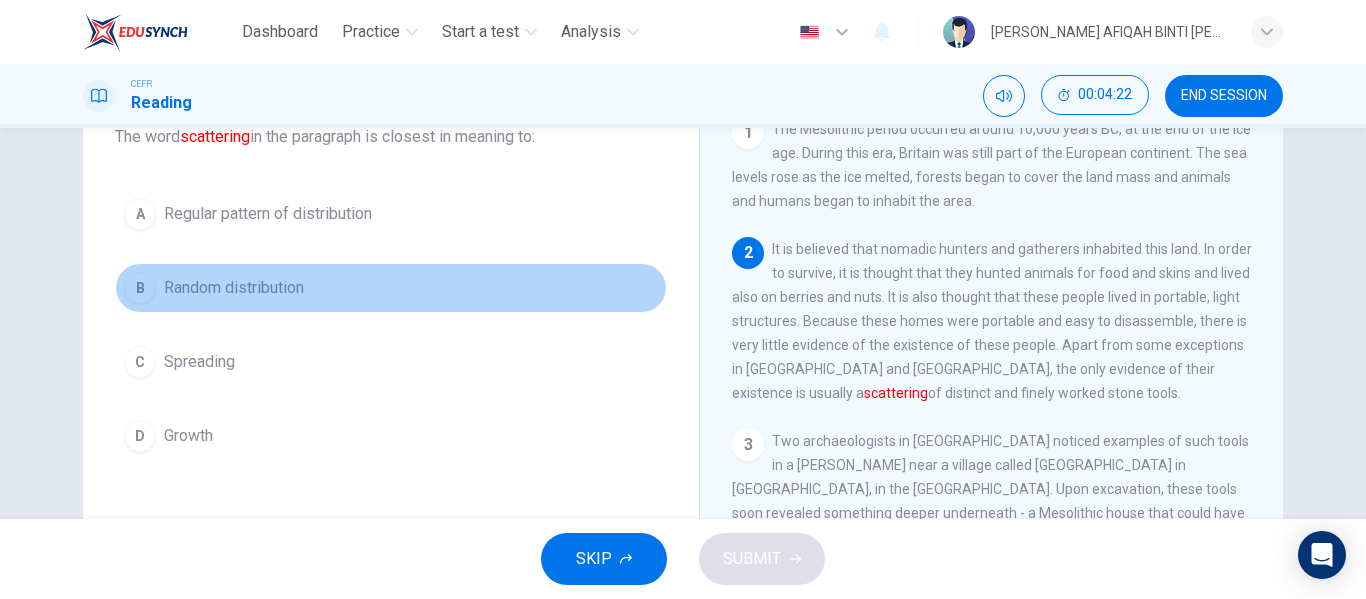 click on "B Random distribution" at bounding box center [391, 288] 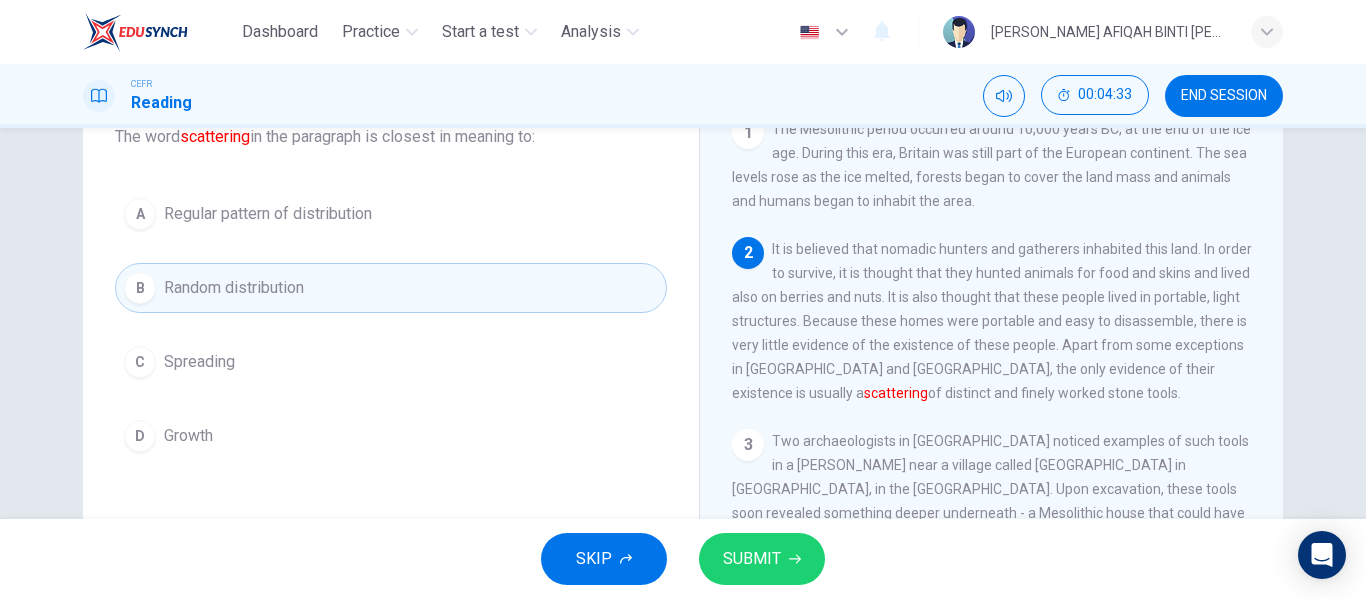 click on "C Spreading" at bounding box center (391, 362) 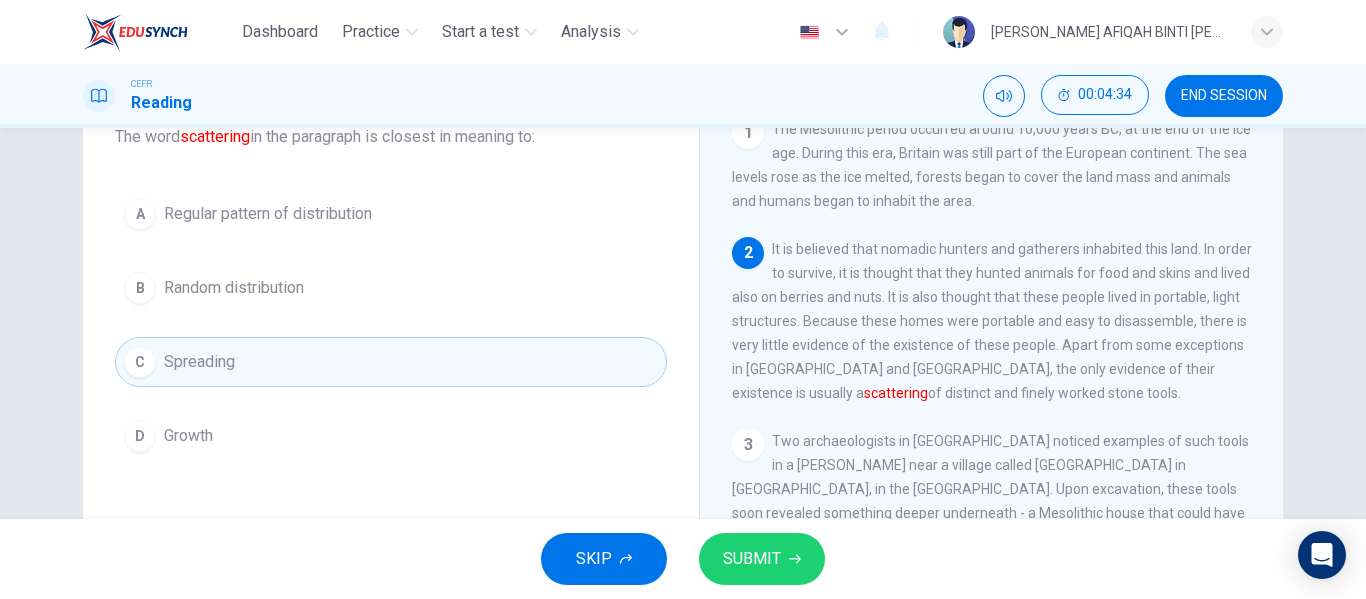 click on "SUBMIT" at bounding box center [762, 559] 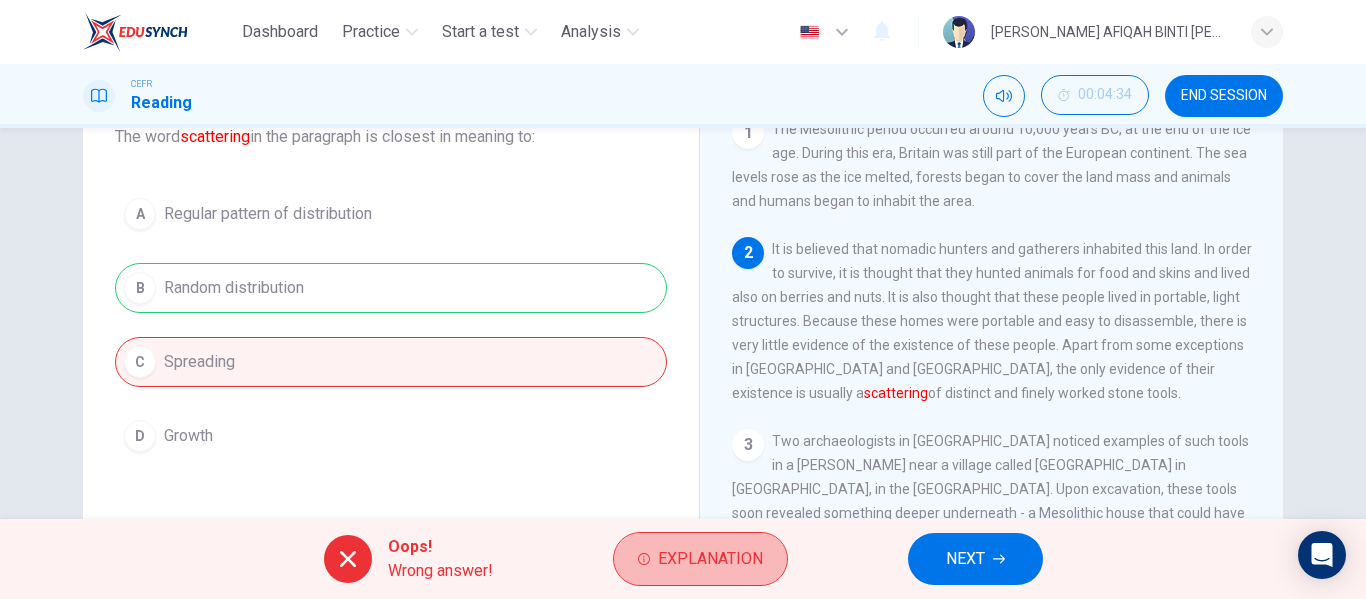 click on "Explanation" at bounding box center [700, 559] 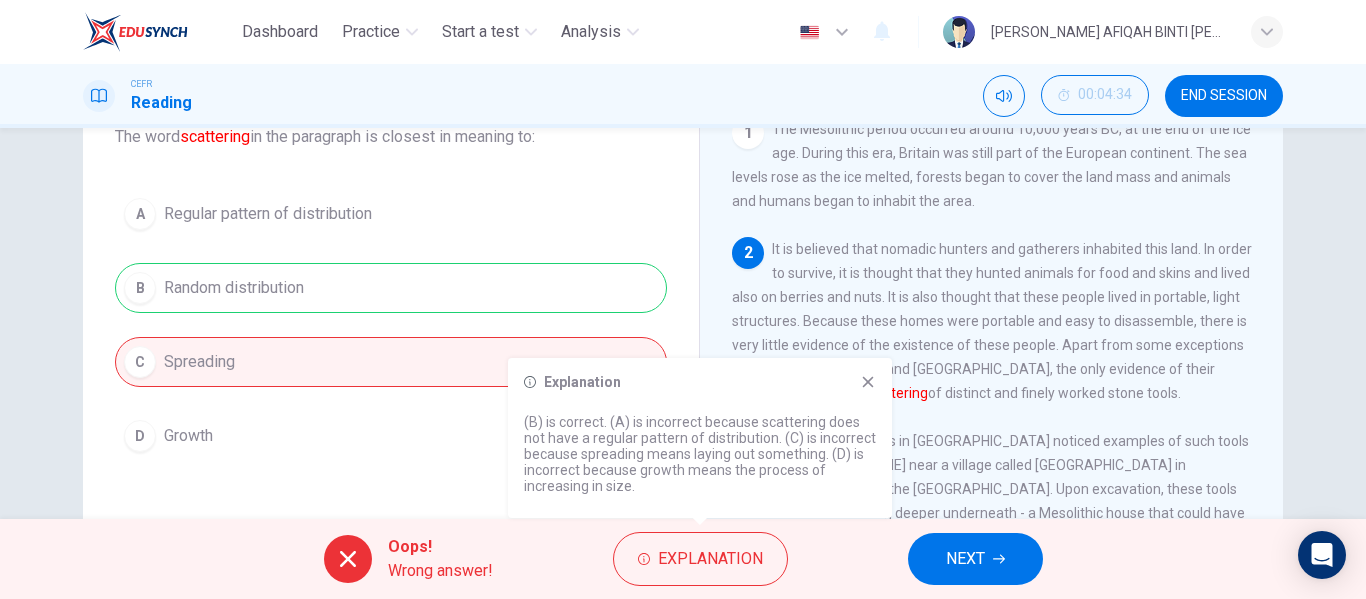 drag, startPoint x: 650, startPoint y: 426, endPoint x: 650, endPoint y: 461, distance: 35 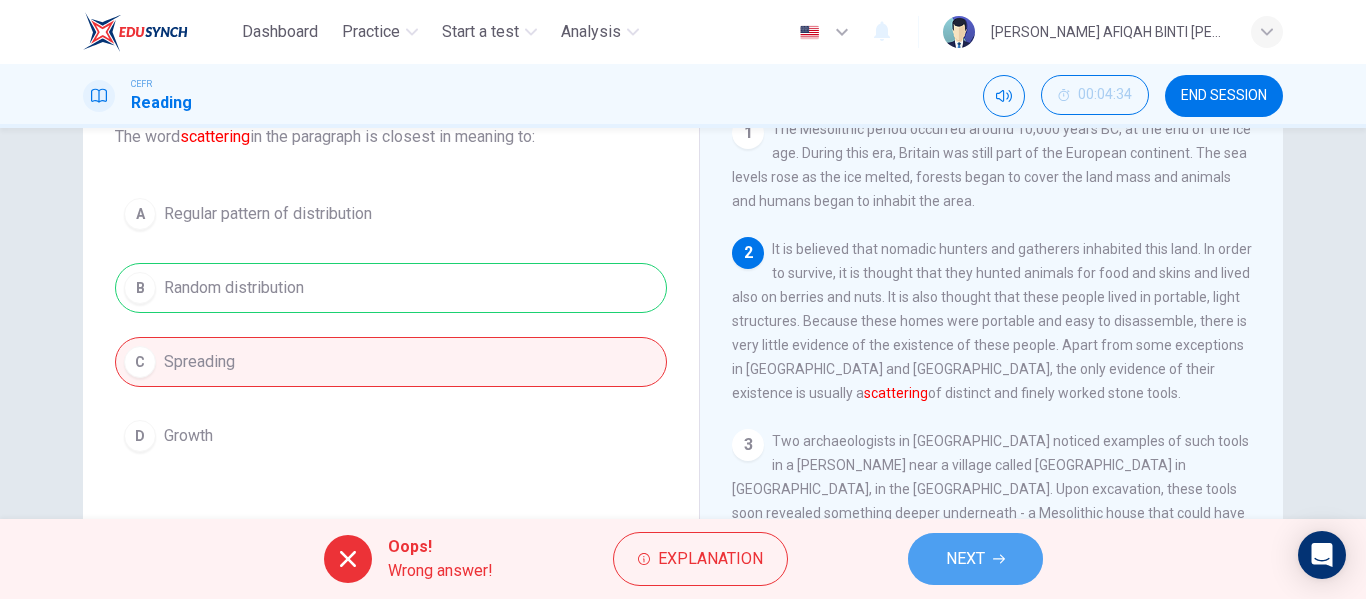 click on "NEXT" at bounding box center [975, 559] 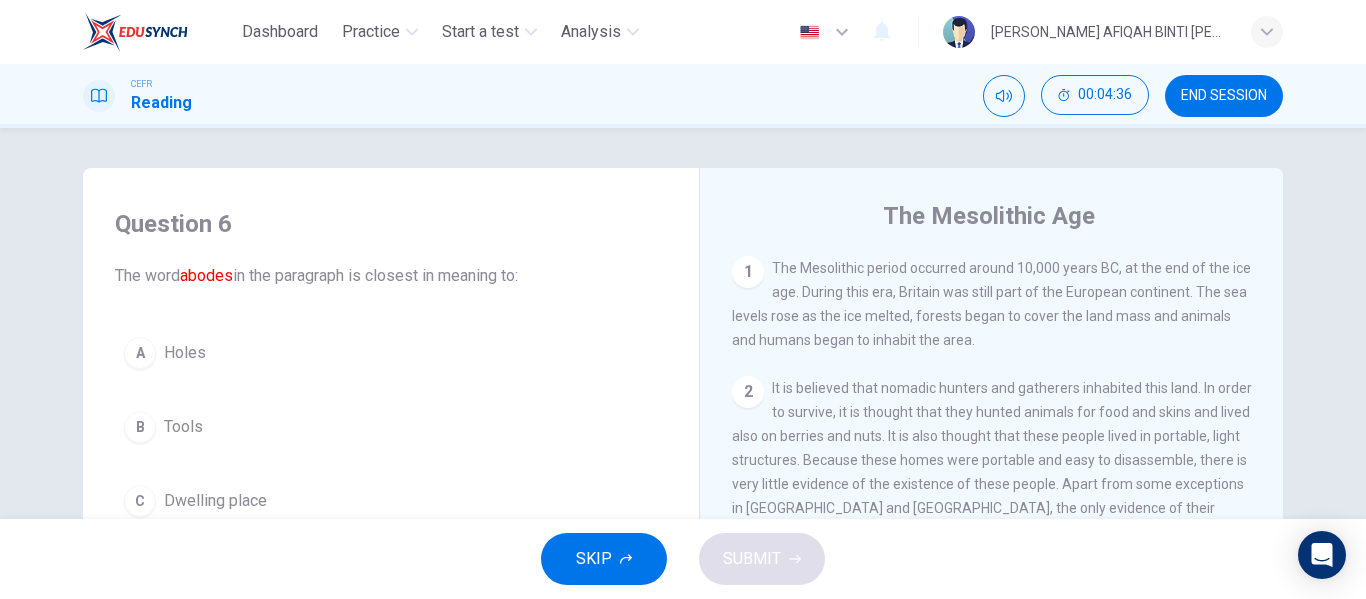 scroll, scrollTop: 384, scrollLeft: 0, axis: vertical 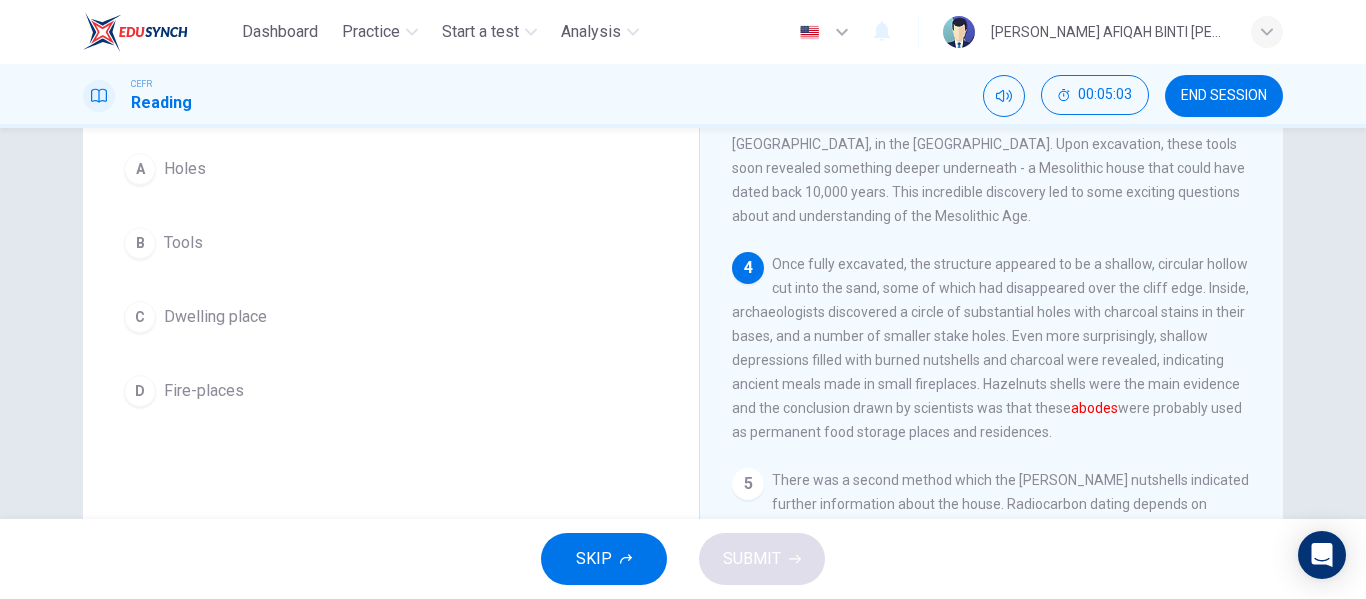 drag, startPoint x: 855, startPoint y: 437, endPoint x: 862, endPoint y: 453, distance: 17.464249 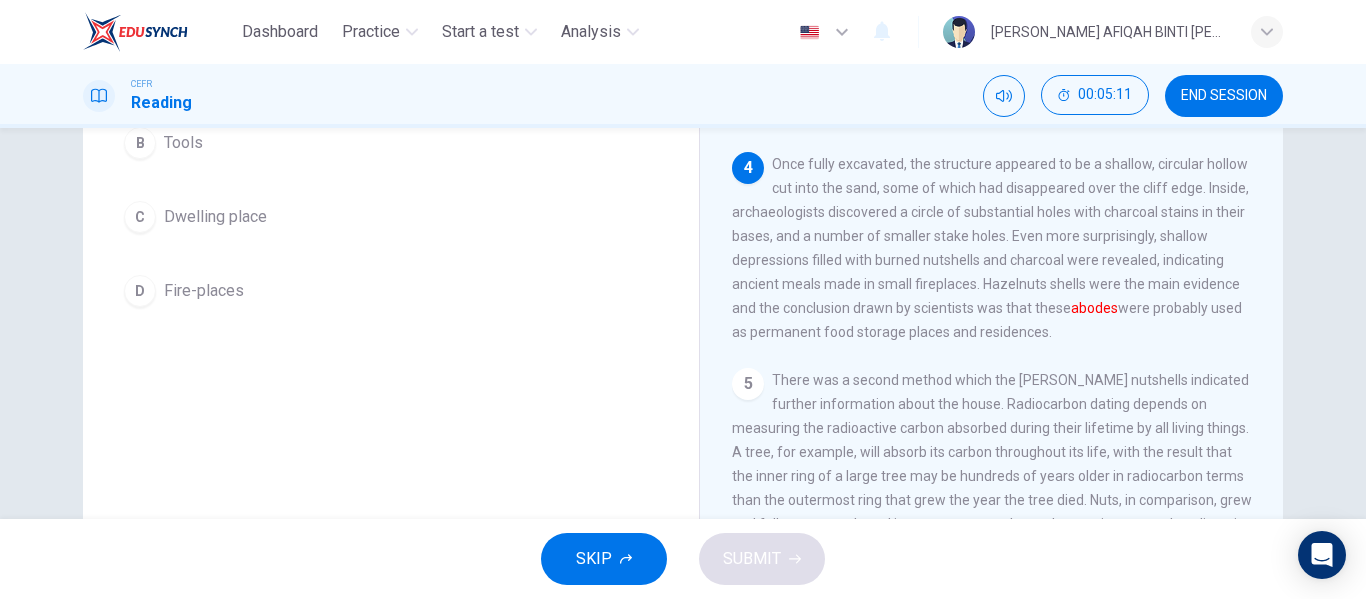 scroll, scrollTop: 184, scrollLeft: 0, axis: vertical 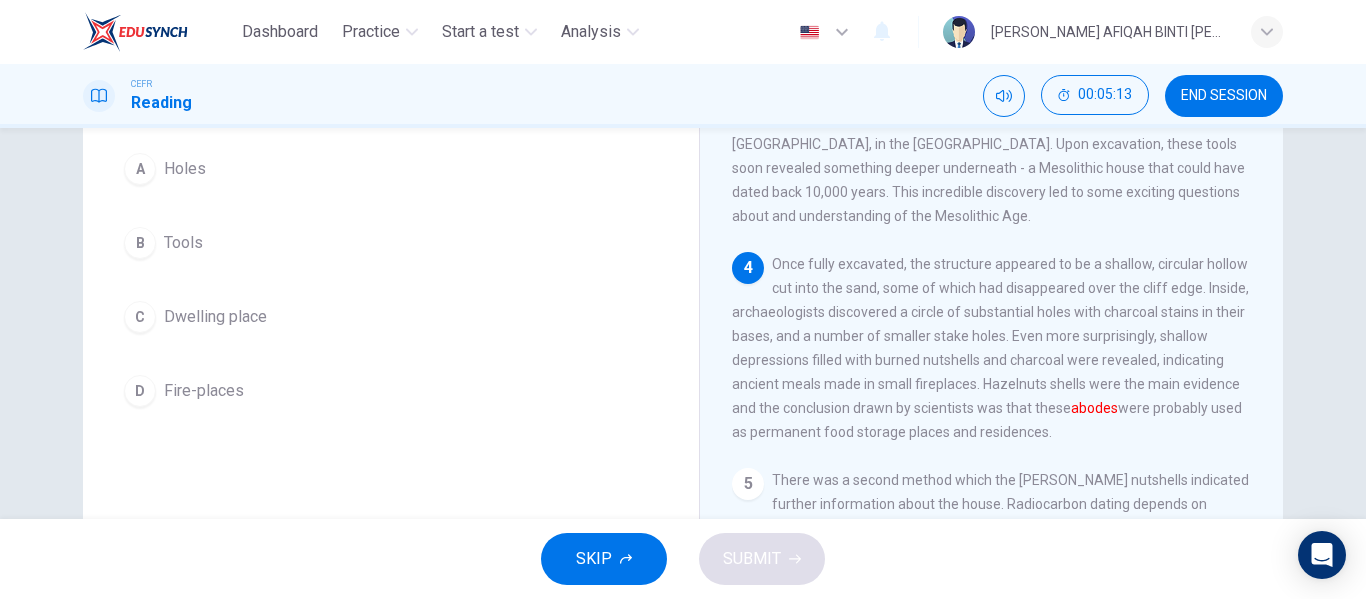 click on "4 Once fully excavated, the structure appeared to be a shallow, circular hollow cut into the sand, some of which had disappeared over the cliff edge. Inside, archaeologists discovered a circle of substantial holes with charcoal stains in their bases, and a number of smaller stake holes. Even more surprisingly, shallow depressions filled with burned nutshells and charcoal were revealed, indicating ancient meals made in small fireplaces. Hazelnuts shells were the main evidence and the conclusion drawn by scientists was that these  abodes  were probably used as permanent food storage places and residences." at bounding box center [992, 348] 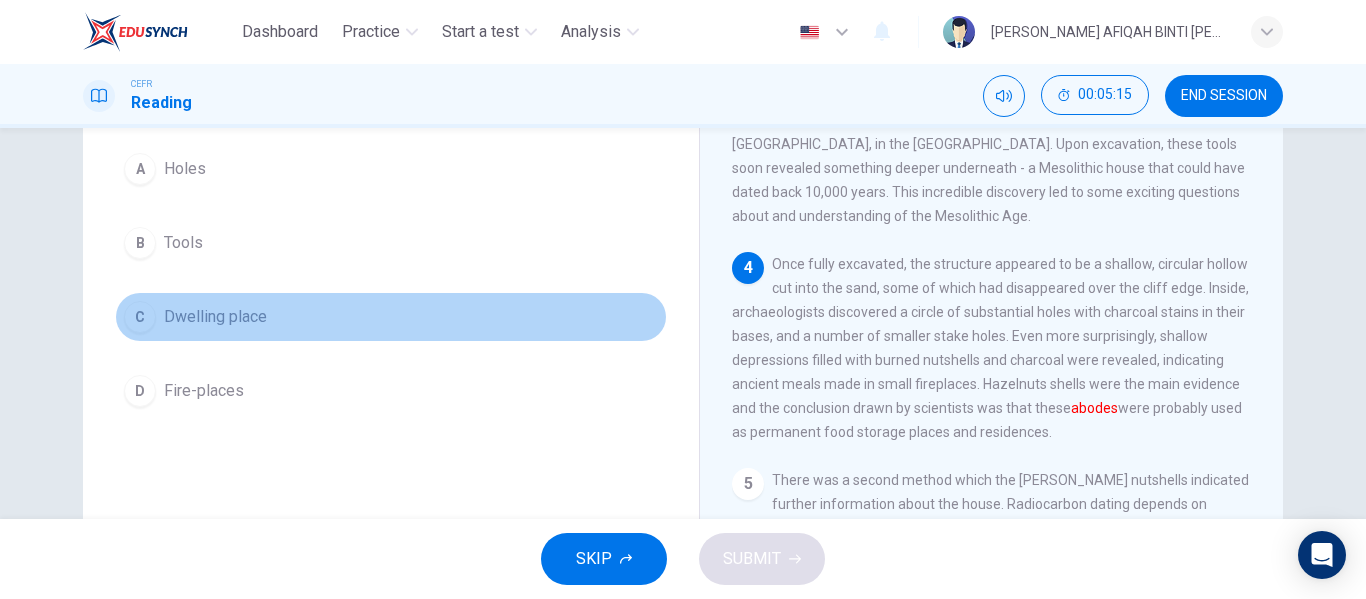 click on "C Dwelling place" at bounding box center [391, 317] 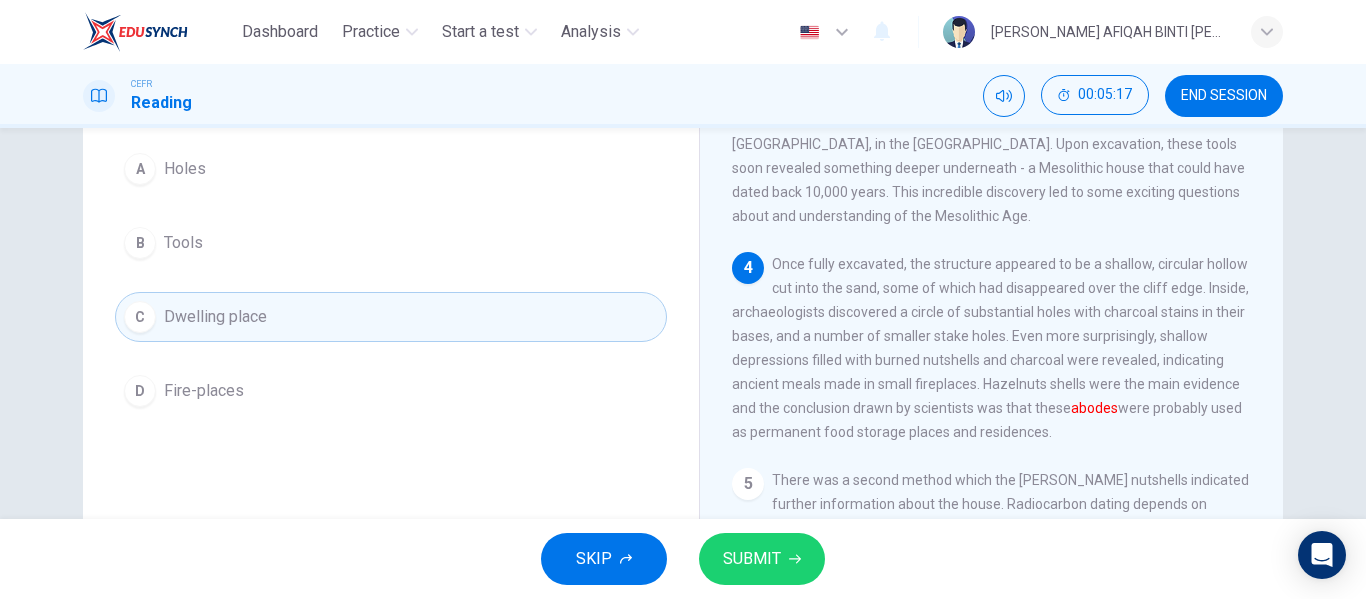 click on "SUBMIT" at bounding box center (762, 559) 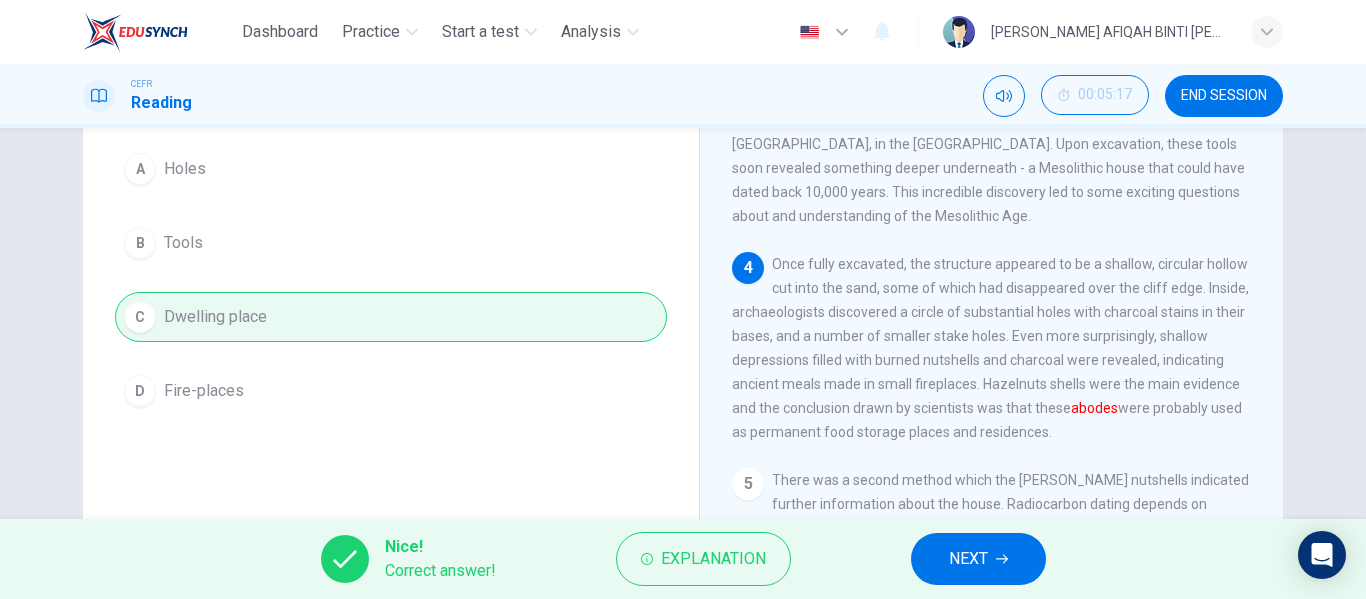 click on "Explanation" at bounding box center [703, 559] 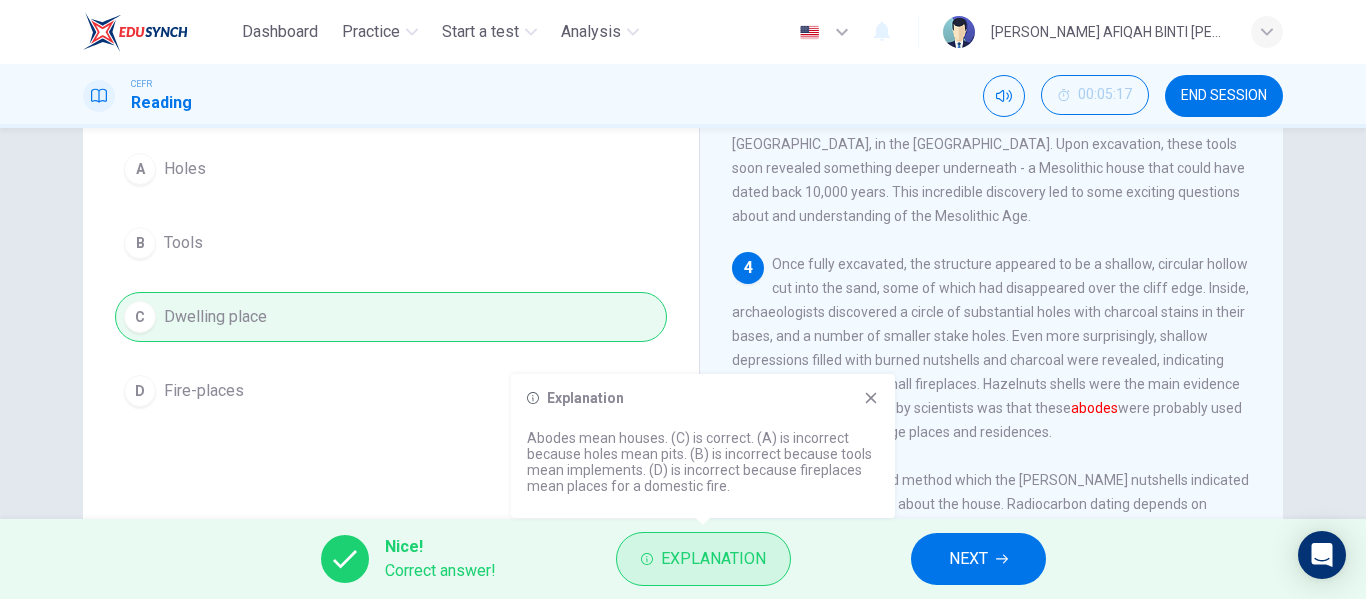 click on "Explanation" at bounding box center (713, 559) 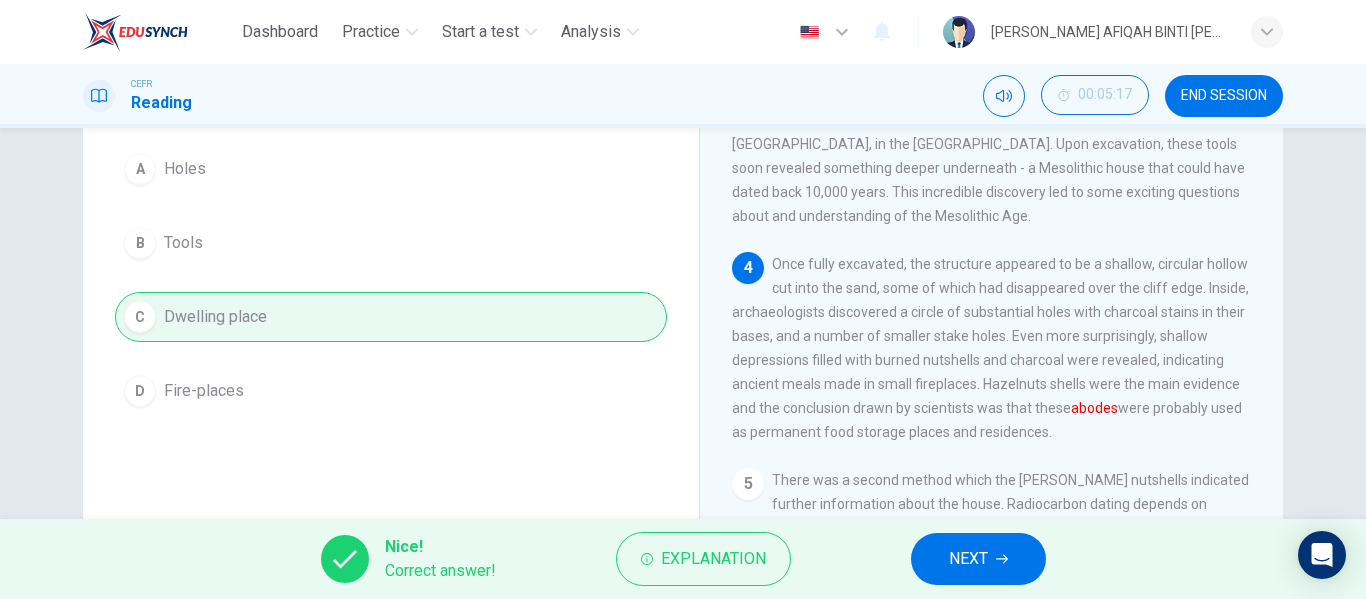 click on "NEXT" at bounding box center (978, 559) 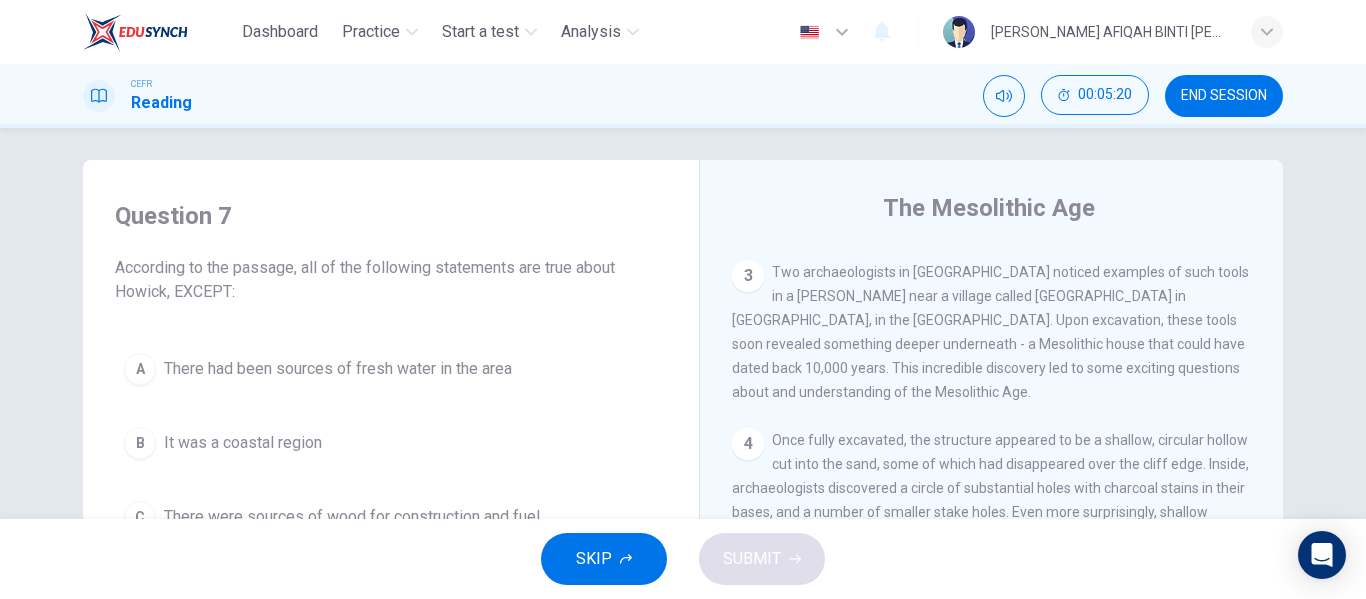 scroll, scrollTop: 108, scrollLeft: 0, axis: vertical 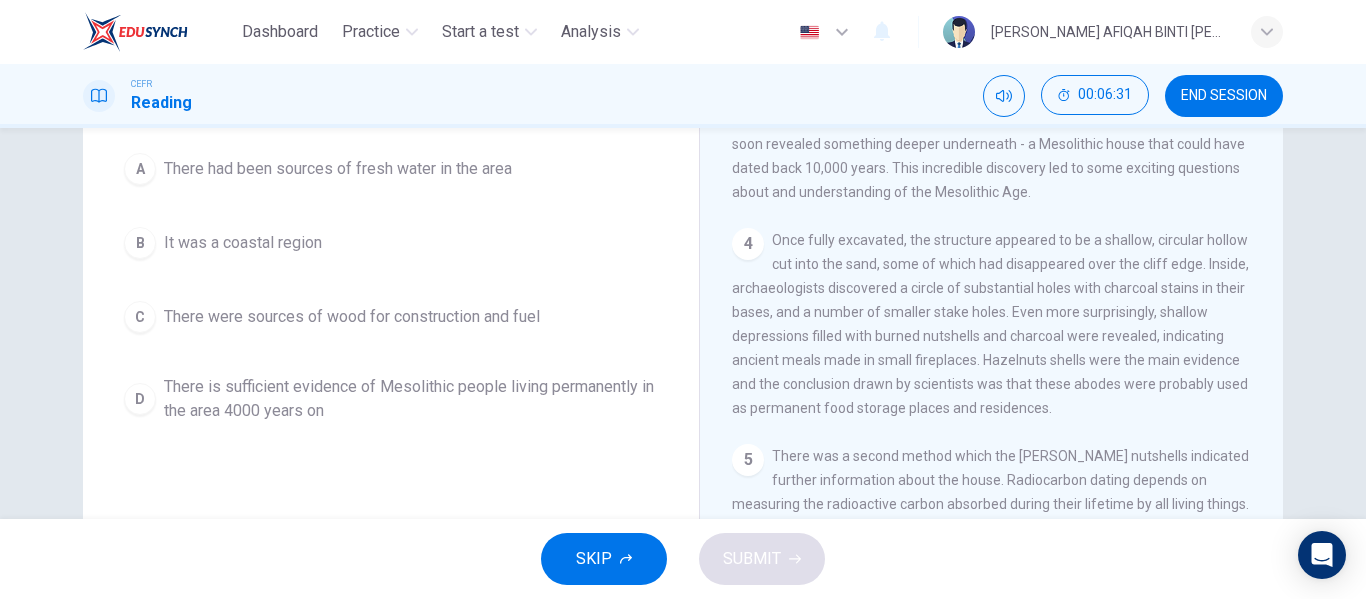 drag, startPoint x: 936, startPoint y: 363, endPoint x: 928, endPoint y: 392, distance: 30.083218 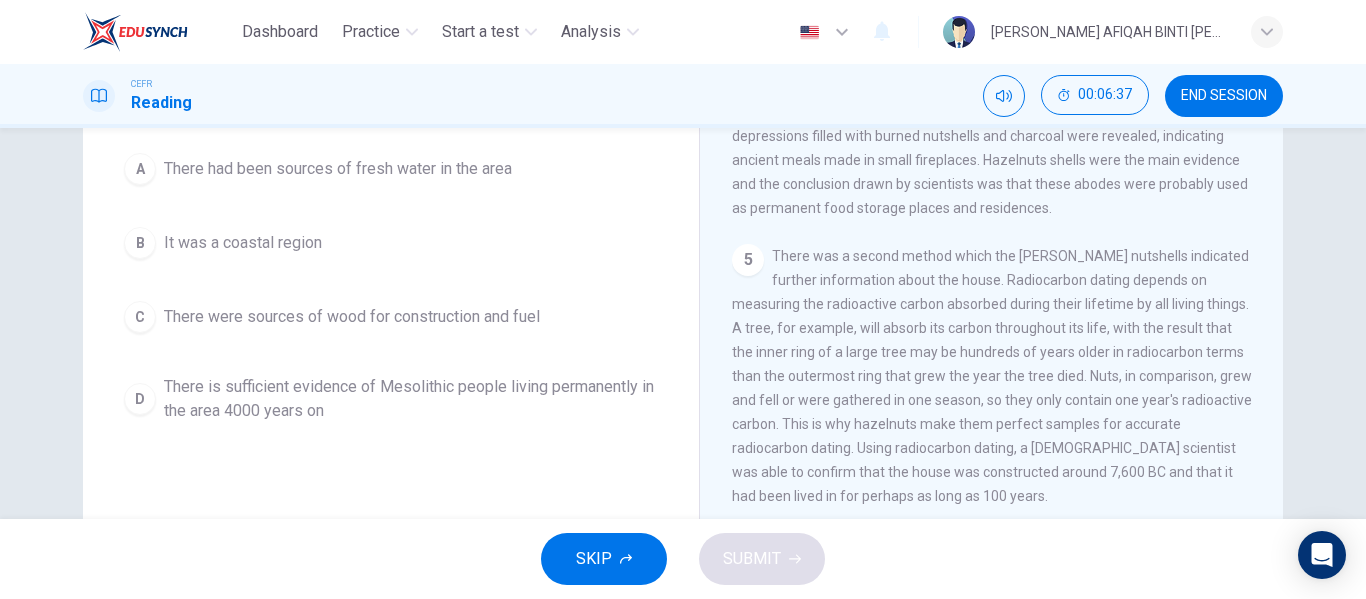 scroll, scrollTop: 600, scrollLeft: 0, axis: vertical 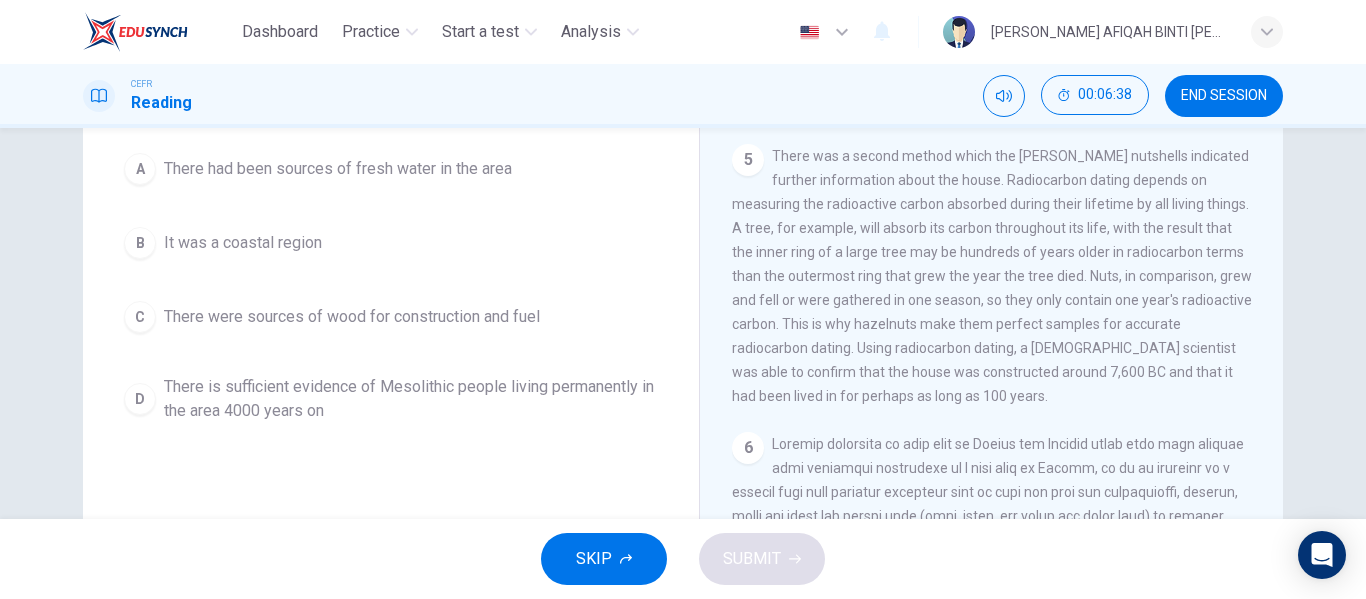 drag, startPoint x: 933, startPoint y: 279, endPoint x: 931, endPoint y: 308, distance: 29.068884 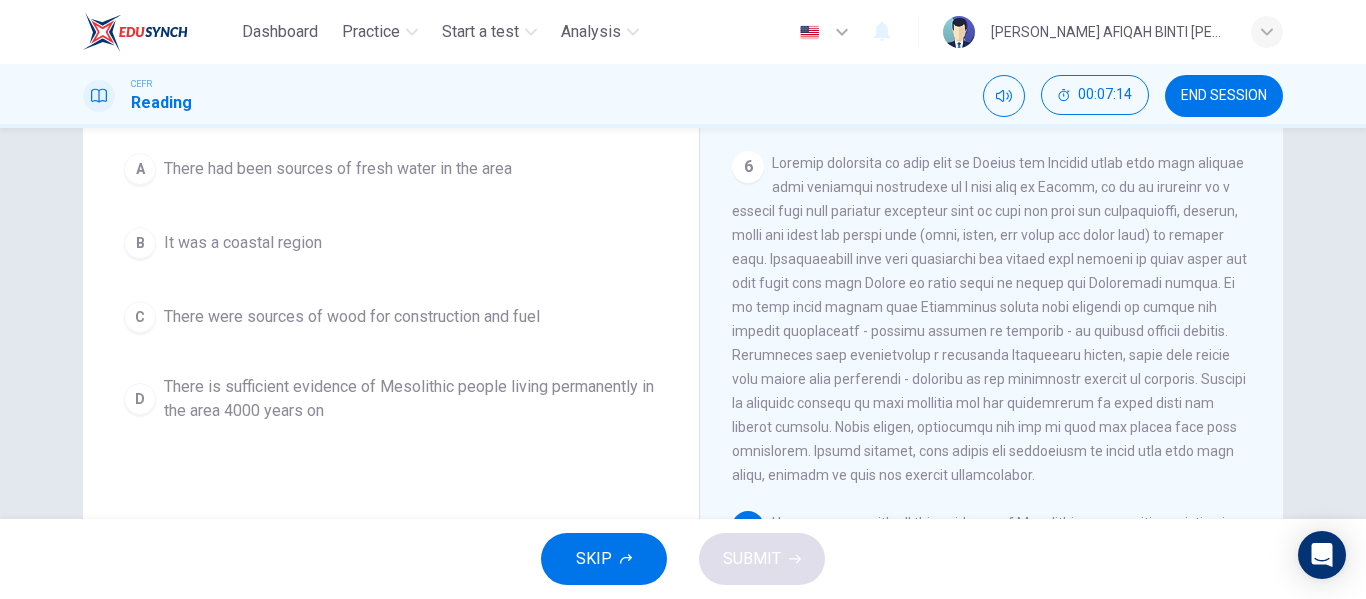 scroll, scrollTop: 961, scrollLeft: 0, axis: vertical 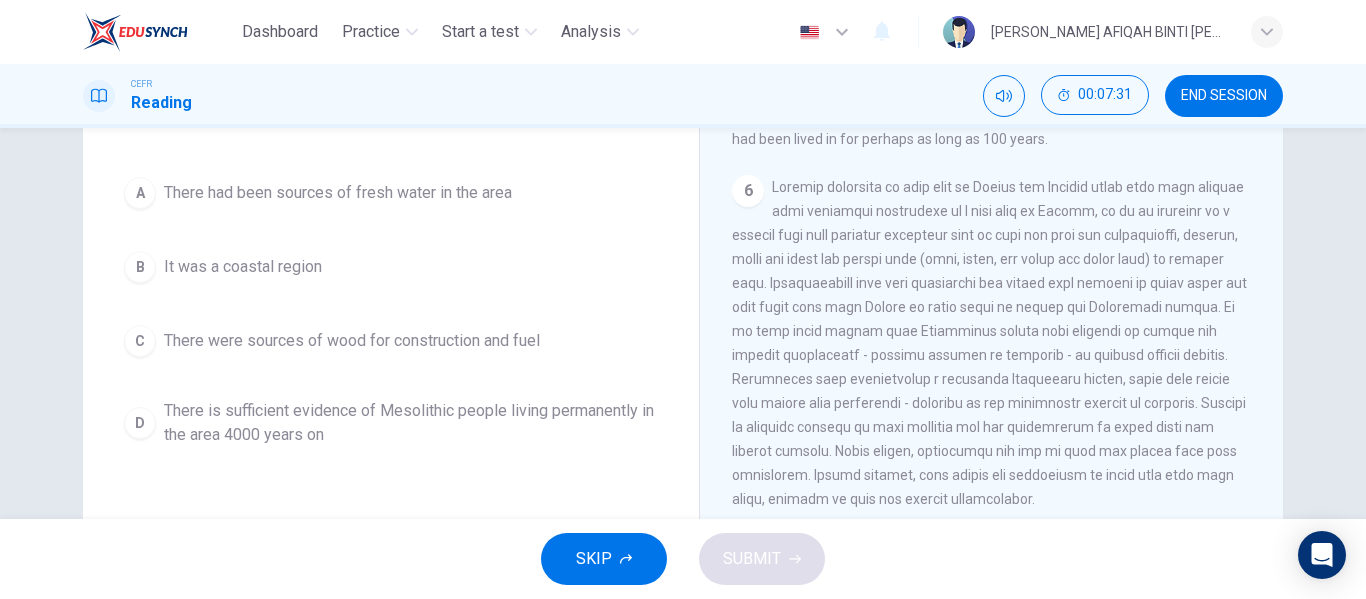 click on "There is sufficient evidence of Mesolithic people living permanently in the area 4000 years on" at bounding box center [411, 423] 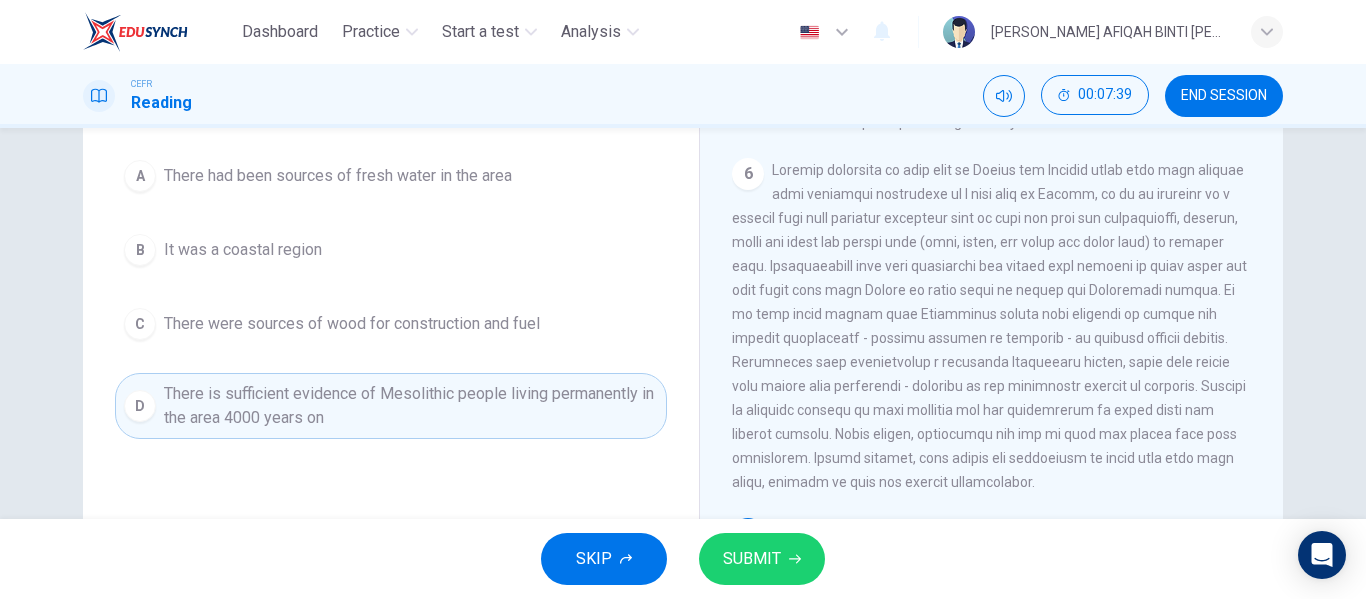 scroll, scrollTop: 384, scrollLeft: 0, axis: vertical 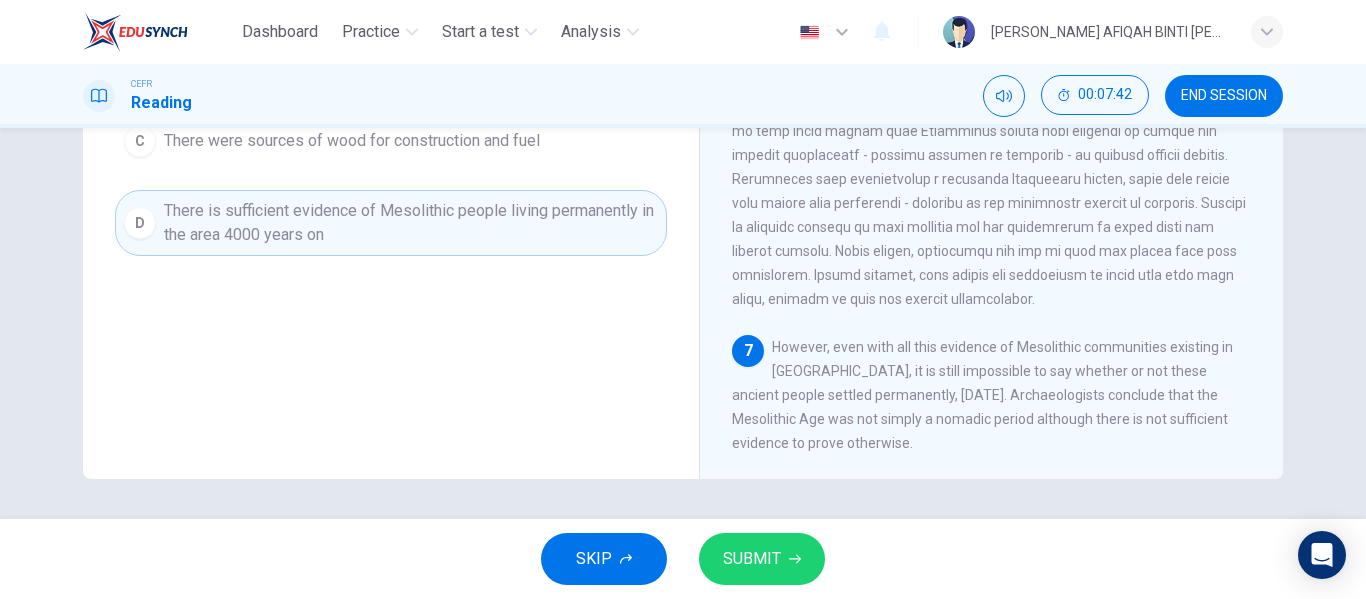 click on "SUBMIT" at bounding box center (762, 559) 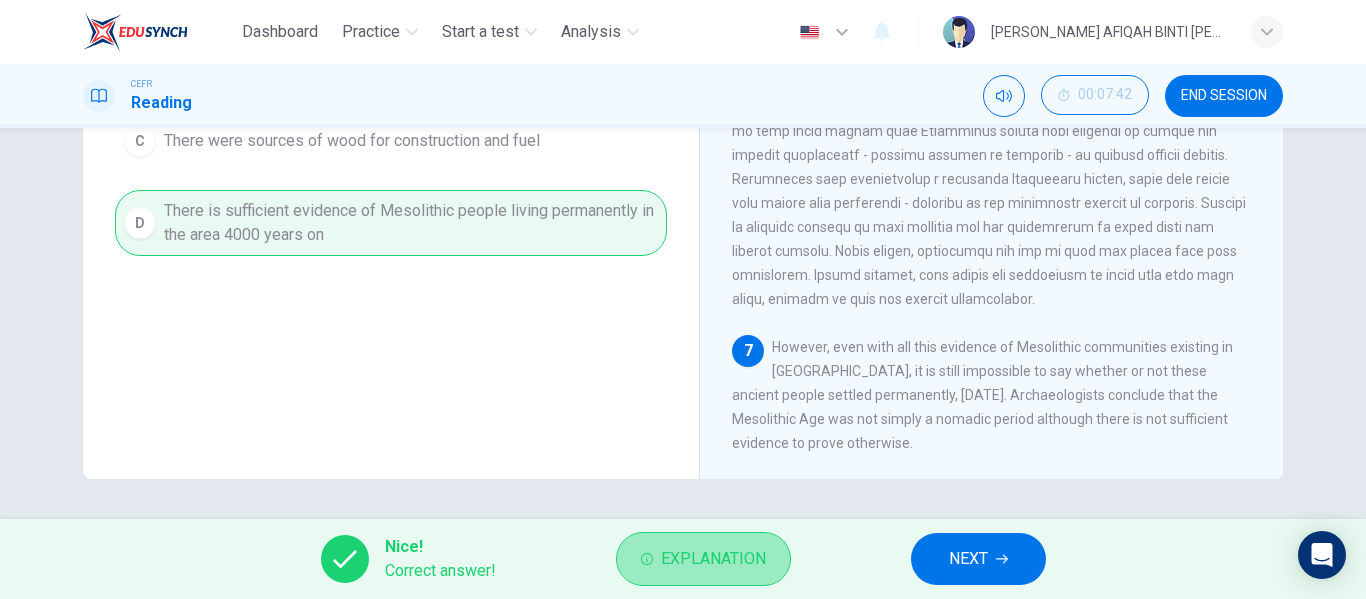 click on "Explanation" at bounding box center (703, 559) 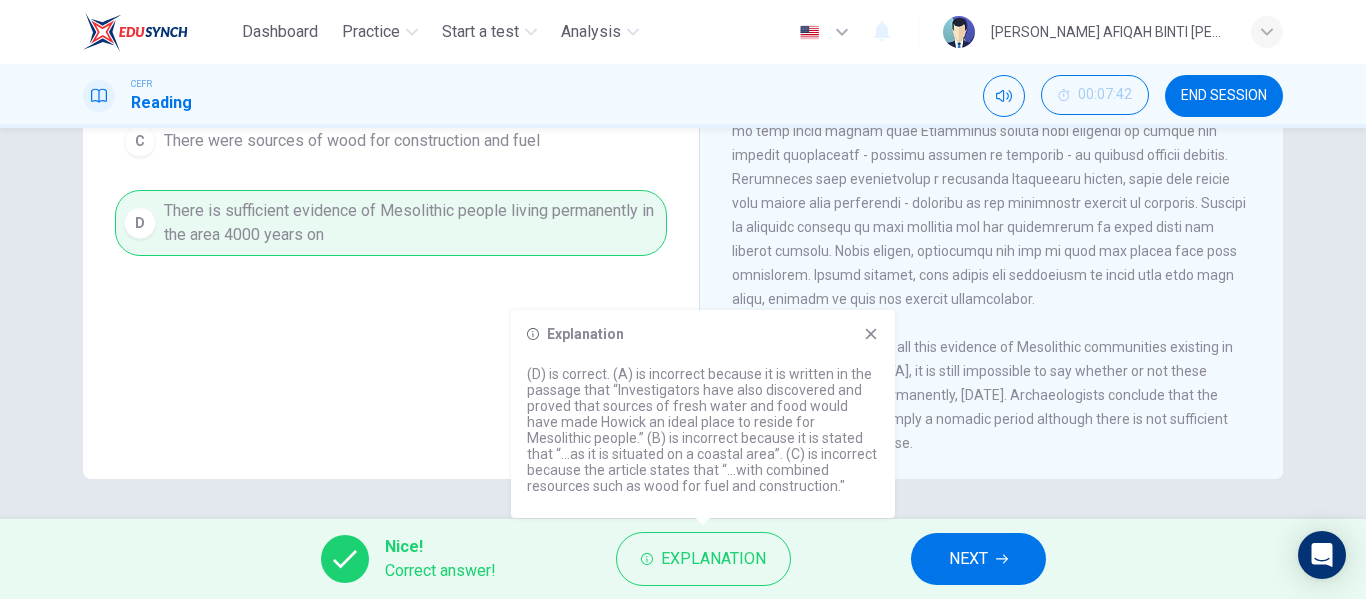 click 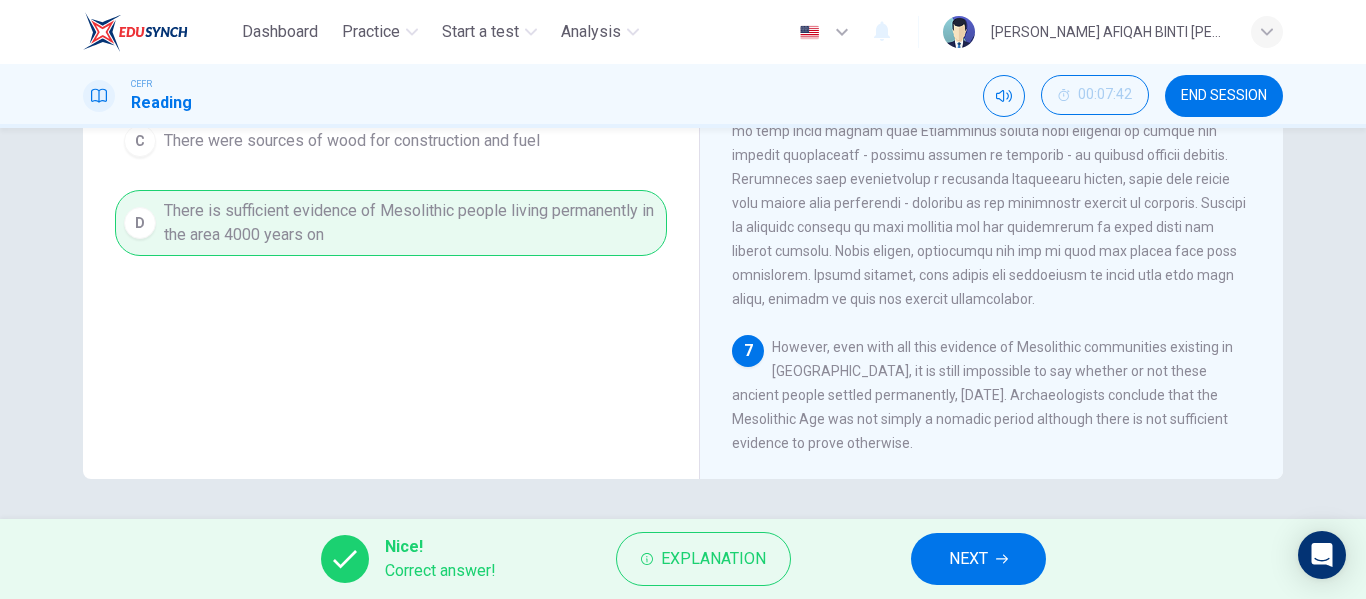 click on "Nice! Correct answer! Explanation NEXT" at bounding box center (683, 559) 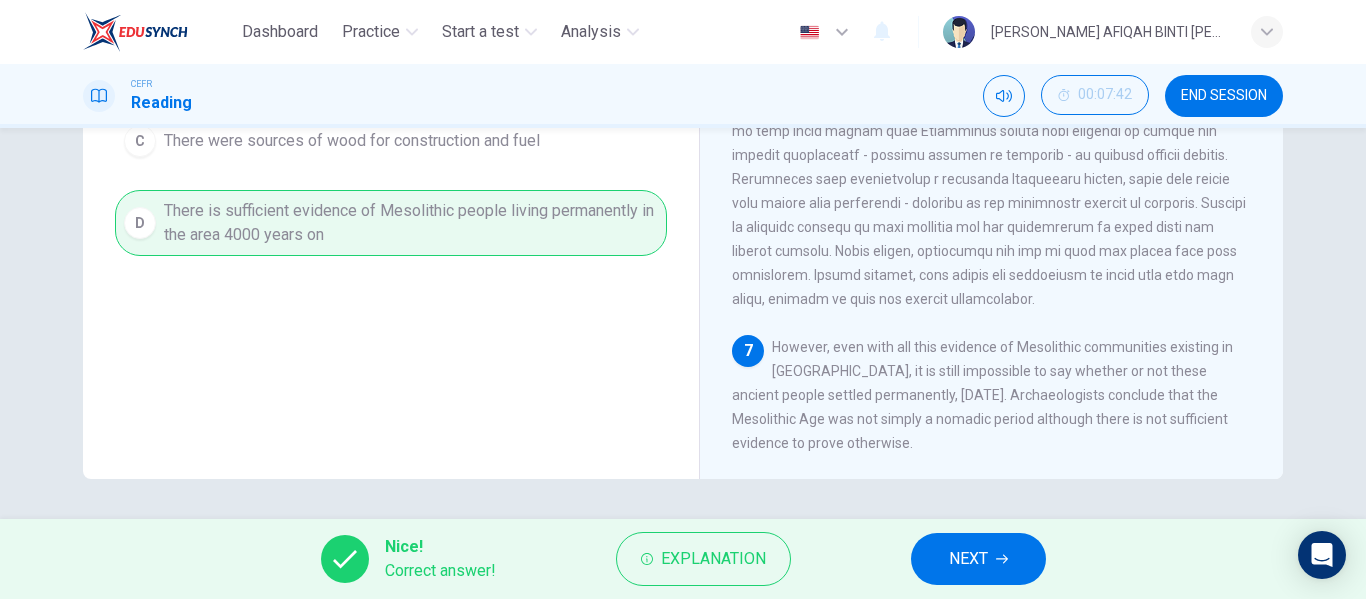 click on "NEXT" at bounding box center [978, 559] 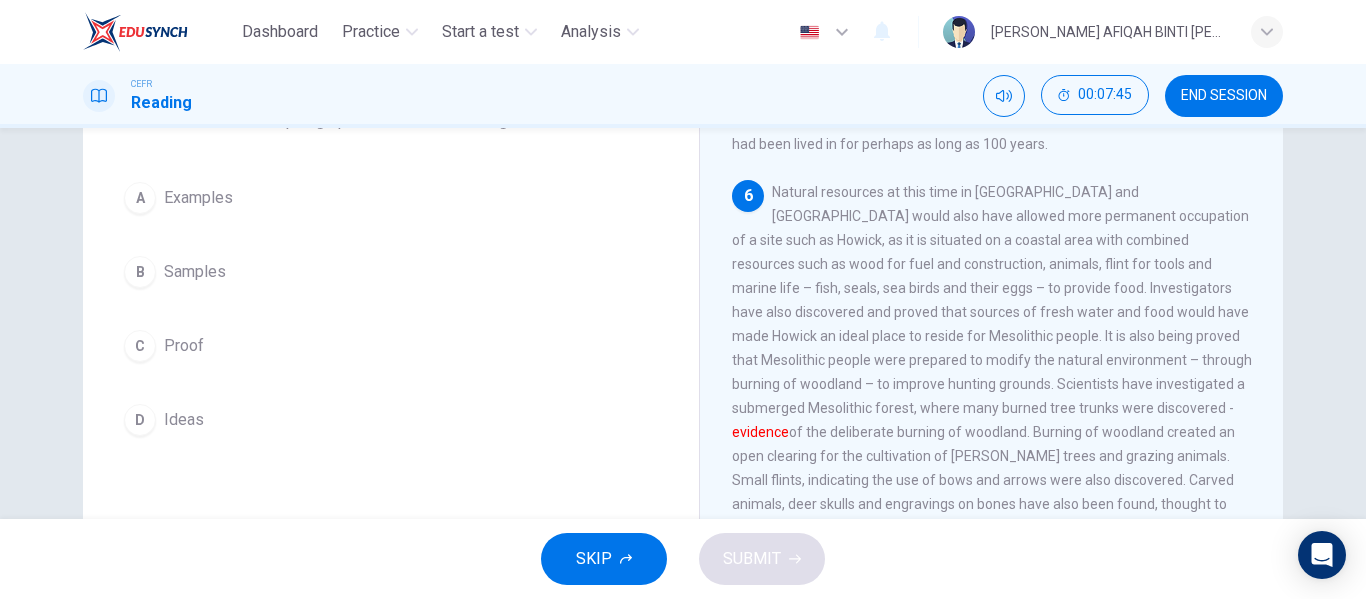 scroll, scrollTop: 160, scrollLeft: 0, axis: vertical 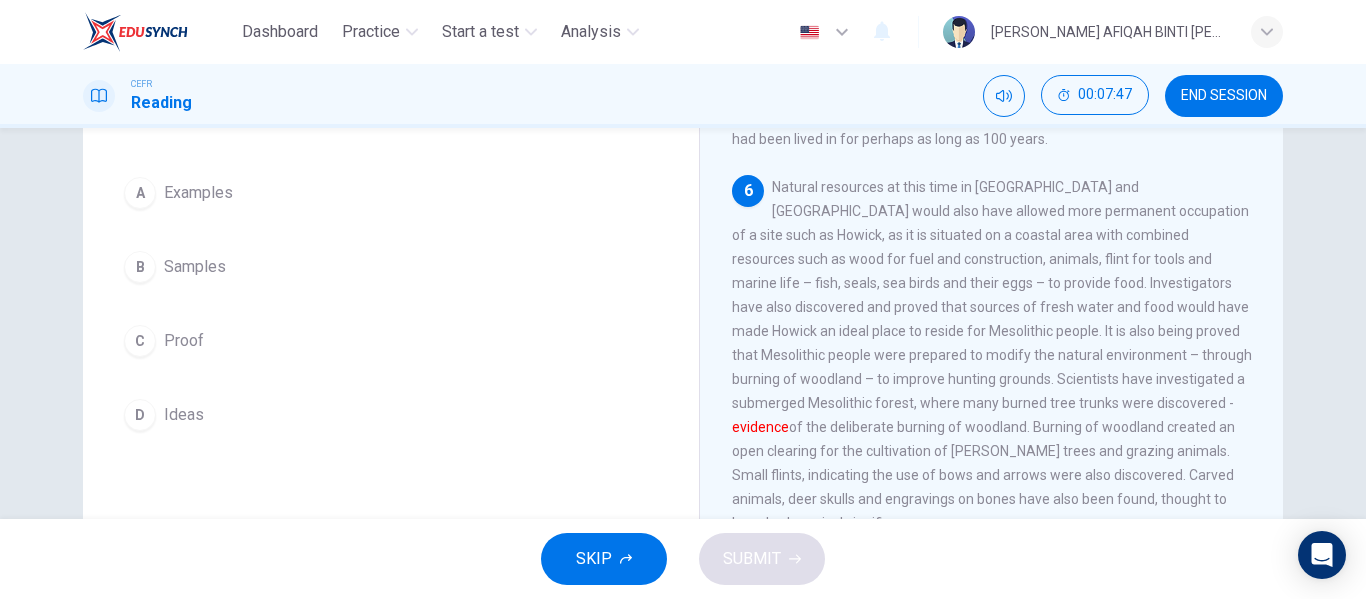click on "C Proof" at bounding box center [391, 341] 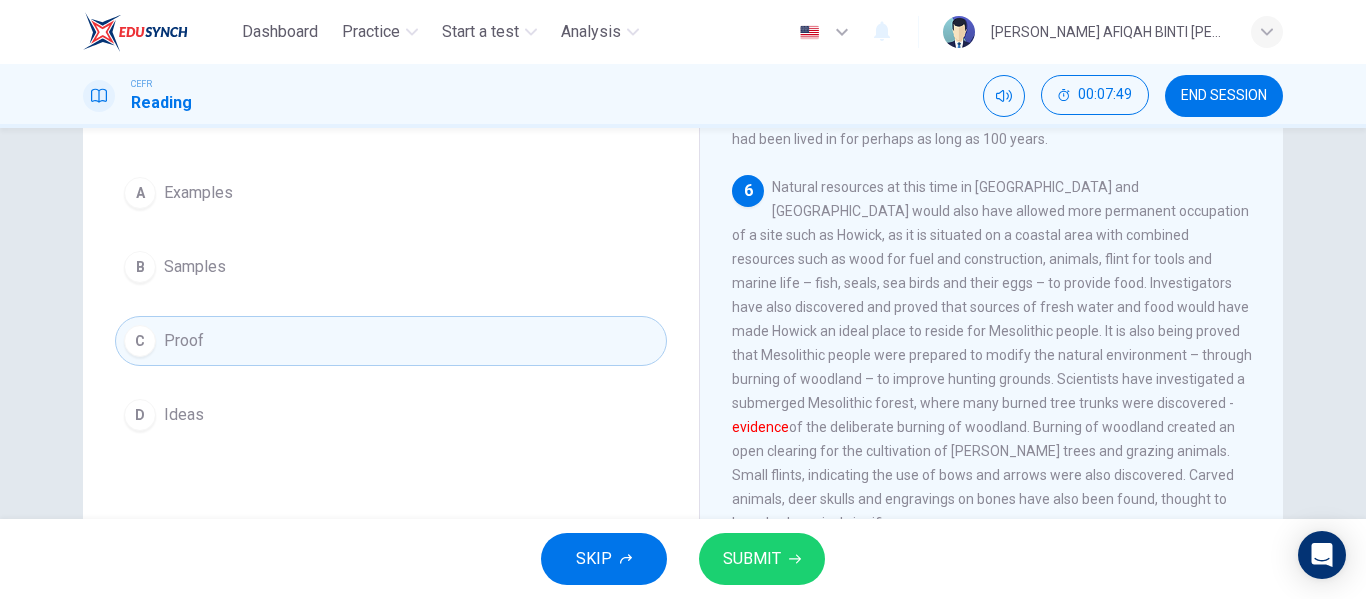 click on "SUBMIT" at bounding box center [752, 559] 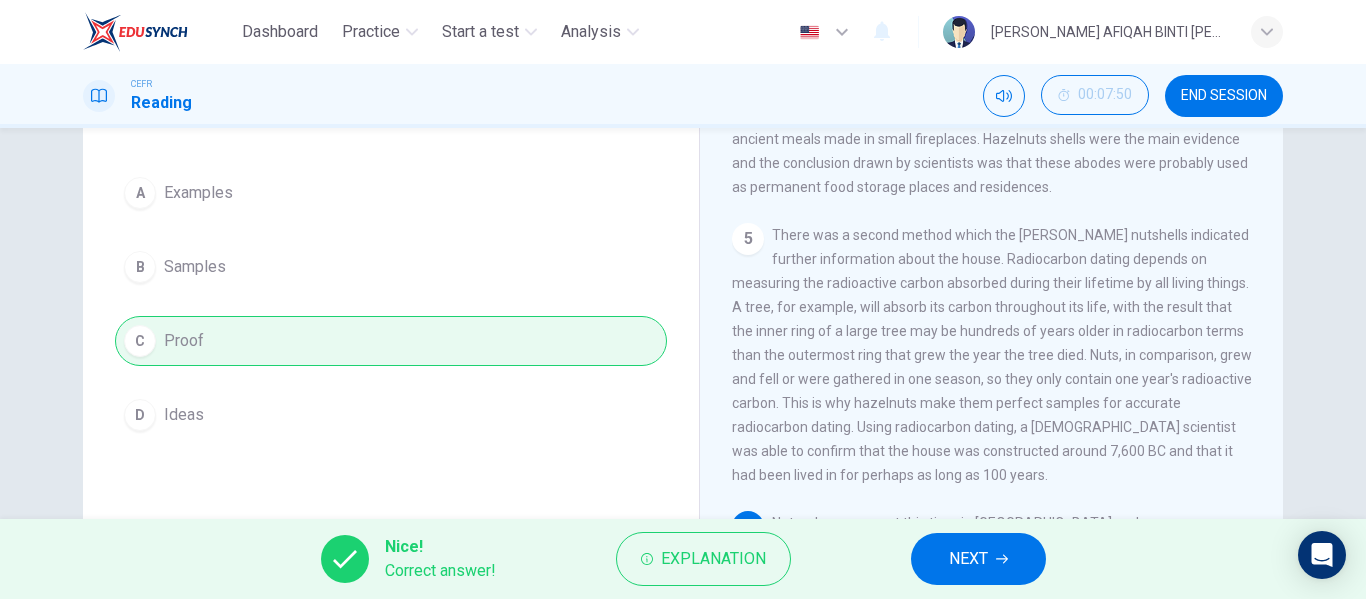 scroll, scrollTop: 561, scrollLeft: 0, axis: vertical 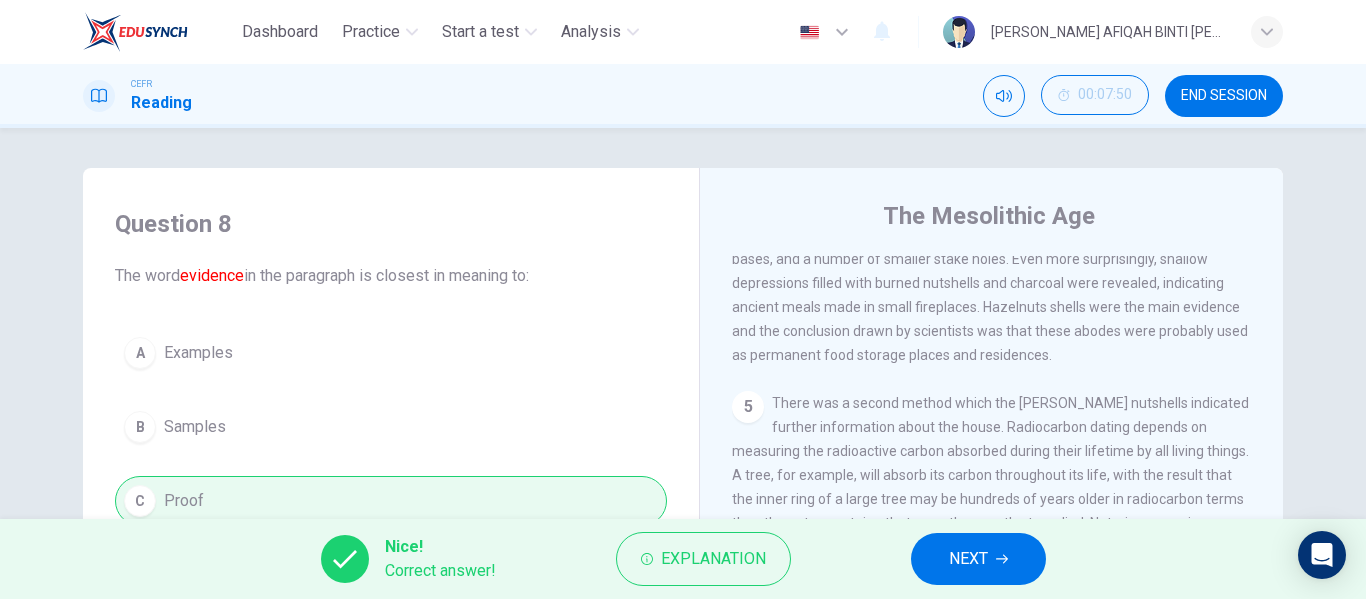click 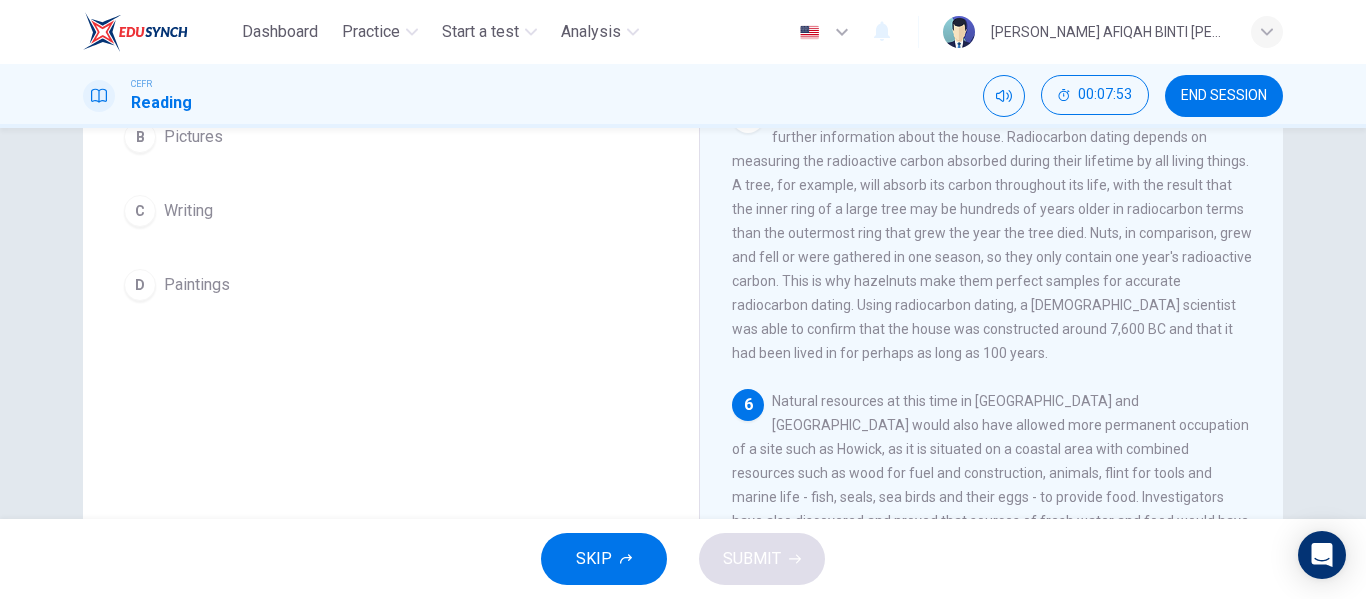 scroll, scrollTop: 384, scrollLeft: 0, axis: vertical 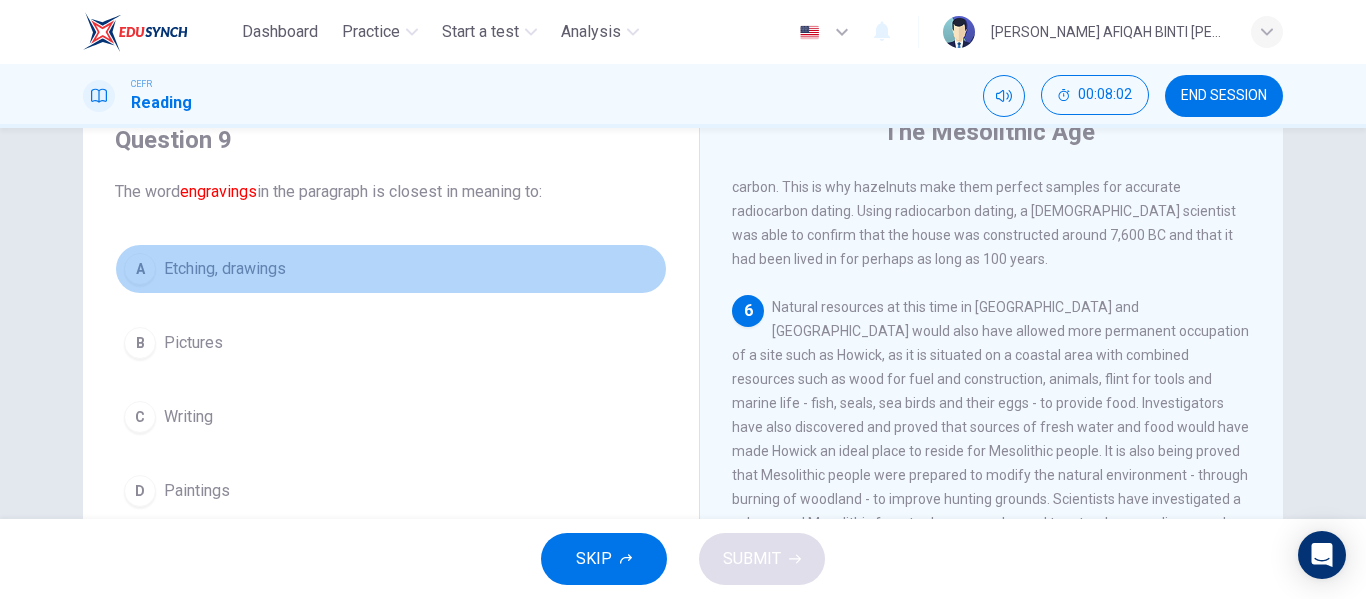 click on "A Etching, drawings" at bounding box center (391, 269) 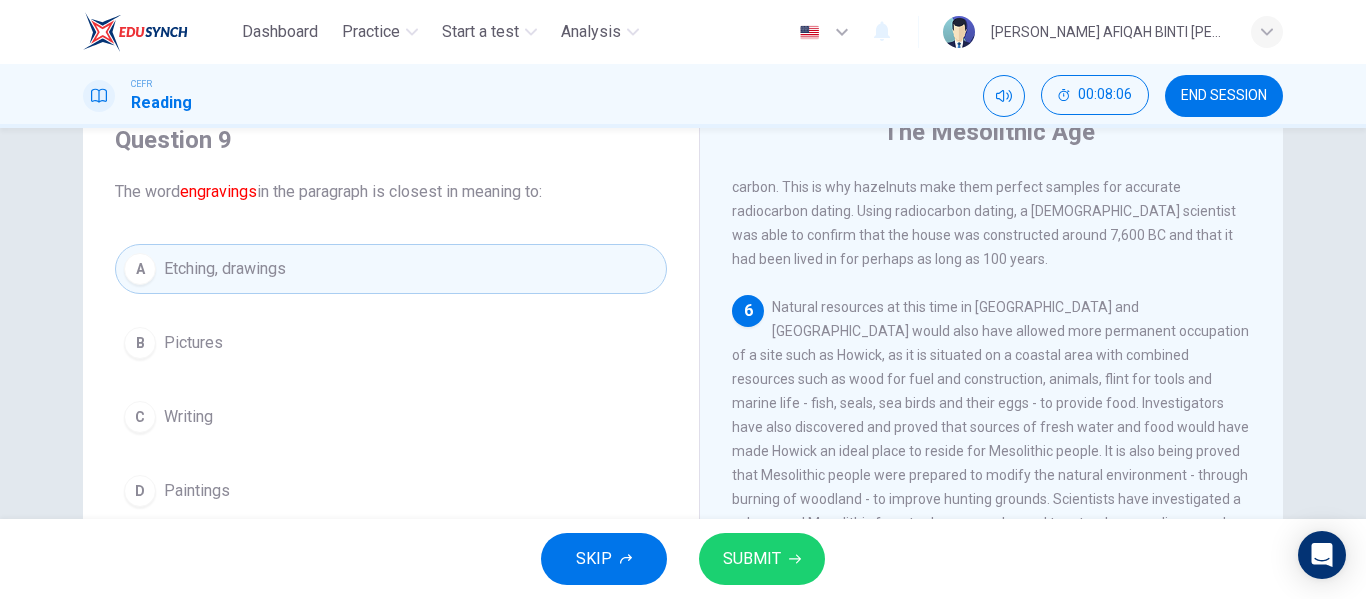 click on "SUBMIT" at bounding box center [752, 559] 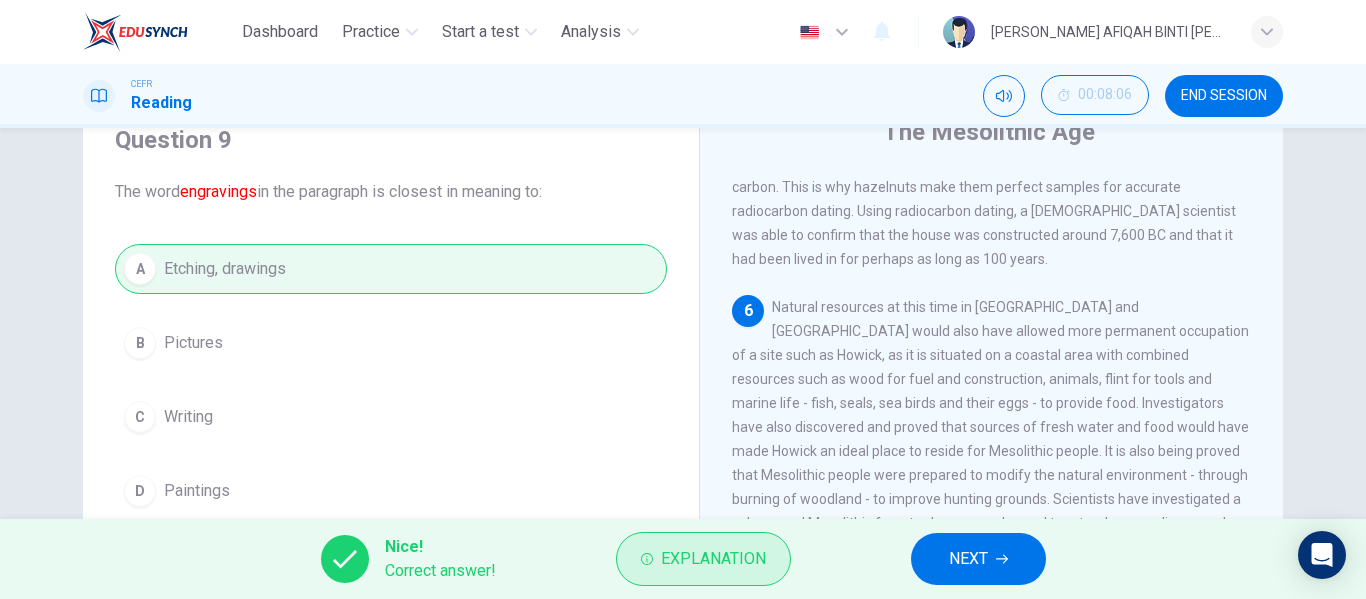 click on "Explanation" at bounding box center (703, 559) 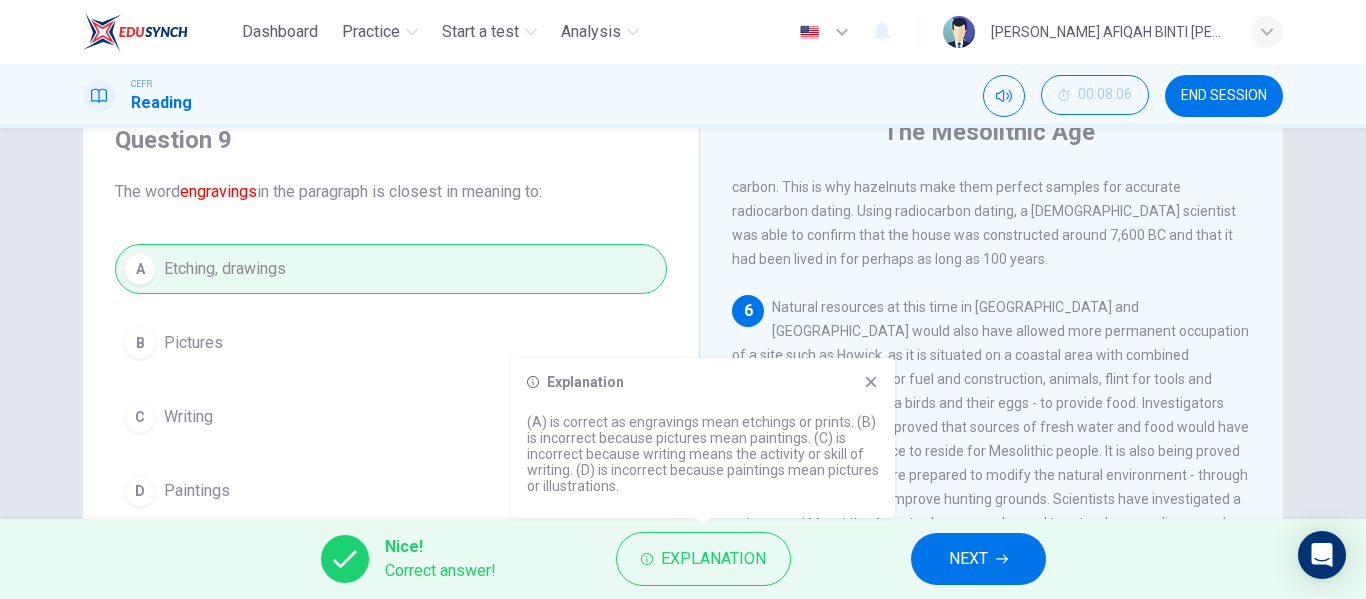 click on "NEXT" at bounding box center (978, 559) 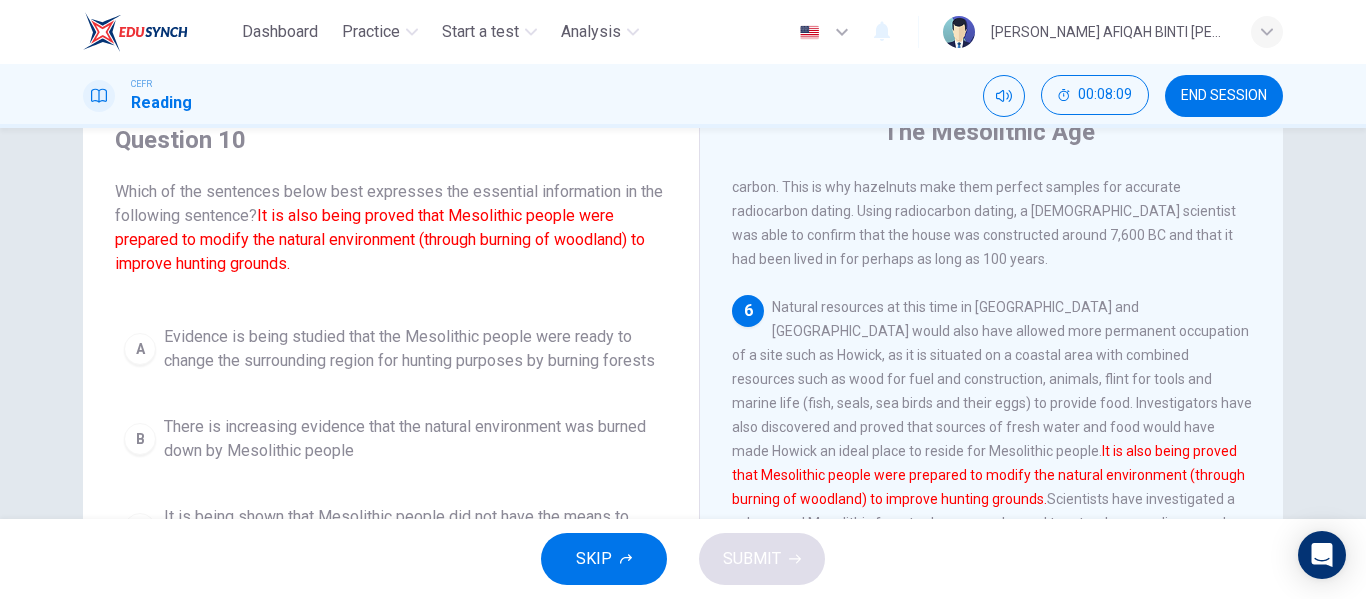 scroll, scrollTop: 936, scrollLeft: 0, axis: vertical 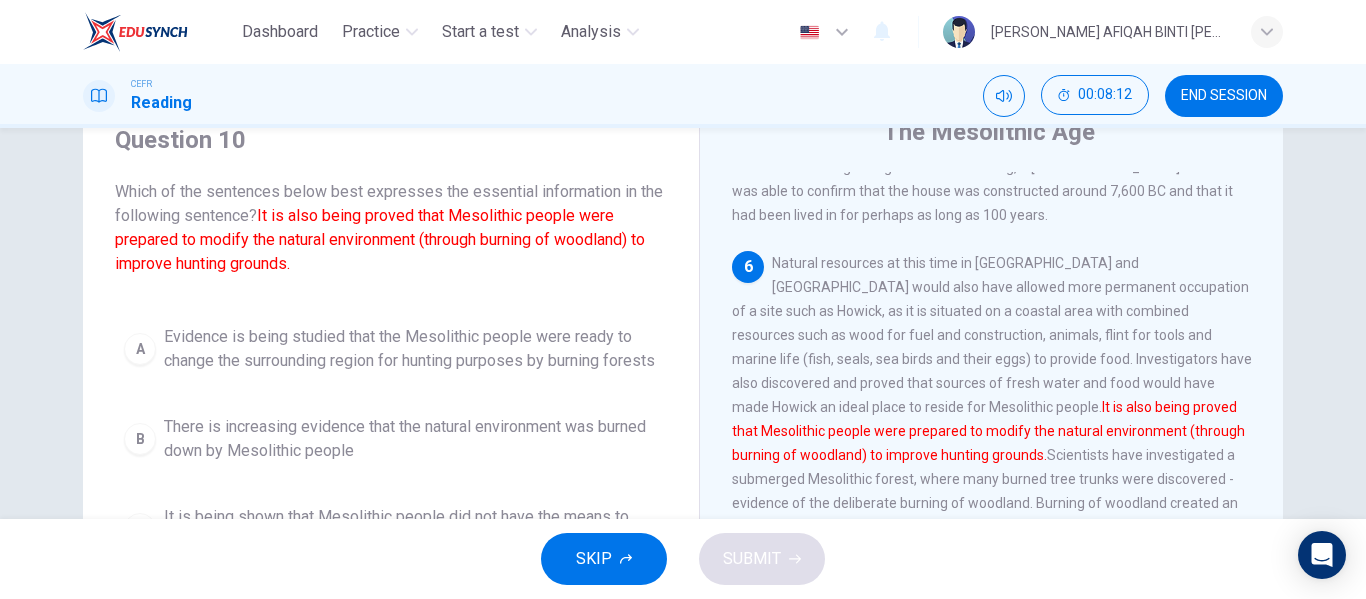 drag, startPoint x: 833, startPoint y: 448, endPoint x: 903, endPoint y: 446, distance: 70.028564 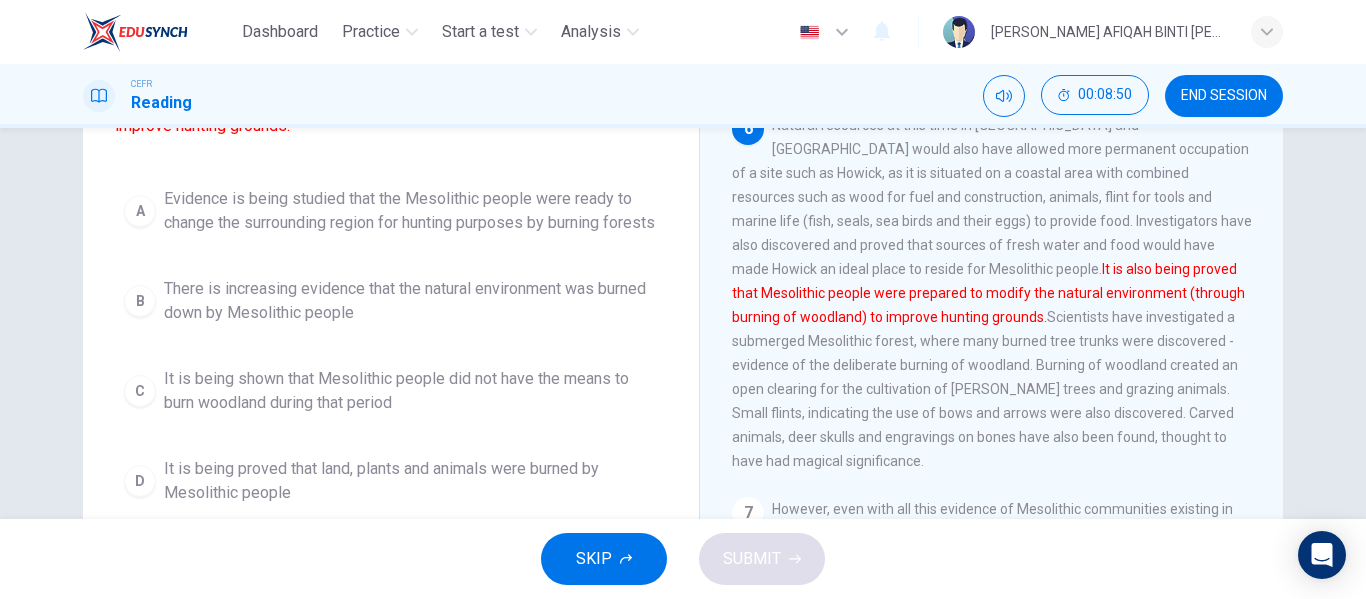 scroll, scrollTop: 384, scrollLeft: 0, axis: vertical 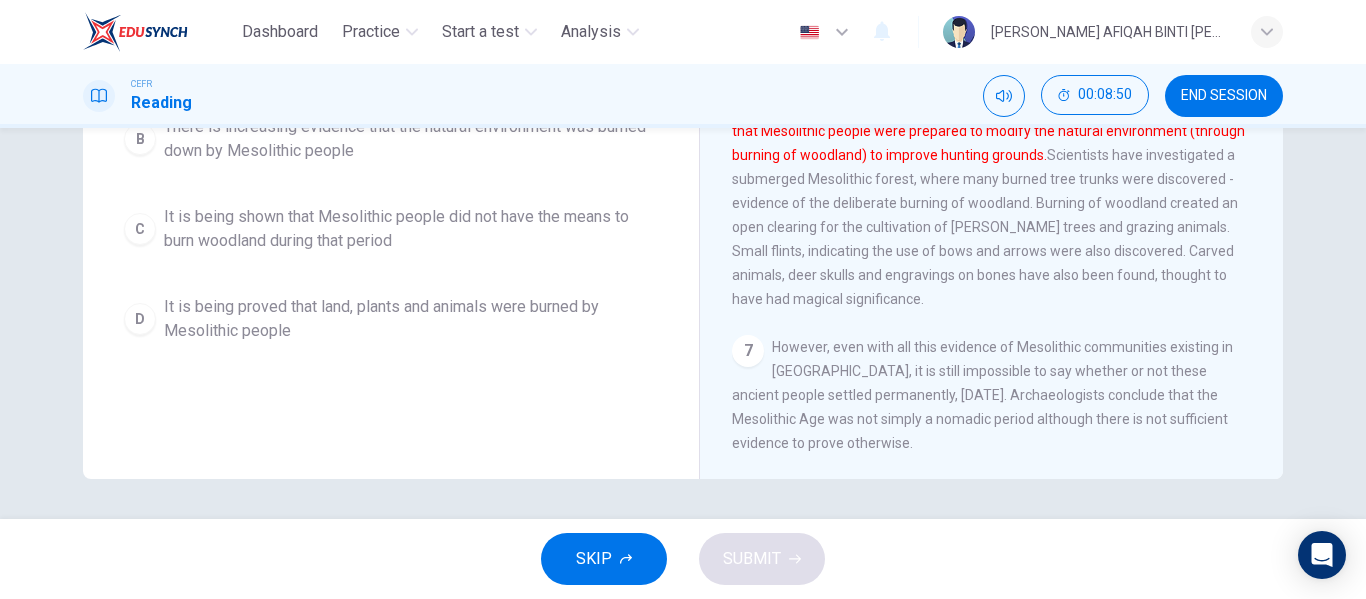 click on "It is being proved that land, plants and animals were burned by Mesolithic people" at bounding box center (411, 319) 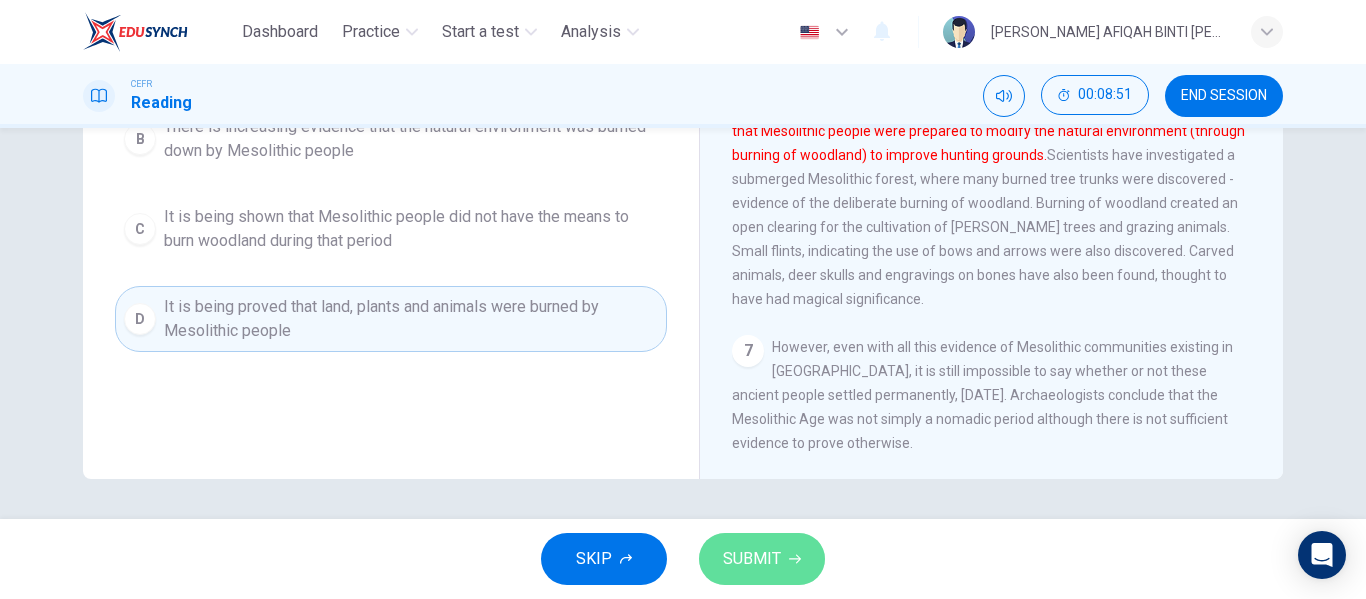 click on "SUBMIT" at bounding box center [752, 559] 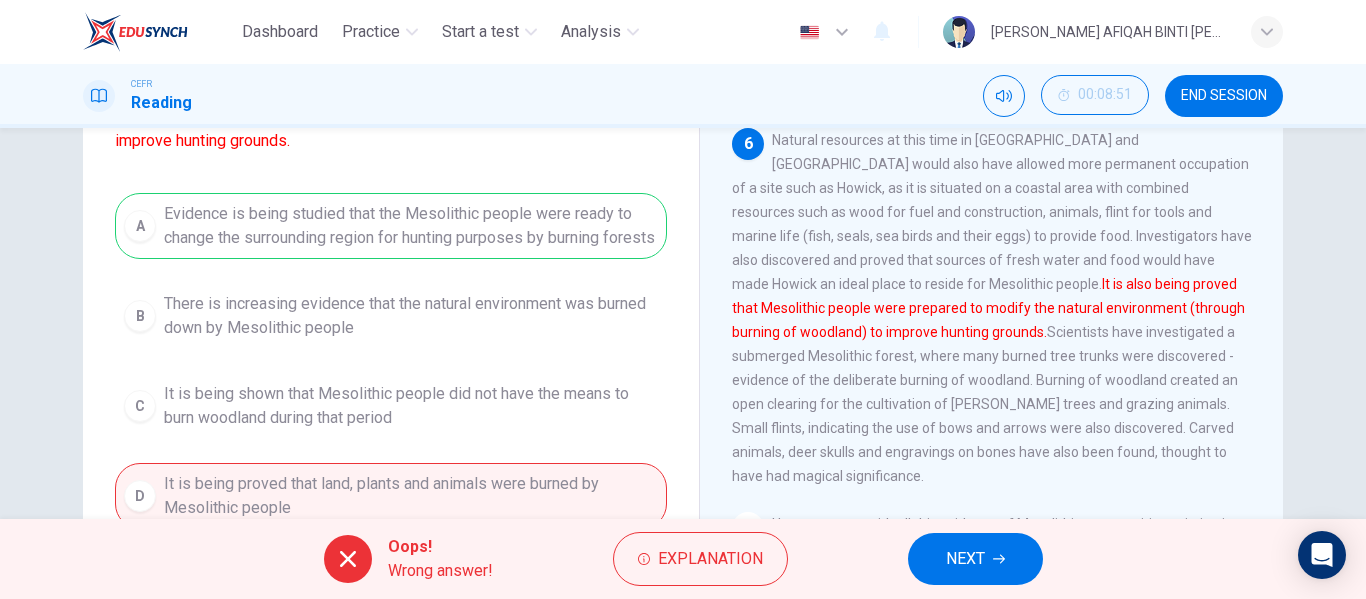 scroll, scrollTop: 184, scrollLeft: 0, axis: vertical 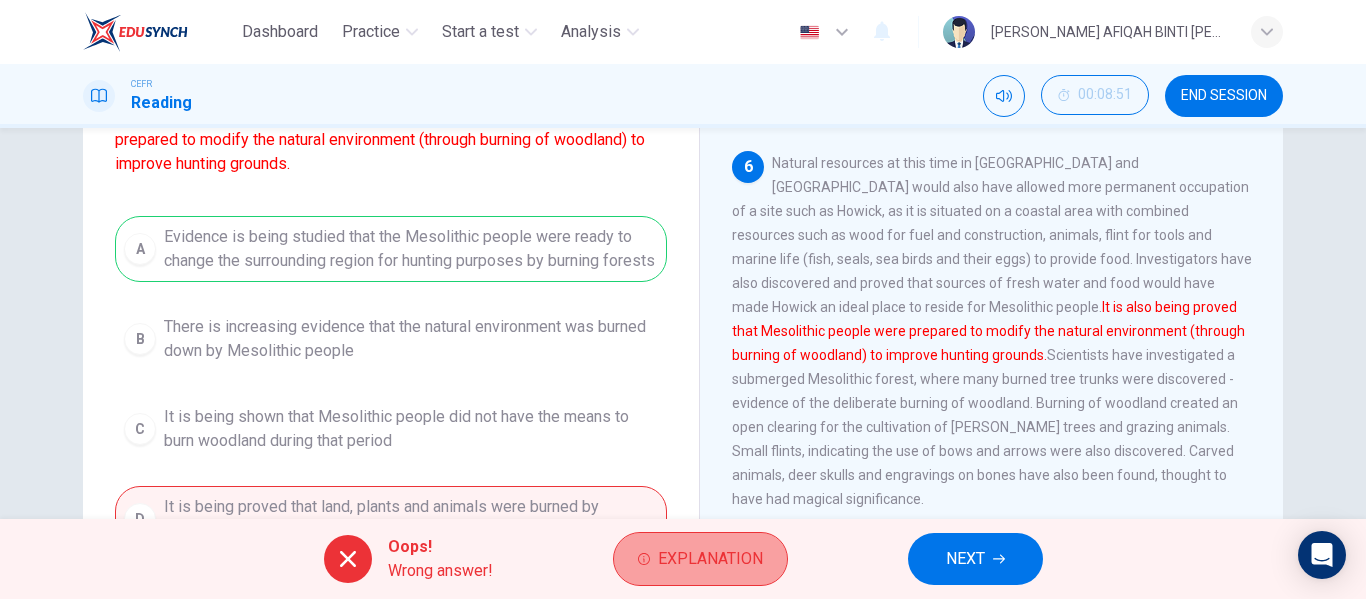 click on "Explanation" at bounding box center (710, 559) 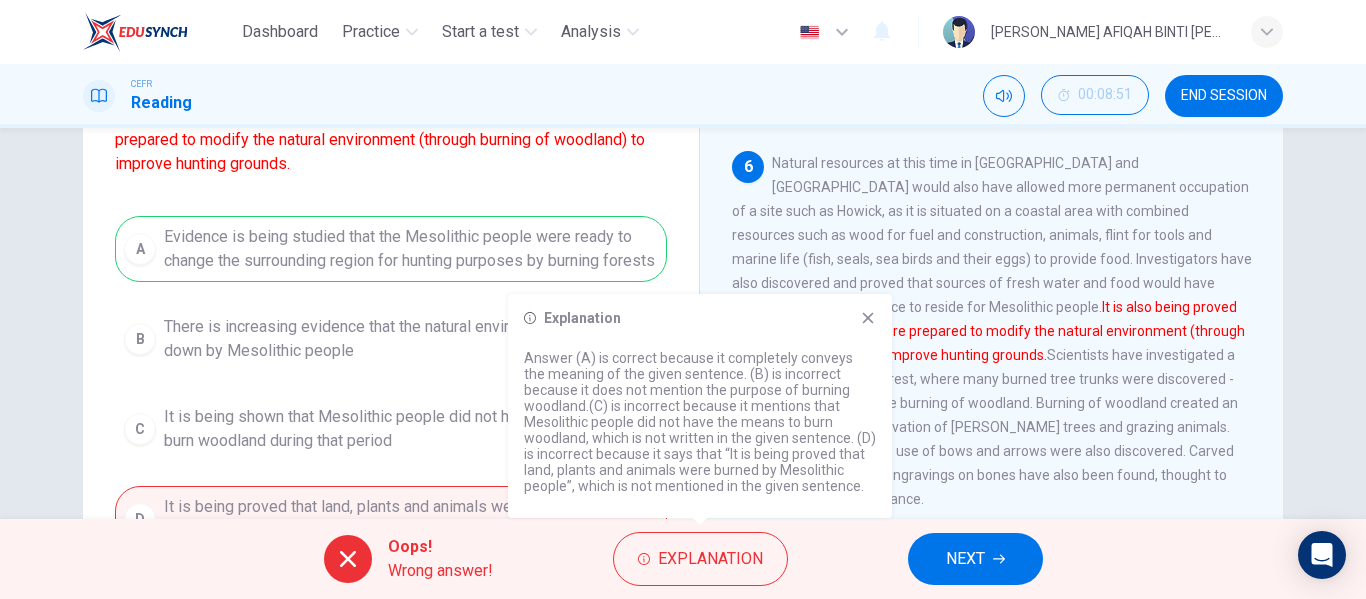 drag, startPoint x: 655, startPoint y: 393, endPoint x: 663, endPoint y: 418, distance: 26.24881 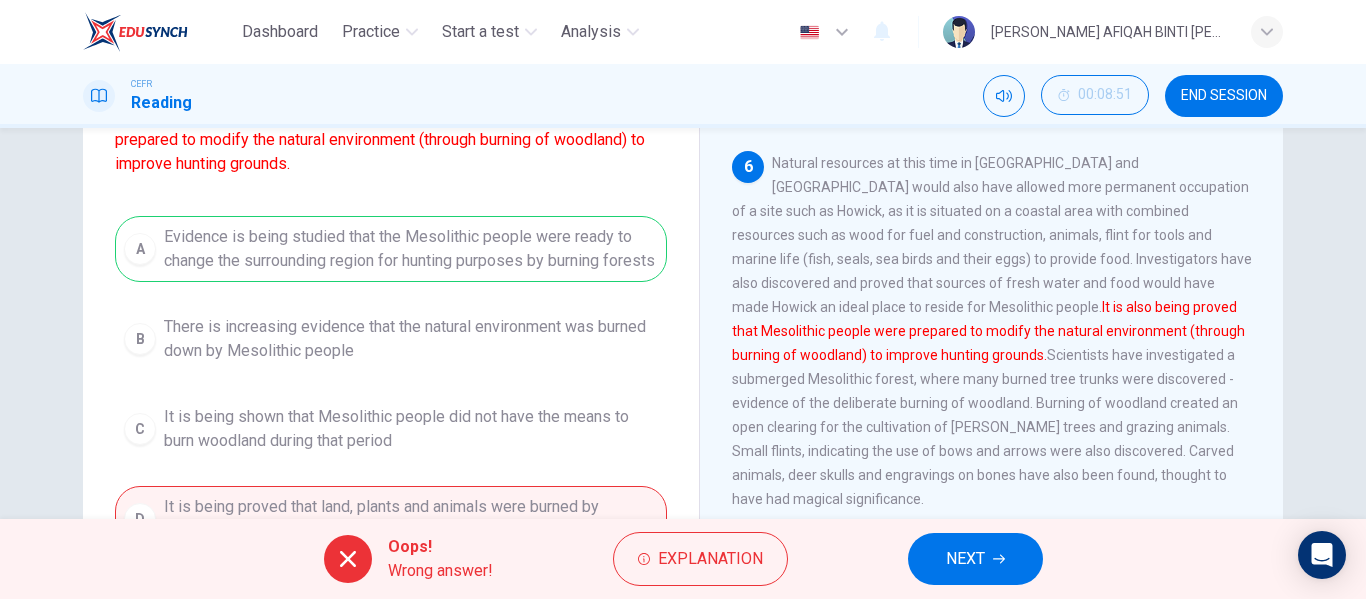 click on "NEXT" at bounding box center [965, 559] 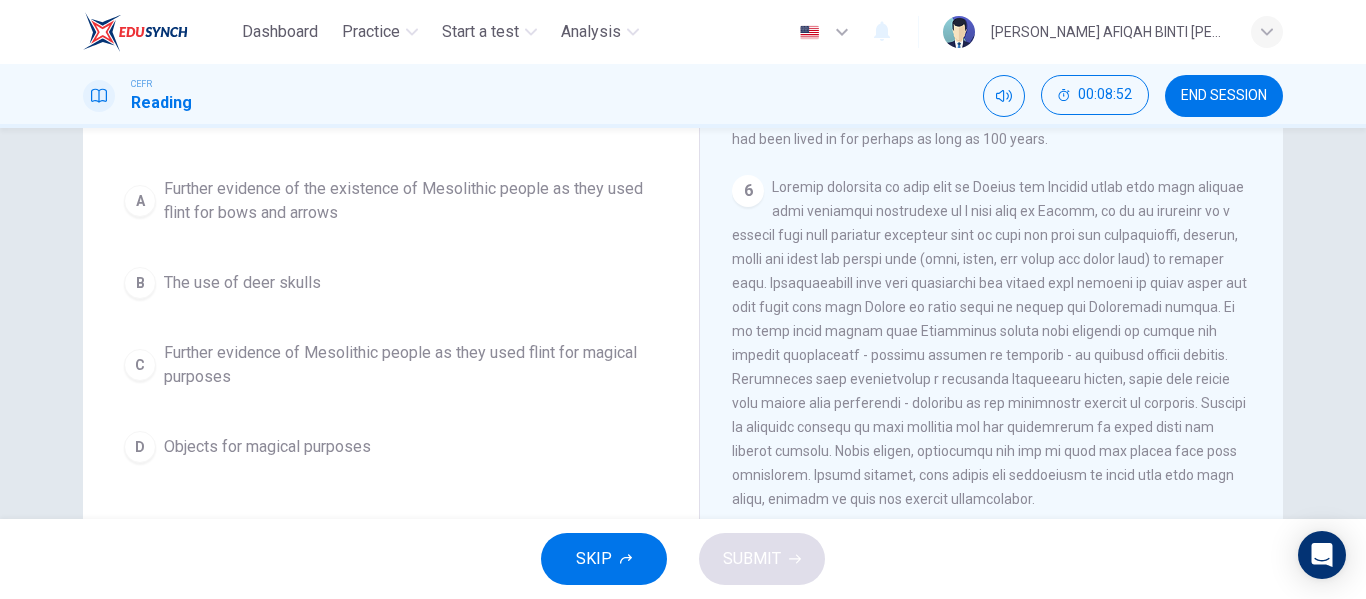 scroll, scrollTop: 0, scrollLeft: 0, axis: both 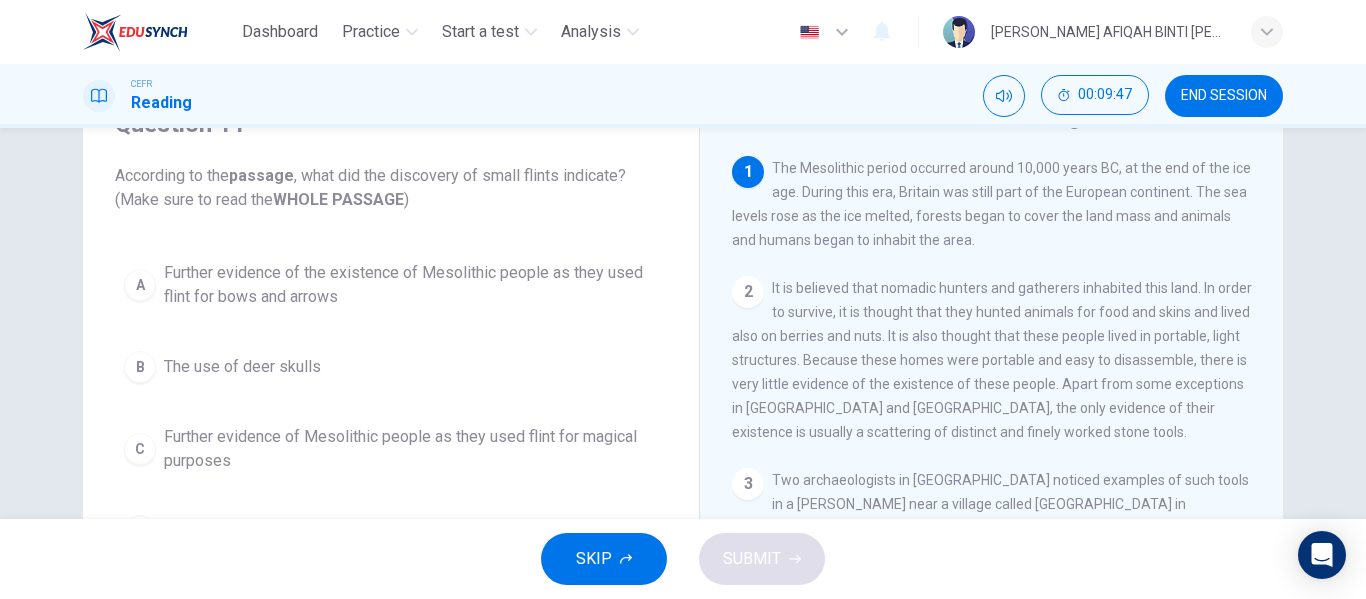 click on "The Mesolithic period occurred around 10,000 years BC, at the end of the ice age. During this era, Britain was still part of the European continent. The sea levels rose as the ice melted, forests began to cover the land mass and animals and humans began to inhabit the area." at bounding box center [991, 204] 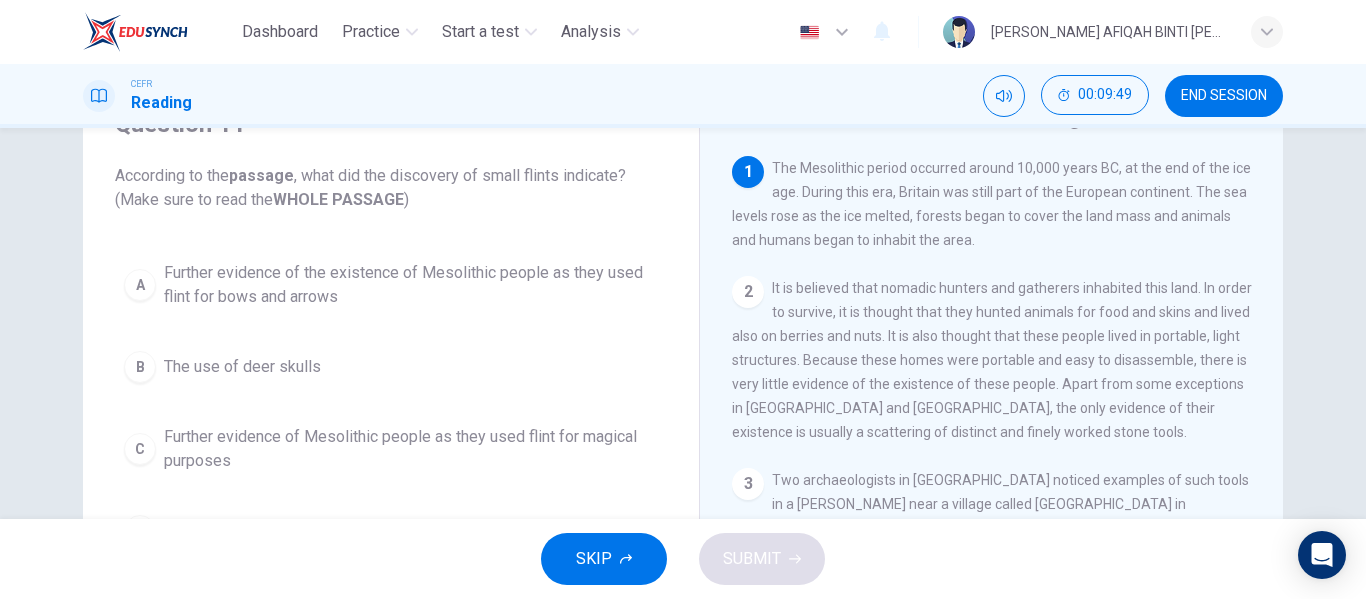 drag, startPoint x: 923, startPoint y: 188, endPoint x: 909, endPoint y: 241, distance: 54.81788 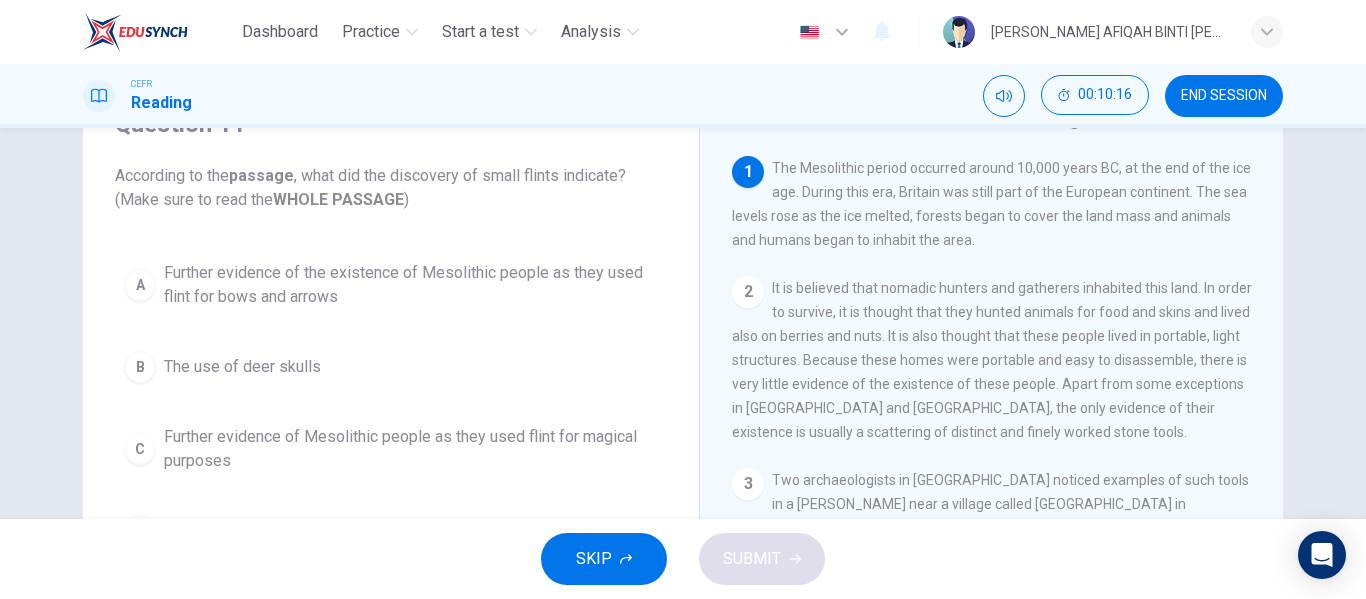 click on "Further evidence of the existence of Mesolithic people as they used flint for bows and arrows" at bounding box center [411, 285] 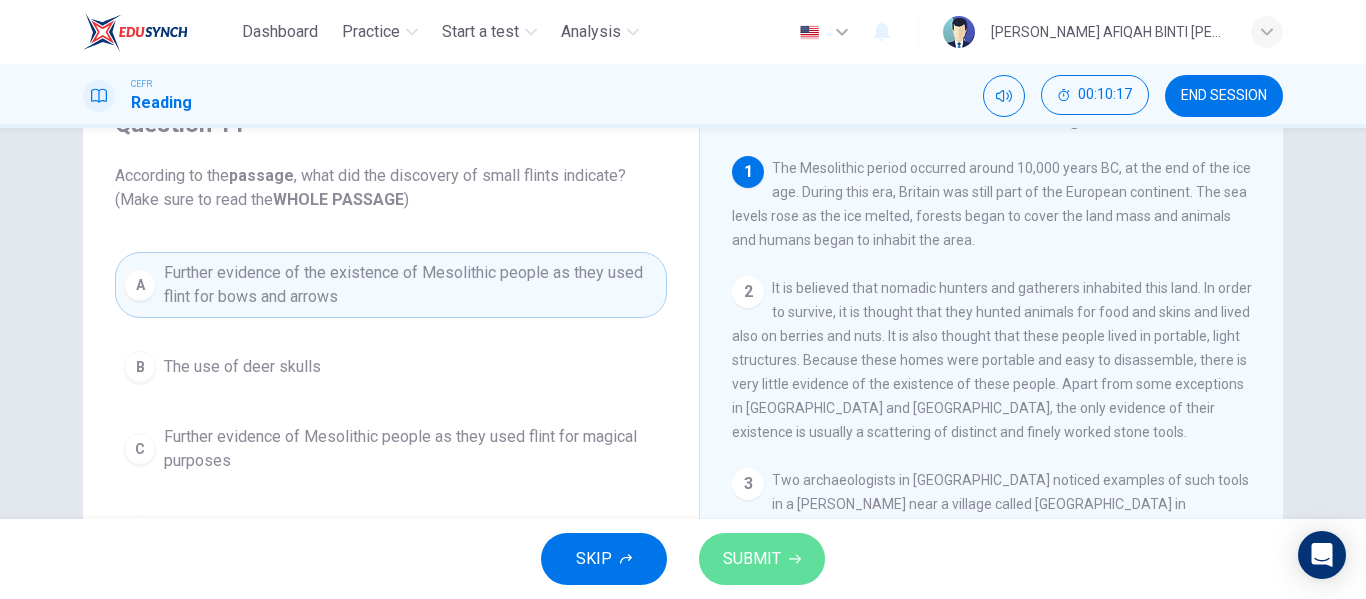 drag, startPoint x: 798, startPoint y: 535, endPoint x: 811, endPoint y: 526, distance: 15.811388 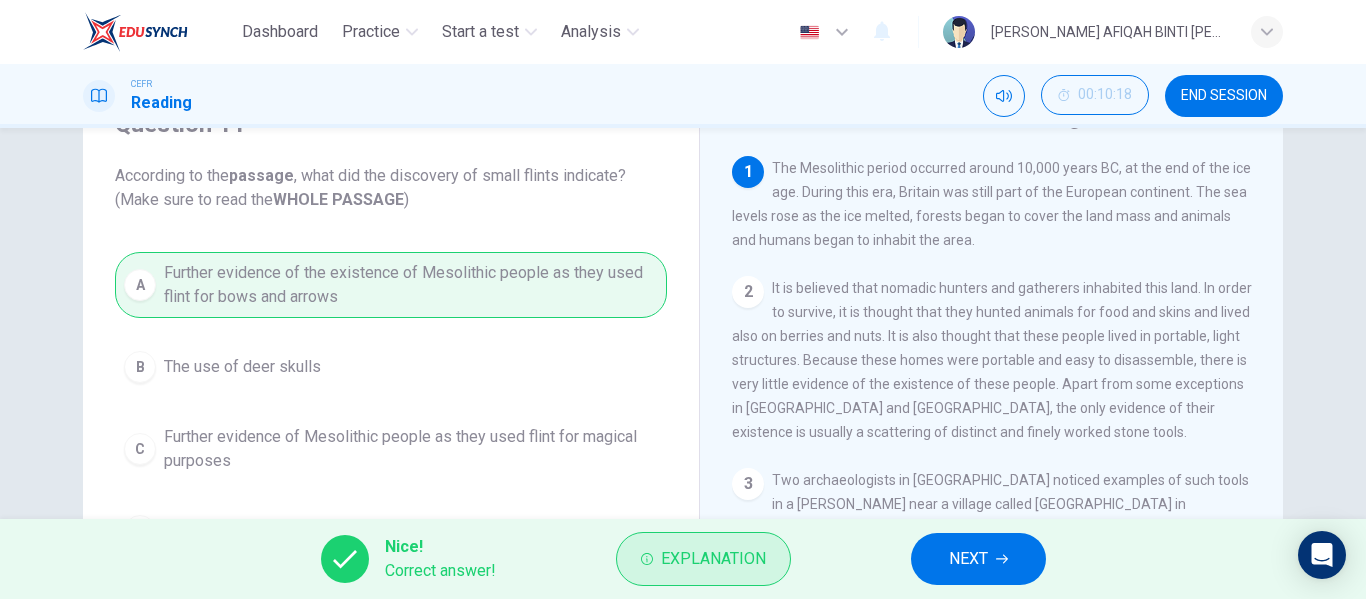 click on "Explanation" at bounding box center (713, 559) 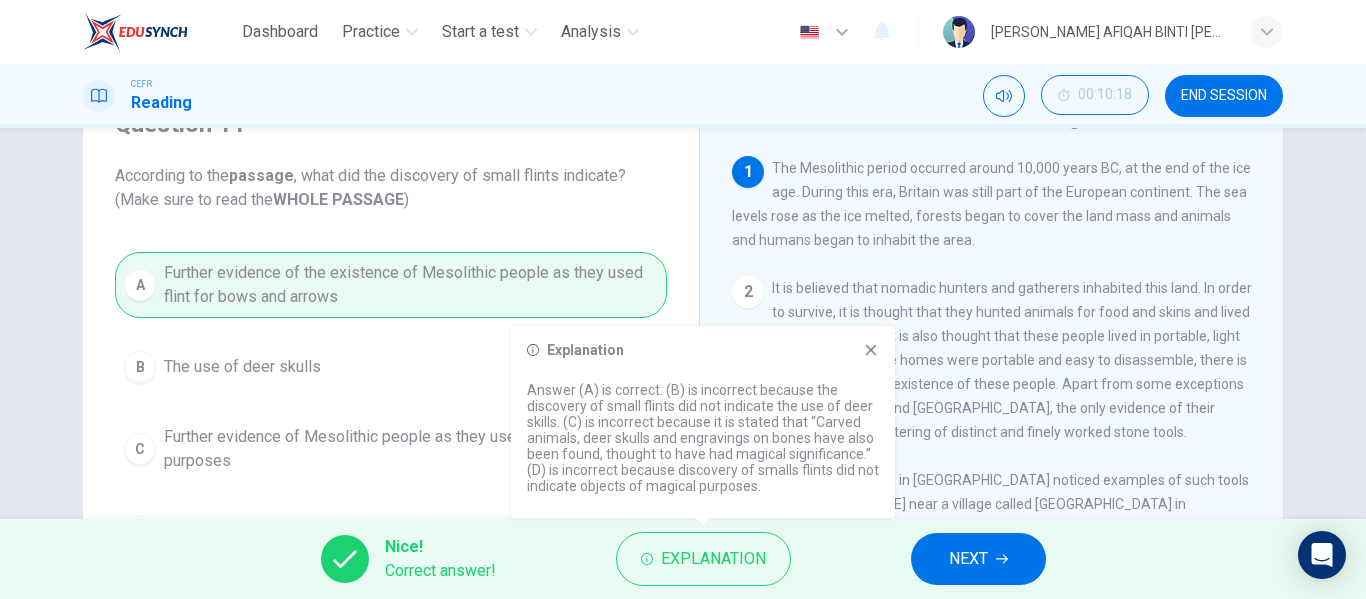 drag, startPoint x: 710, startPoint y: 433, endPoint x: 690, endPoint y: 458, distance: 32.01562 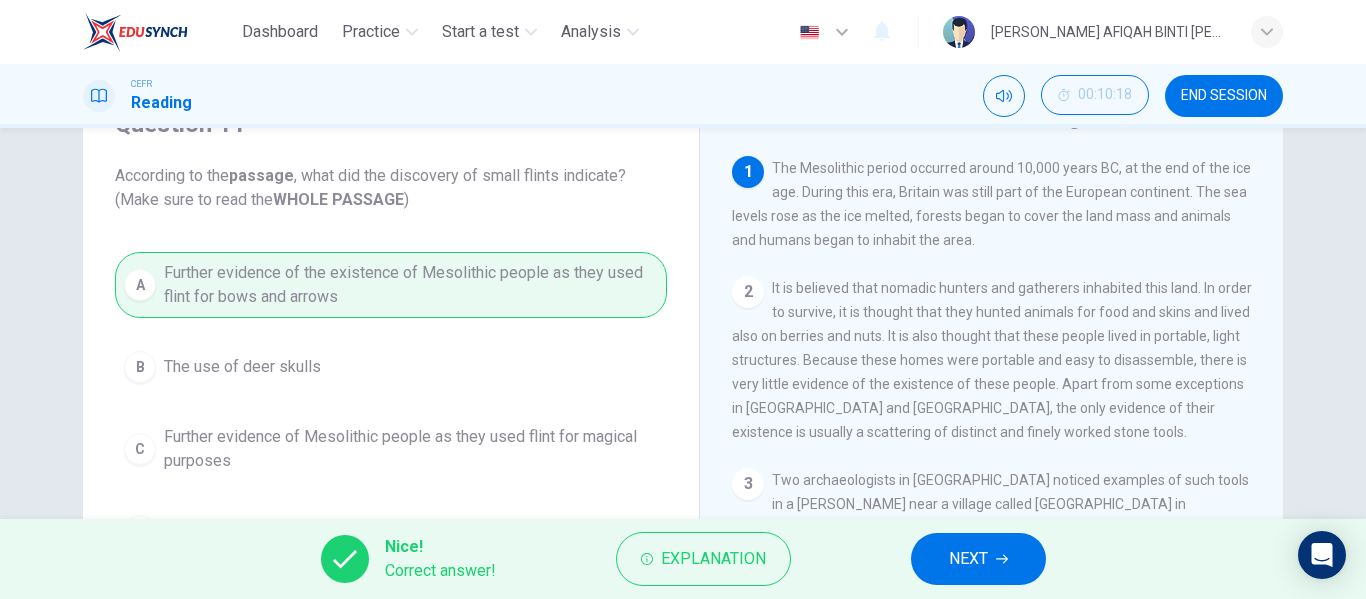 drag, startPoint x: 949, startPoint y: 573, endPoint x: 948, endPoint y: 555, distance: 18.027756 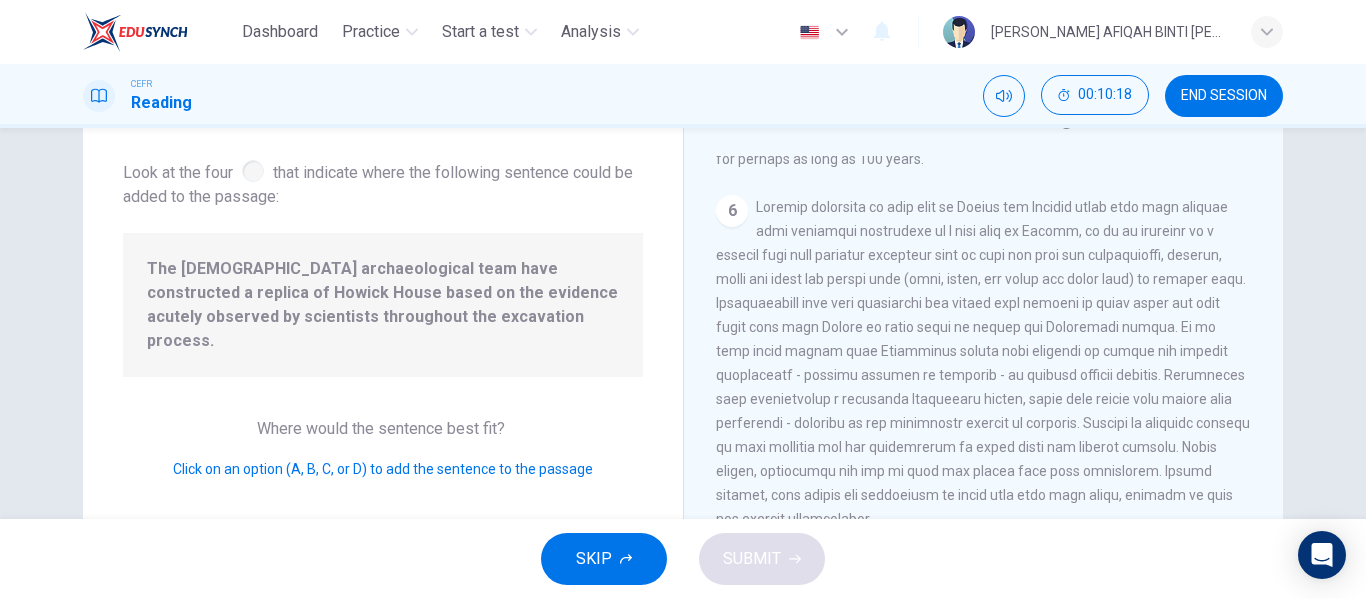 scroll, scrollTop: 970, scrollLeft: 0, axis: vertical 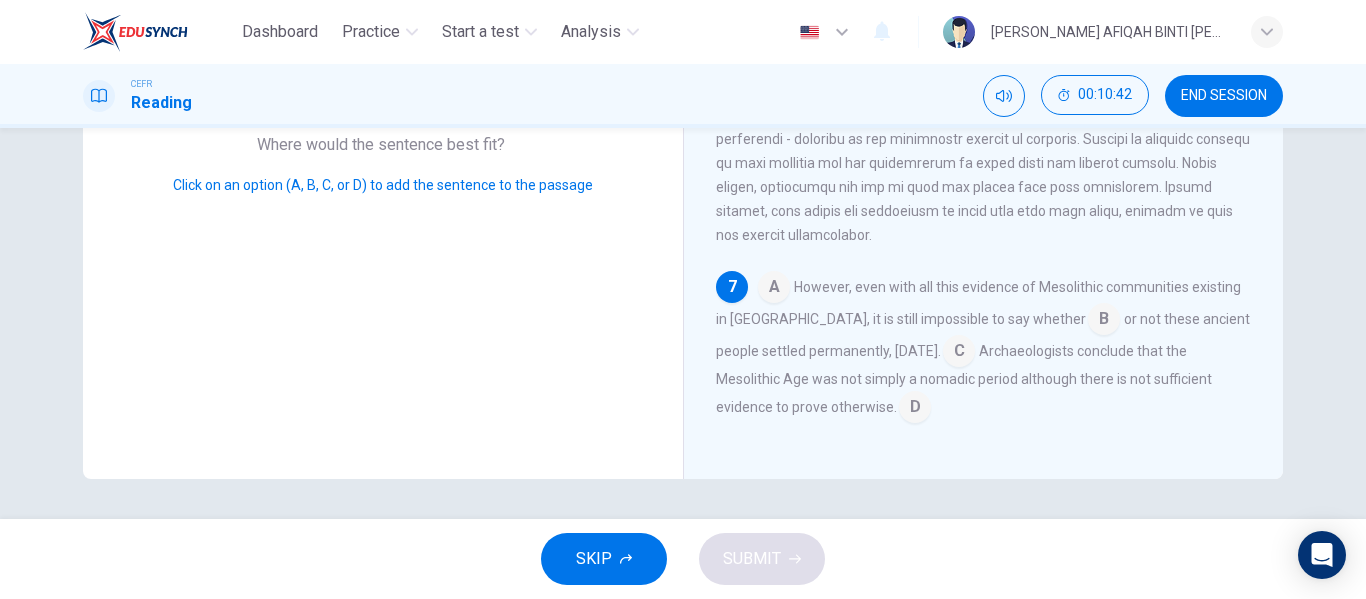 click at bounding box center (774, 289) 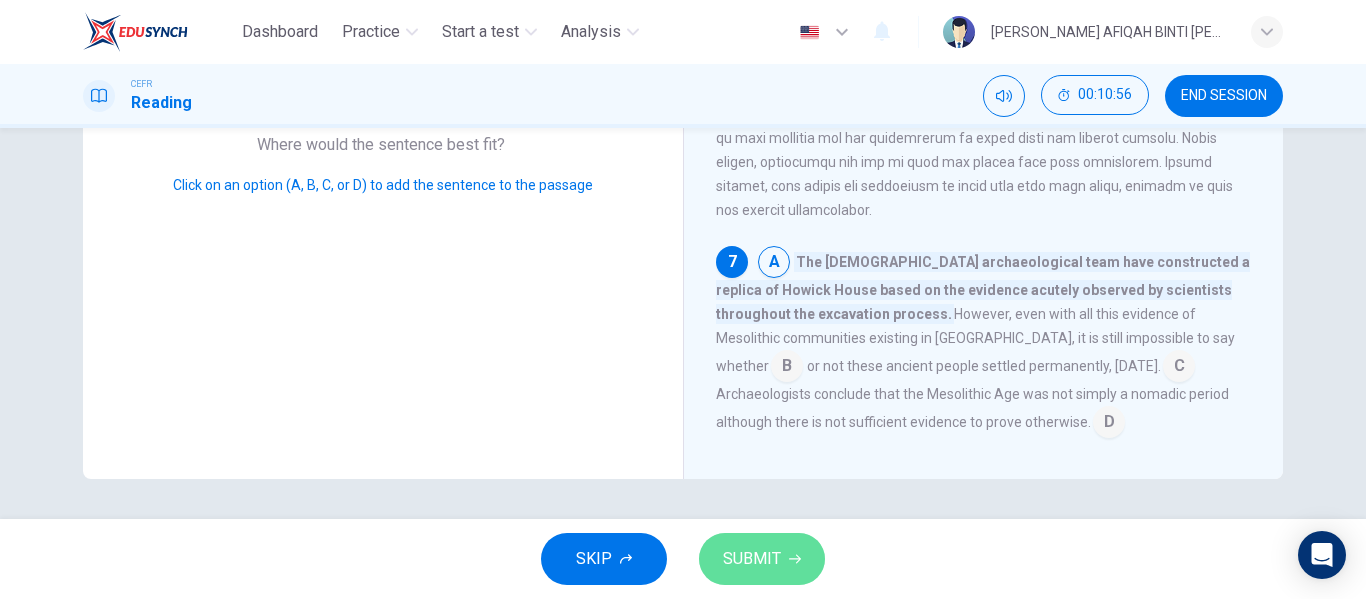 click on "SUBMIT" at bounding box center (762, 559) 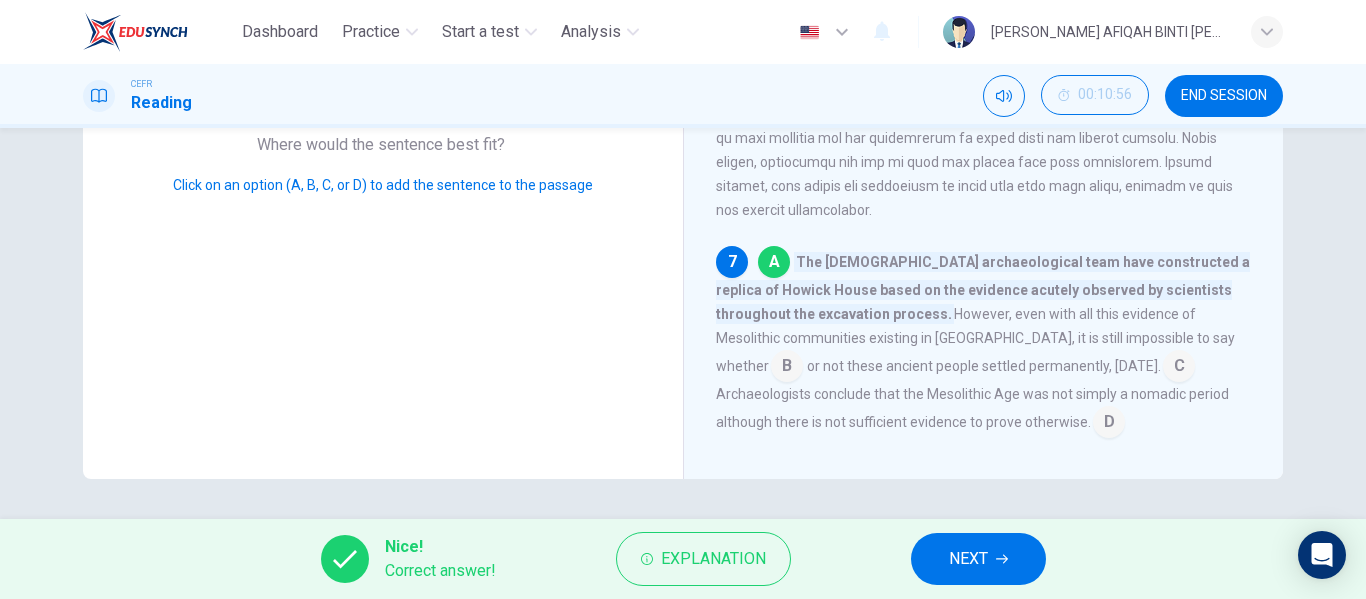 click on "NEXT" at bounding box center [968, 559] 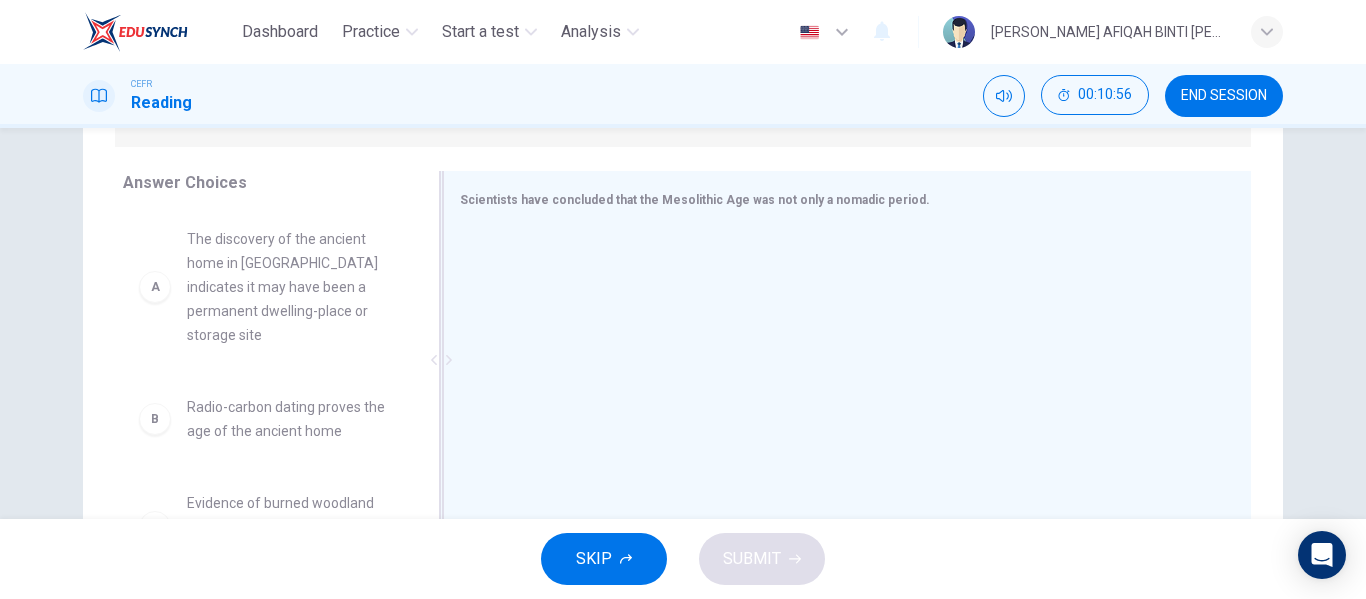 scroll, scrollTop: 184, scrollLeft: 0, axis: vertical 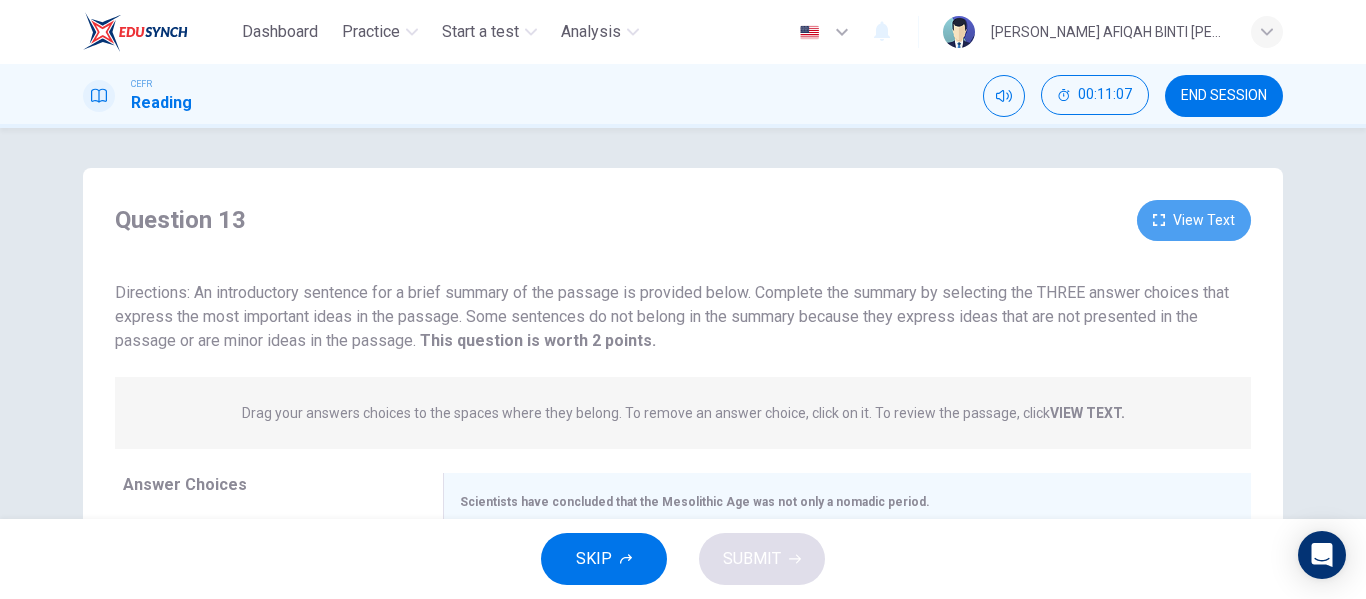 click on "View Text" at bounding box center [1194, 220] 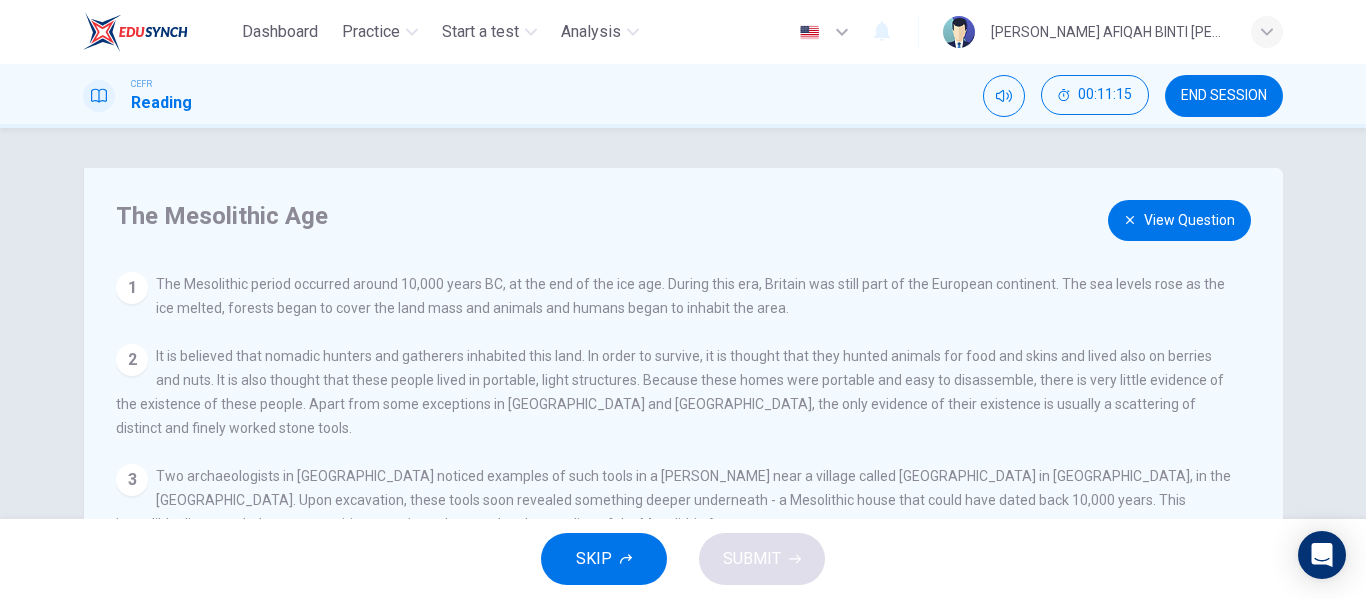 click on "View Question" at bounding box center (1179, 220) 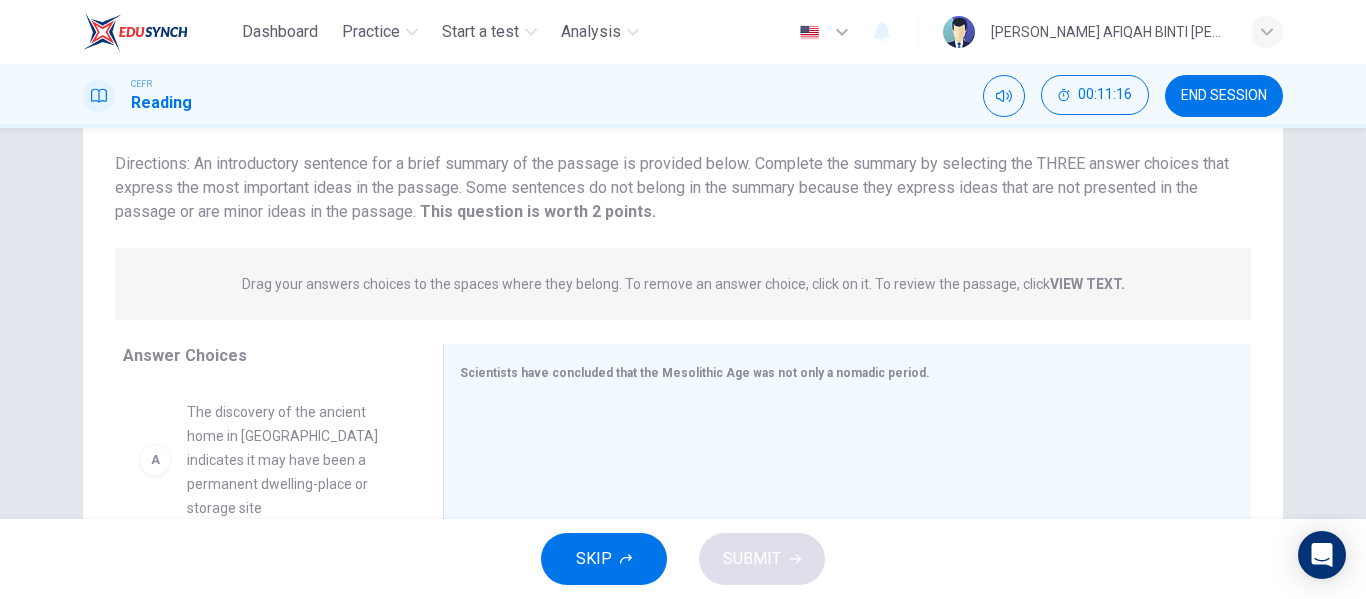 scroll, scrollTop: 200, scrollLeft: 0, axis: vertical 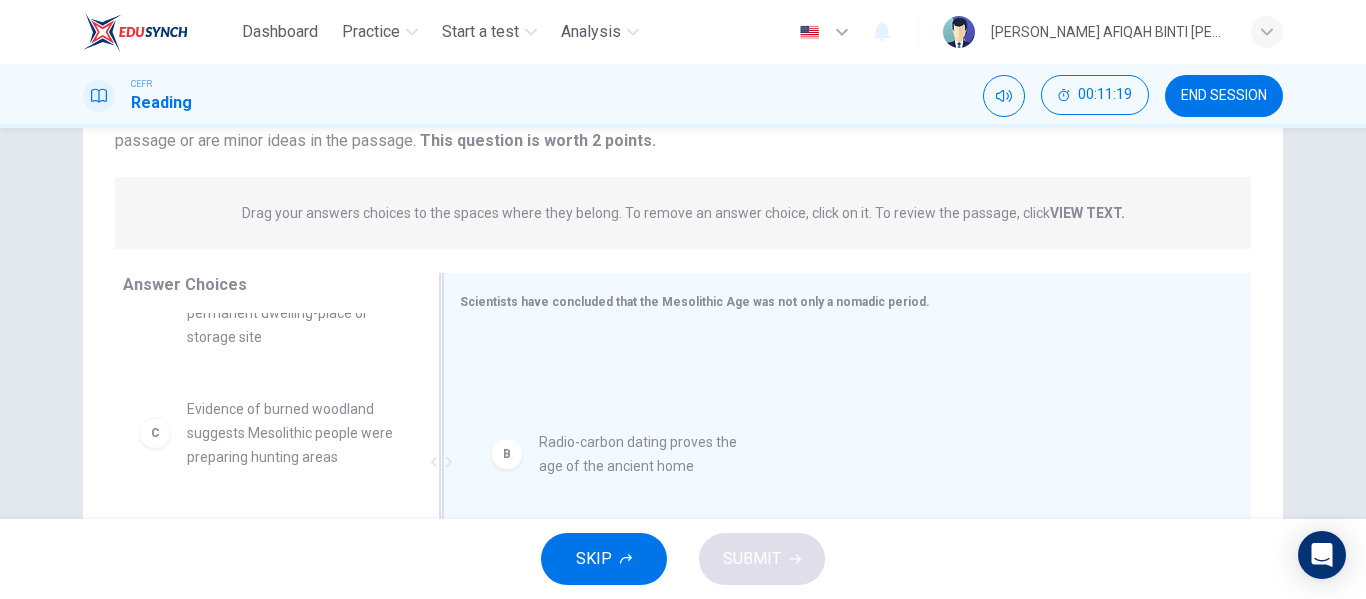 drag, startPoint x: 348, startPoint y: 425, endPoint x: 726, endPoint y: 486, distance: 382.89032 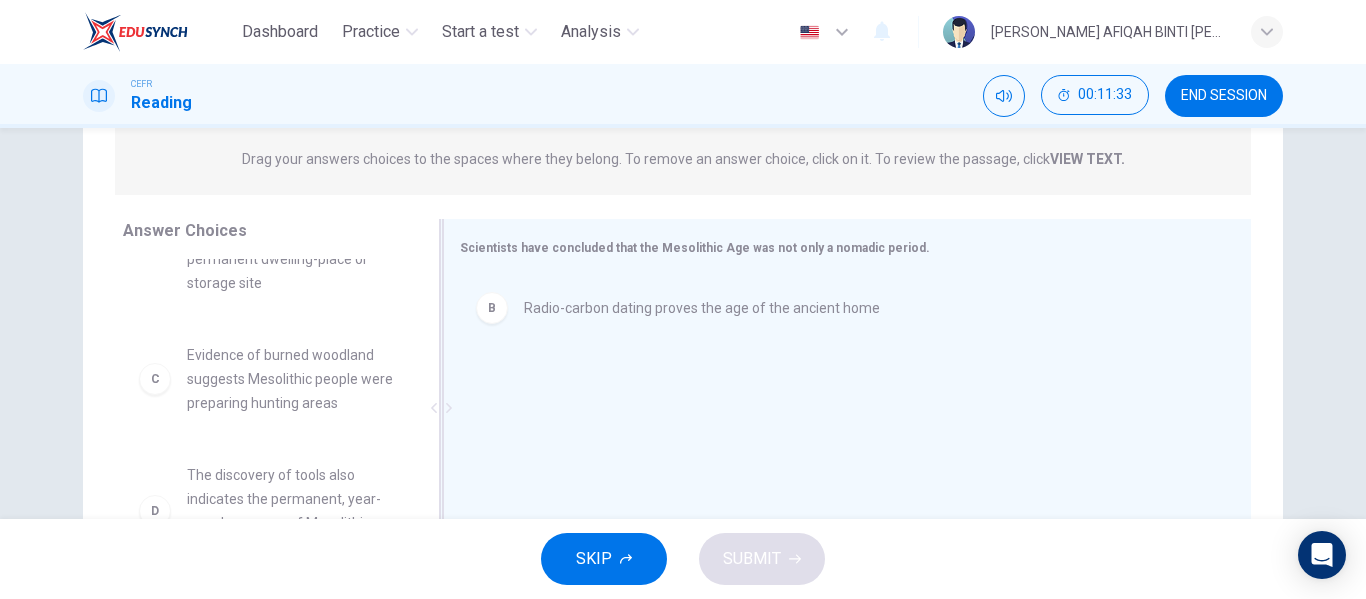 scroll, scrollTop: 300, scrollLeft: 0, axis: vertical 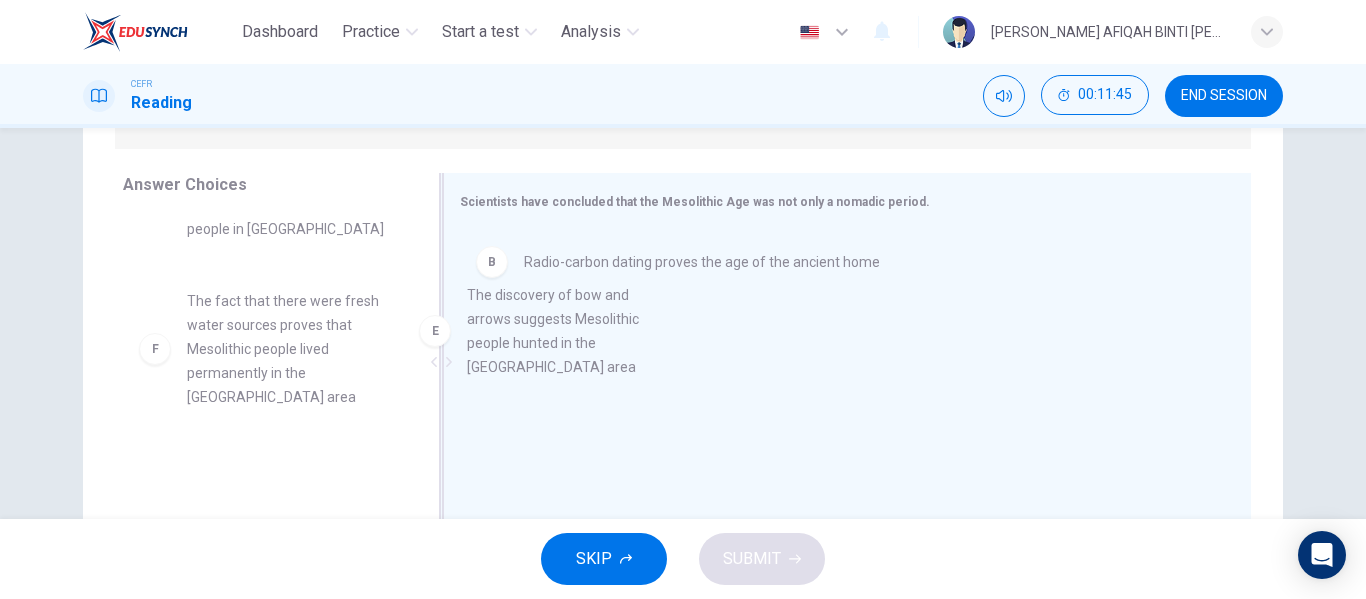 drag, startPoint x: 279, startPoint y: 340, endPoint x: 588, endPoint y: 363, distance: 309.8548 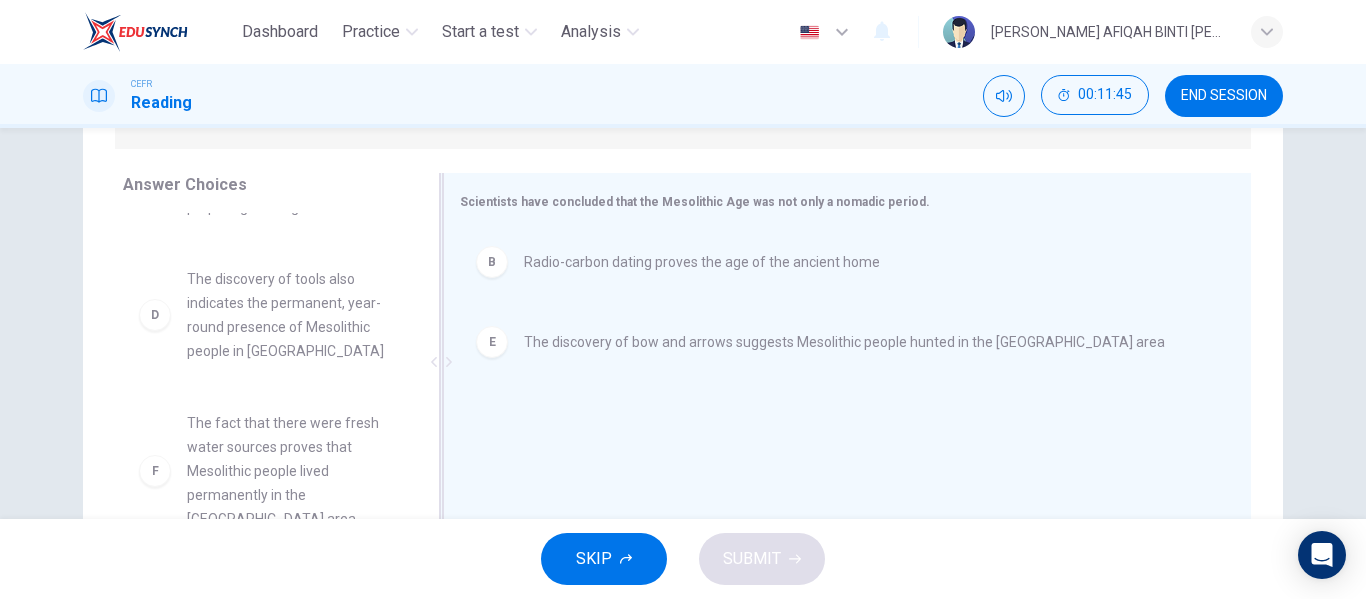 scroll, scrollTop: 228, scrollLeft: 0, axis: vertical 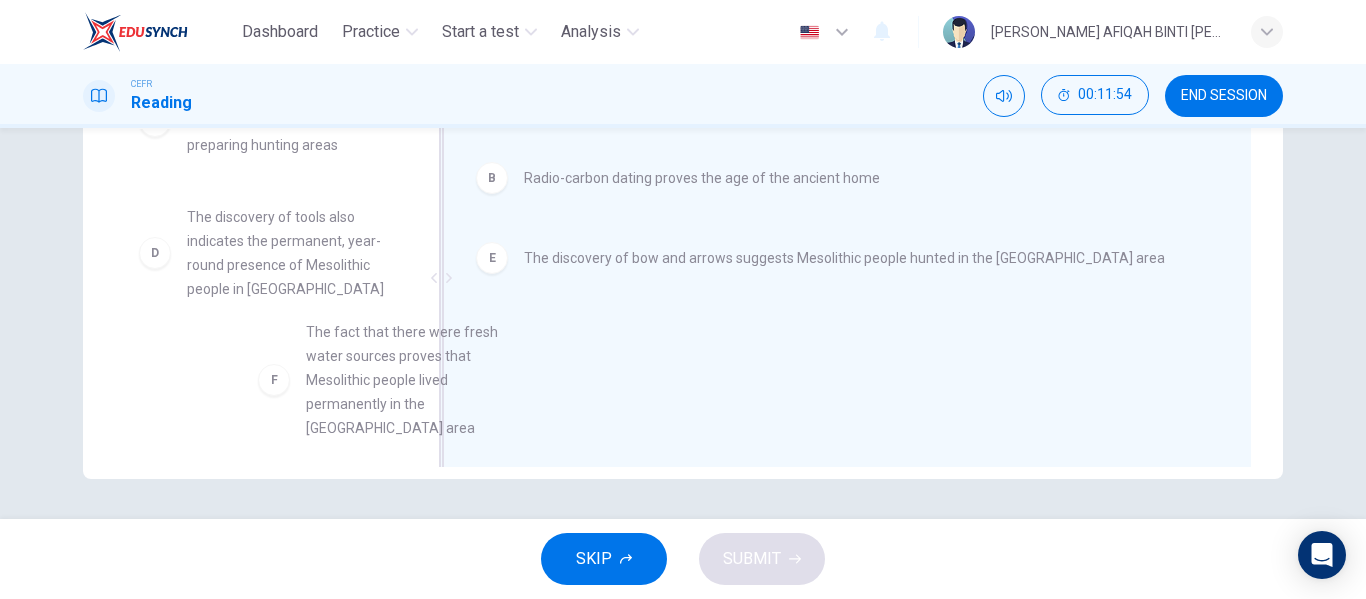 drag, startPoint x: 325, startPoint y: 379, endPoint x: 452, endPoint y: 372, distance: 127.192764 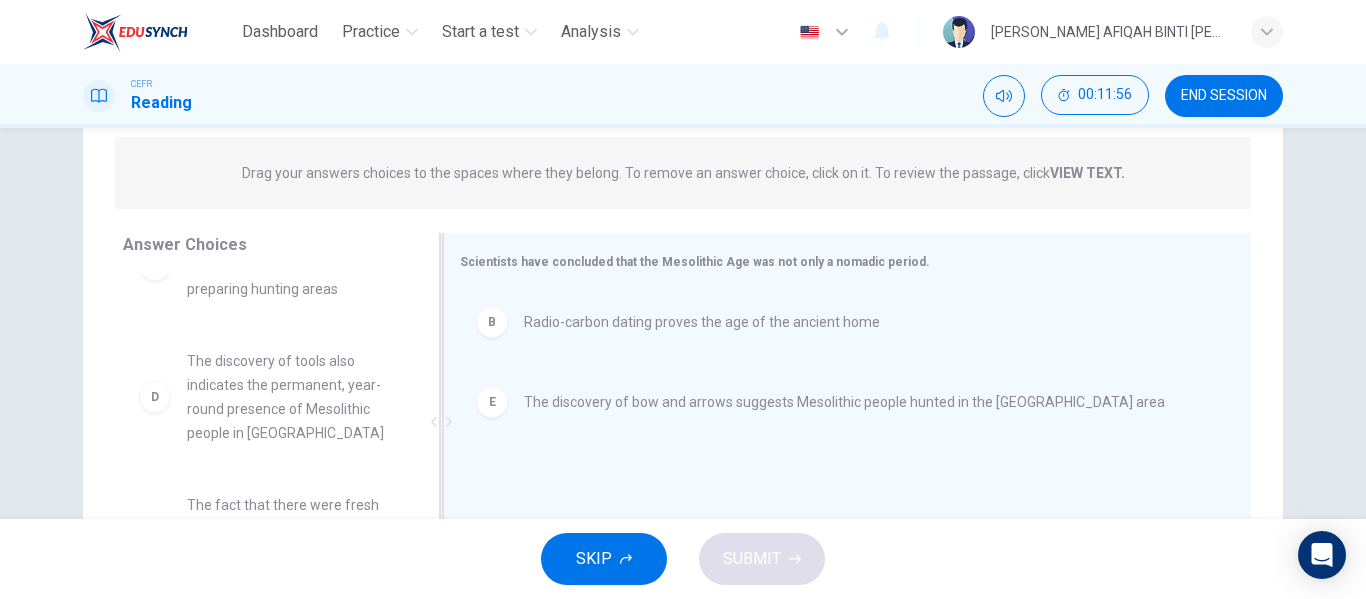 scroll, scrollTop: 184, scrollLeft: 0, axis: vertical 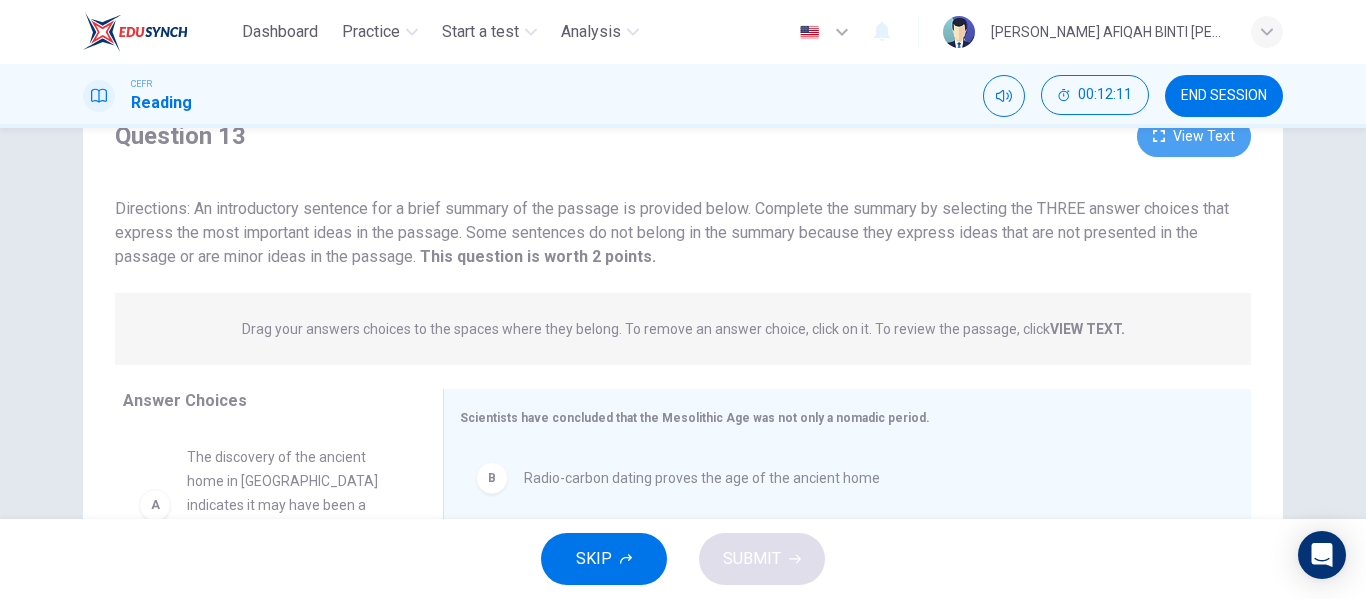 click on "View Text" at bounding box center [1194, 136] 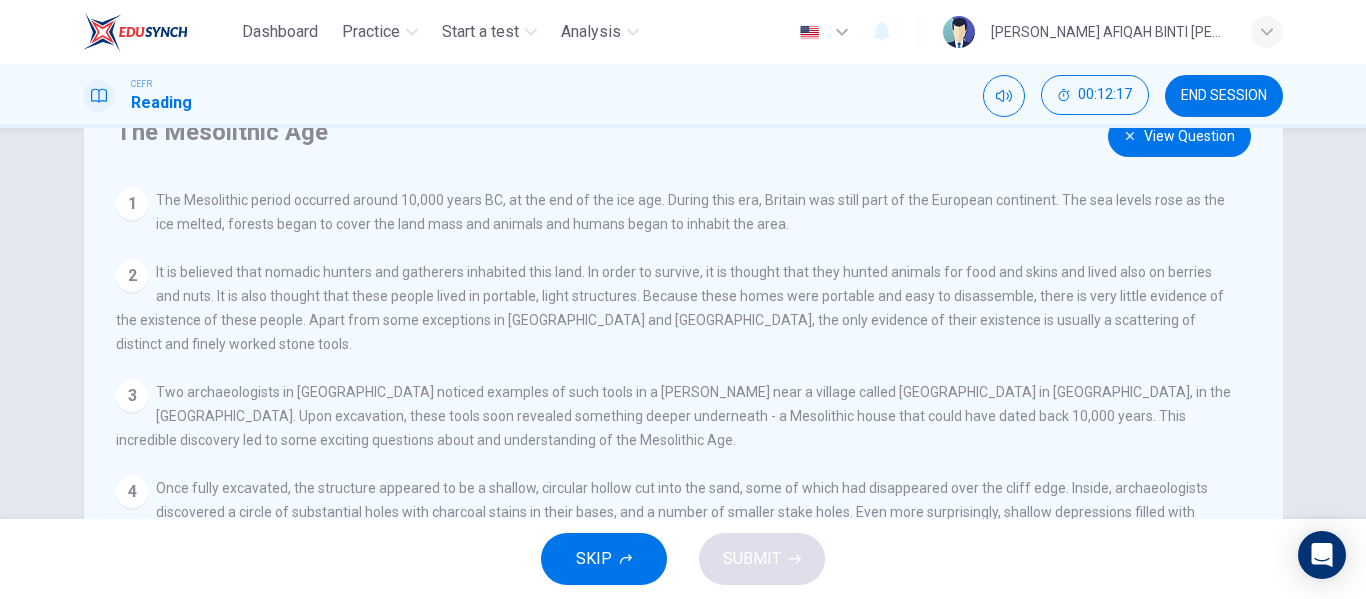 drag, startPoint x: 538, startPoint y: 283, endPoint x: 532, endPoint y: 322, distance: 39.45884 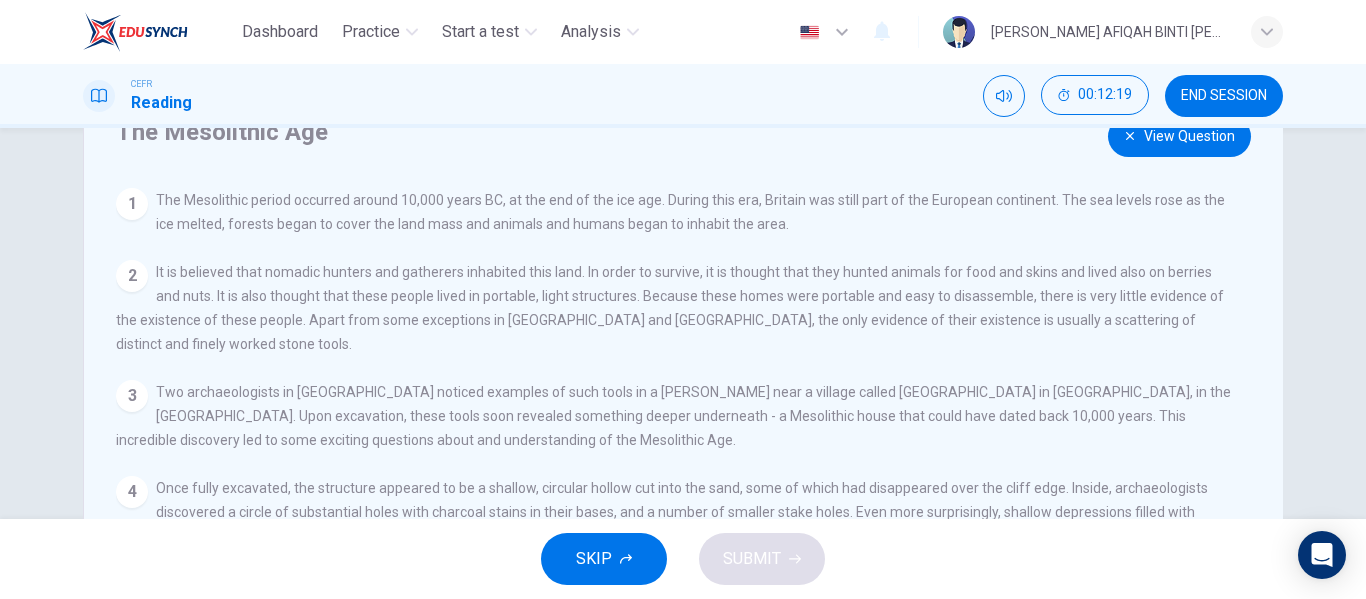 scroll, scrollTop: 100, scrollLeft: 0, axis: vertical 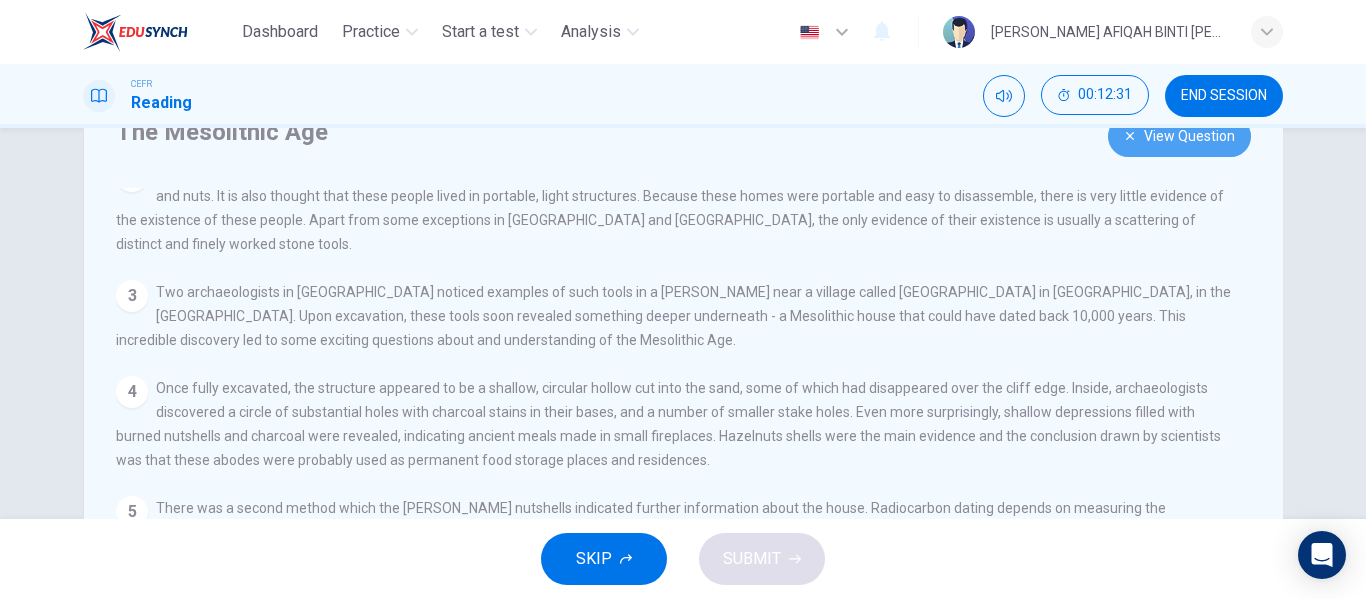 click on "View Question" at bounding box center (1179, 136) 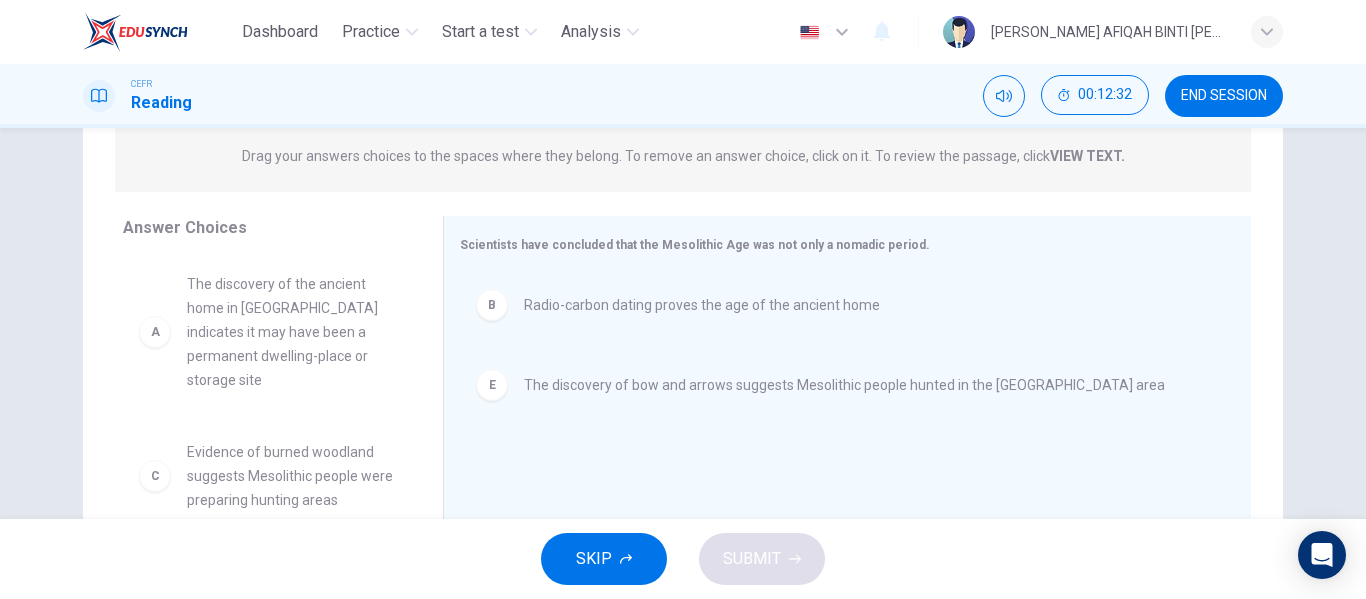 scroll, scrollTop: 384, scrollLeft: 0, axis: vertical 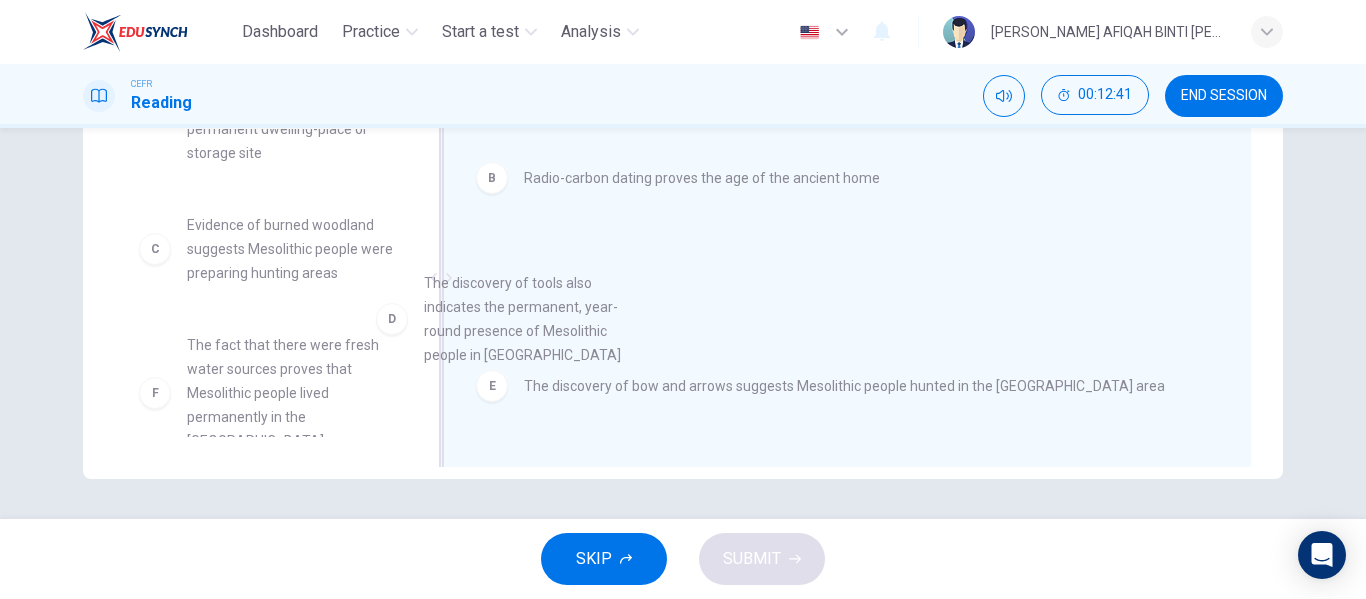 drag, startPoint x: 342, startPoint y: 334, endPoint x: 602, endPoint y: 294, distance: 263.05893 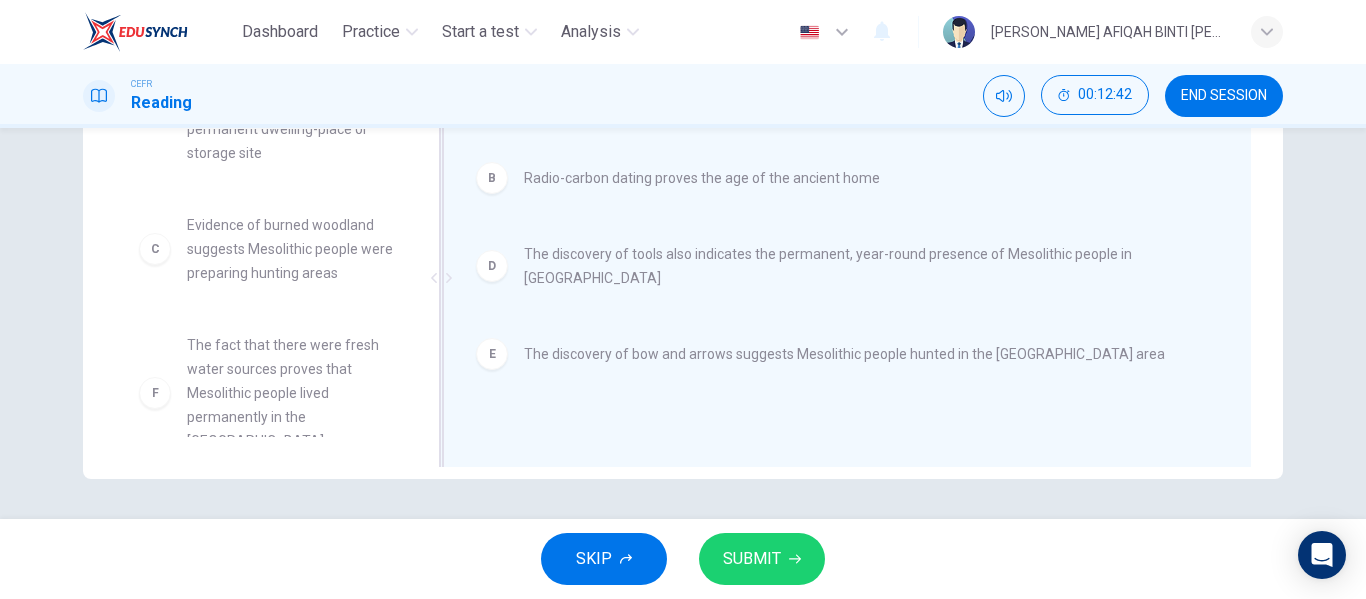 scroll, scrollTop: 84, scrollLeft: 0, axis: vertical 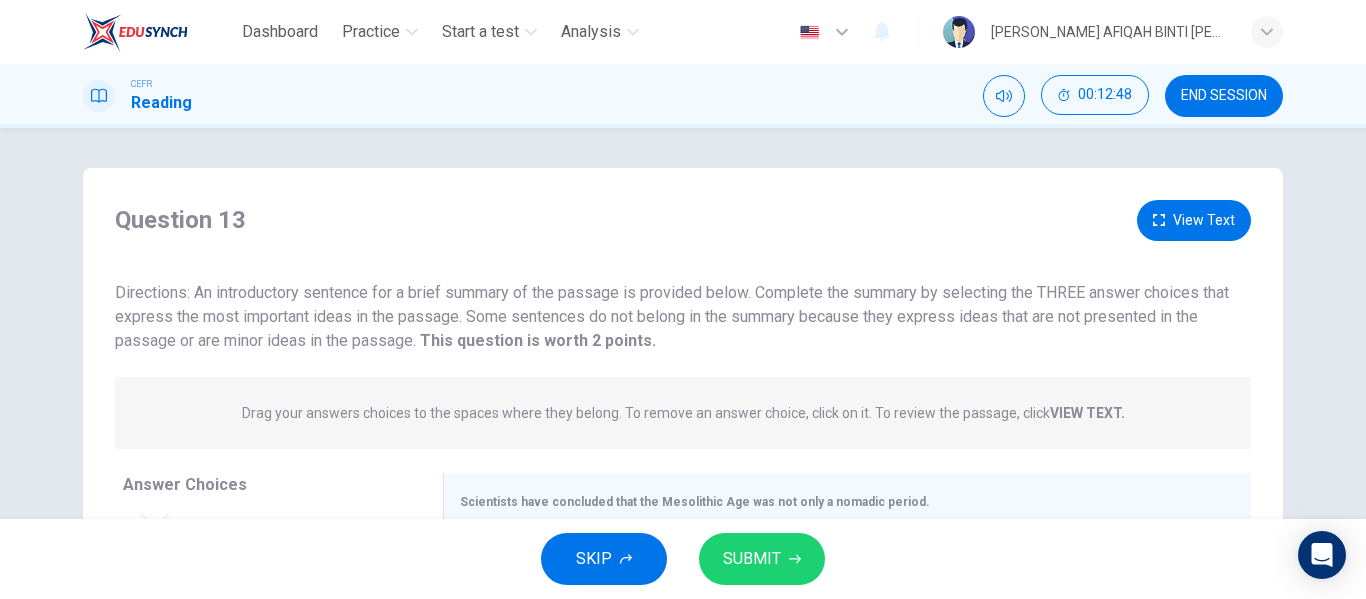 click on "View Text" at bounding box center [1194, 220] 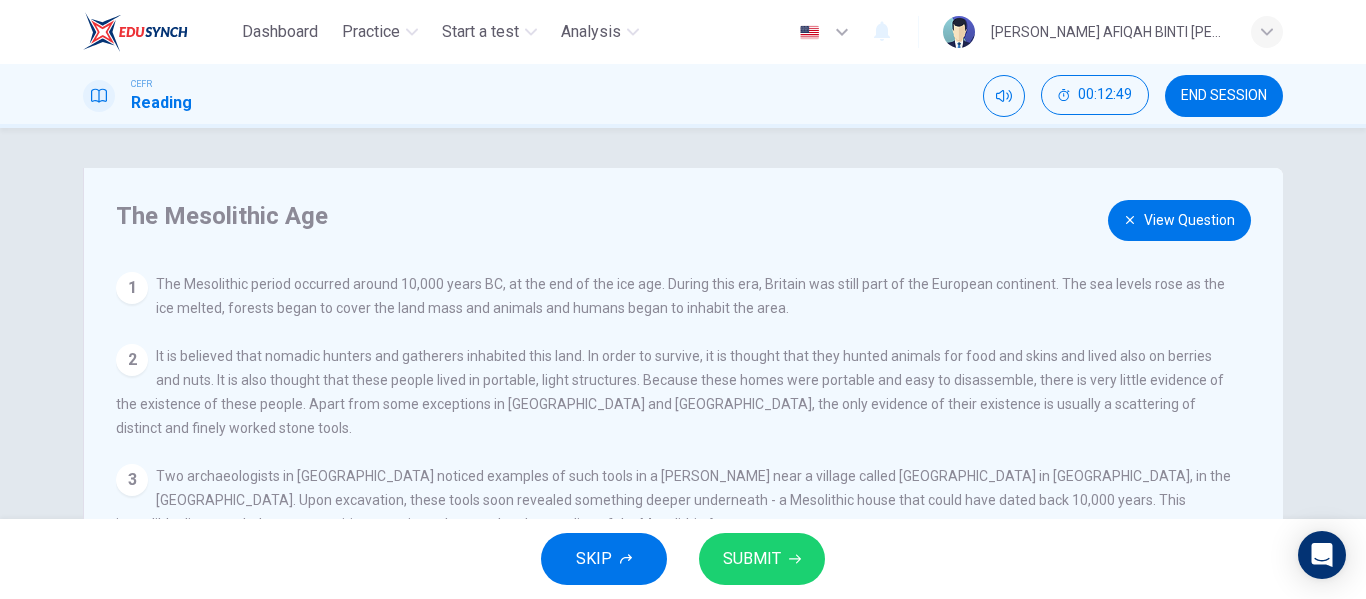 scroll, scrollTop: 268, scrollLeft: 0, axis: vertical 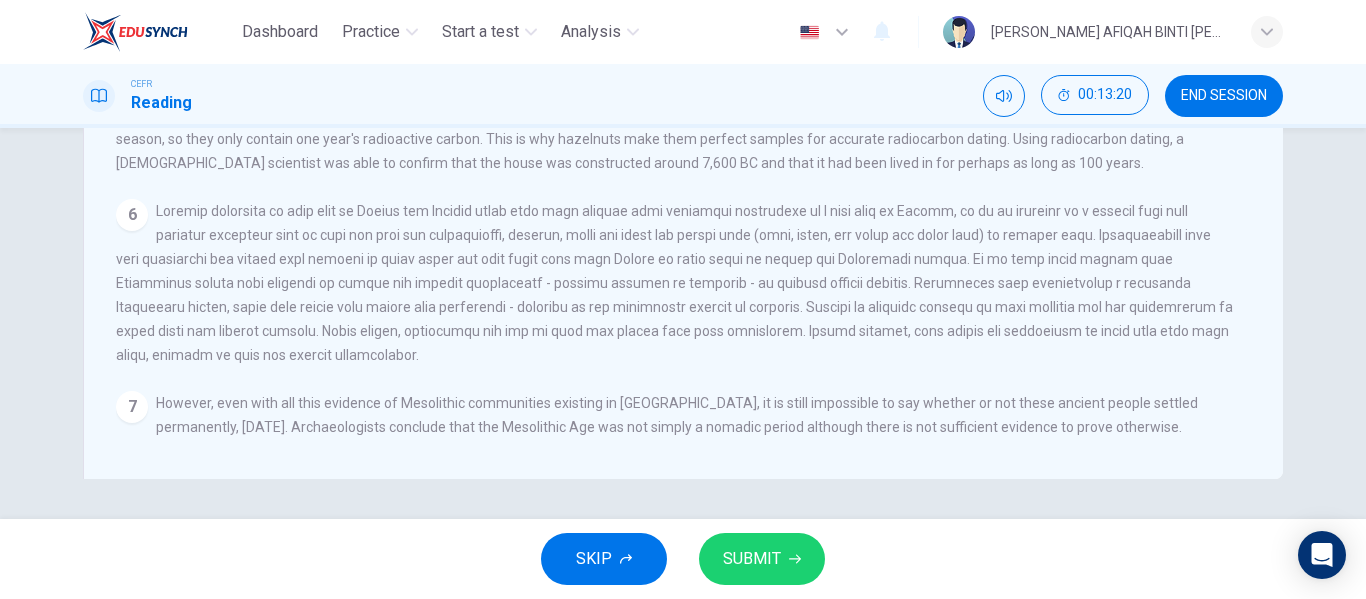 click at bounding box center (674, 283) 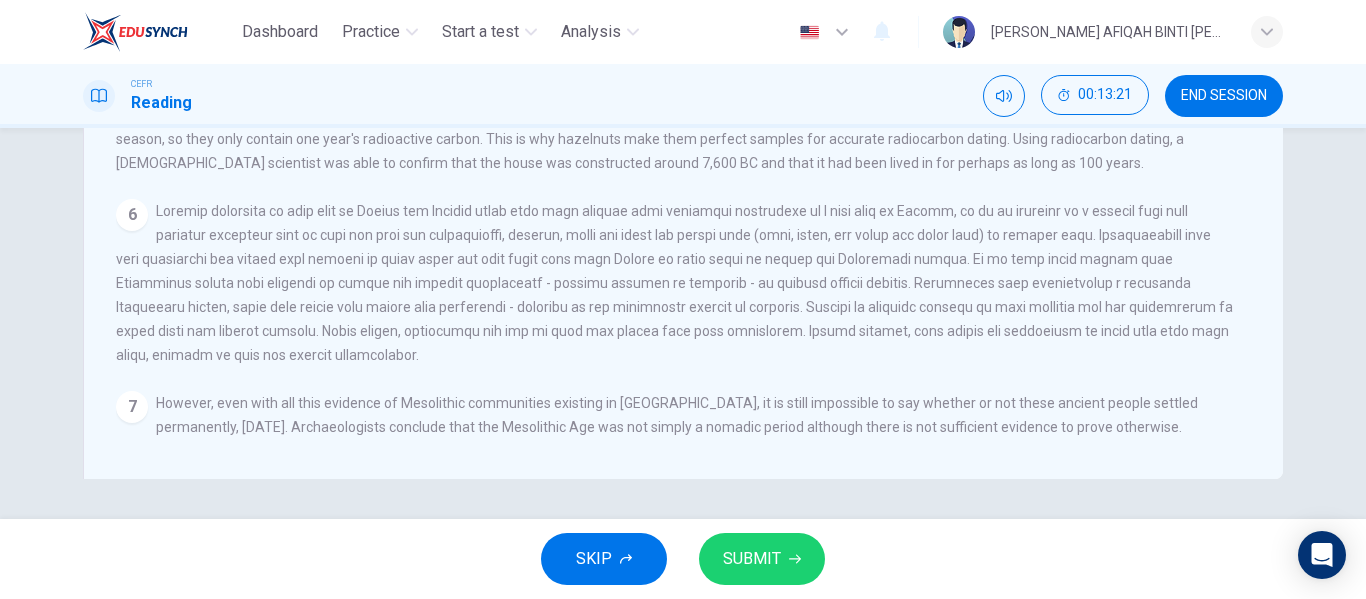drag, startPoint x: 676, startPoint y: 301, endPoint x: 771, endPoint y: 300, distance: 95.005264 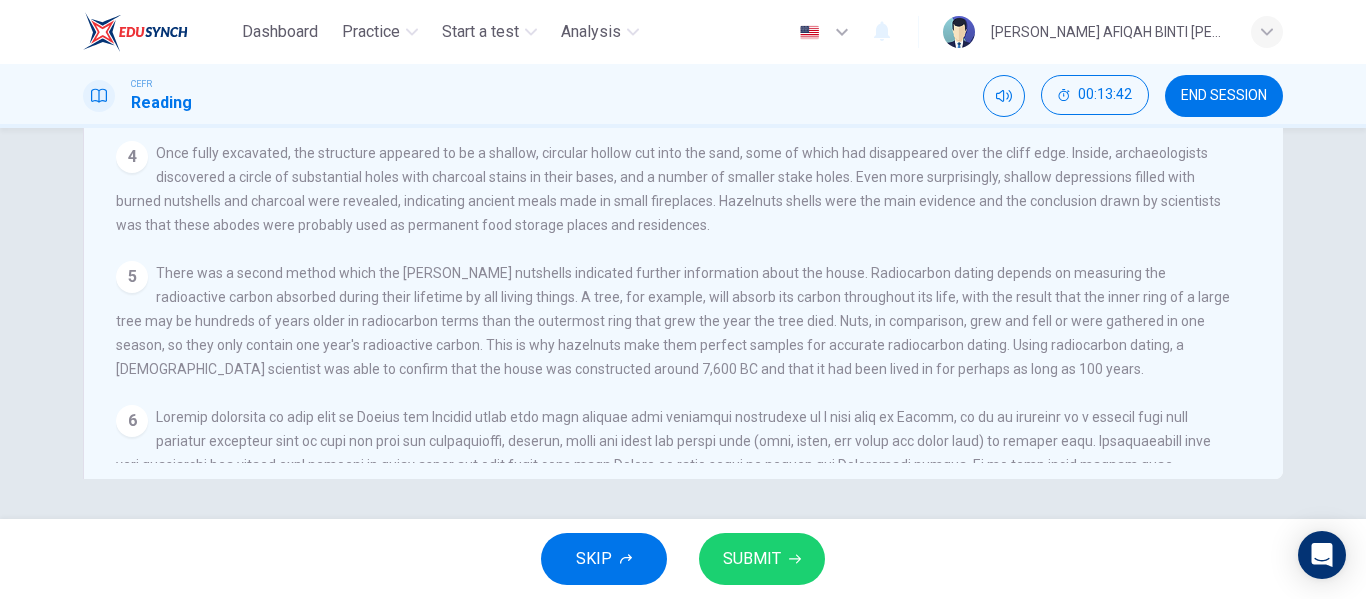 scroll, scrollTop: 0, scrollLeft: 0, axis: both 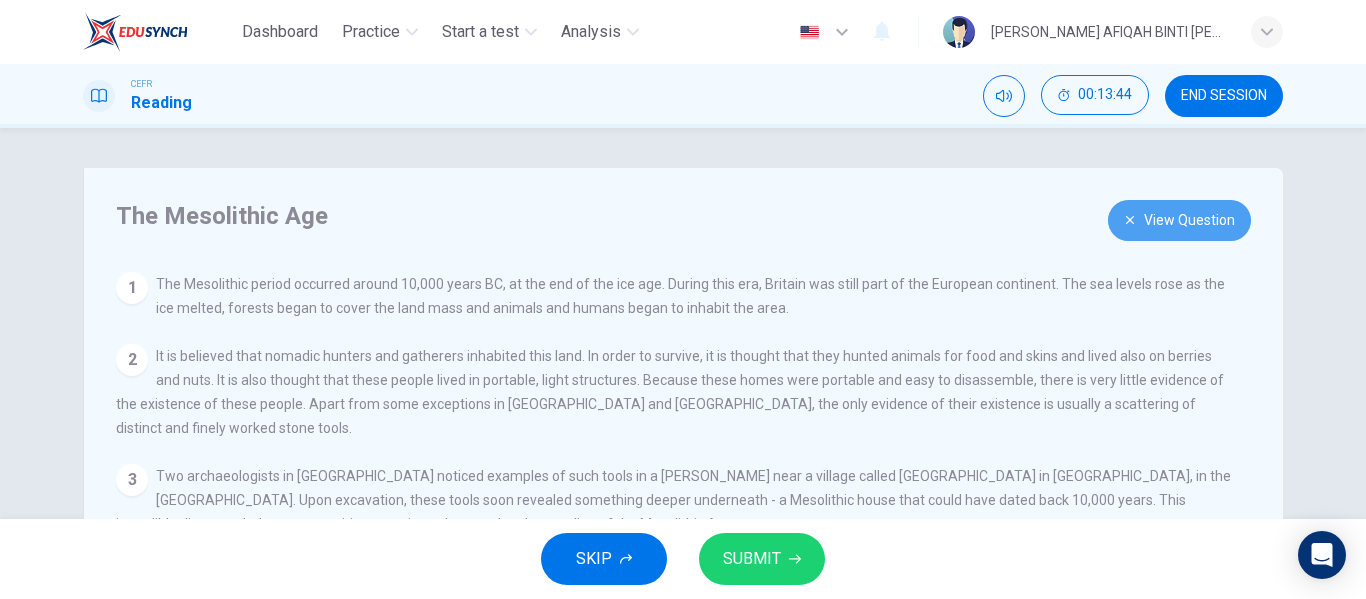 click on "View Question" at bounding box center [1179, 220] 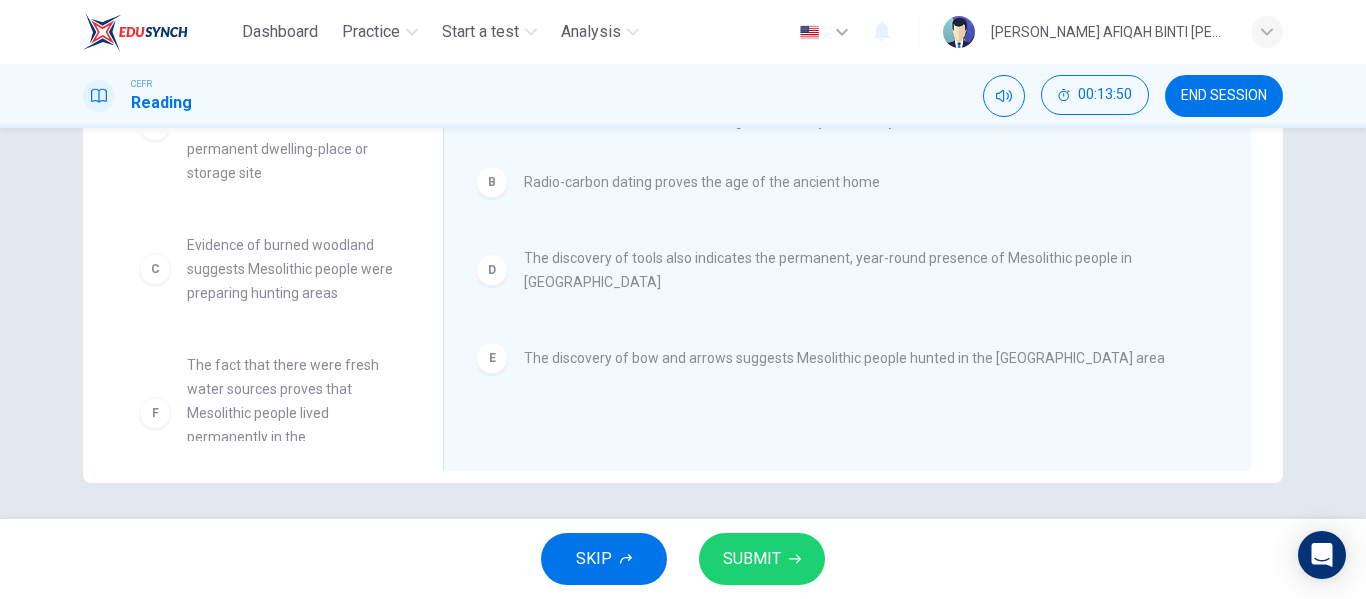 scroll, scrollTop: 384, scrollLeft: 0, axis: vertical 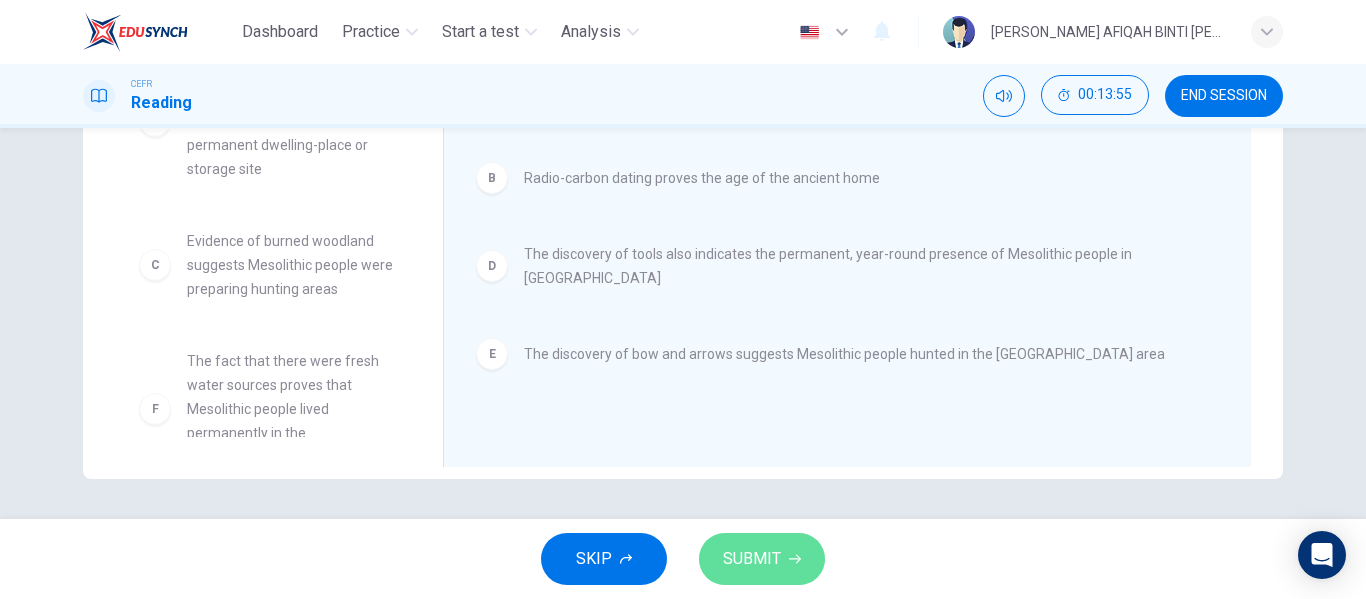 click on "SUBMIT" at bounding box center [762, 559] 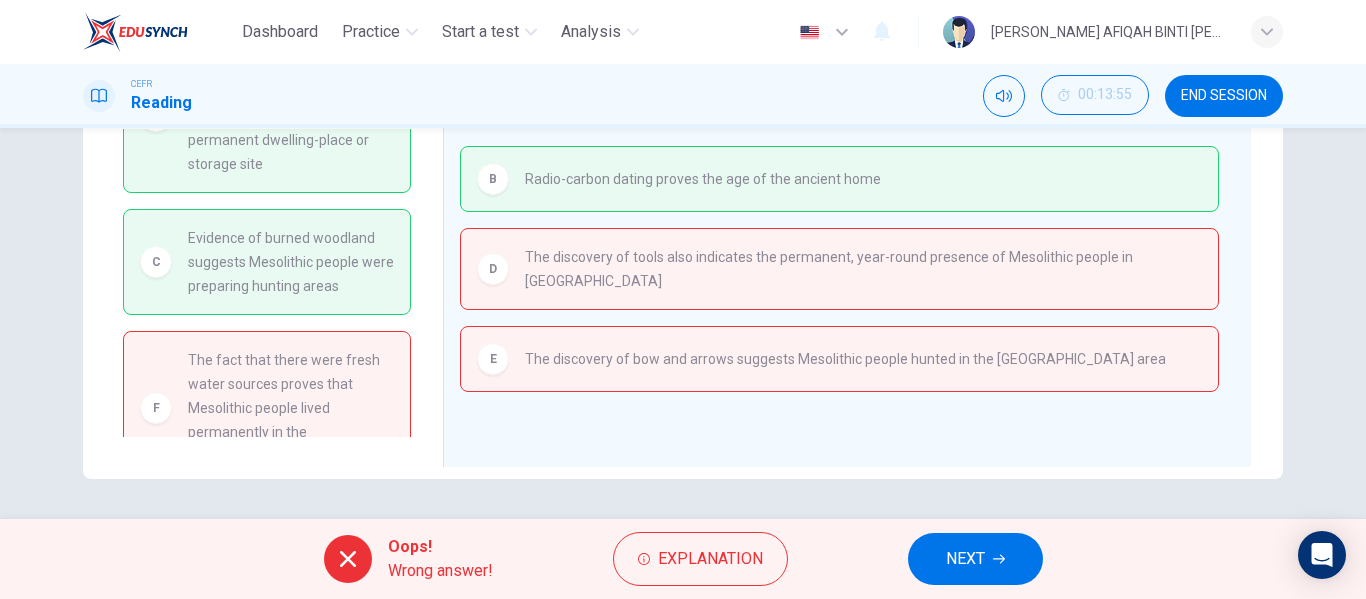 scroll, scrollTop: 0, scrollLeft: 0, axis: both 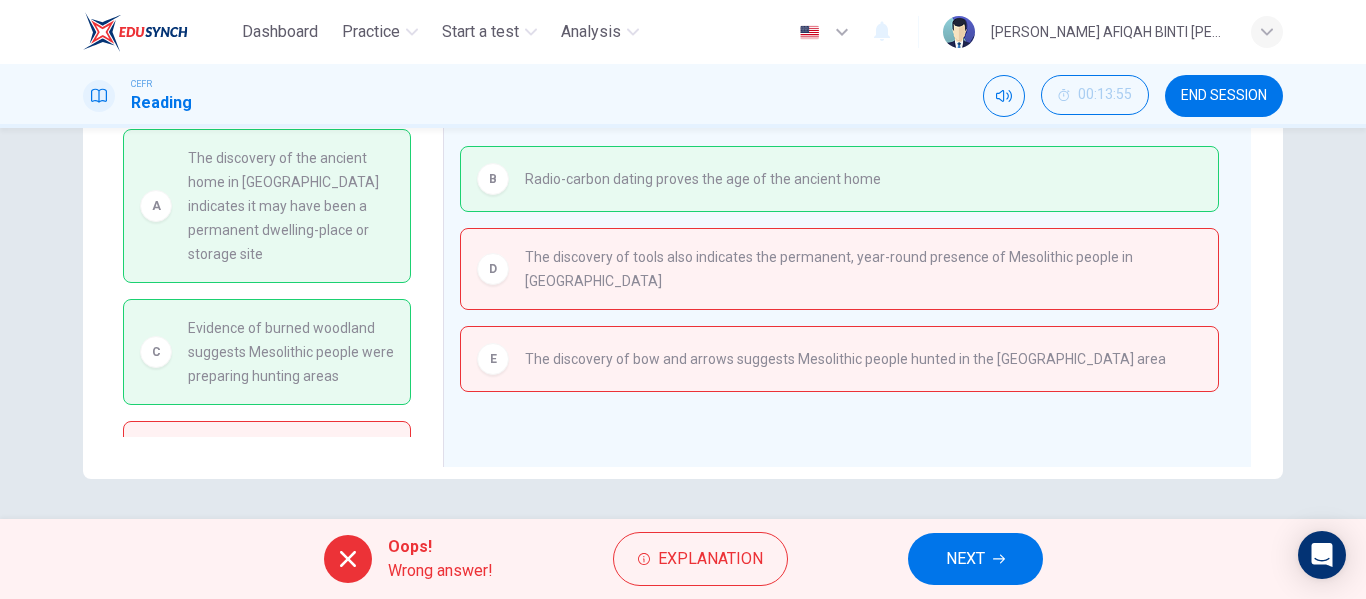 drag, startPoint x: 303, startPoint y: 168, endPoint x: 297, endPoint y: 258, distance: 90.199776 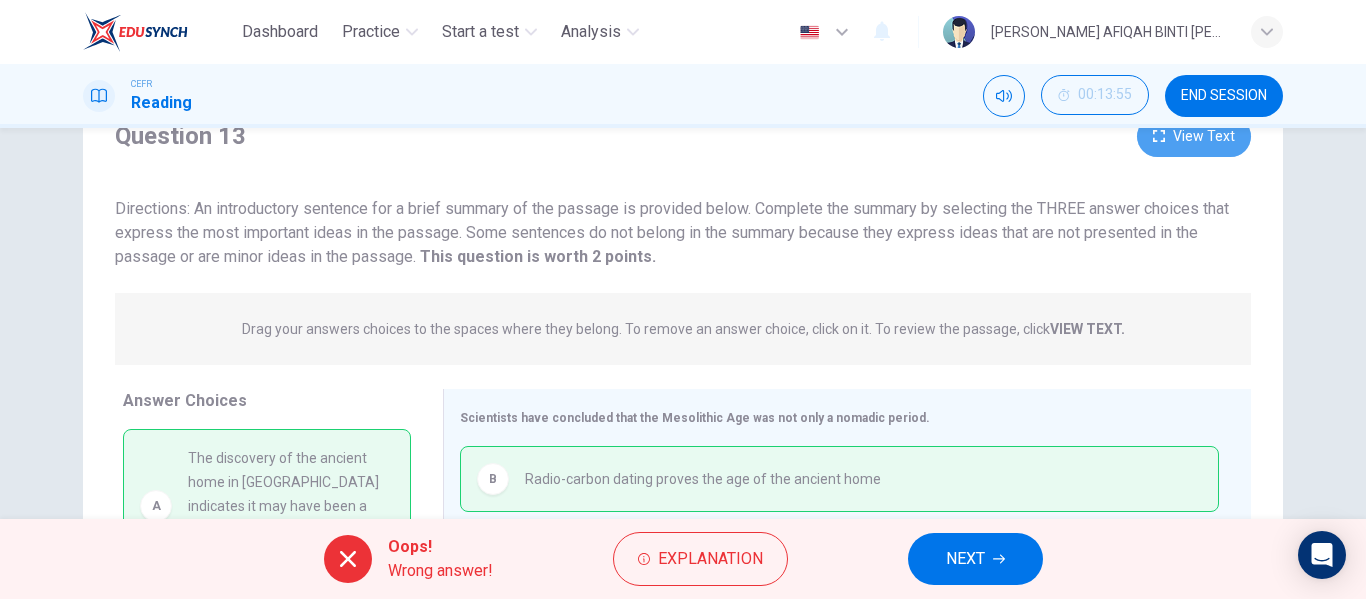 click on "View Text" at bounding box center [1194, 136] 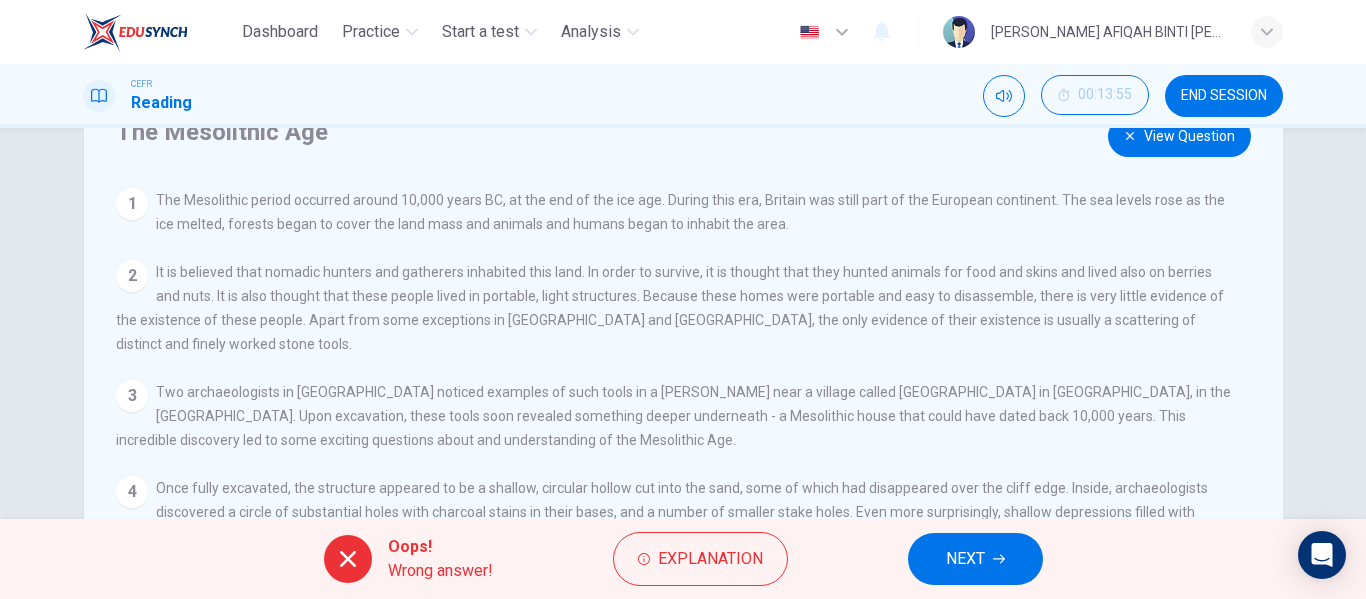 drag, startPoint x: 524, startPoint y: 214, endPoint x: 670, endPoint y: 208, distance: 146.12323 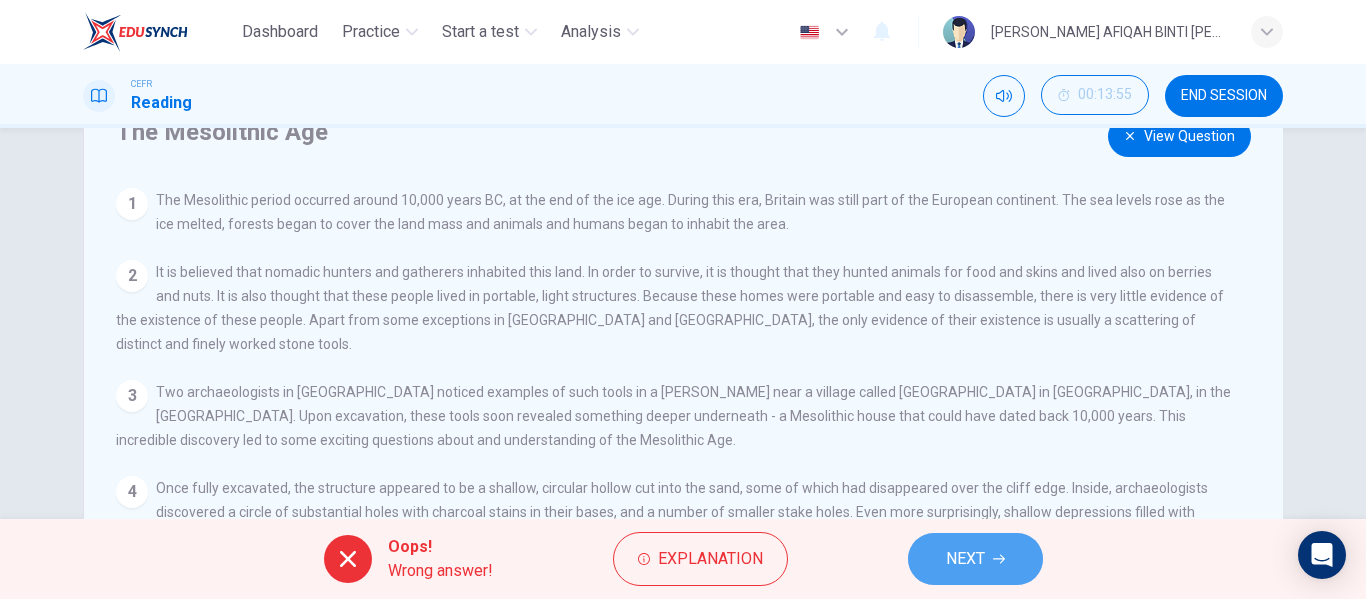 click on "NEXT" at bounding box center [965, 559] 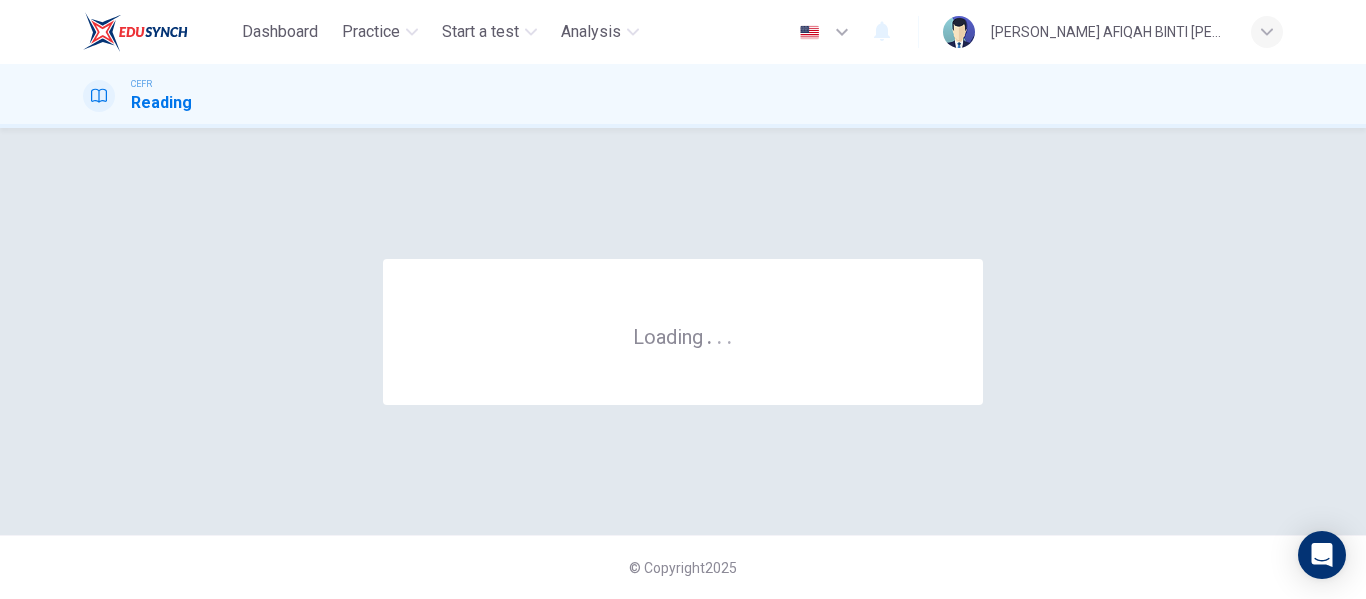 scroll, scrollTop: 0, scrollLeft: 0, axis: both 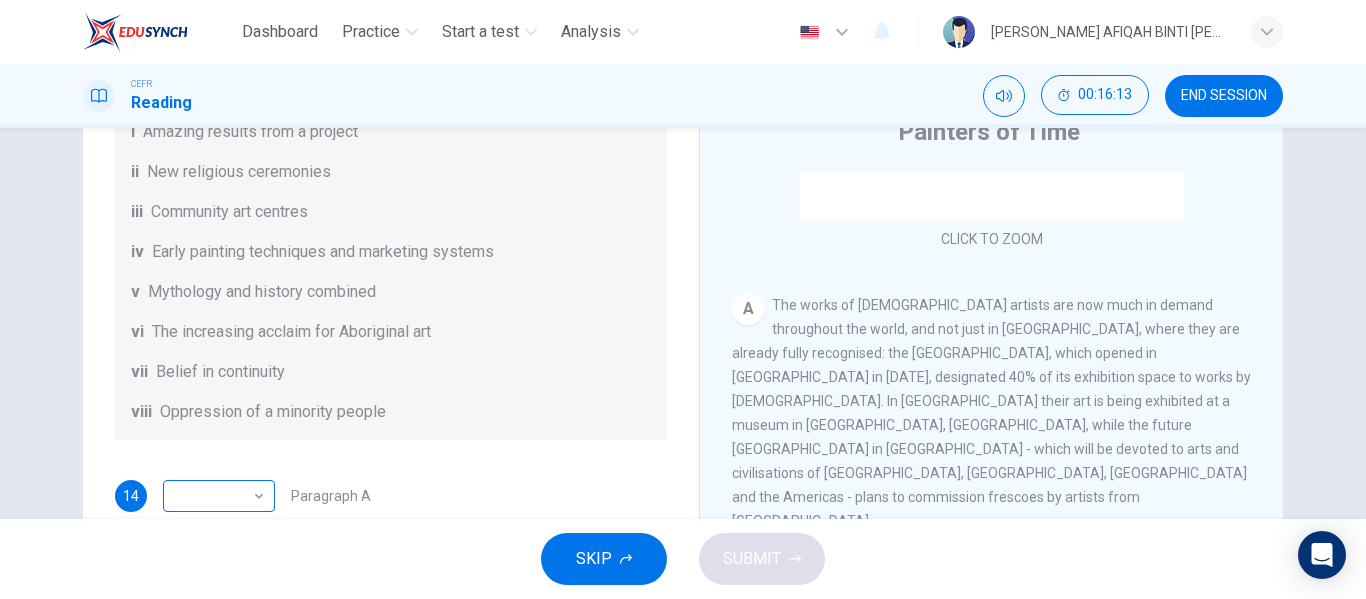 click on "Dashboard Practice Start a test Analysis English en ​ WAN HANIS AFIQAH BINTI WAN MUHAMMAD CEFR Reading 00:16:13 END SESSION Questions 14 - 19 The Reading Passage has eight paragraphs  A-H .
Choose the most suitable heading for paragraphs  A-F  from the list of headings below.
Write the correct number (i-viii) in the boxes below. List of Headings i Amazing results from a project ii New religious ceremonies iii Community art centres iv Early painting techniques and marketing systems v Mythology and history combined vi The increasing acclaim for Aboriginal art vii Belief in continuity viii Oppression of a minority people 14 ​ ​ Paragraph A 15 ​ ​ Paragraph B 16 ​ ​ Paragraph C 17 ​ ​ Paragraph D 18 ​ ​ Paragraph E 19 ​ ​ Paragraph F Painters of Time CLICK TO ZOOM Click to Zoom A B C D E F G H  Today, Aboriginal painting has become a great success. Some works sell for more than $25,000, and exceptional items may fetch as much as $180,000 in Australia. SKIP SUBMIT
Dashboard 2025" at bounding box center (683, 299) 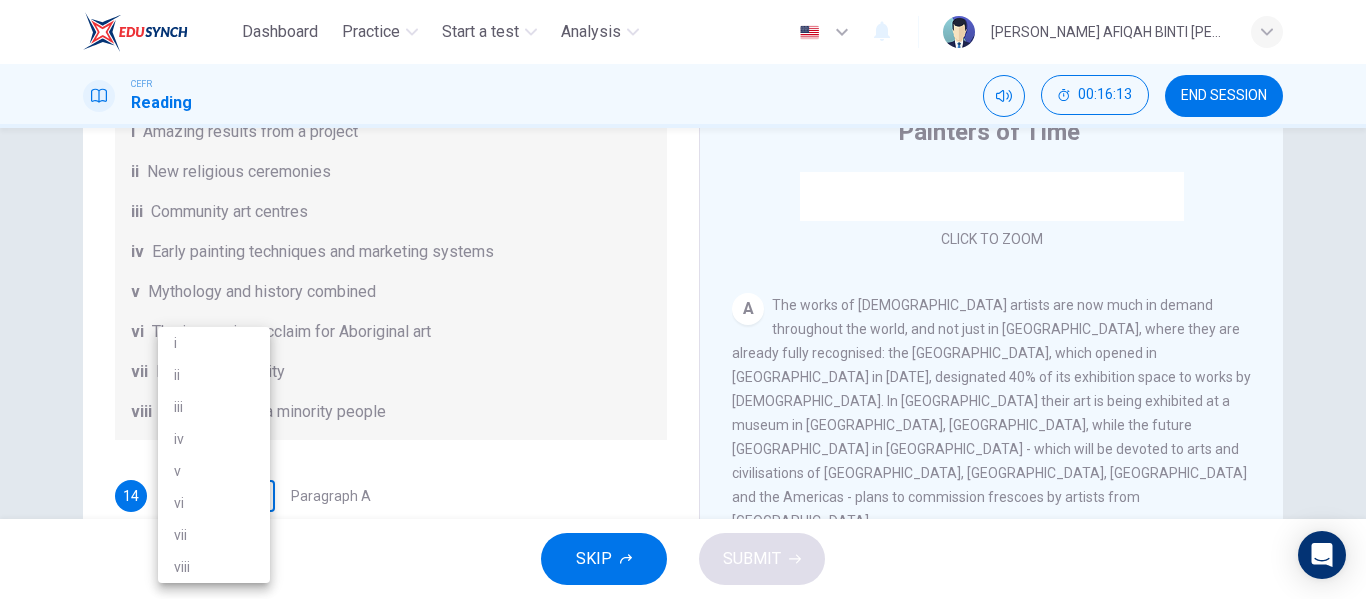 scroll, scrollTop: 90, scrollLeft: 0, axis: vertical 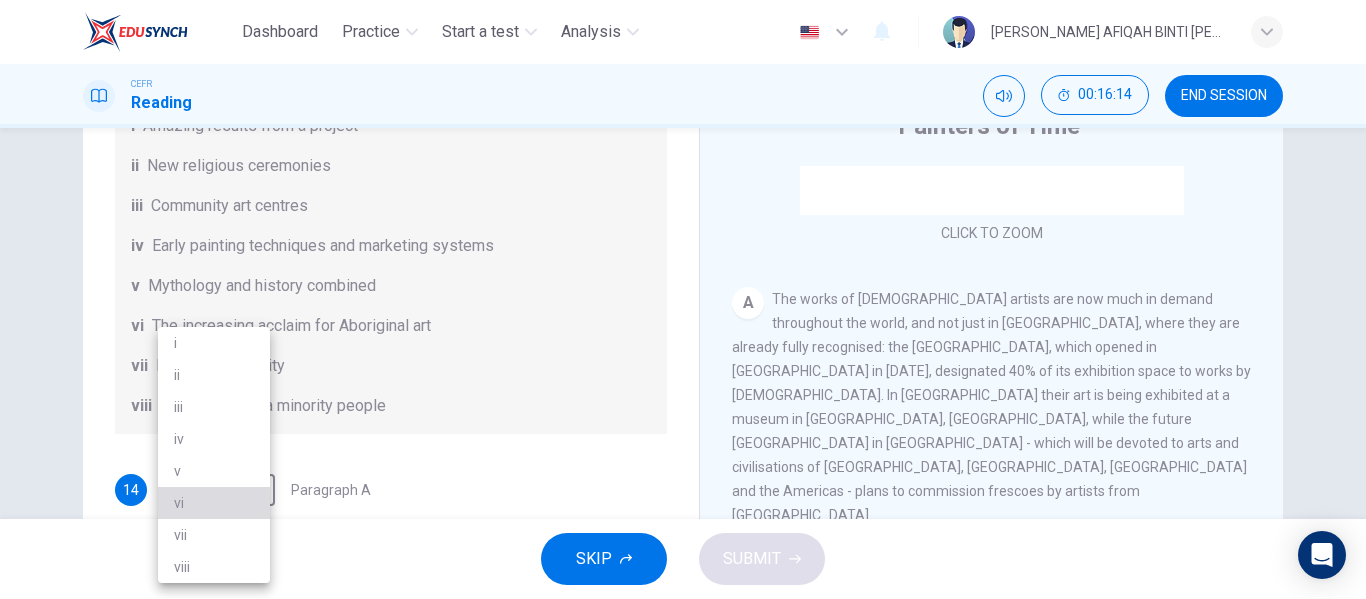 click on "vi" at bounding box center [214, 503] 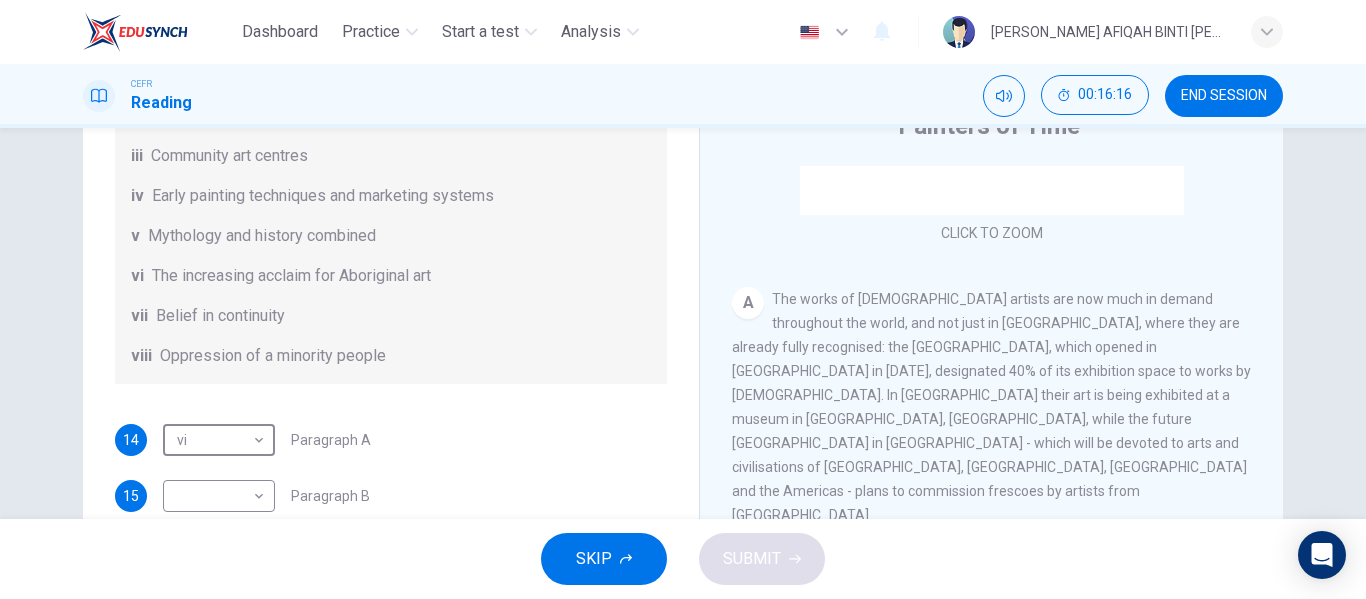 scroll, scrollTop: 353, scrollLeft: 0, axis: vertical 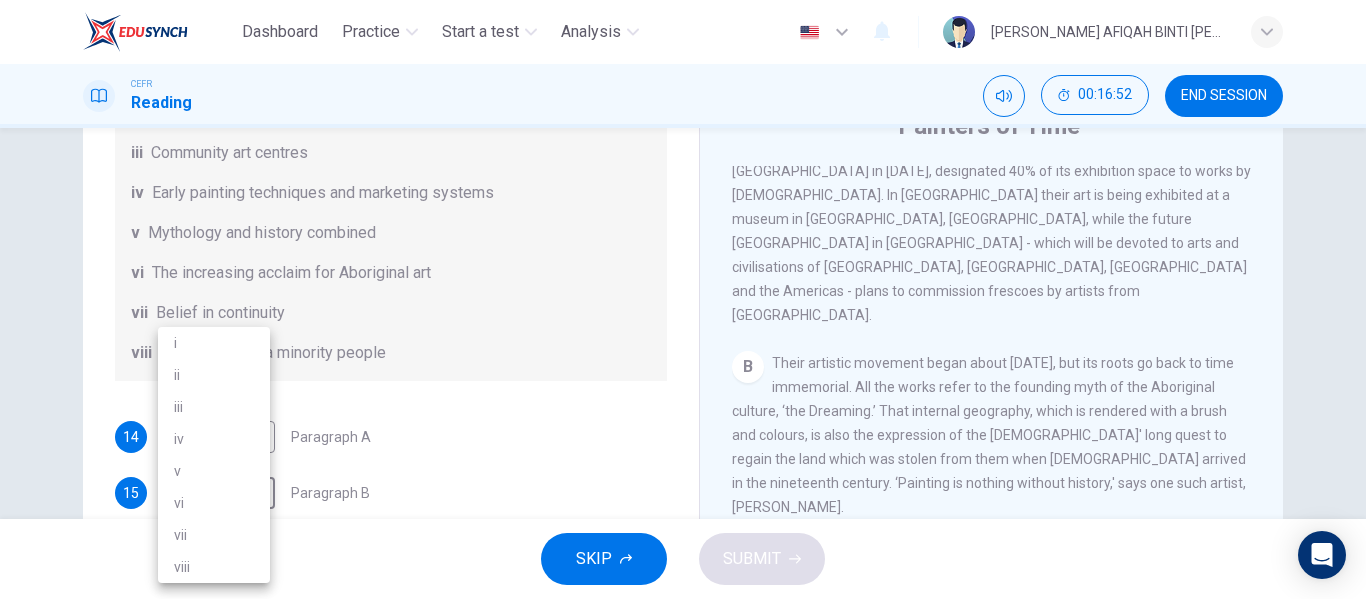 click on "Dashboard Practice Start a test Analysis English en ​ WAN HANIS AFIQAH BINTI WAN MUHAMMAD CEFR Reading 00:16:52 END SESSION Questions 14 - 19 The Reading Passage has eight paragraphs  A-H .
Choose the most suitable heading for paragraphs  A-F  from the list of headings below.
Write the correct number (i-viii) in the boxes below. List of Headings i Amazing results from a project ii New religious ceremonies iii Community art centres iv Early painting techniques and marketing systems v Mythology and history combined vi The increasing acclaim for Aboriginal art vii Belief in continuity viii Oppression of a minority people 14 vi vi ​ Paragraph A 15 ​ ​ Paragraph B 16 ​ ​ Paragraph C 17 ​ ​ Paragraph D 18 ​ ​ Paragraph E 19 ​ ​ Paragraph F Painters of Time CLICK TO ZOOM Click to Zoom A B C D E F G H  Today, Aboriginal painting has become a great success. Some works sell for more than $25,000, and exceptional items may fetch as much as $180,000 in Australia. SKIP SUBMIT
Dashboard i" at bounding box center [683, 299] 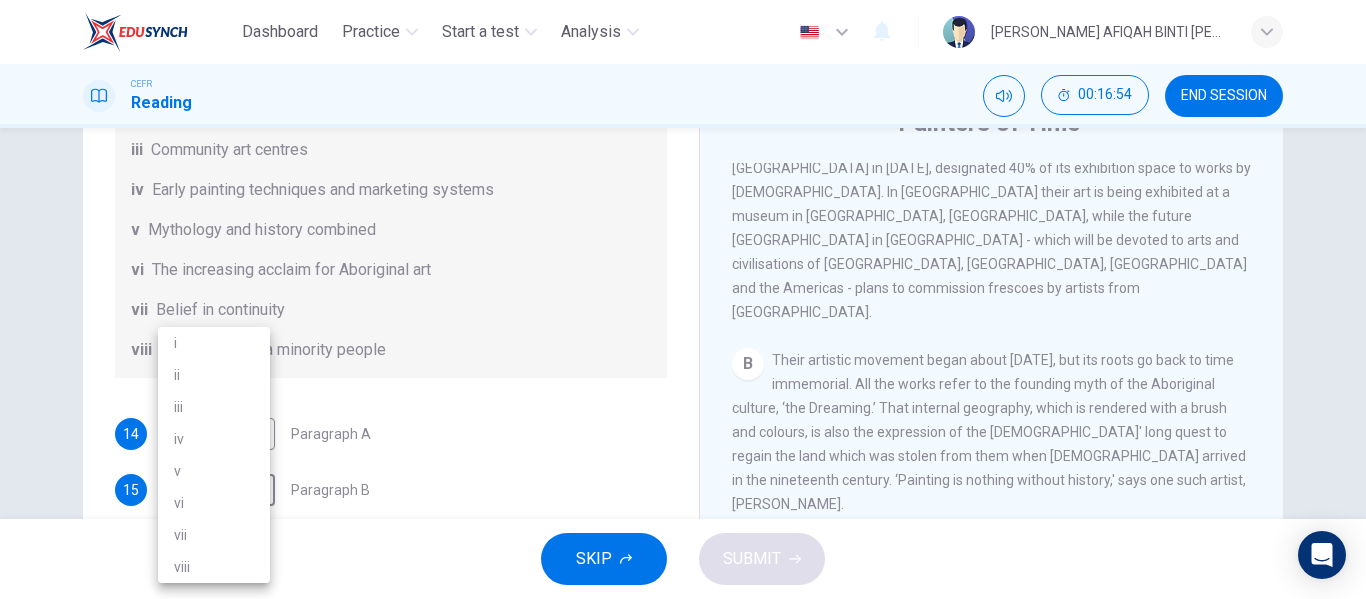 click on "v" at bounding box center (214, 471) 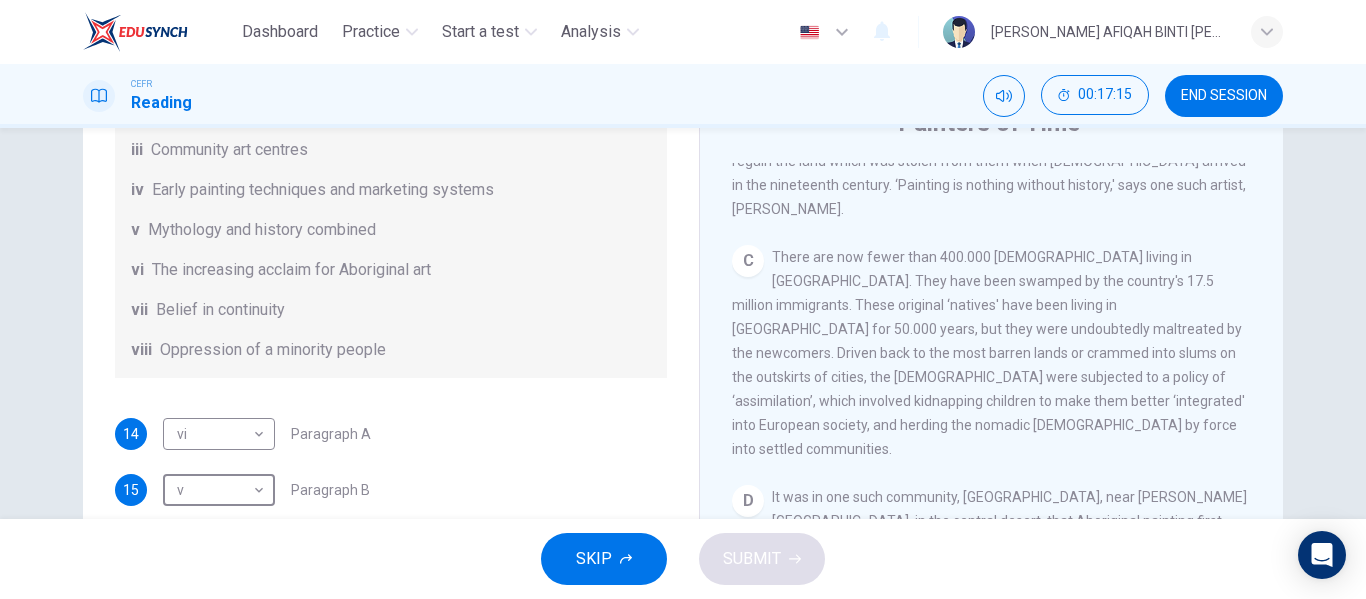 scroll, scrollTop: 800, scrollLeft: 0, axis: vertical 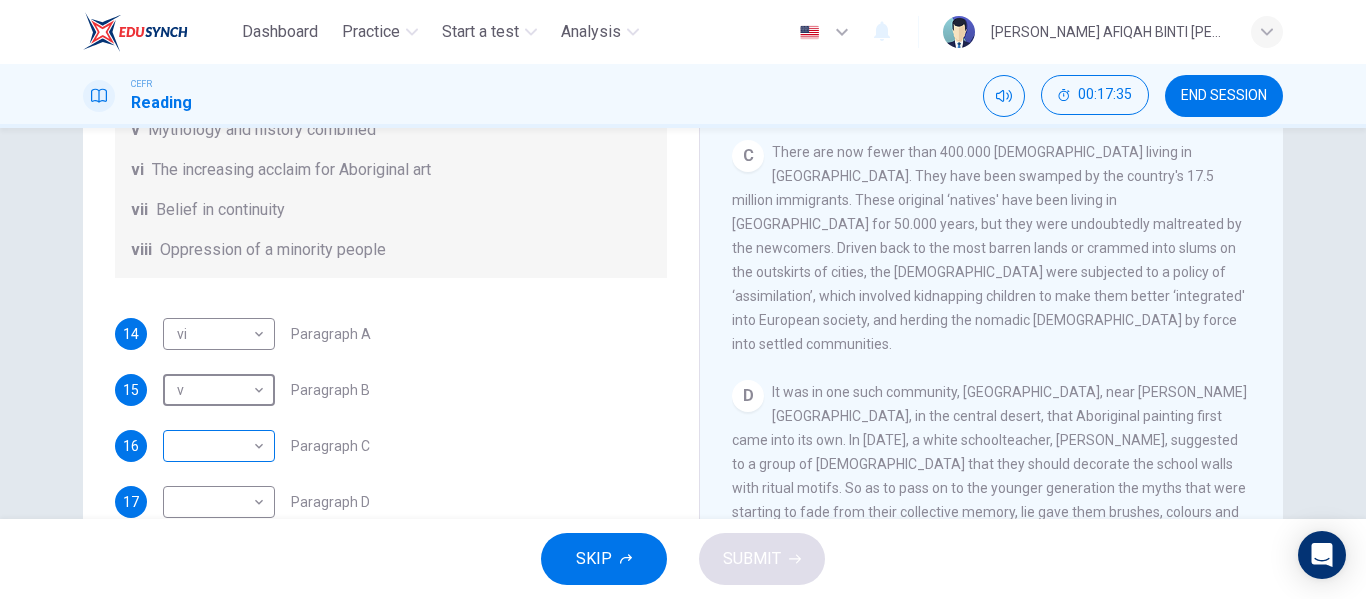 click on "Dashboard Practice Start a test Analysis English en ​ WAN HANIS AFIQAH BINTI WAN MUHAMMAD CEFR Reading 00:17:35 END SESSION Questions 14 - 19 The Reading Passage has eight paragraphs  A-H .
Choose the most suitable heading for paragraphs  A-F  from the list of headings below.
Write the correct number (i-viii) in the boxes below. List of Headings i Amazing results from a project ii New religious ceremonies iii Community art centres iv Early painting techniques and marketing systems v Mythology and history combined vi The increasing acclaim for Aboriginal art vii Belief in continuity viii Oppression of a minority people 14 vi vi ​ Paragraph A 15 v v ​ Paragraph B 16 ​ ​ Paragraph C 17 ​ ​ Paragraph D 18 ​ ​ Paragraph E 19 ​ ​ Paragraph F Painters of Time CLICK TO ZOOM Click to Zoom A B C D E F G H  Today, Aboriginal painting has become a great success. Some works sell for more than $25,000, and exceptional items may fetch as much as $180,000 in Australia. SKIP SUBMIT
Dashboard" at bounding box center [683, 299] 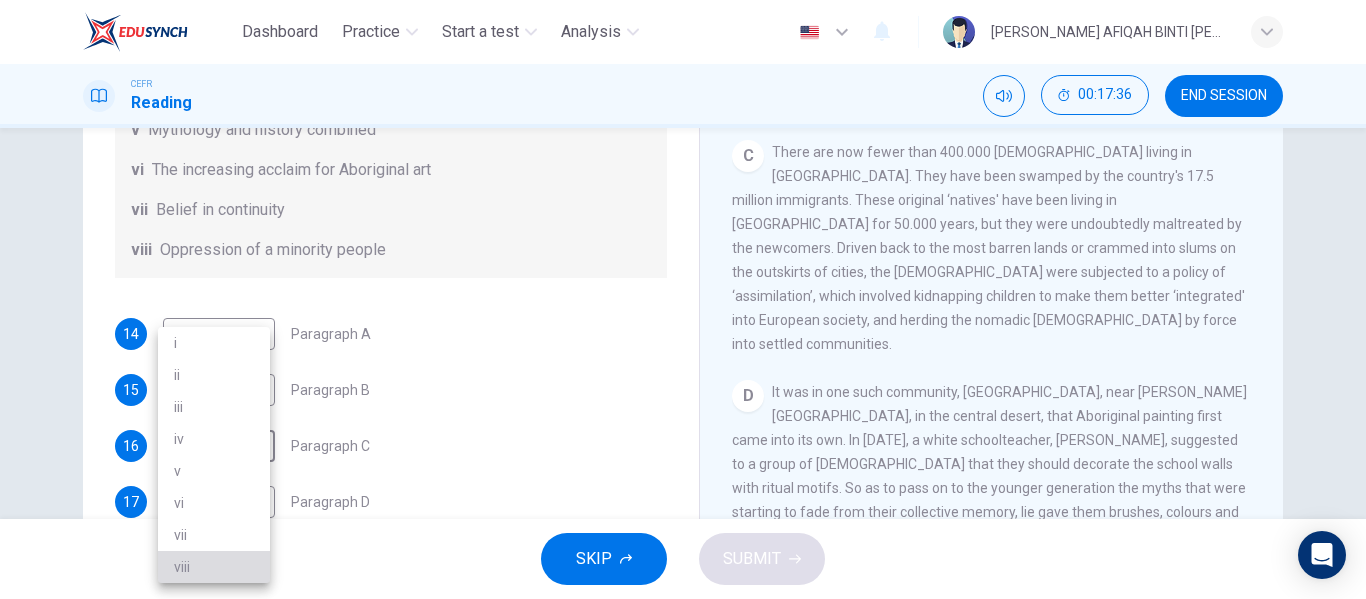 click on "viii" at bounding box center [214, 567] 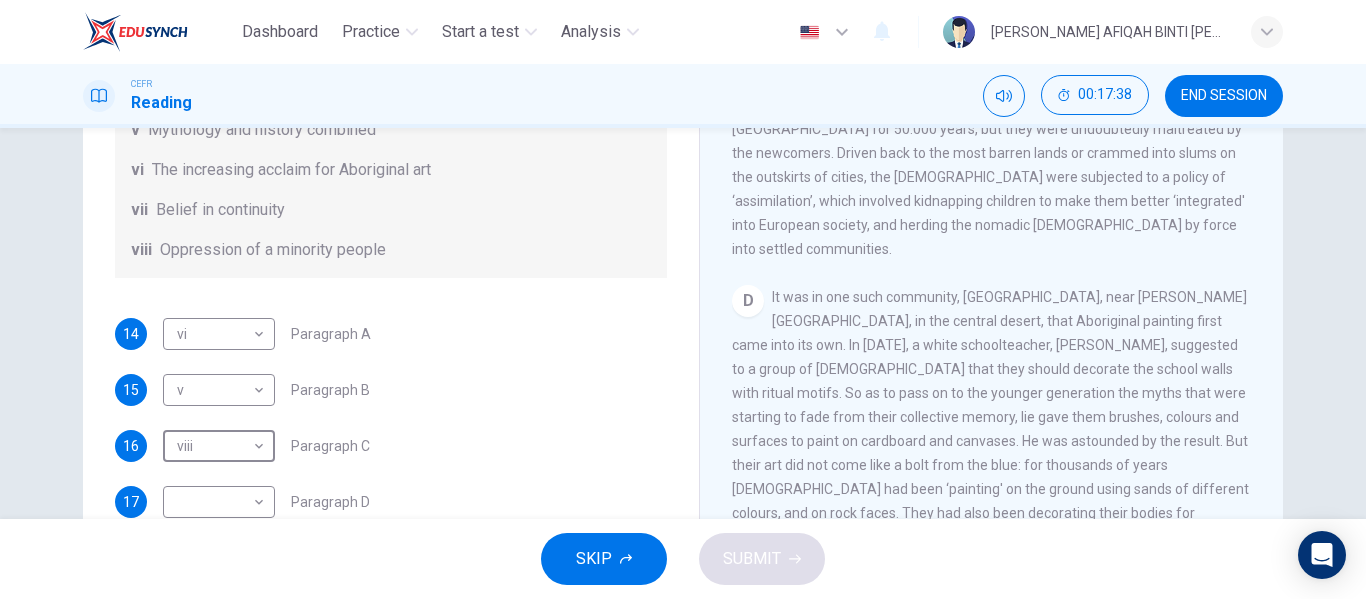 scroll, scrollTop: 900, scrollLeft: 0, axis: vertical 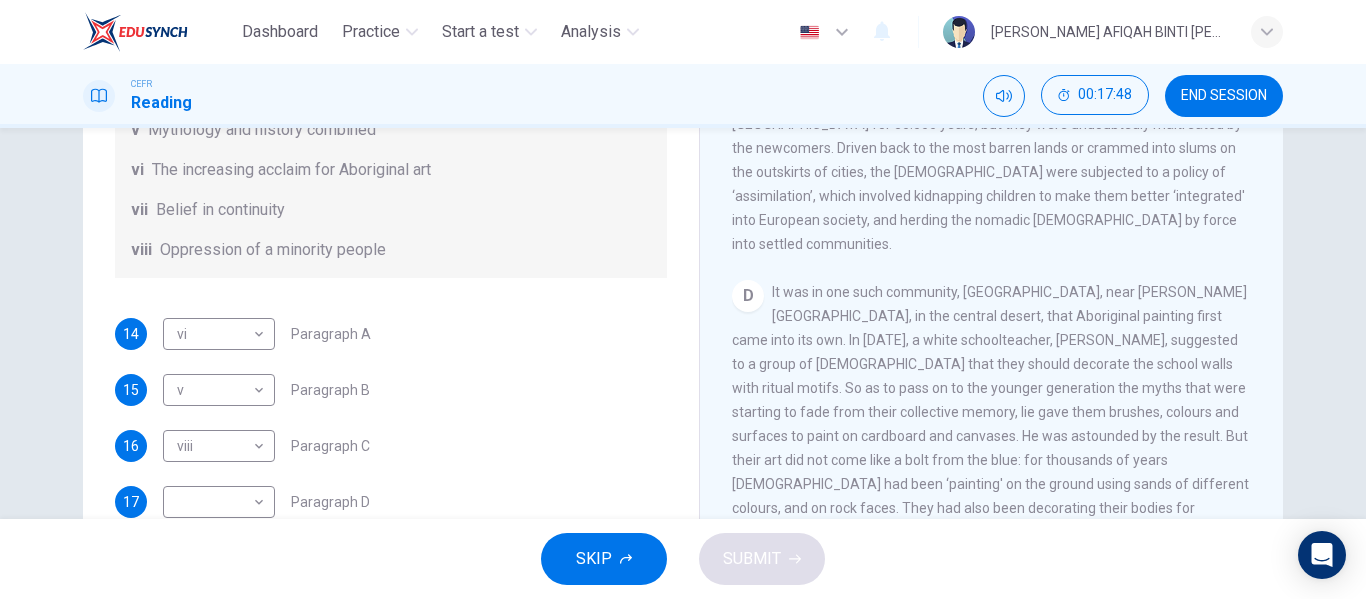 drag, startPoint x: 834, startPoint y: 298, endPoint x: 835, endPoint y: 327, distance: 29.017237 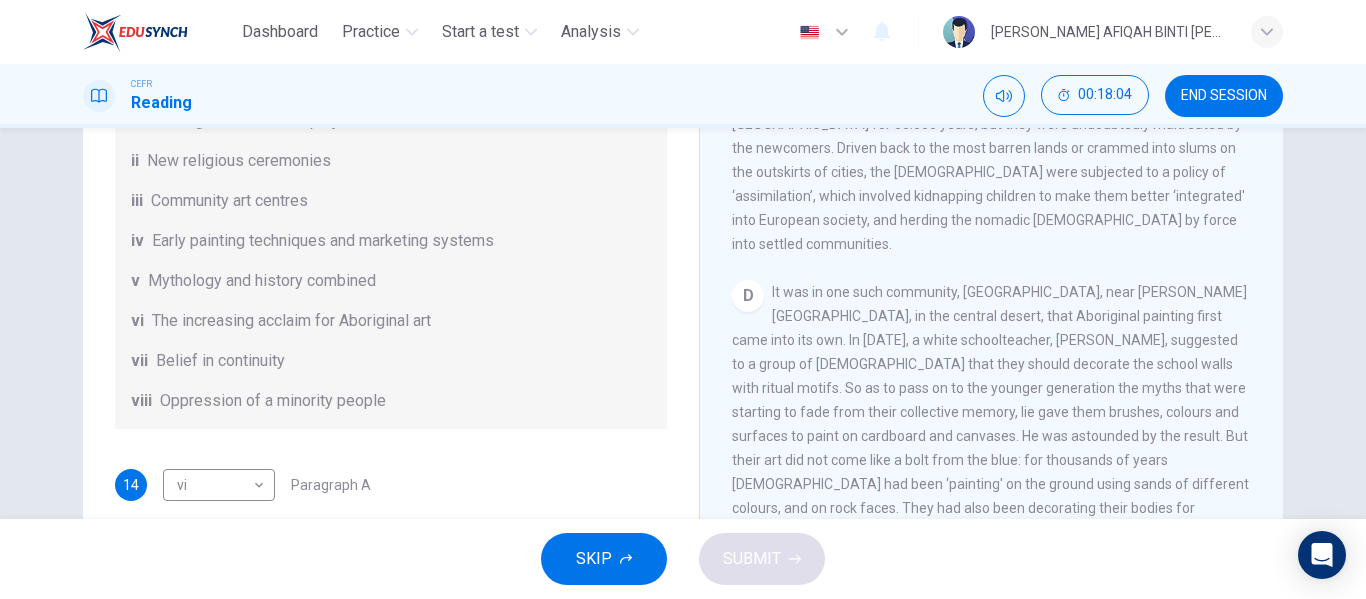 scroll, scrollTop: 153, scrollLeft: 0, axis: vertical 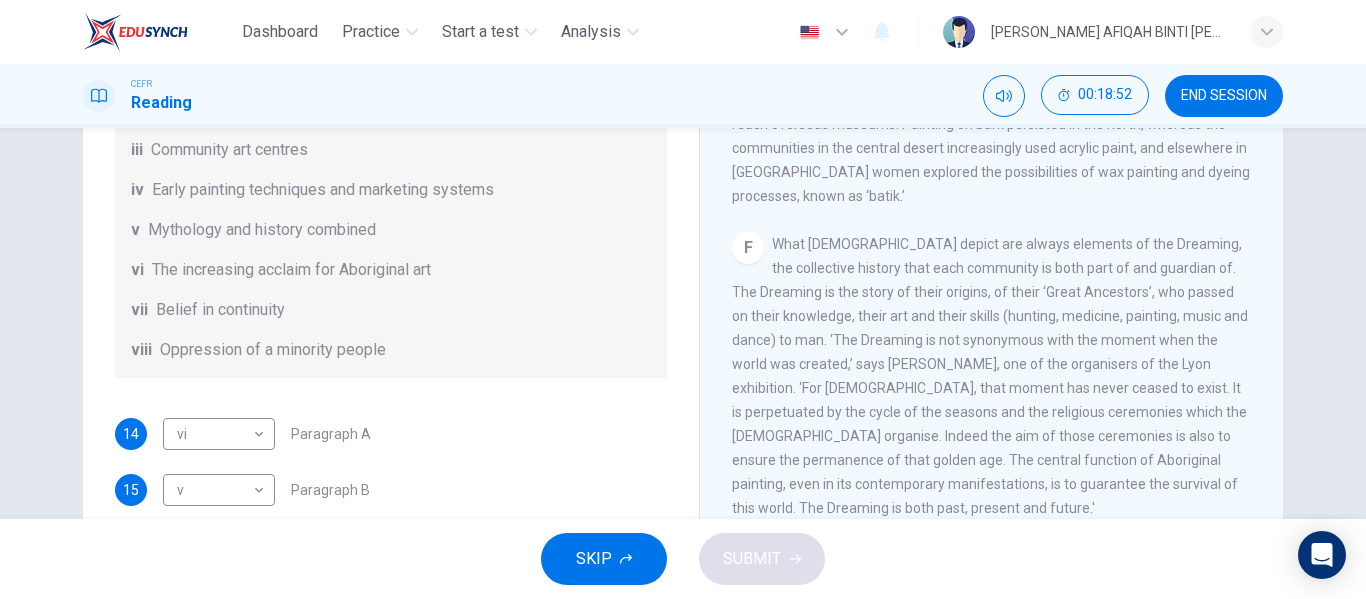 drag, startPoint x: 906, startPoint y: 289, endPoint x: 899, endPoint y: 330, distance: 41.59327 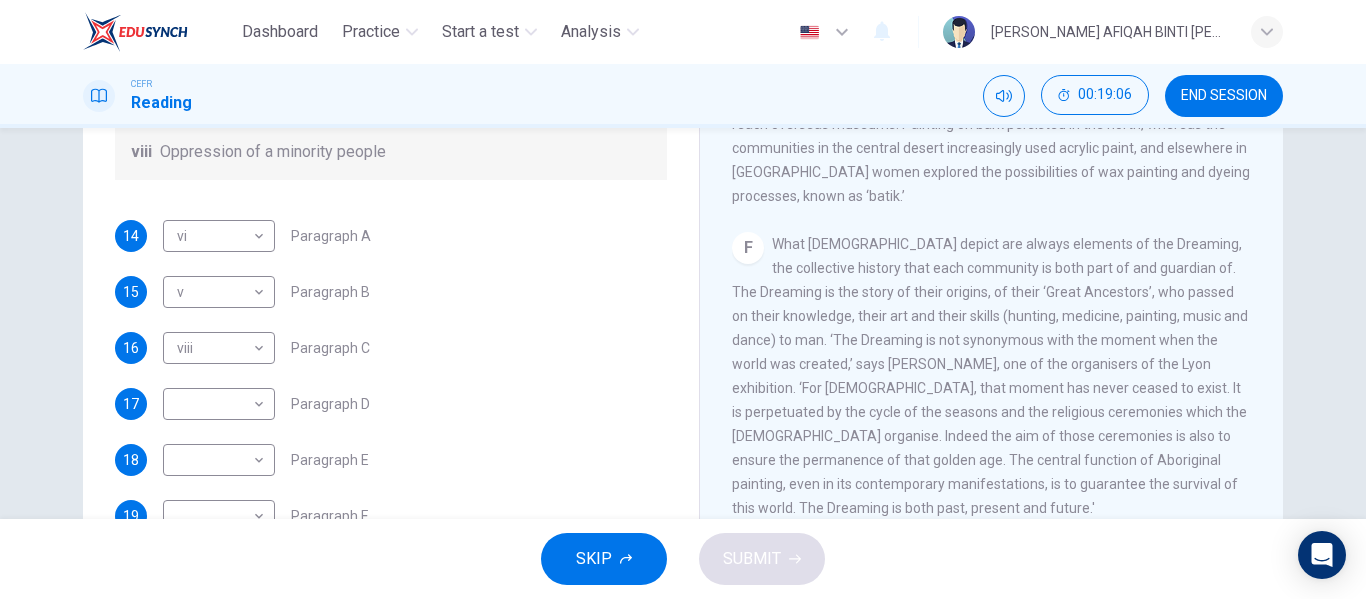 scroll, scrollTop: 353, scrollLeft: 0, axis: vertical 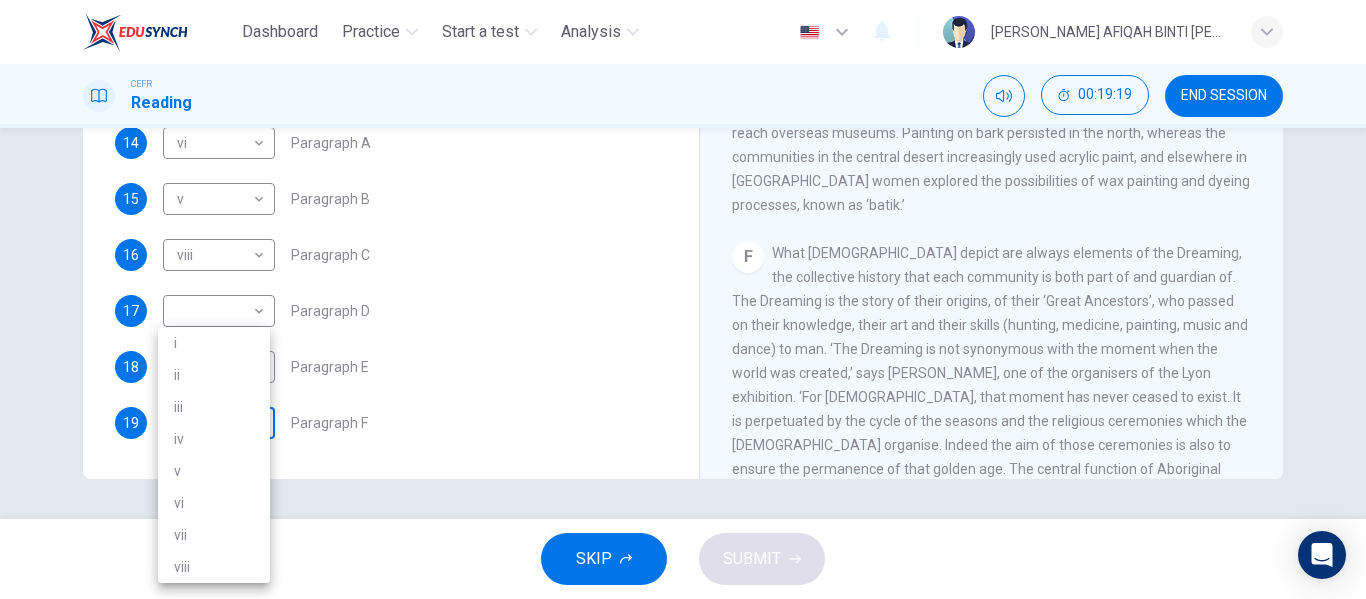 click on "Dashboard Practice Start a test Analysis English en ​ WAN HANIS AFIQAH BINTI WAN MUHAMMAD CEFR Reading 00:19:19 END SESSION Questions 14 - 19 The Reading Passage has eight paragraphs  A-H .
Choose the most suitable heading for paragraphs  A-F  from the list of headings below.
Write the correct number (i-viii) in the boxes below. List of Headings i Amazing results from a project ii New religious ceremonies iii Community art centres iv Early painting techniques and marketing systems v Mythology and history combined vi The increasing acclaim for Aboriginal art vii Belief in continuity viii Oppression of a minority people 14 vi vi ​ Paragraph A 15 v v ​ Paragraph B 16 viii viii ​ Paragraph C 17 ​ ​ Paragraph D 18 ​ ​ Paragraph E 19 ​ ​ Paragraph F Painters of Time CLICK TO ZOOM Click to Zoom A B C D E F G H  Today, Aboriginal painting has become a great success. Some works sell for more than $25,000, and exceptional items may fetch as much as $180,000 in Australia. SKIP SUBMIT
2025 i" at bounding box center (683, 299) 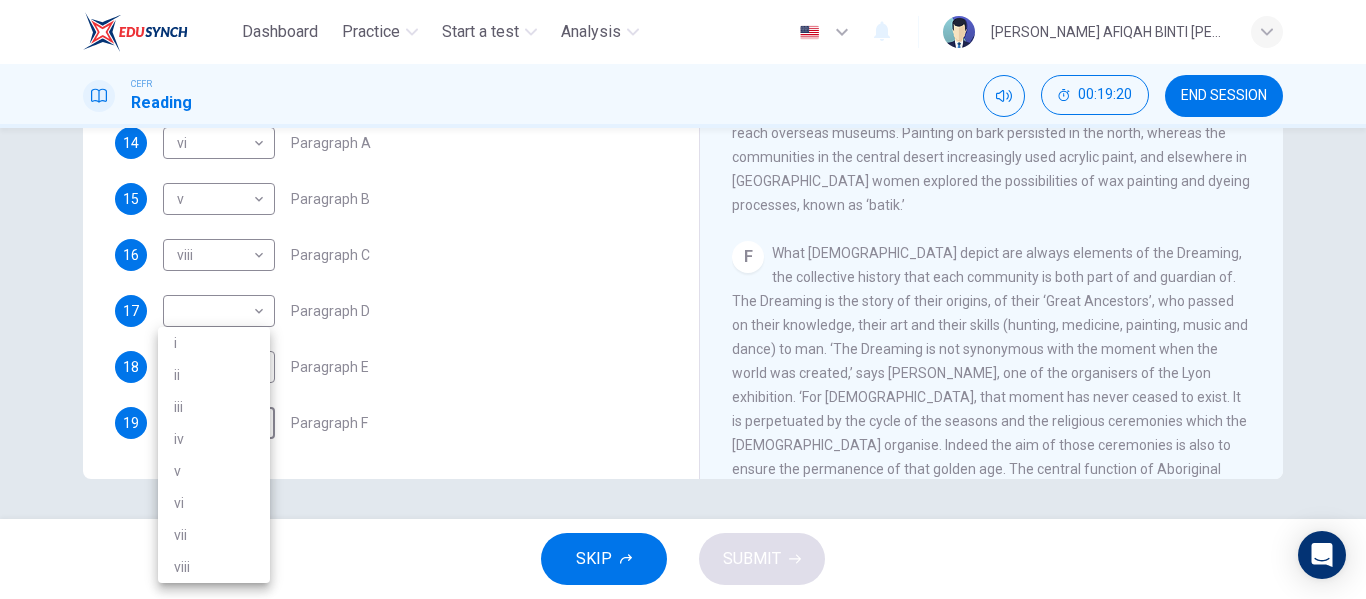 click at bounding box center [683, 299] 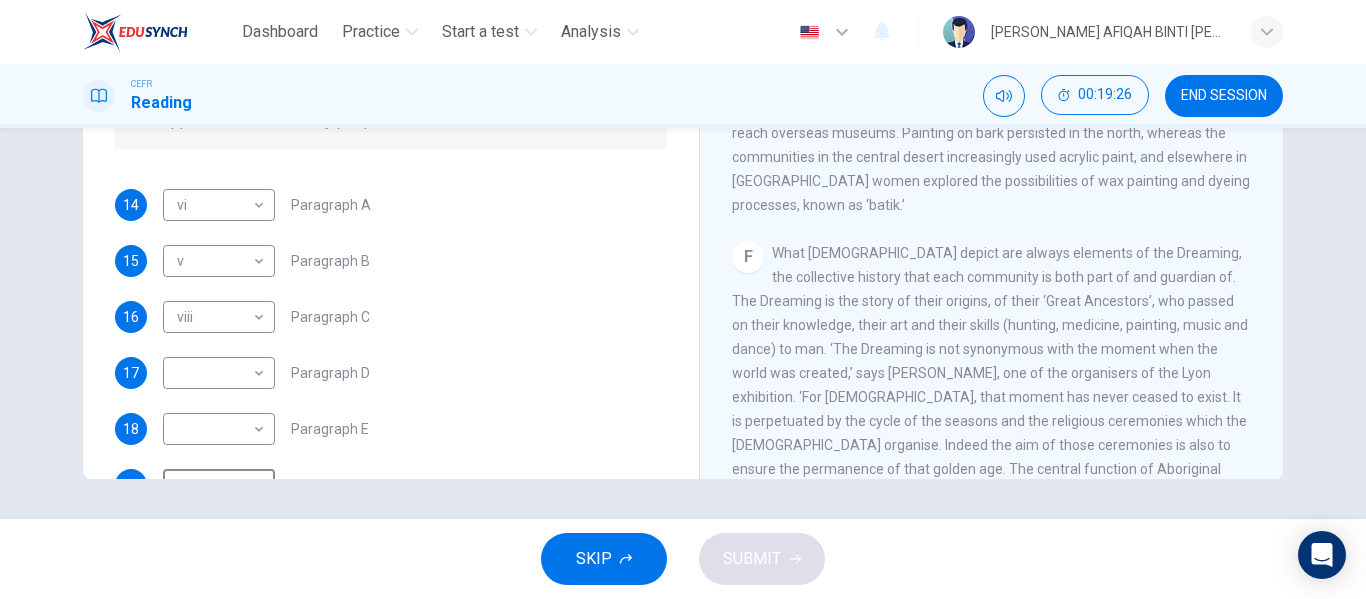 scroll, scrollTop: 353, scrollLeft: 0, axis: vertical 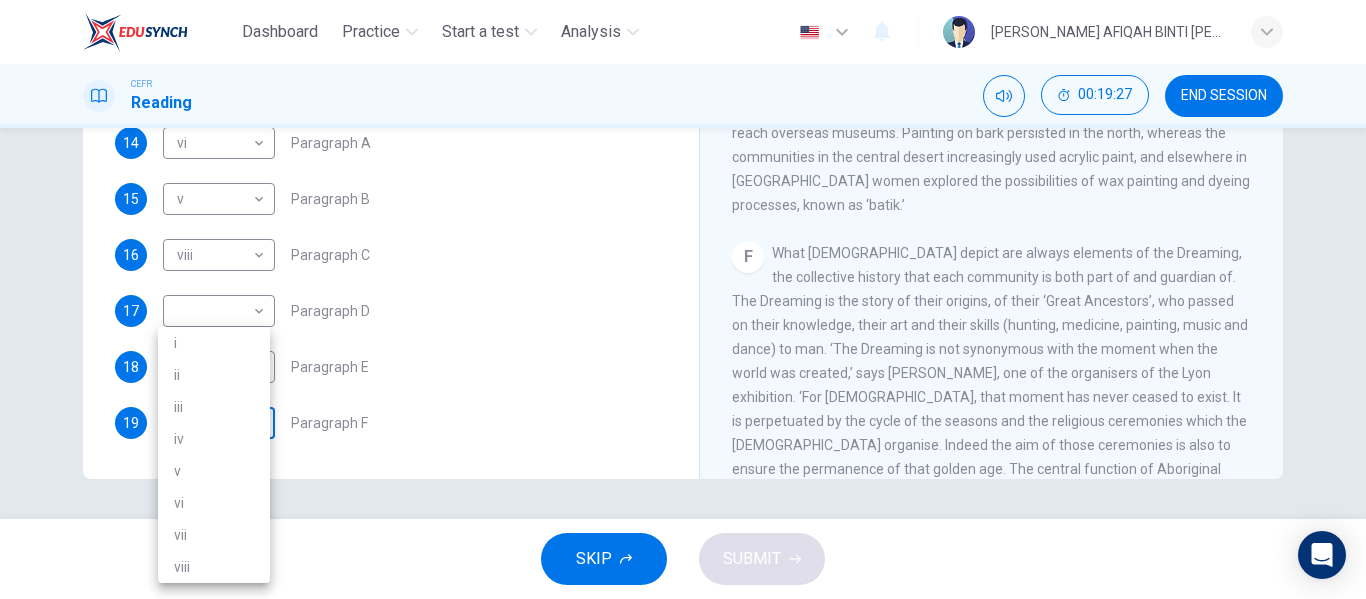 click on "Dashboard Practice Start a test Analysis English en ​ WAN HANIS AFIQAH BINTI WAN MUHAMMAD CEFR Reading 00:19:27 END SESSION Questions 14 - 19 The Reading Passage has eight paragraphs  A-H .
Choose the most suitable heading for paragraphs  A-F  from the list of headings below.
Write the correct number (i-viii) in the boxes below. List of Headings i Amazing results from a project ii New religious ceremonies iii Community art centres iv Early painting techniques and marketing systems v Mythology and history combined vi The increasing acclaim for Aboriginal art vii Belief in continuity viii Oppression of a minority people 14 vi vi ​ Paragraph A 15 v v ​ Paragraph B 16 viii viii ​ Paragraph C 17 ​ ​ Paragraph D 18 ​ ​ Paragraph E 19 ​ ​ Paragraph F Painters of Time CLICK TO ZOOM Click to Zoom A B C D E F G H  Today, Aboriginal painting has become a great success. Some works sell for more than $25,000, and exceptional items may fetch as much as $180,000 in Australia. SKIP SUBMIT
2025 i" at bounding box center [683, 299] 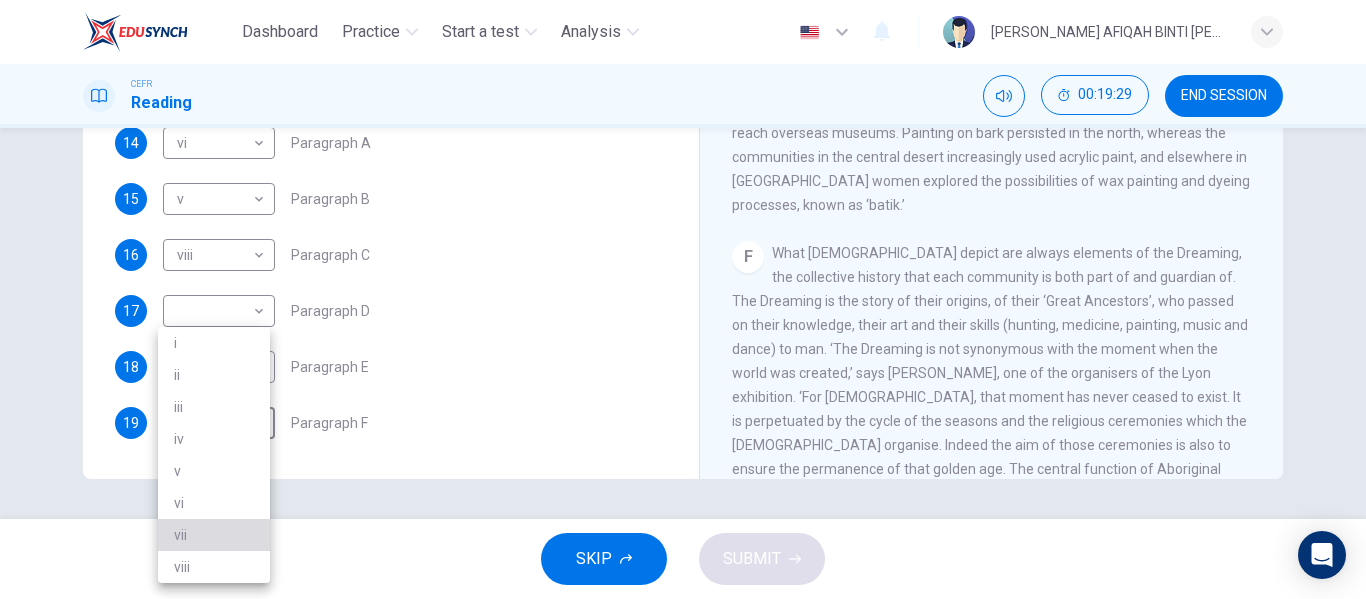 click on "vii" at bounding box center [214, 535] 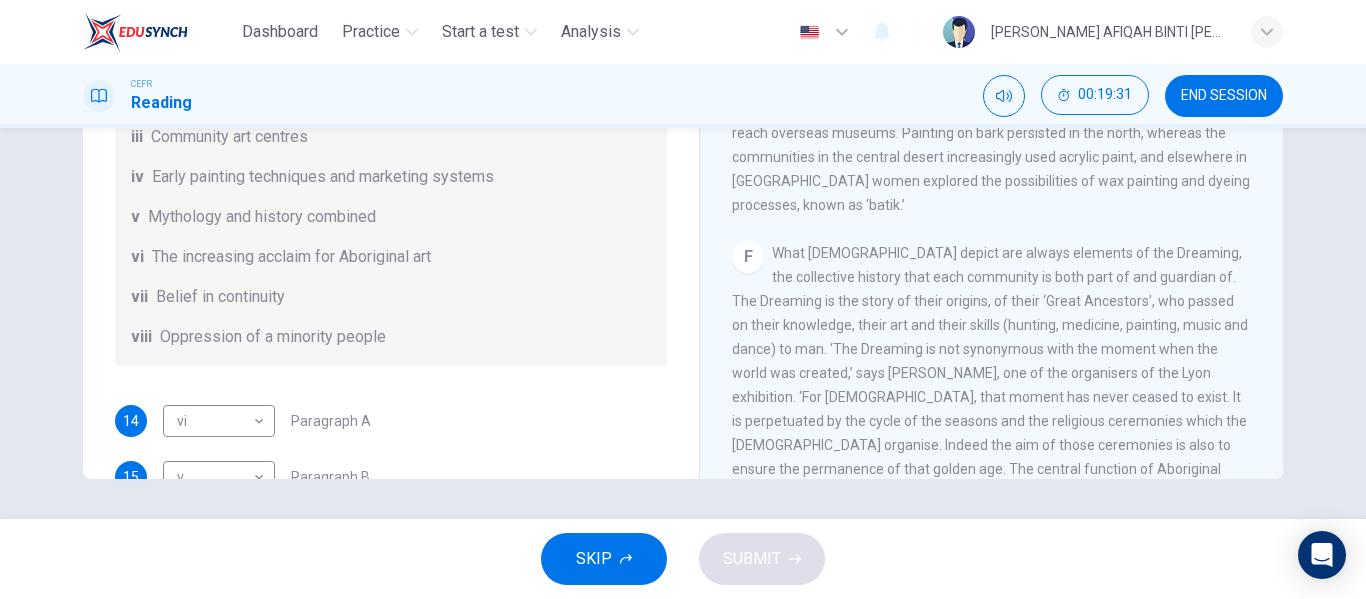 scroll, scrollTop: 0, scrollLeft: 0, axis: both 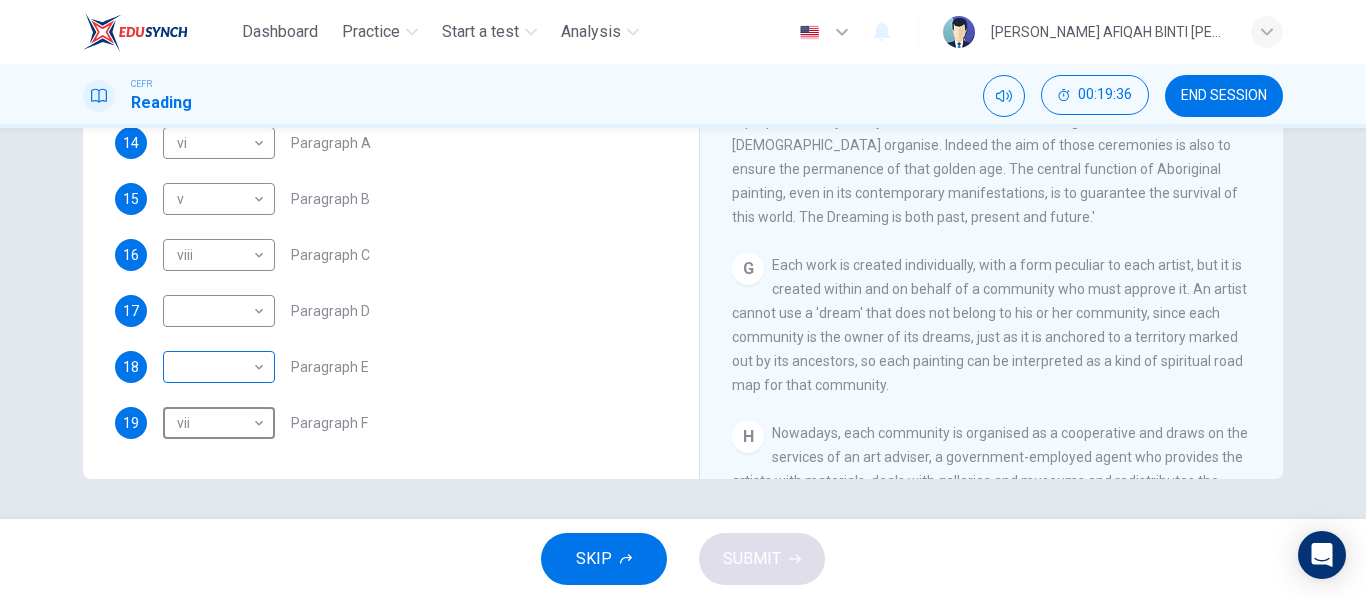 click on "Dashboard Practice Start a test Analysis English en ​ WAN HANIS AFIQAH BINTI WAN MUHAMMAD CEFR Reading 00:19:36 END SESSION Questions 14 - 19 The Reading Passage has eight paragraphs  A-H .
Choose the most suitable heading for paragraphs  A-F  from the list of headings below.
Write the correct number (i-viii) in the boxes below. List of Headings i Amazing results from a project ii New religious ceremonies iii Community art centres iv Early painting techniques and marketing systems v Mythology and history combined vi The increasing acclaim for Aboriginal art vii Belief in continuity viii Oppression of a minority people 14 vi vi ​ Paragraph A 15 v v ​ Paragraph B 16 viii viii ​ Paragraph C 17 ​ ​ Paragraph D 18 ​ ​ Paragraph E 19 vii vii ​ Paragraph F Painters of Time CLICK TO ZOOM Click to Zoom A B C D E F G H  Today, Aboriginal painting has become a great success. Some works sell for more than $25,000, and exceptional items may fetch as much as $180,000 in Australia. SKIP SUBMIT" at bounding box center [683, 299] 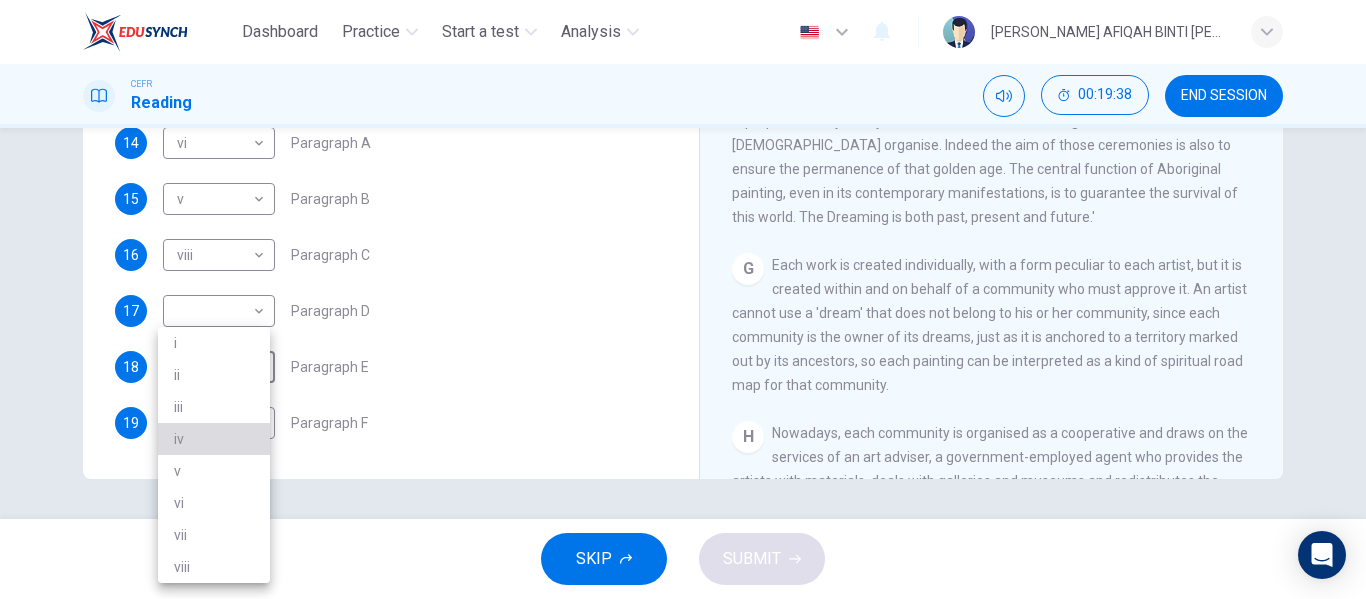 click on "iv" at bounding box center (214, 439) 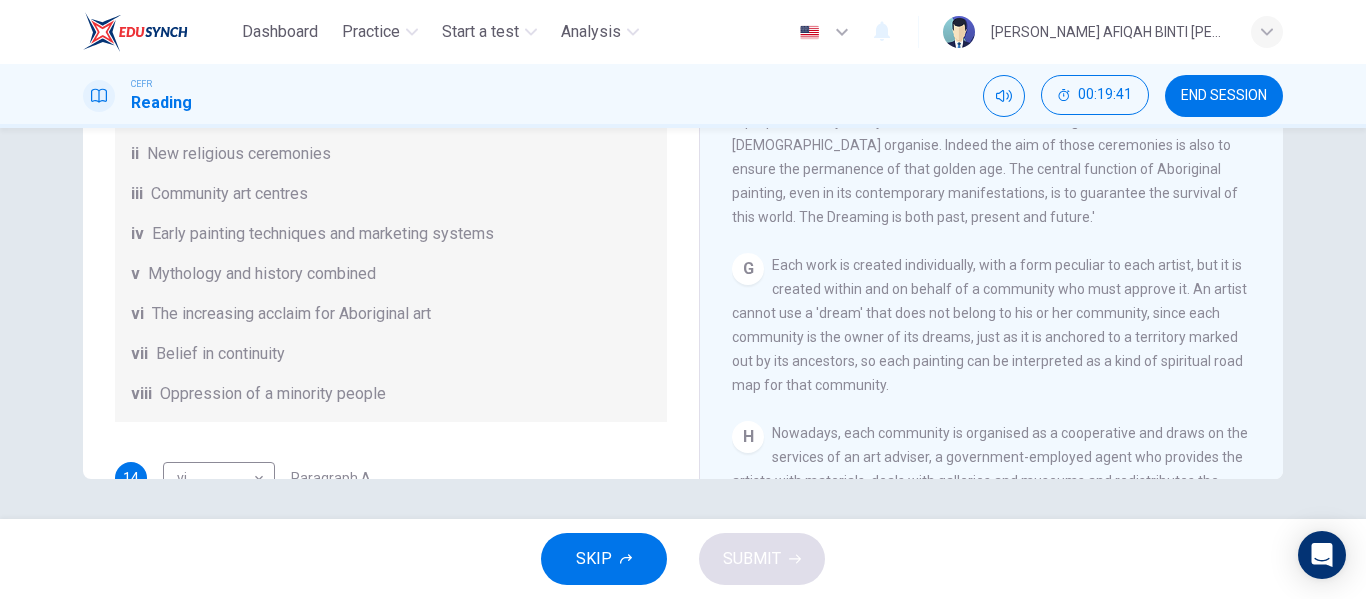scroll, scrollTop: 0, scrollLeft: 0, axis: both 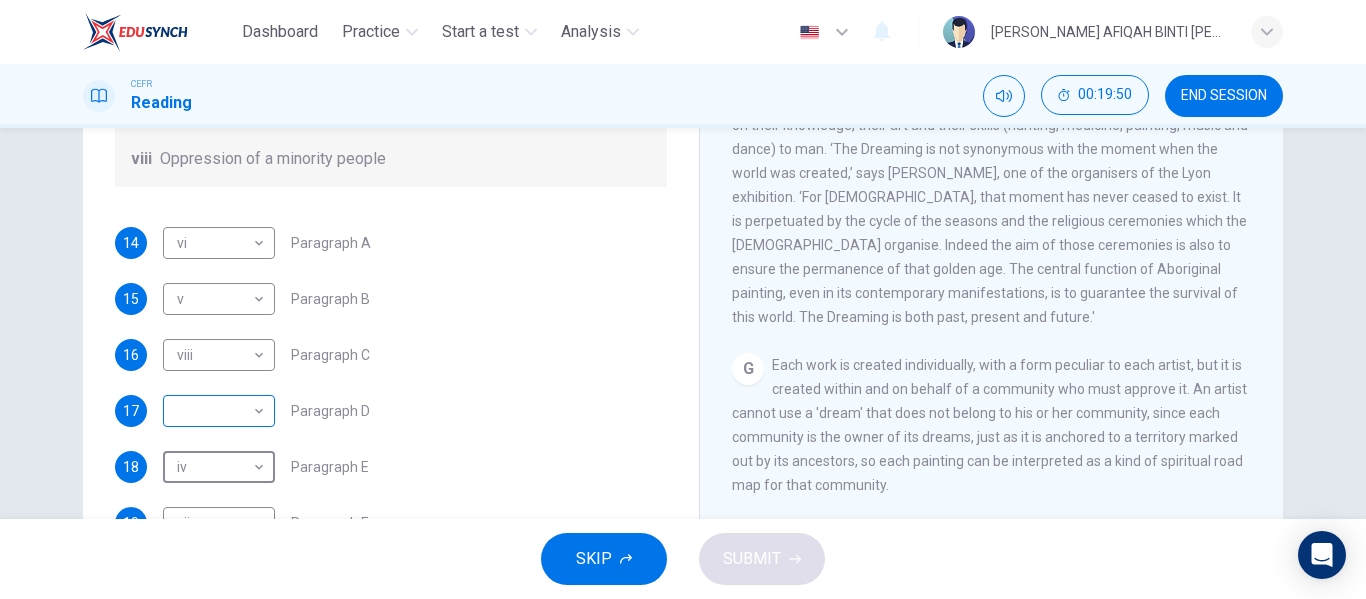 click on "Dashboard Practice Start a test Analysis English en ​ WAN HANIS AFIQAH BINTI WAN MUHAMMAD CEFR Reading 00:19:50 END SESSION Questions 14 - 19 The Reading Passage has eight paragraphs  A-H .
Choose the most suitable heading for paragraphs  A-F  from the list of headings below.
Write the correct number (i-viii) in the boxes below. List of Headings i Amazing results from a project ii New religious ceremonies iii Community art centres iv Early painting techniques and marketing systems v Mythology and history combined vi The increasing acclaim for Aboriginal art vii Belief in continuity viii Oppression of a minority people 14 vi vi ​ Paragraph A 15 v v ​ Paragraph B 16 viii viii ​ Paragraph C 17 ​ ​ Paragraph D 18 iv iv ​ Paragraph E 19 vii vii ​ Paragraph F Painters of Time CLICK TO ZOOM Click to Zoom A B C D E F G H  Today, Aboriginal painting has become a great success. Some works sell for more than $25,000, and exceptional items may fetch as much as $180,000 in Australia. SKIP SUBMIT" at bounding box center (683, 299) 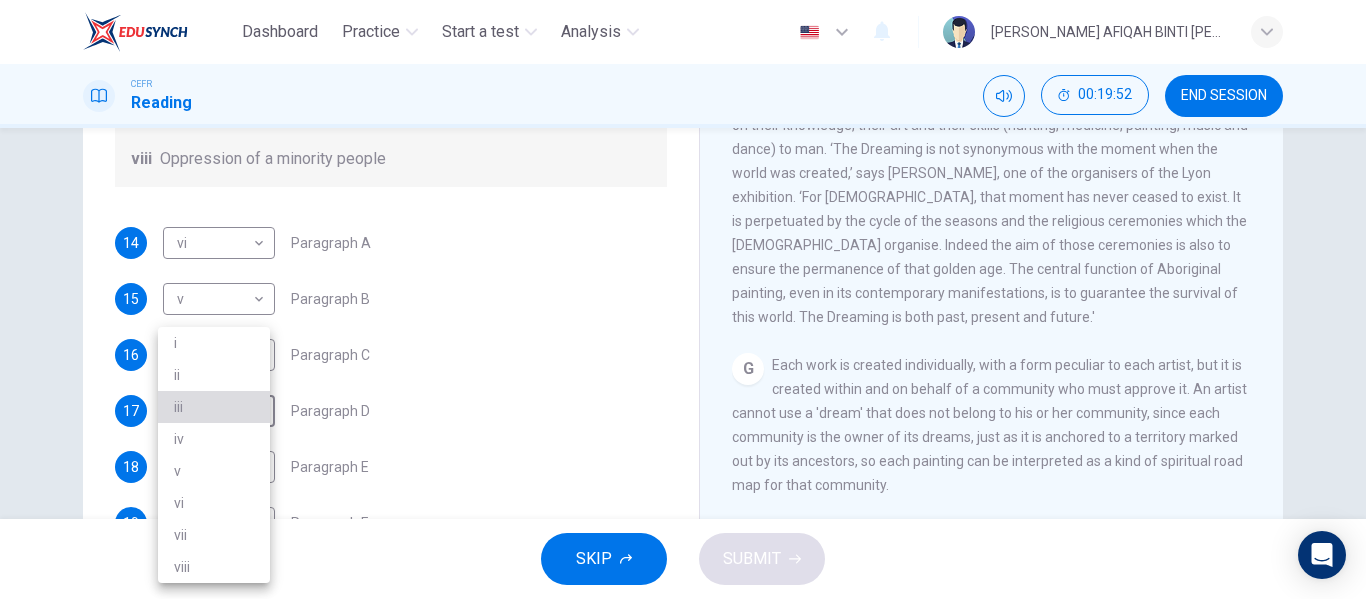 click on "iii" at bounding box center (214, 407) 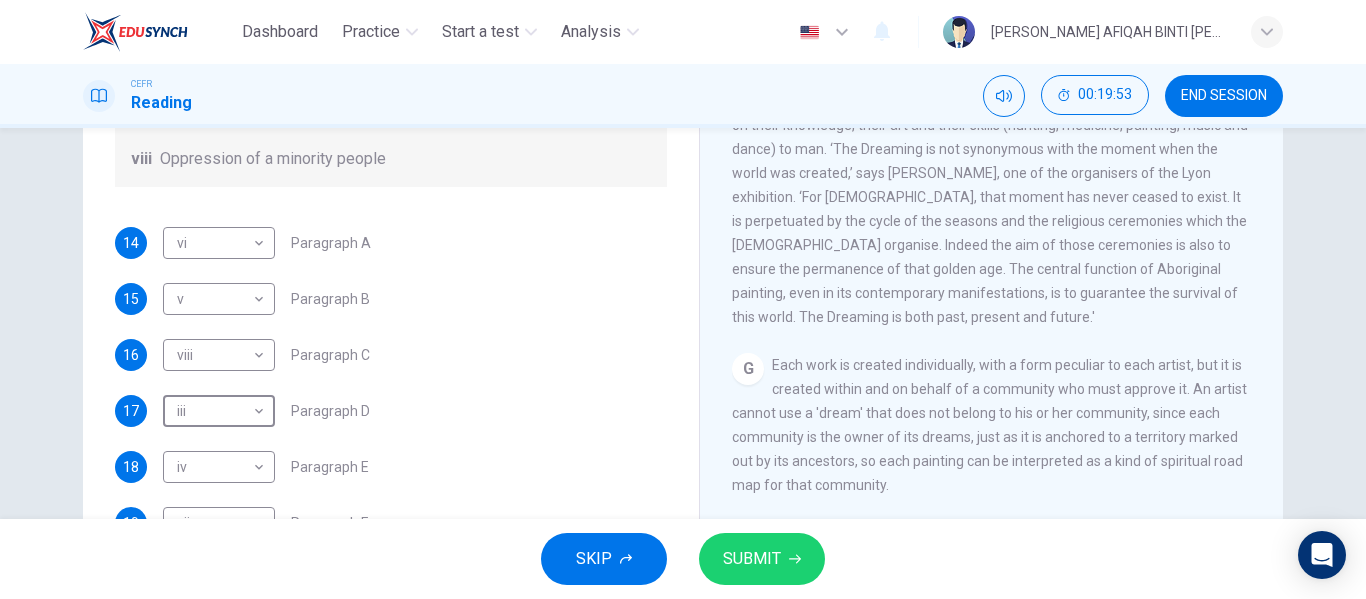 click on "SKIP SUBMIT" at bounding box center (683, 559) 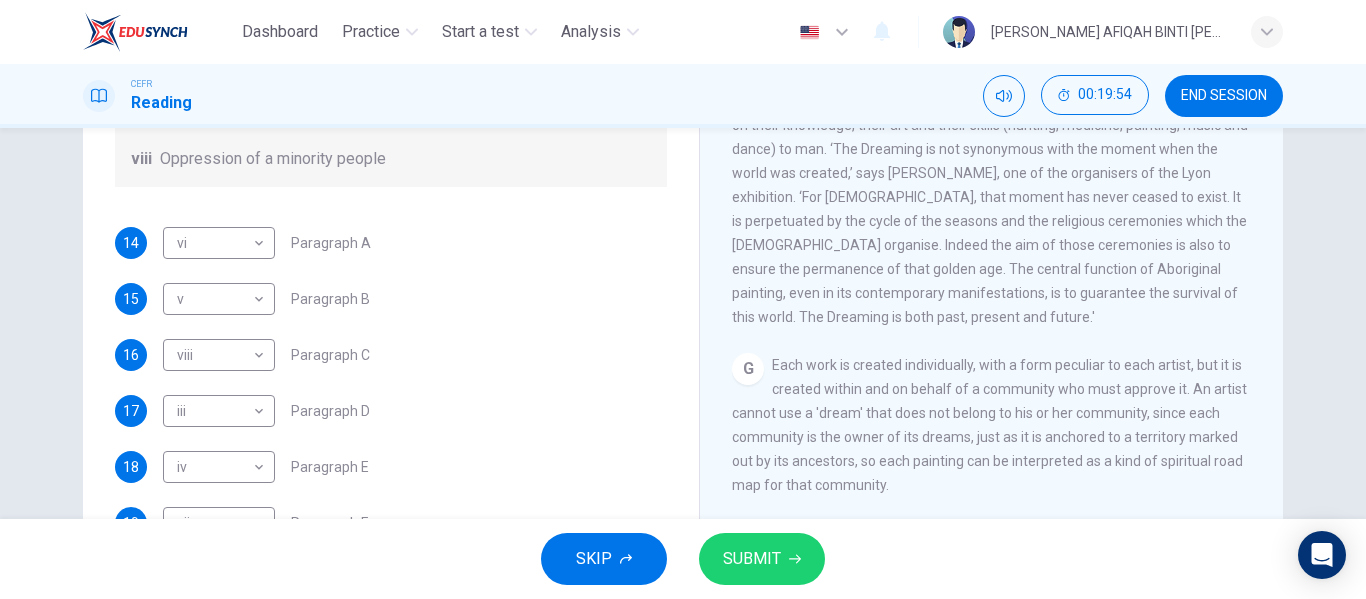 click on "SUBMIT" at bounding box center [752, 559] 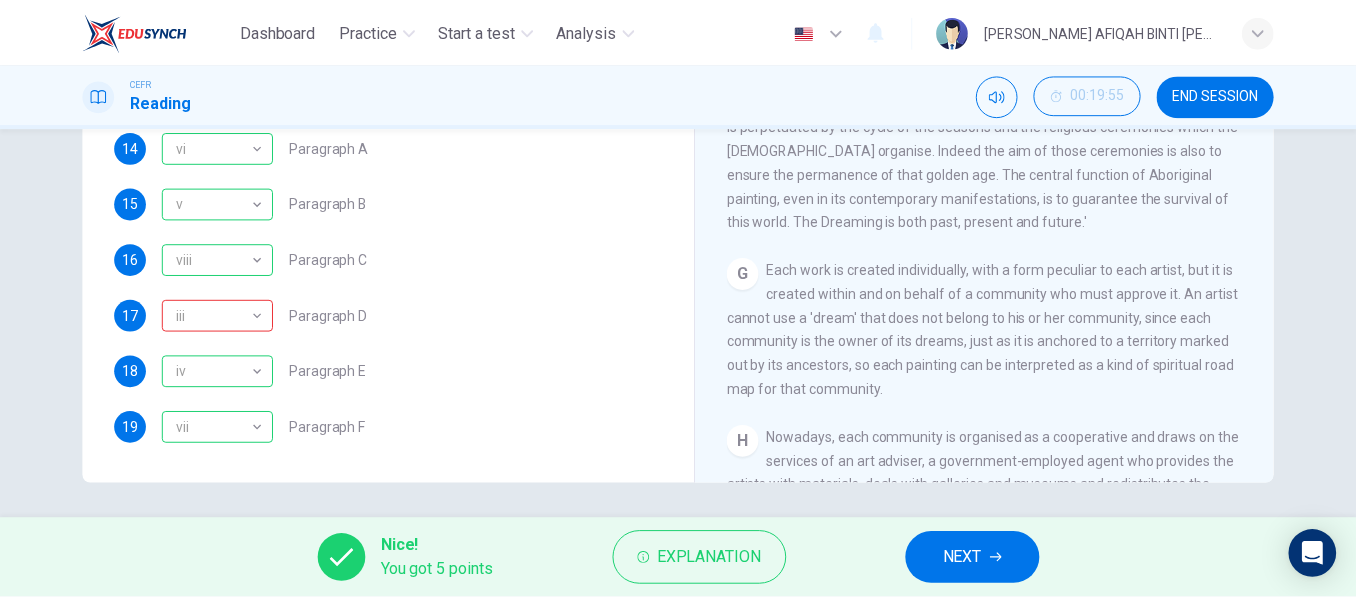 scroll, scrollTop: 384, scrollLeft: 0, axis: vertical 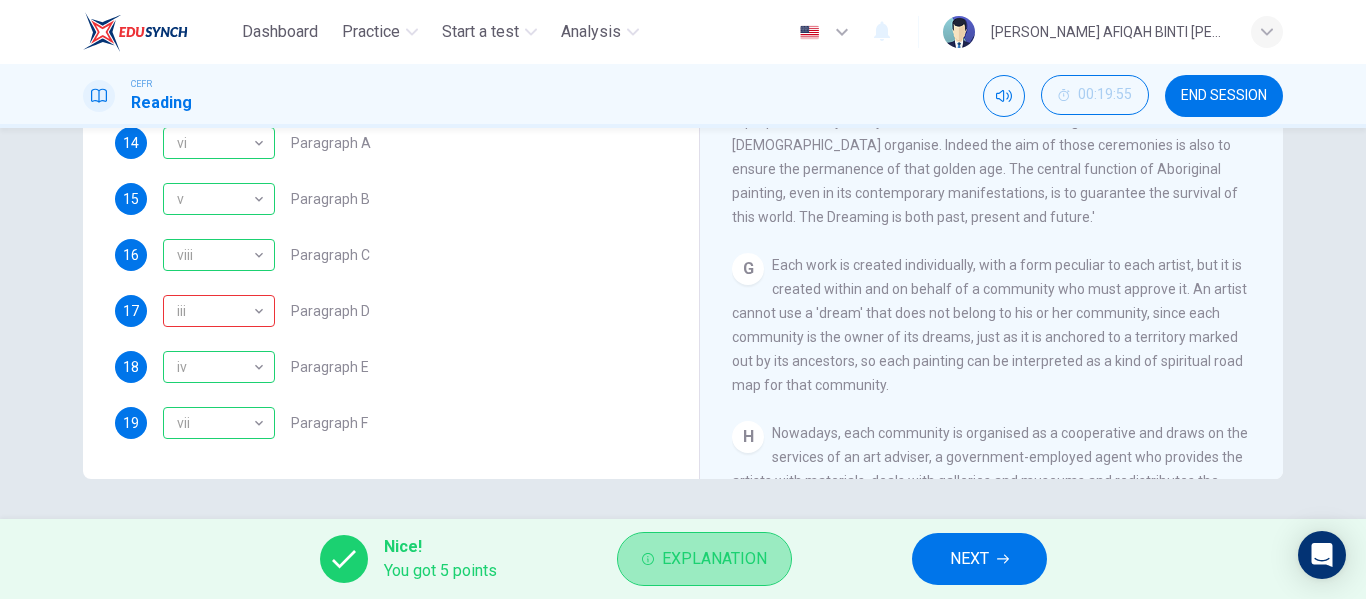 click on "Explanation" at bounding box center (714, 559) 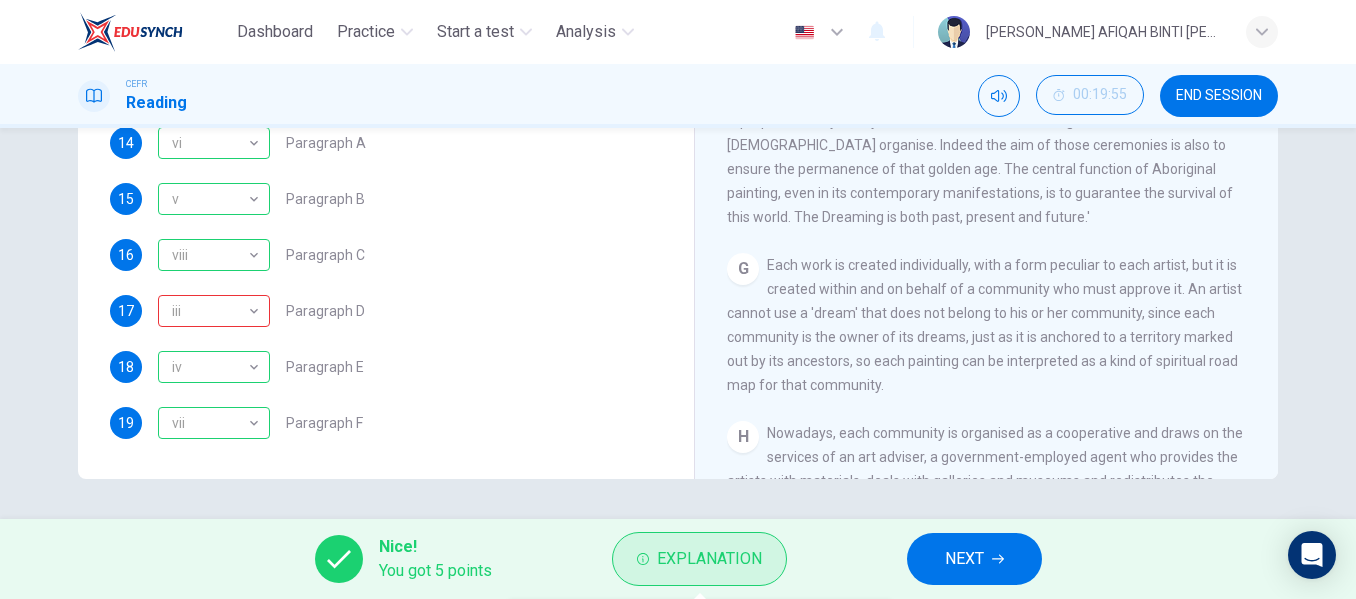 click on "Explanation" at bounding box center (709, 559) 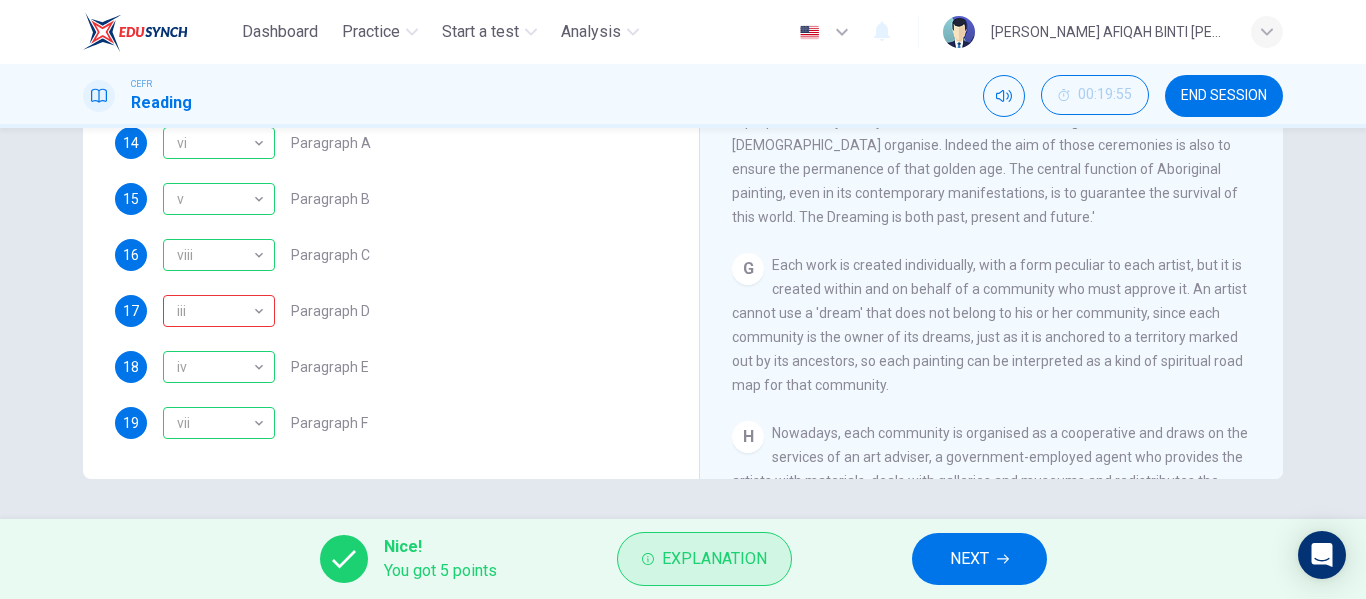 click on "Explanation" at bounding box center [714, 559] 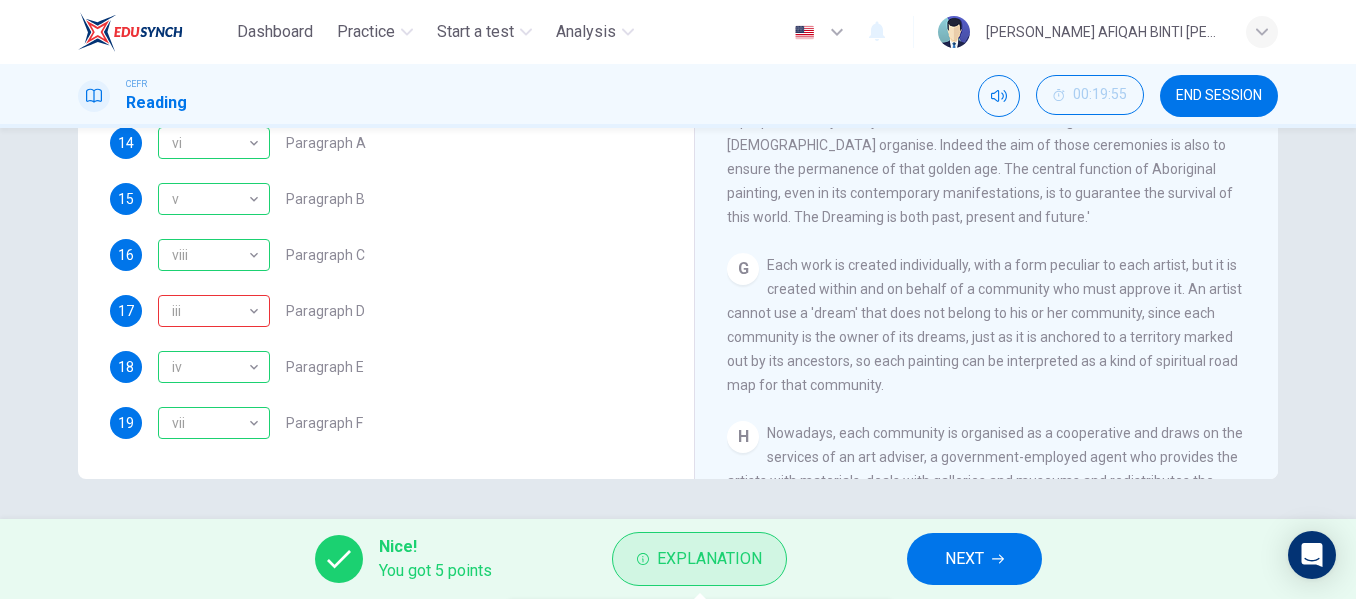 click on "Explanation" at bounding box center (709, 559) 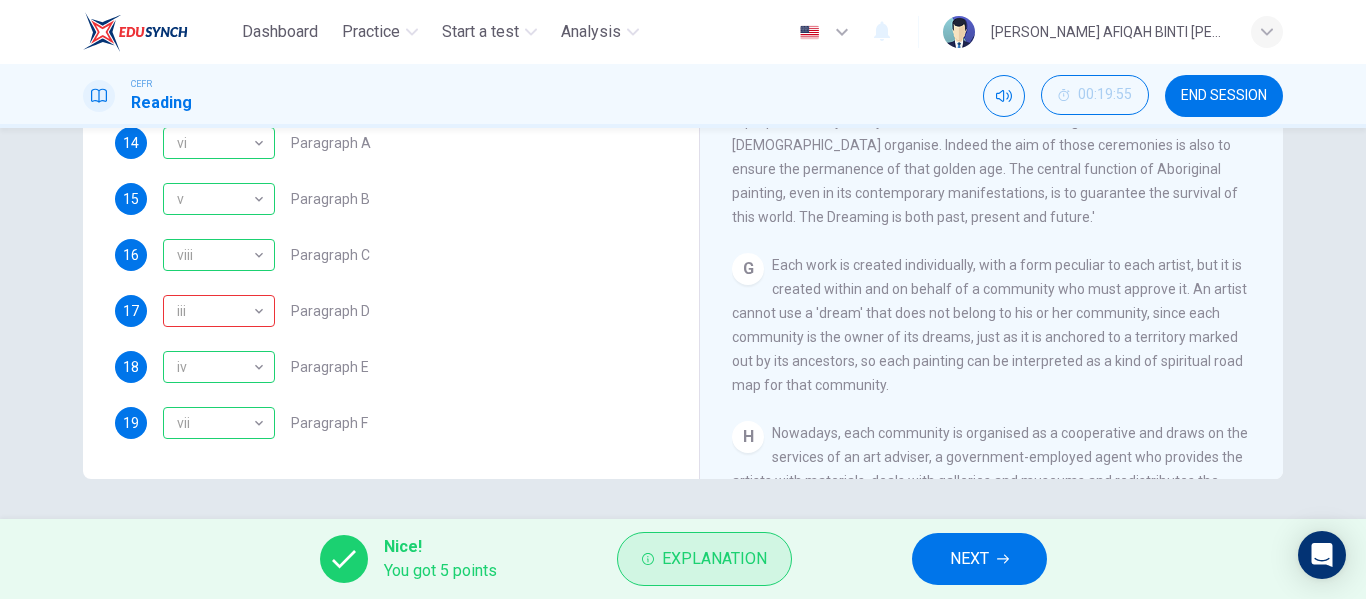 click on "Explanation" at bounding box center (704, 559) 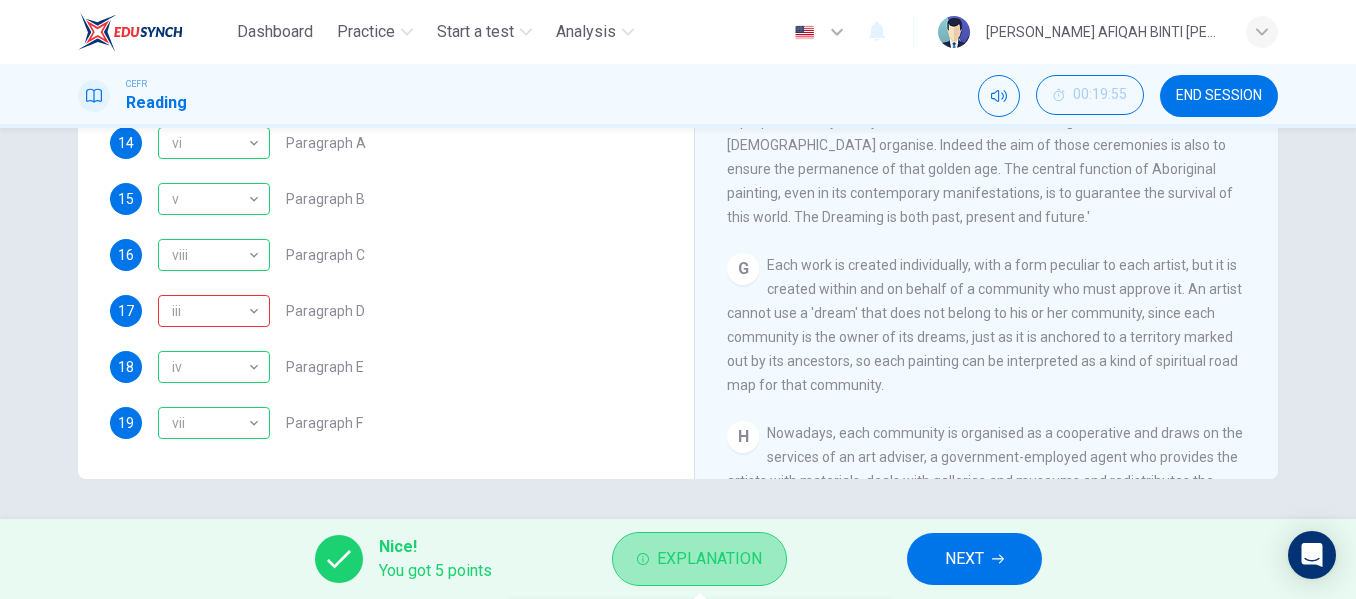 click on "Explanation" at bounding box center (699, 559) 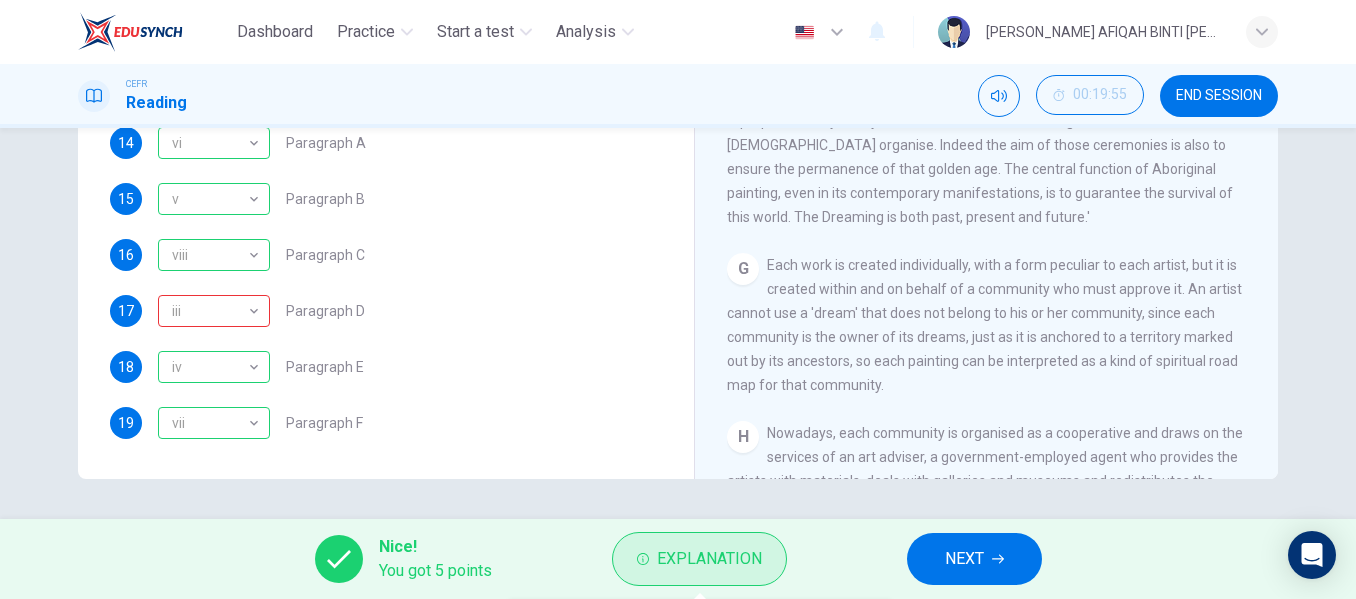 click on "Explanation" at bounding box center (699, 559) 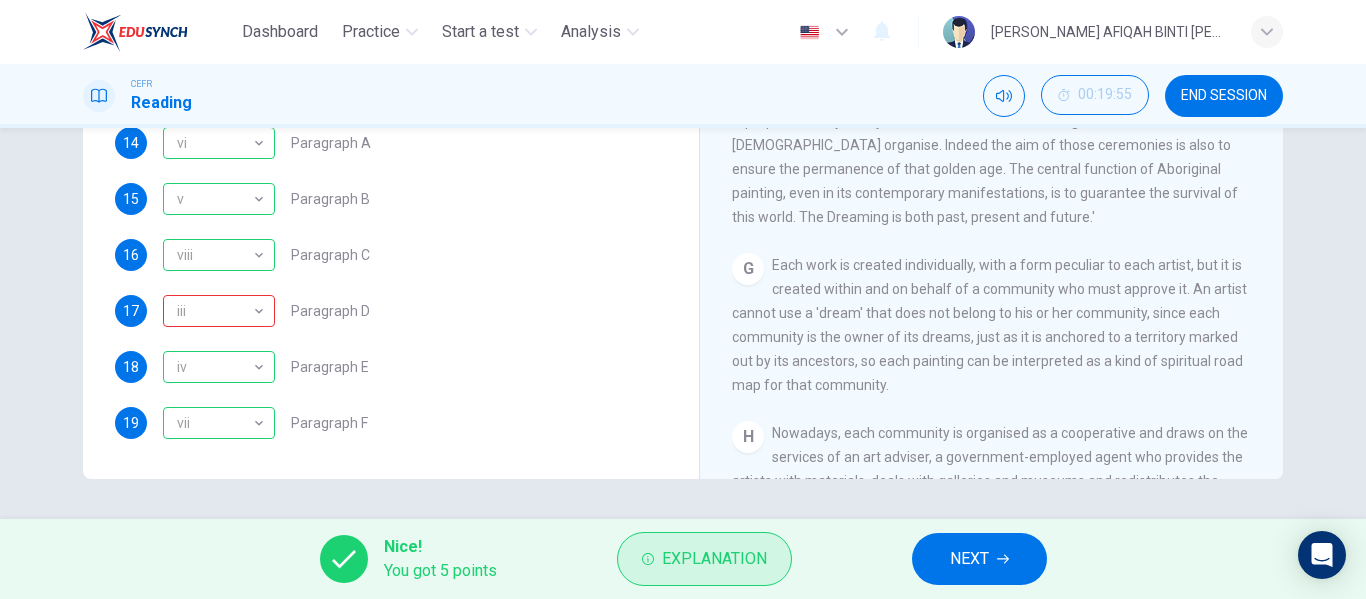 click on "Explanation" at bounding box center (714, 559) 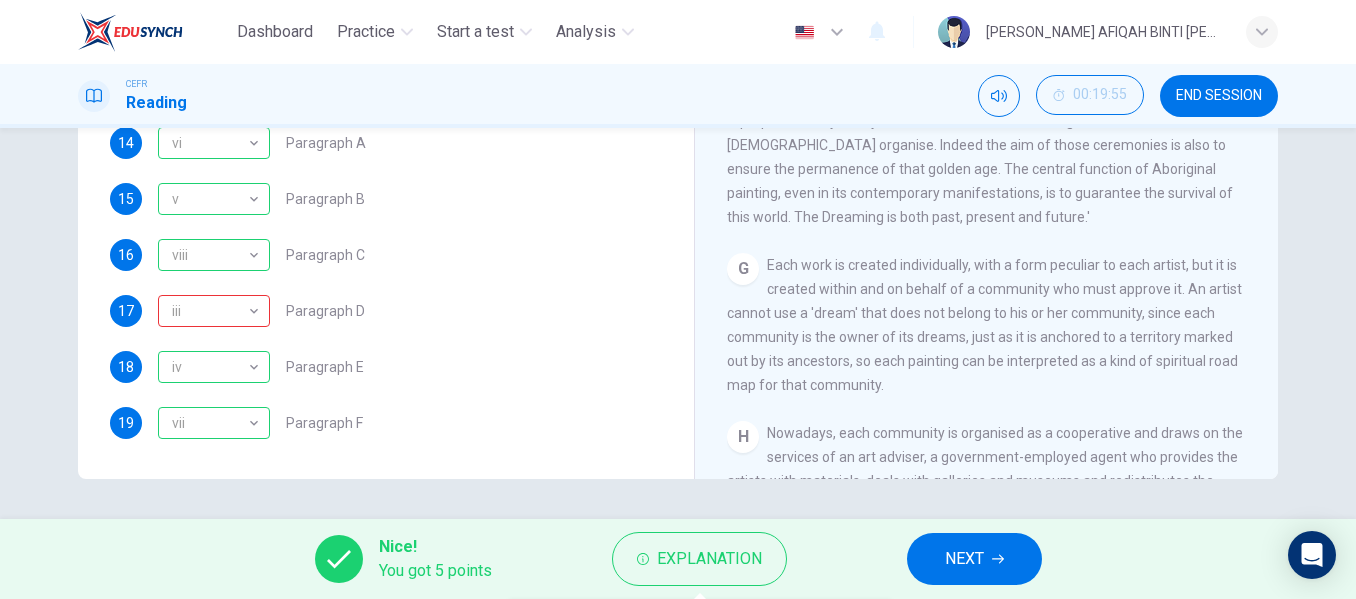 scroll, scrollTop: 253, scrollLeft: 0, axis: vertical 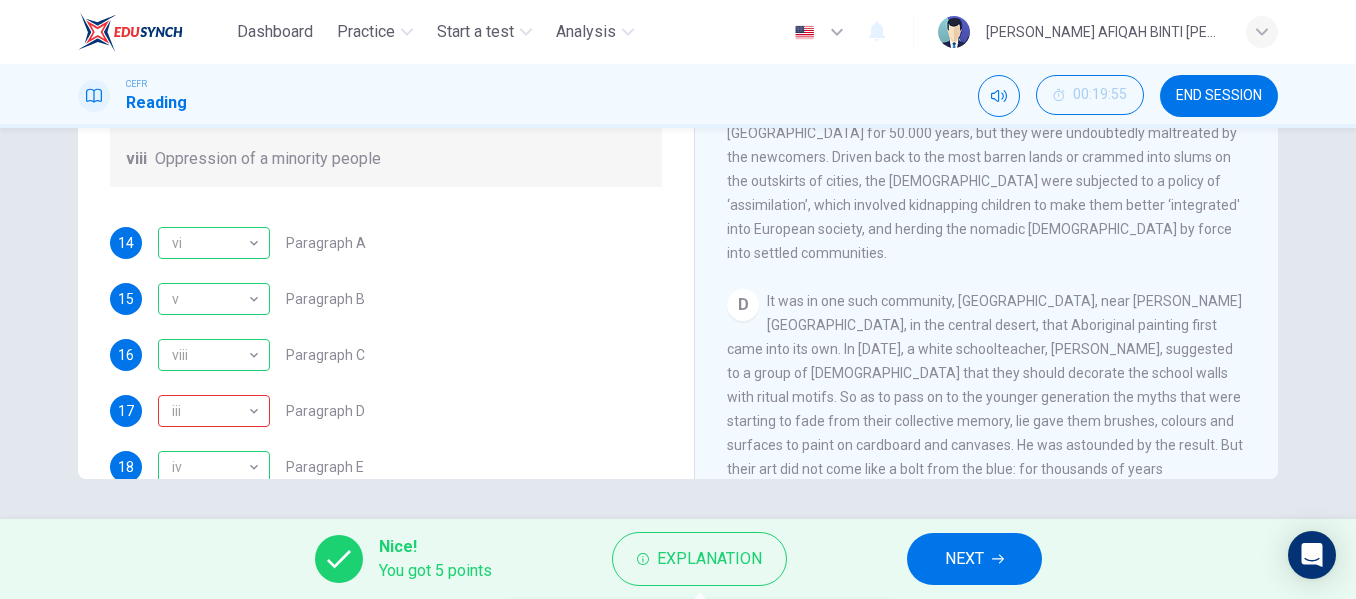 drag, startPoint x: 928, startPoint y: 273, endPoint x: 912, endPoint y: 386, distance: 114.12712 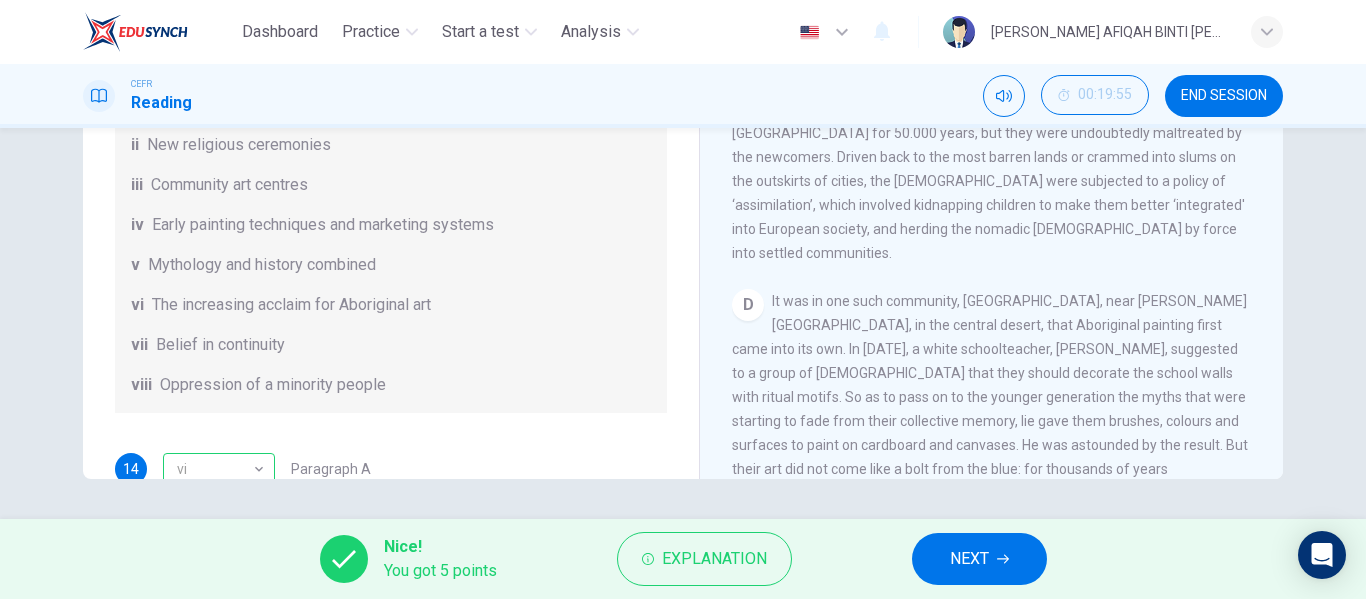 scroll, scrollTop: 0, scrollLeft: 0, axis: both 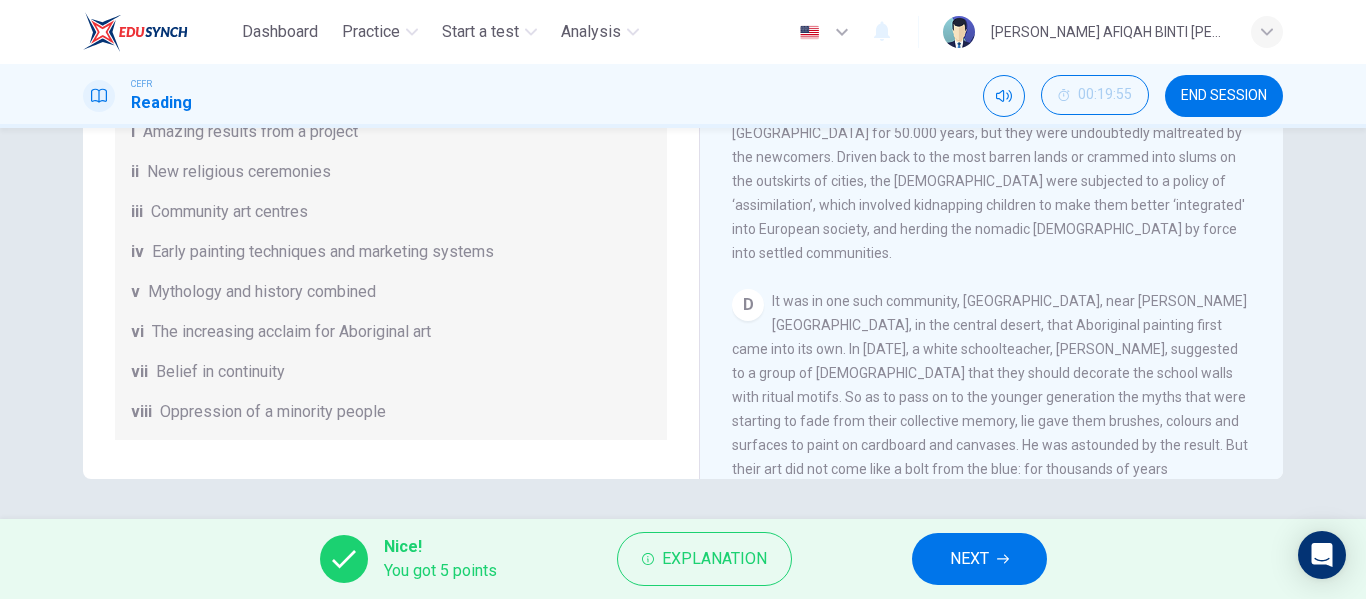 click on "NEXT" at bounding box center [979, 559] 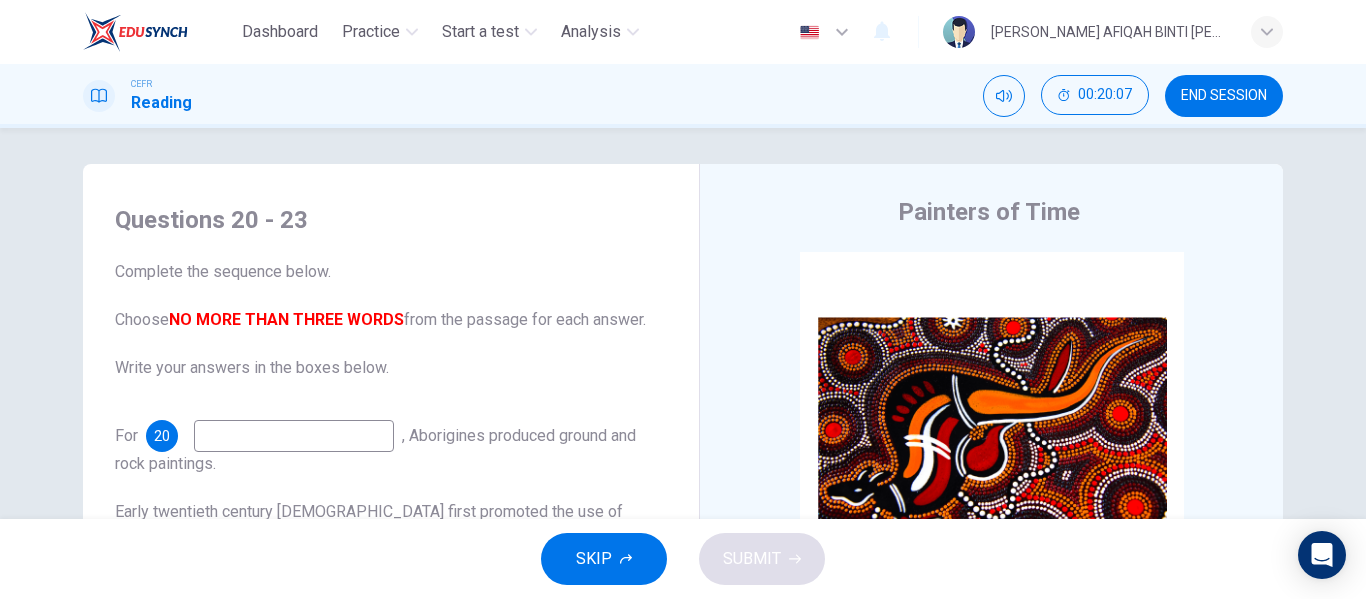 scroll, scrollTop: 0, scrollLeft: 0, axis: both 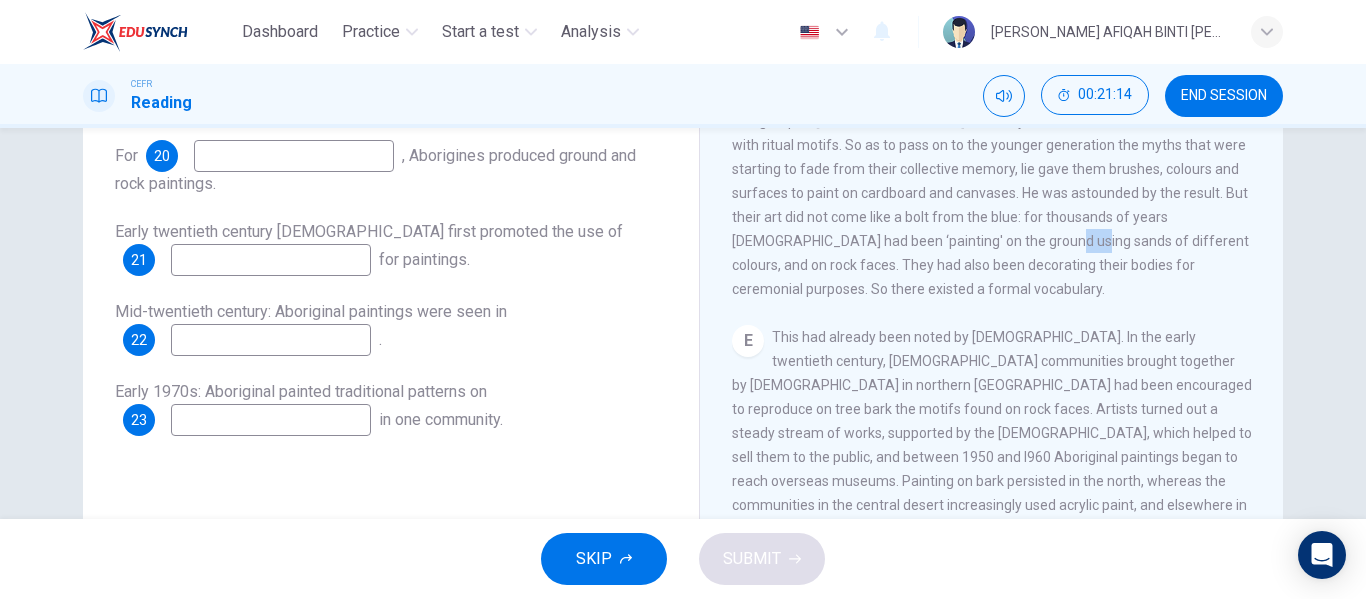 drag, startPoint x: 1099, startPoint y: 336, endPoint x: 1100, endPoint y: 351, distance: 15.033297 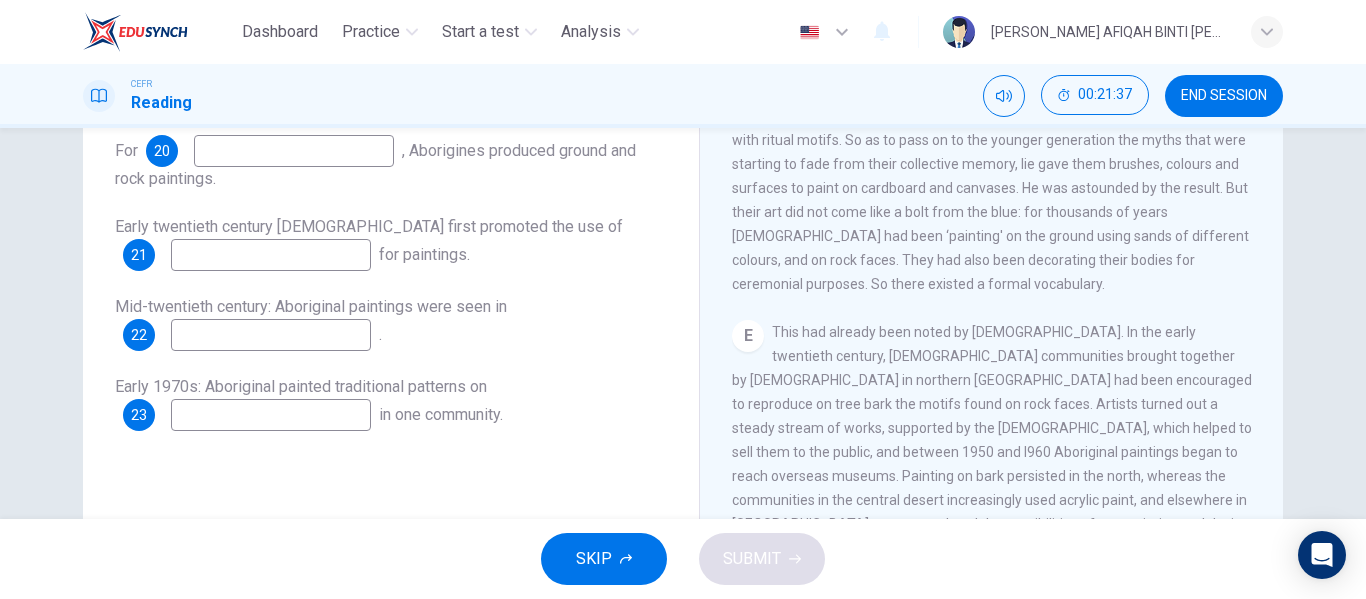 scroll, scrollTop: 284, scrollLeft: 0, axis: vertical 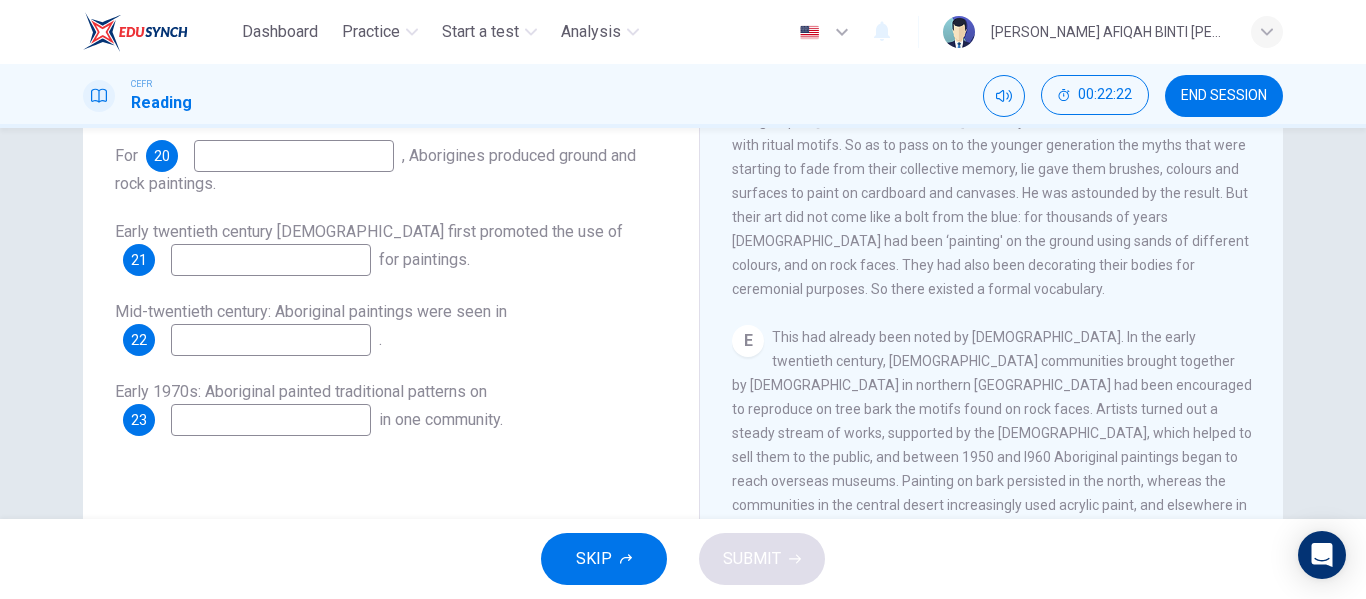 click at bounding box center (271, 260) 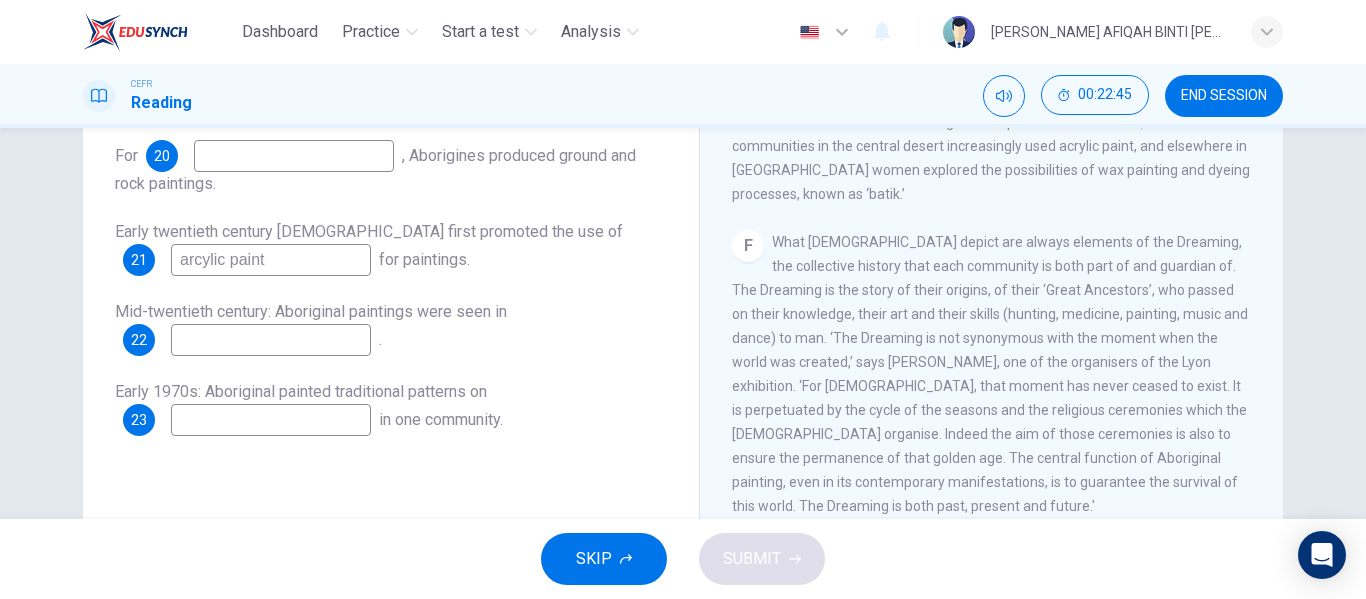 scroll, scrollTop: 1452, scrollLeft: 0, axis: vertical 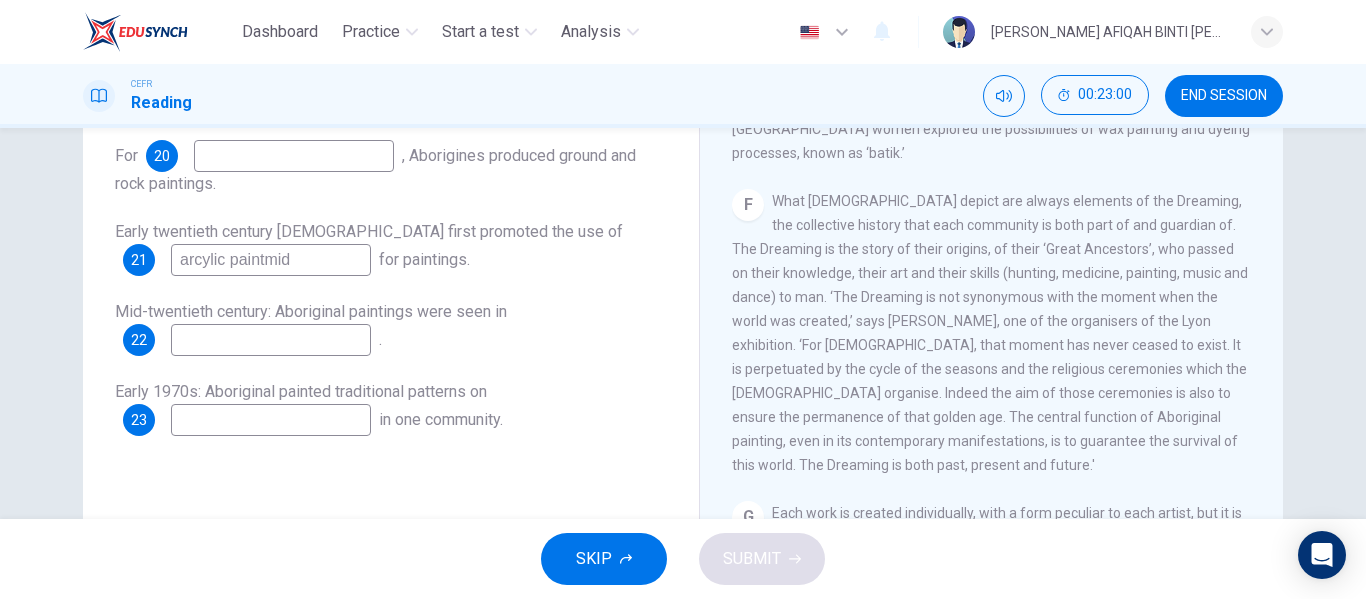 click on "arcylic paintmid" at bounding box center [271, 260] 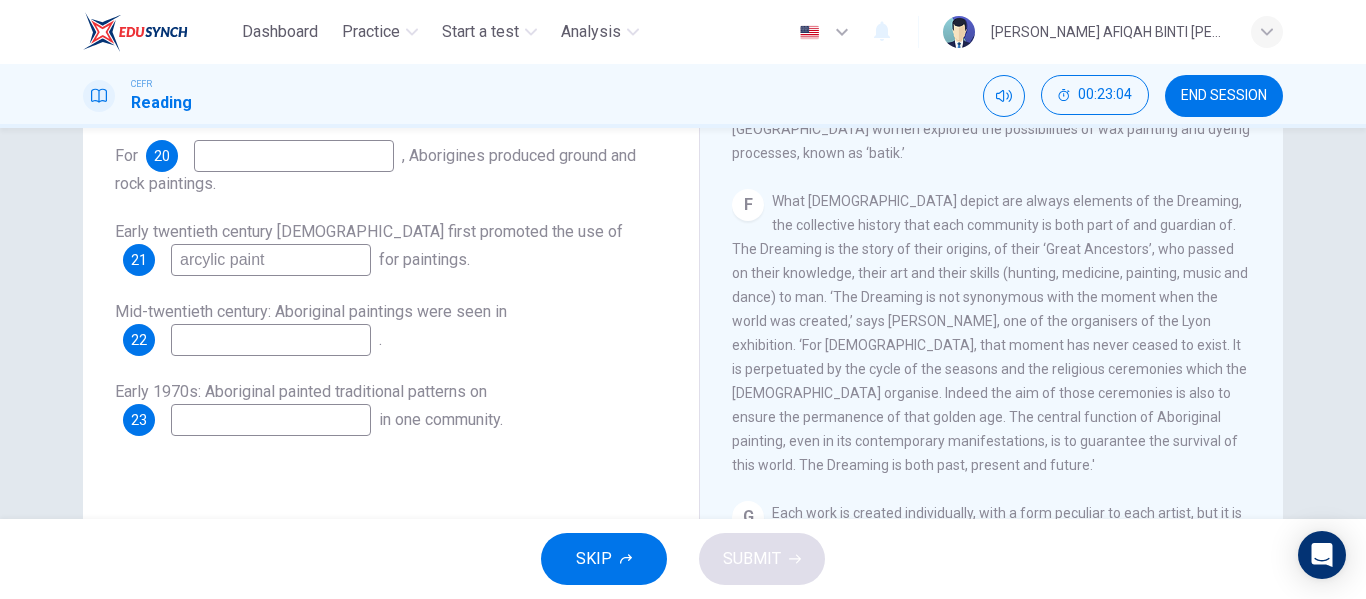 type on "arcylic paint" 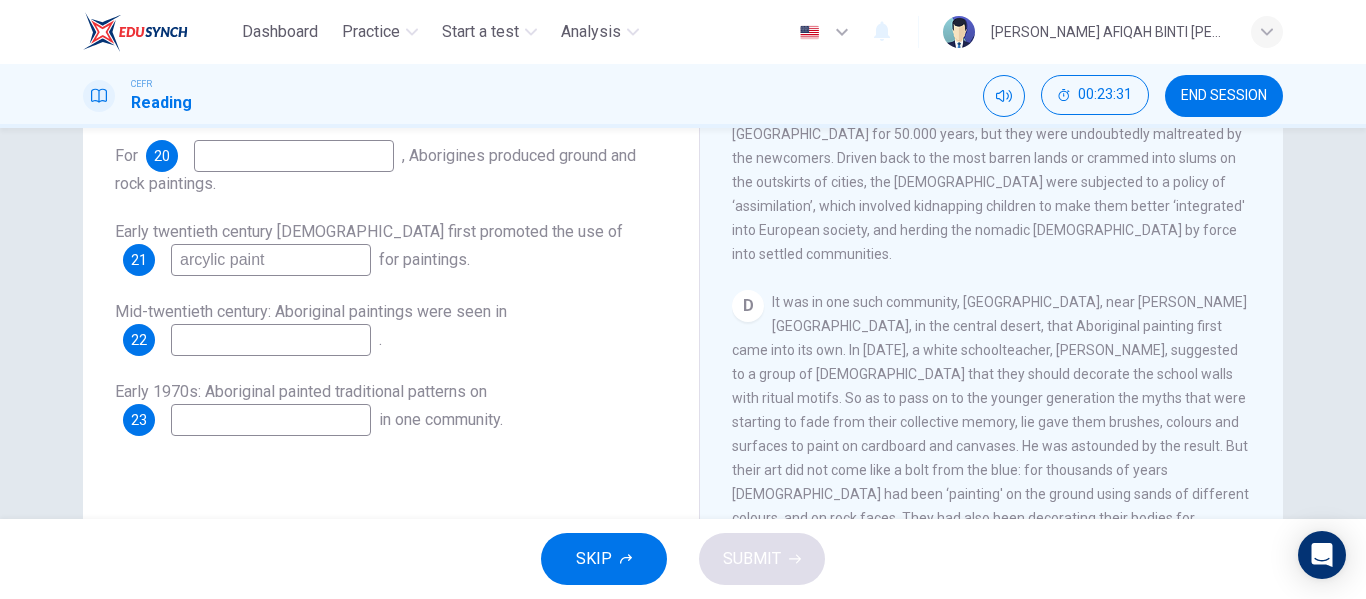 scroll, scrollTop: 651, scrollLeft: 0, axis: vertical 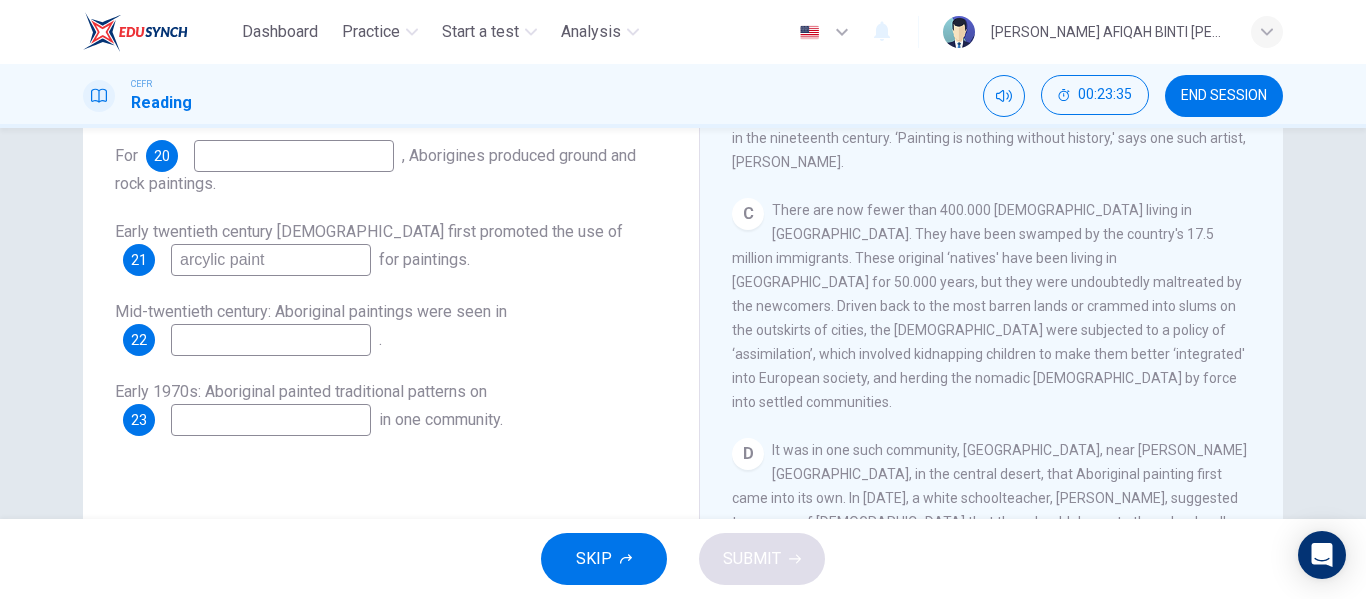 click at bounding box center [271, 340] 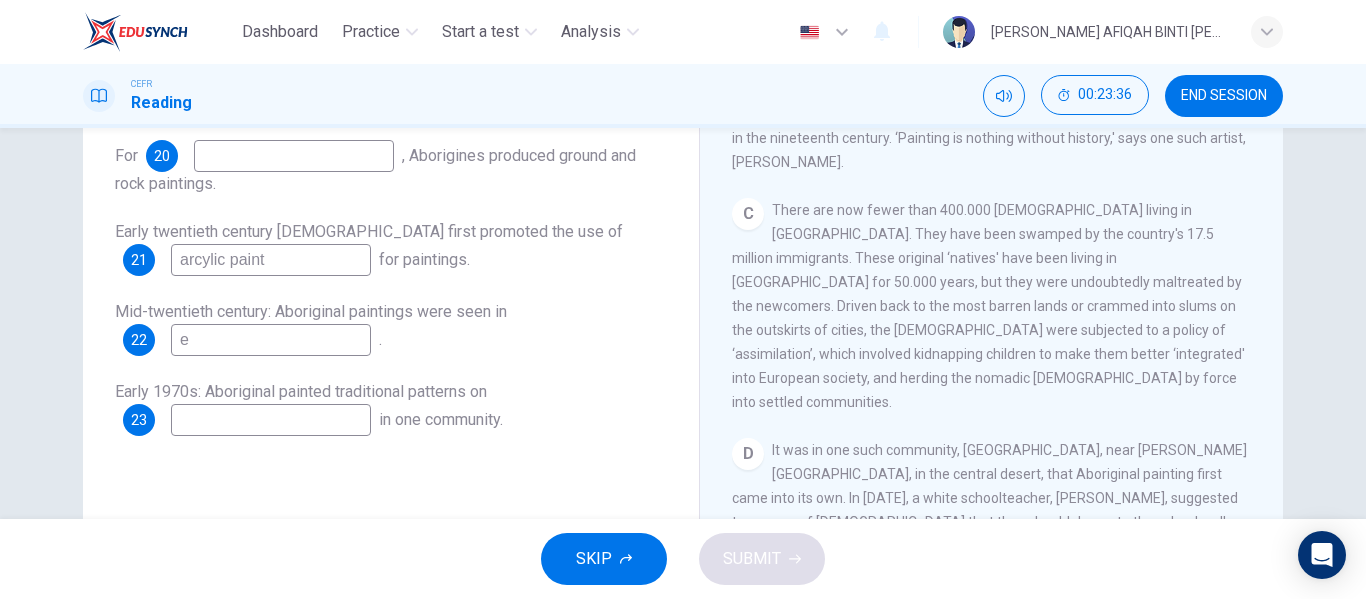 type on "e" 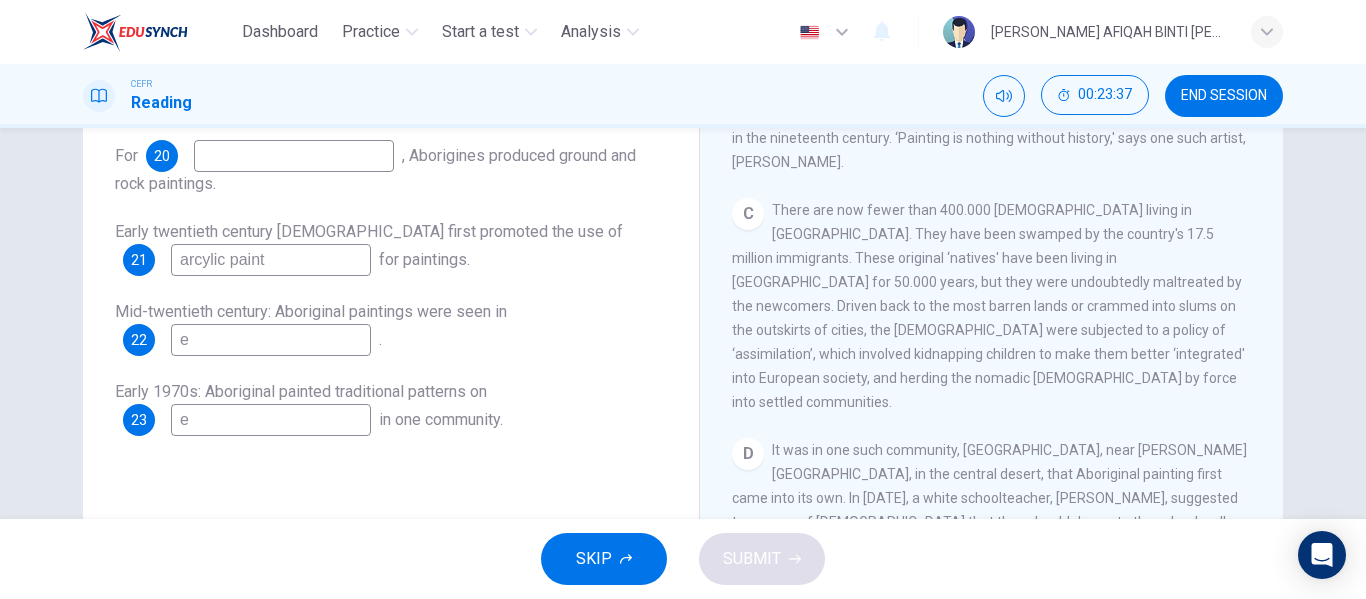 type on "e" 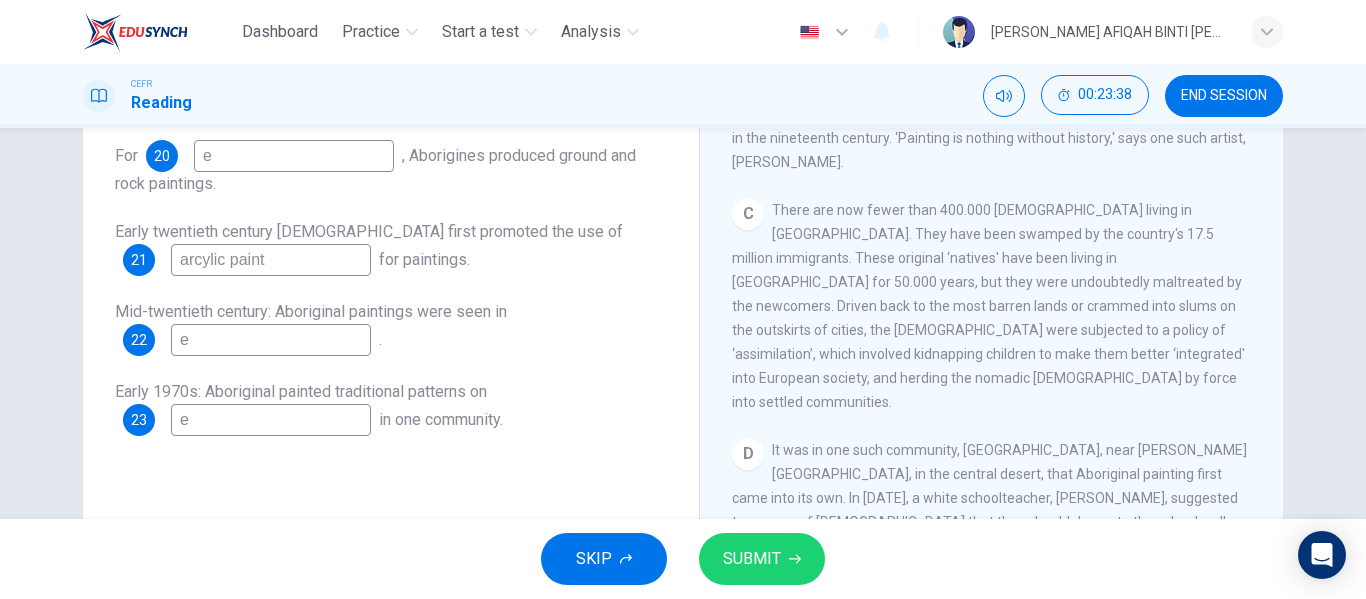 type on "e" 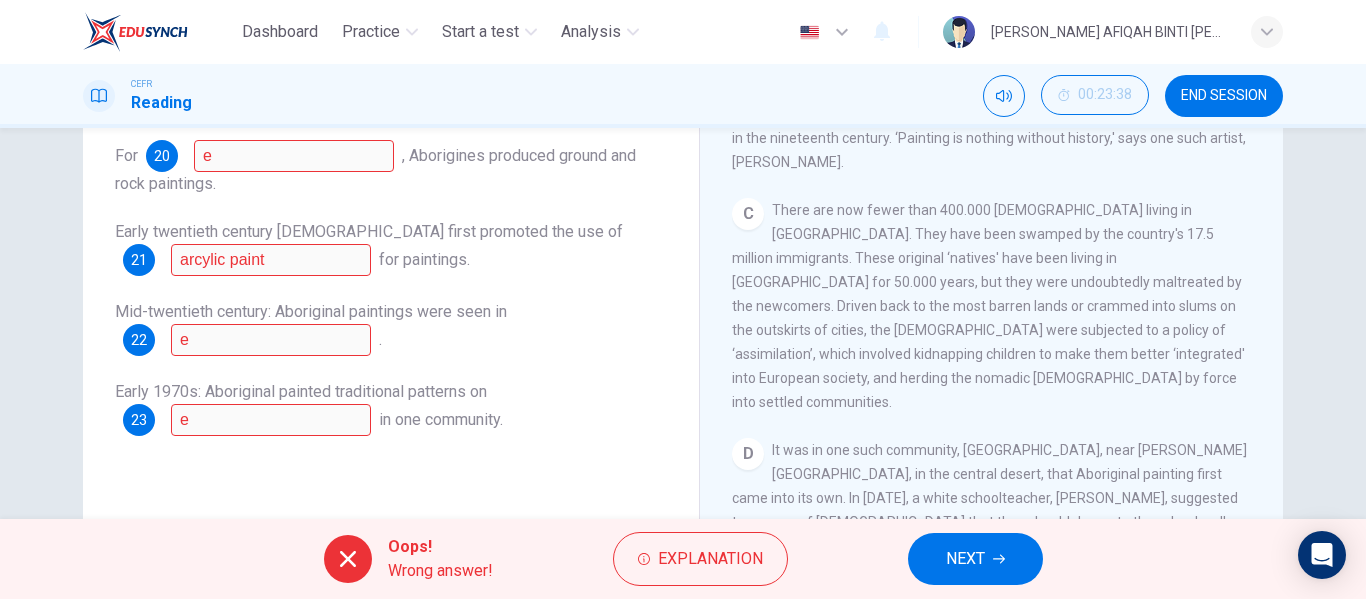 click on "Explanation" at bounding box center (710, 559) 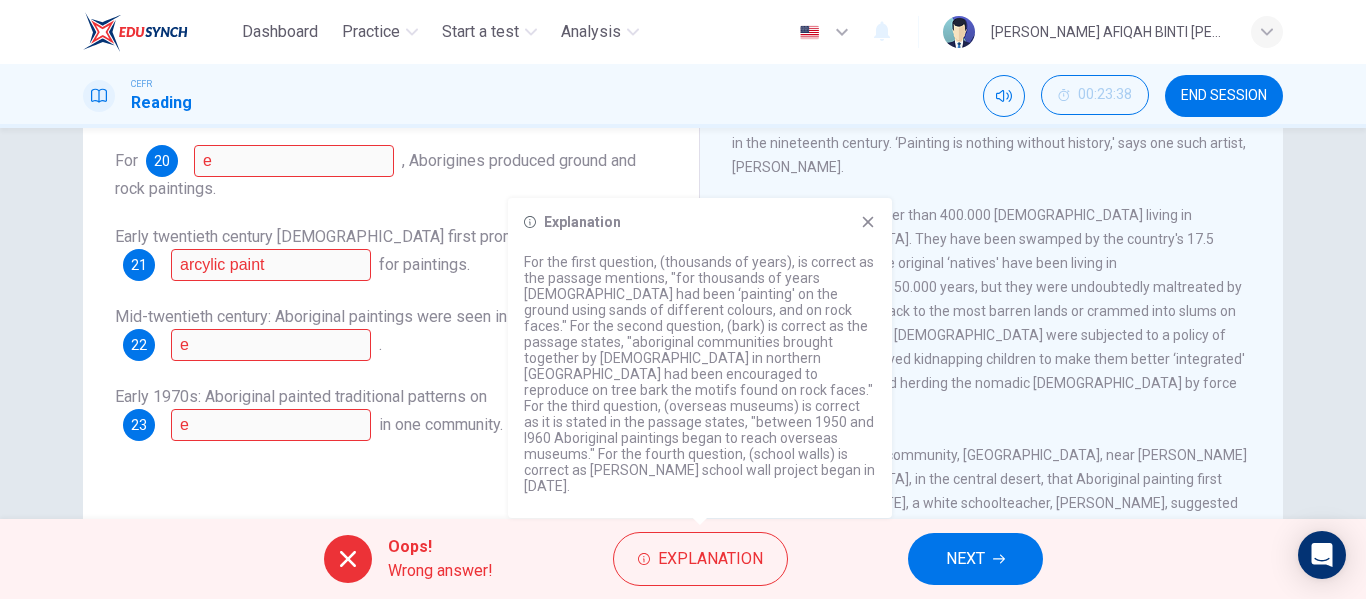 scroll, scrollTop: 284, scrollLeft: 0, axis: vertical 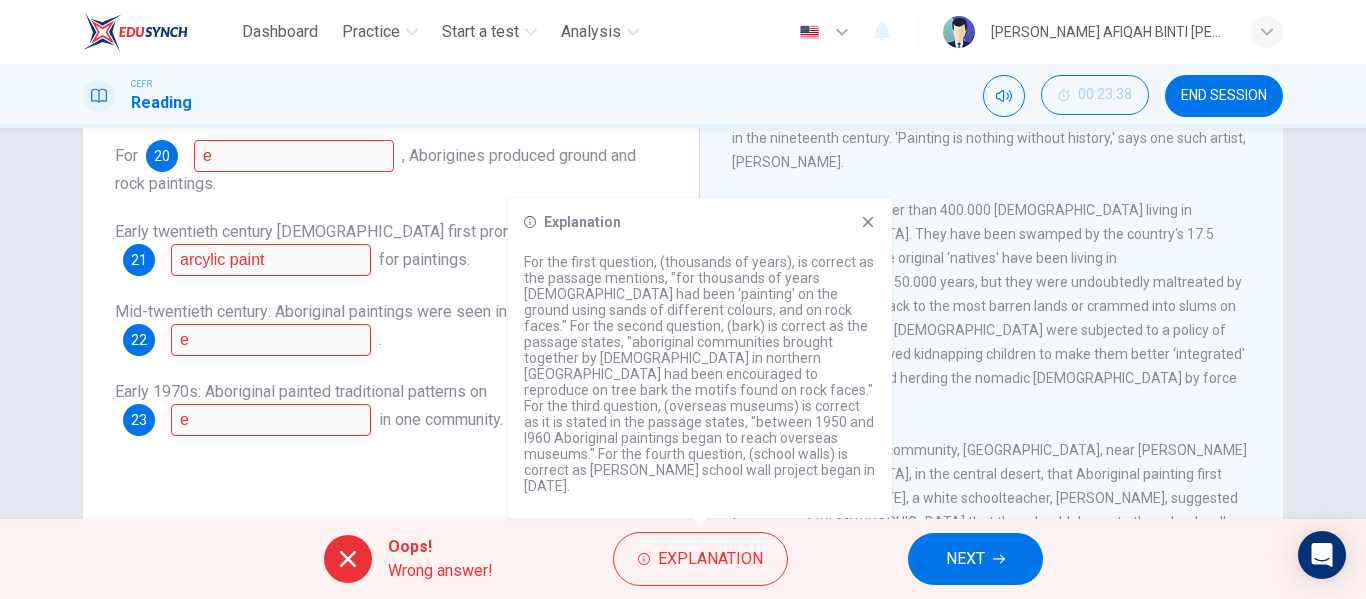 click on "Explanation" at bounding box center [700, 222] 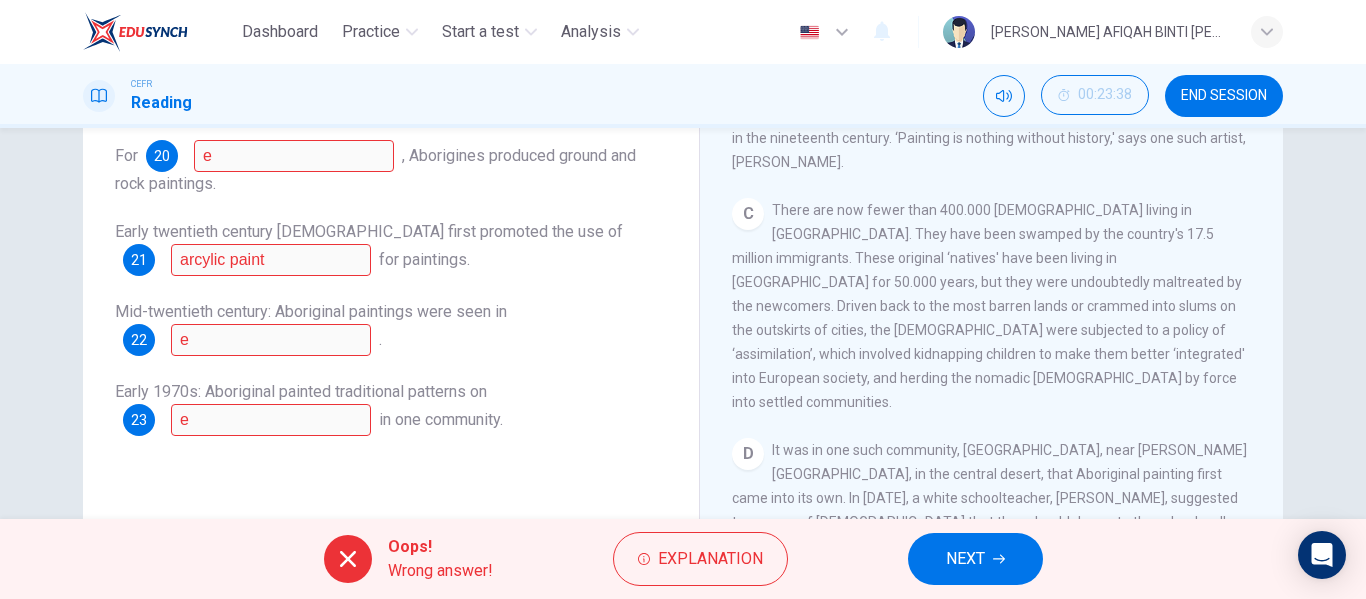 click on "END SESSION" at bounding box center [1224, 96] 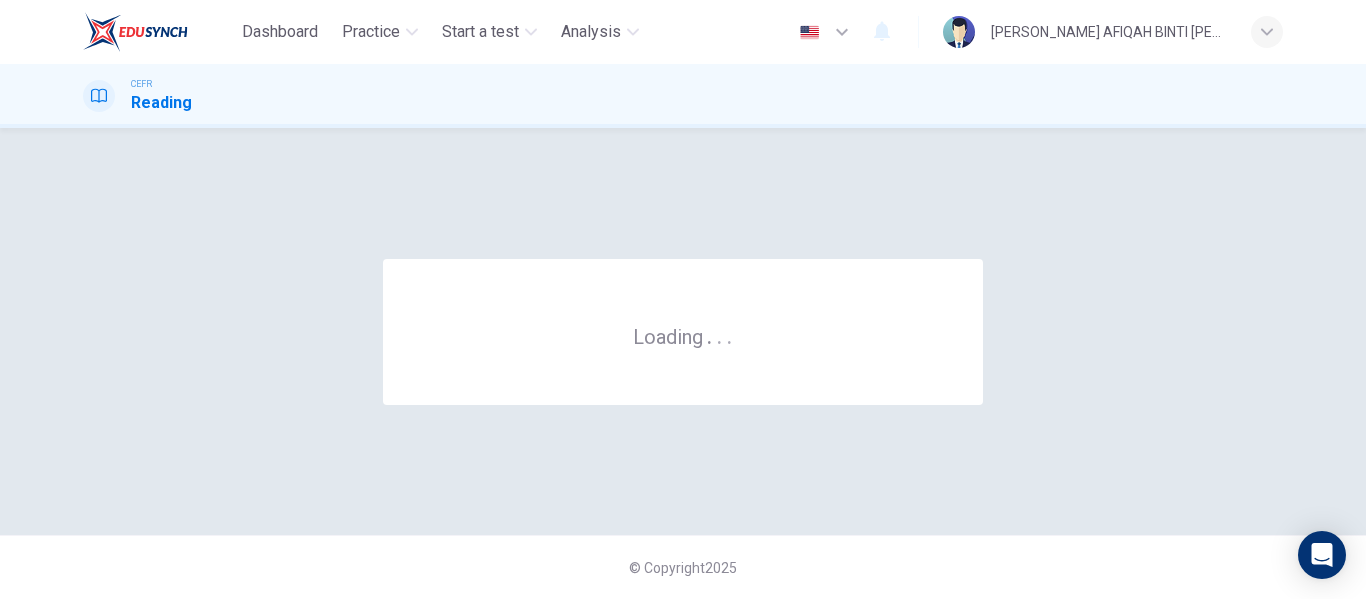 scroll, scrollTop: 0, scrollLeft: 0, axis: both 